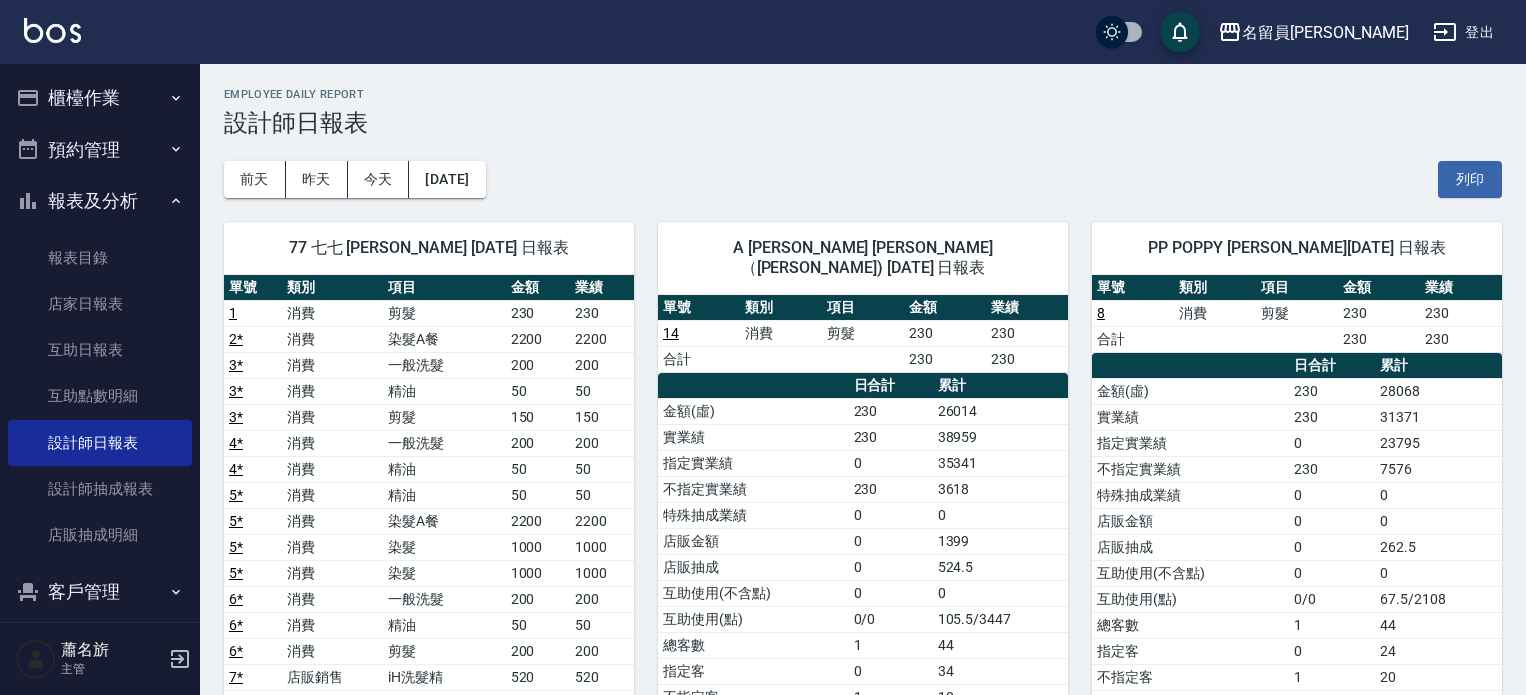 scroll, scrollTop: 100, scrollLeft: 0, axis: vertical 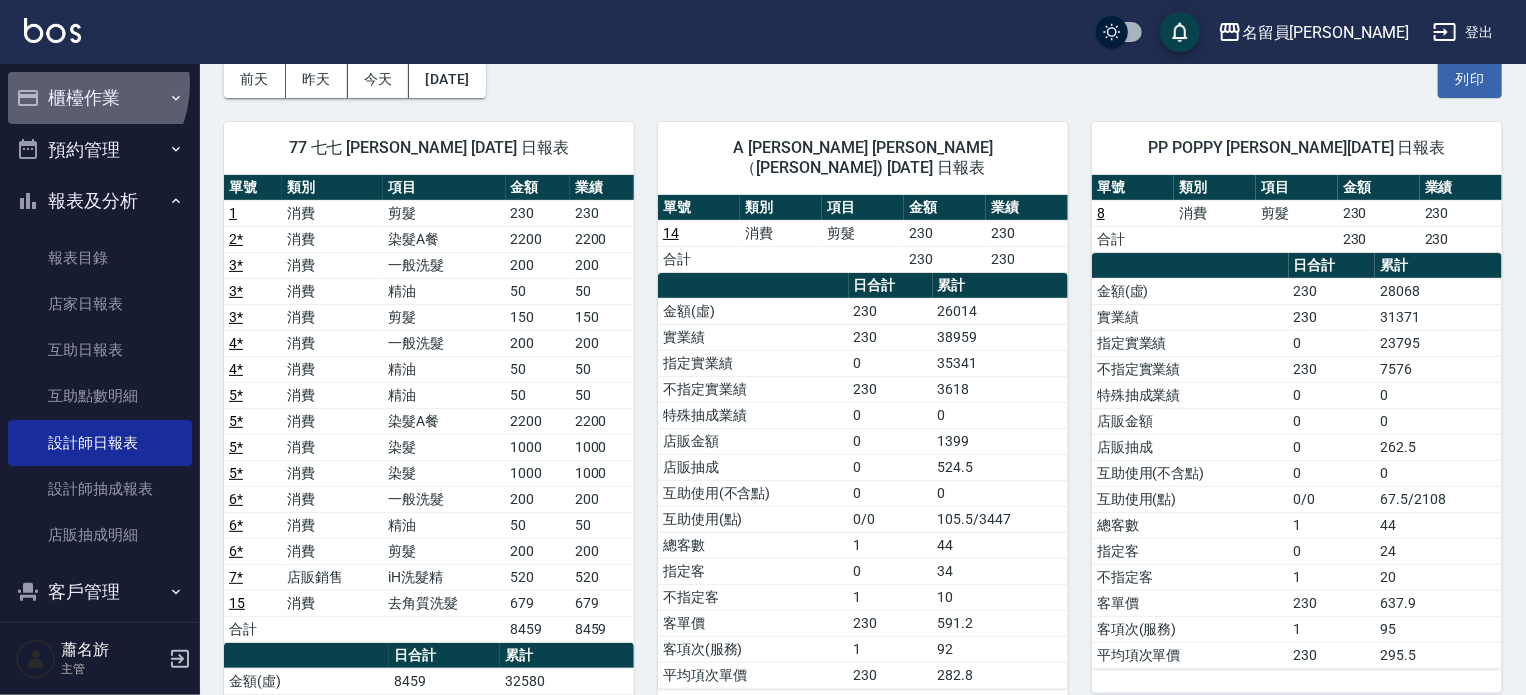 click on "櫃檯作業" at bounding box center [100, 98] 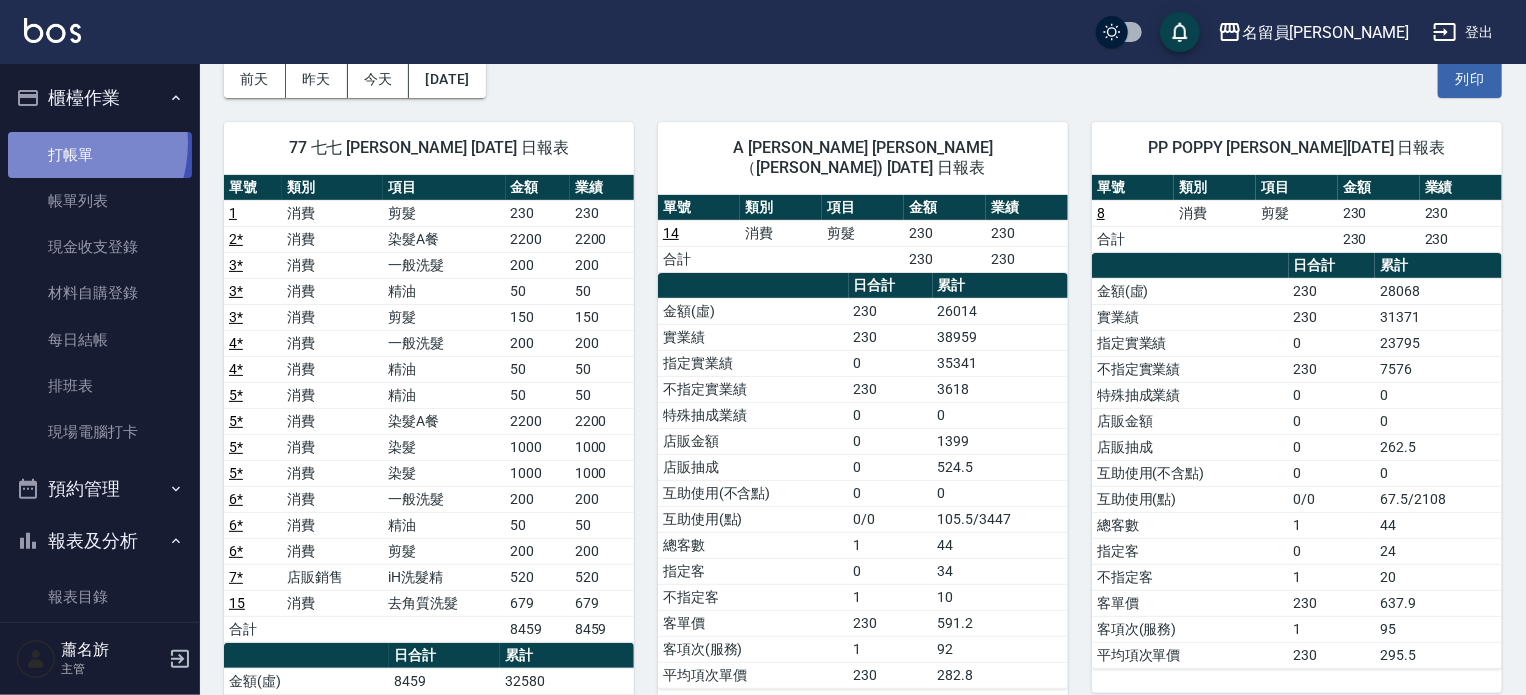 click on "打帳單" at bounding box center (100, 155) 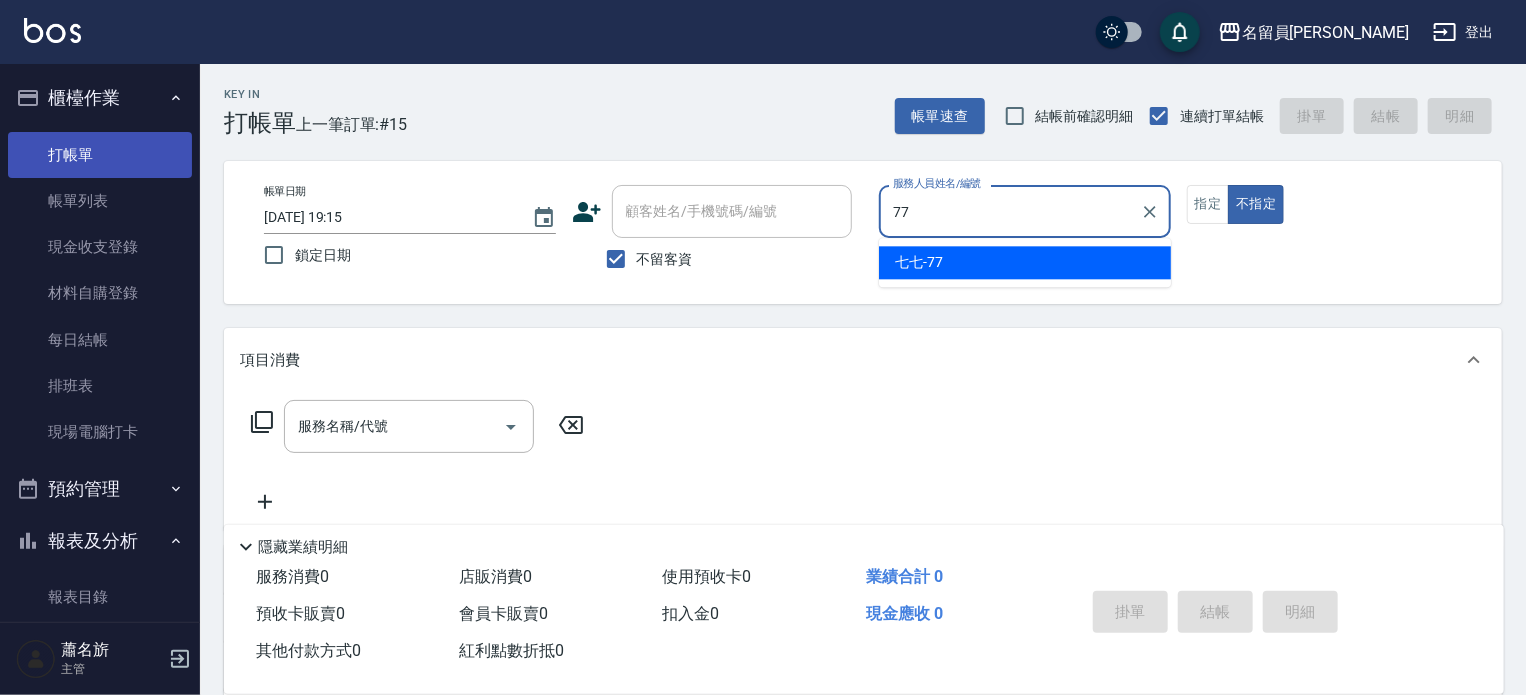 type on "七七-77" 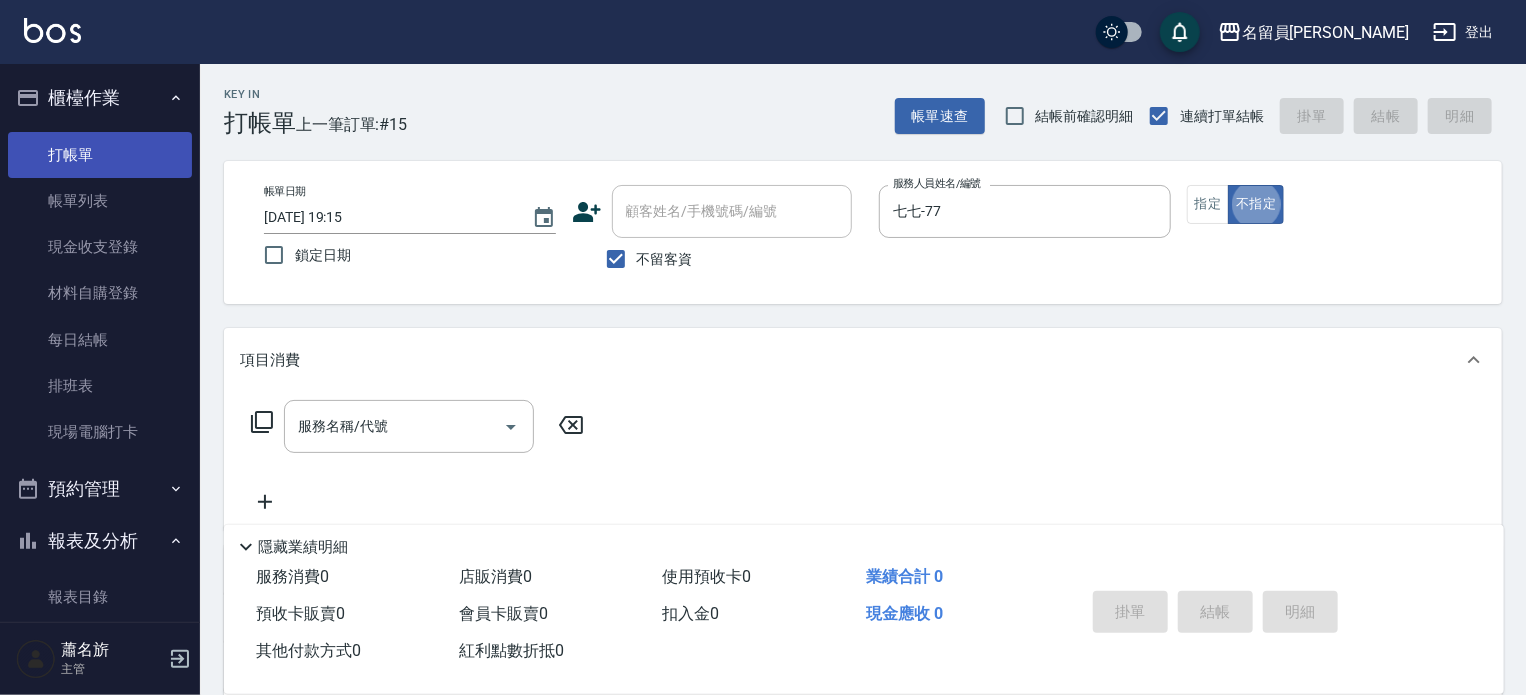 type on "false" 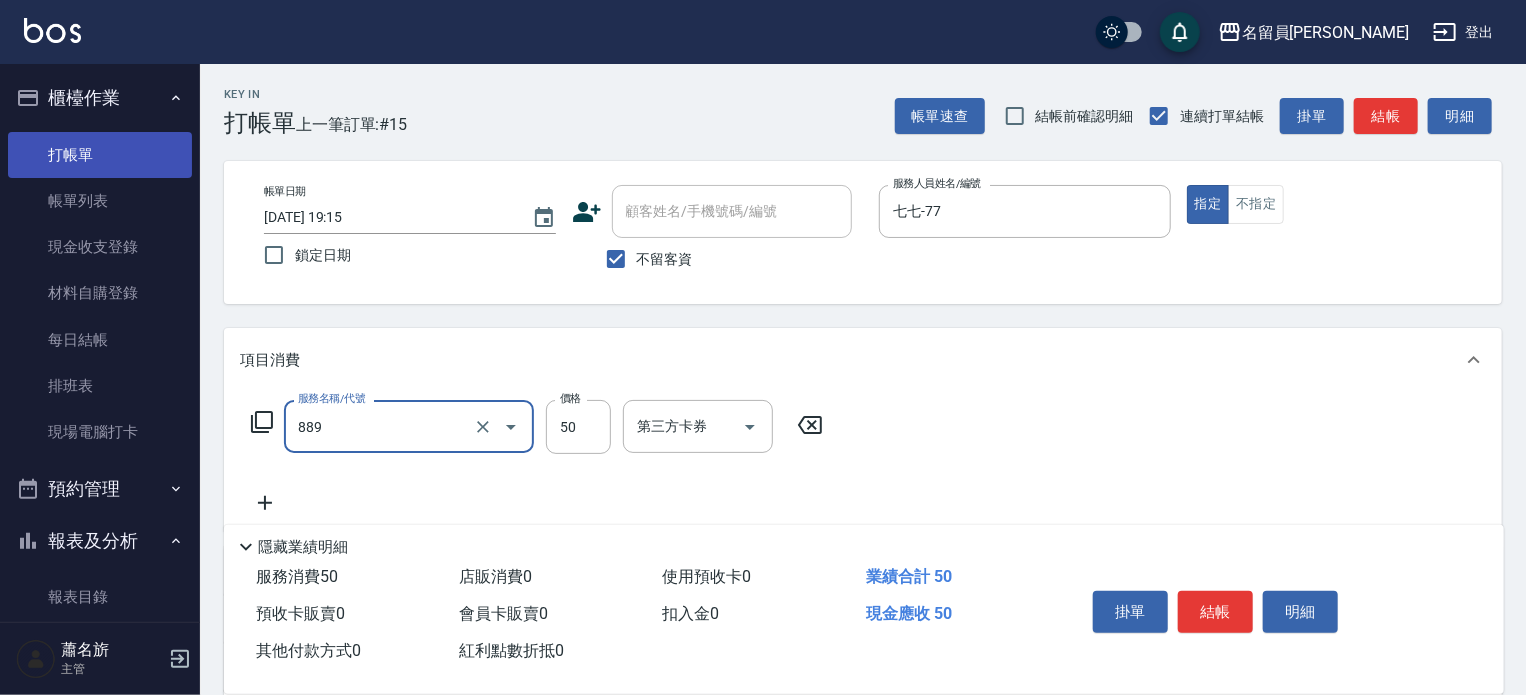type on "精油(889)" 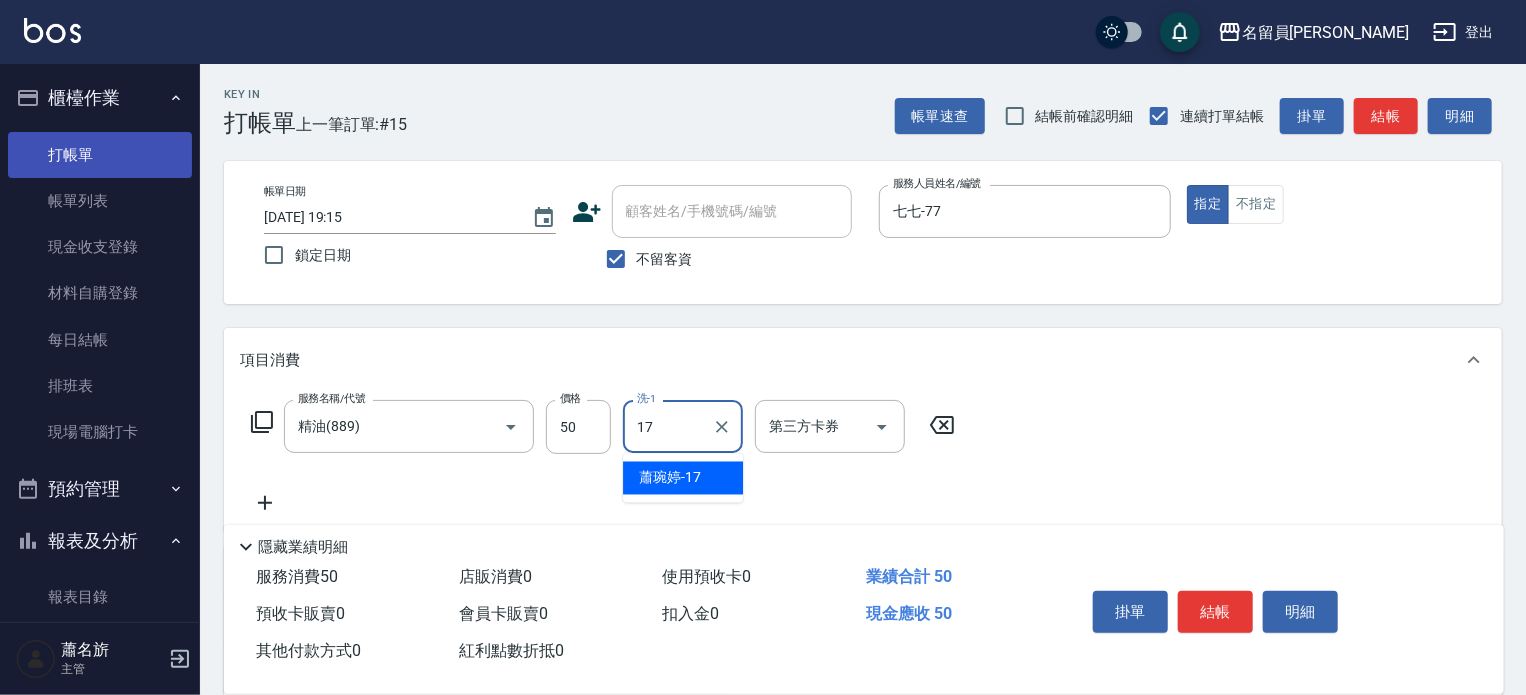 type on "[PERSON_NAME]-17" 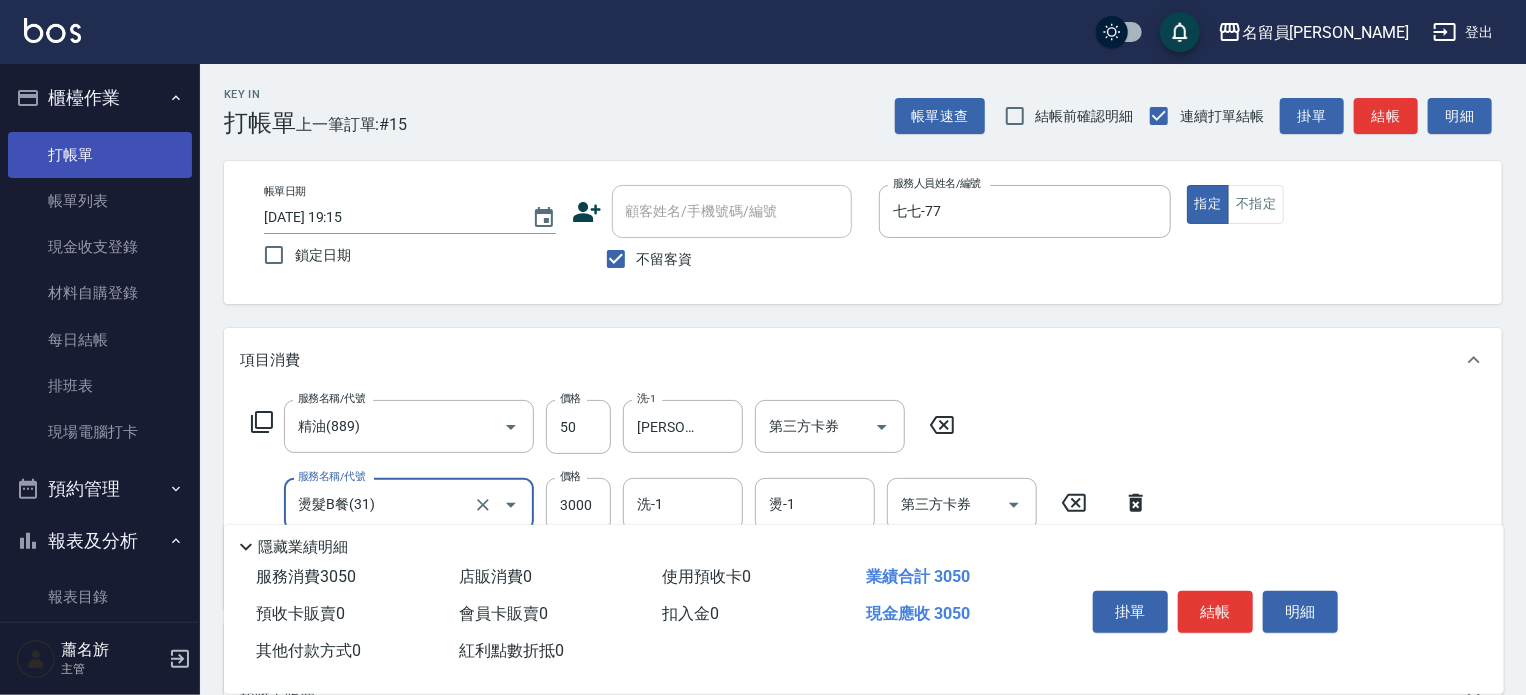 type on "燙髮B餐(31)" 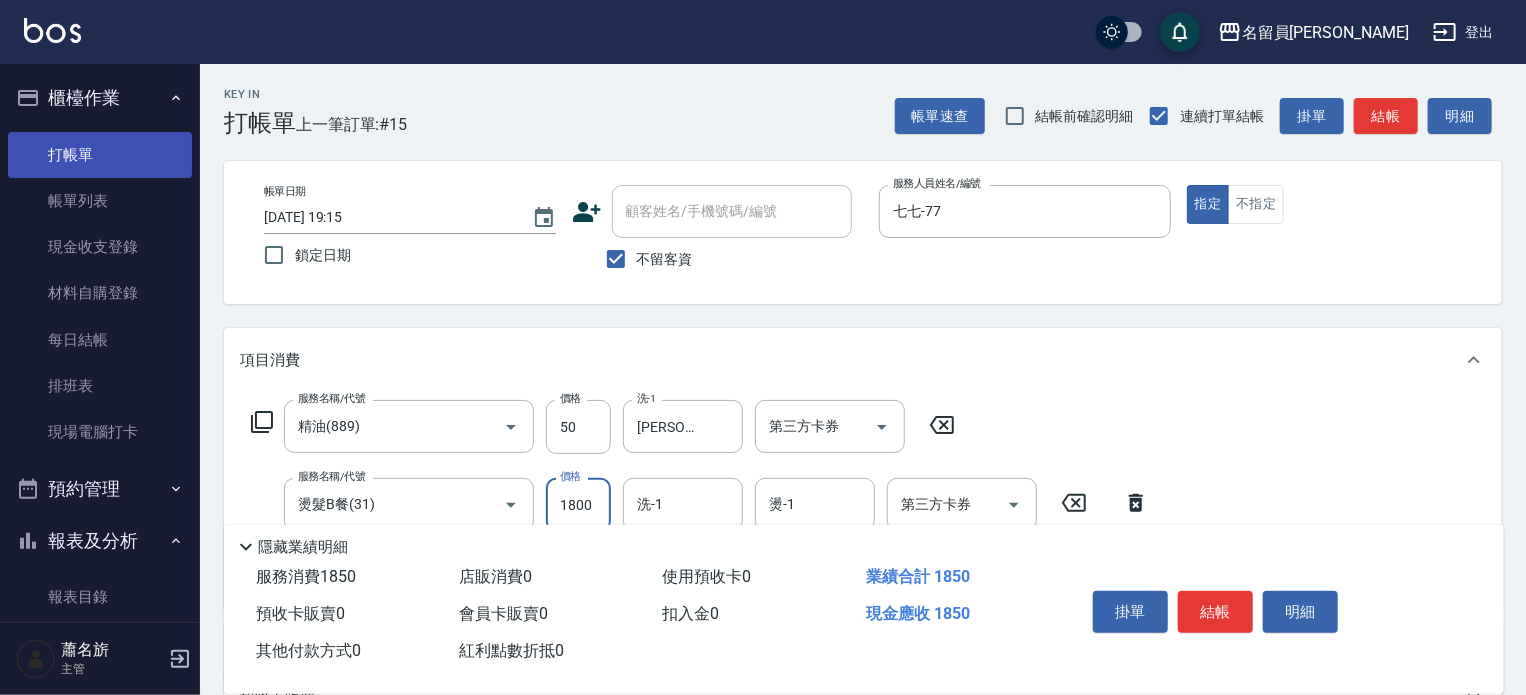 type on "1800" 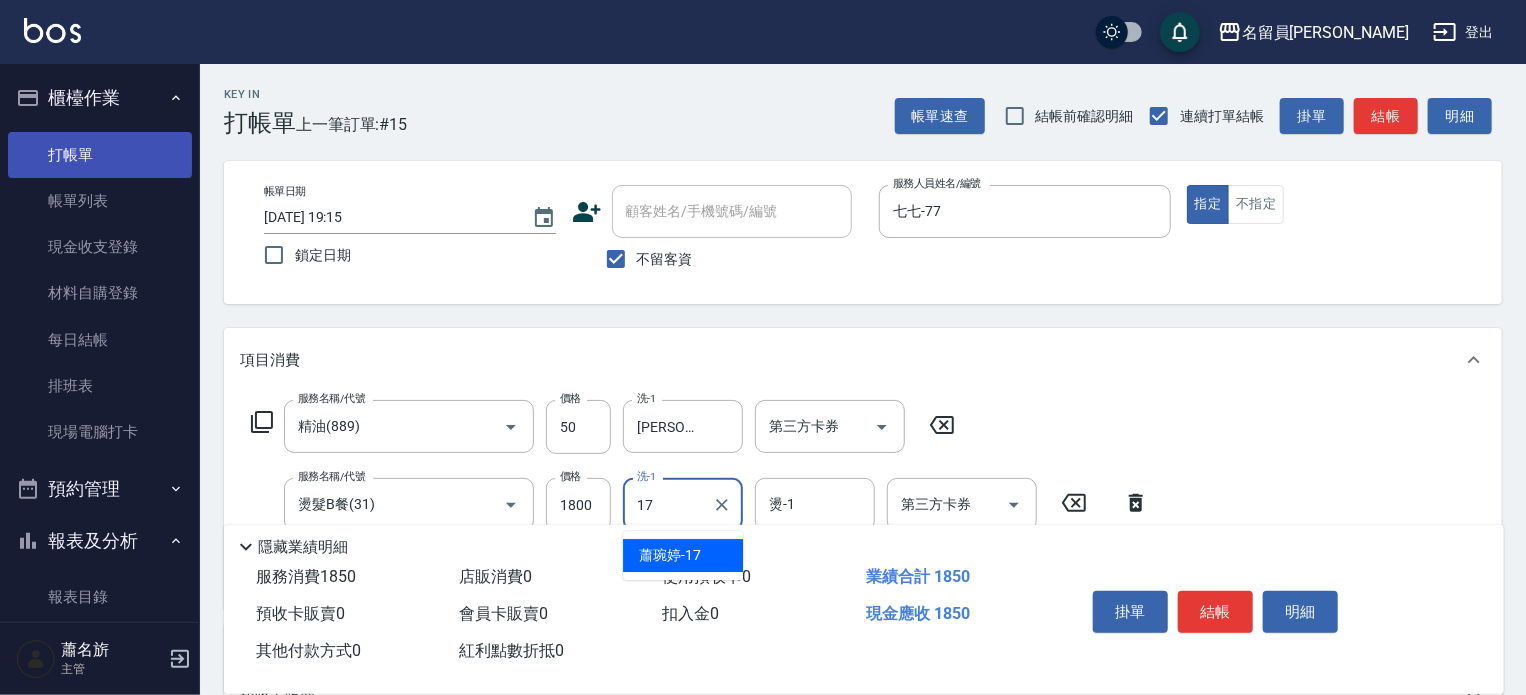type on "[PERSON_NAME]-17" 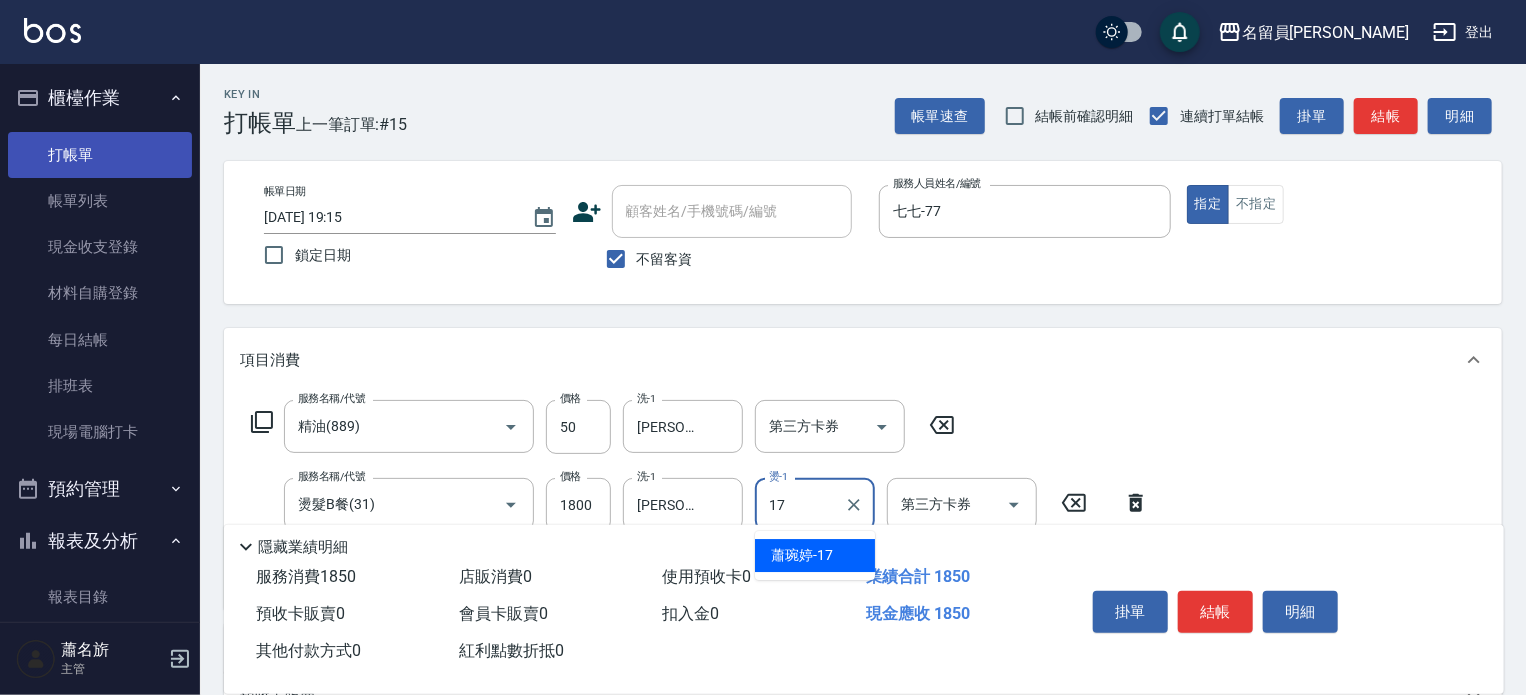 type on "[PERSON_NAME]-17" 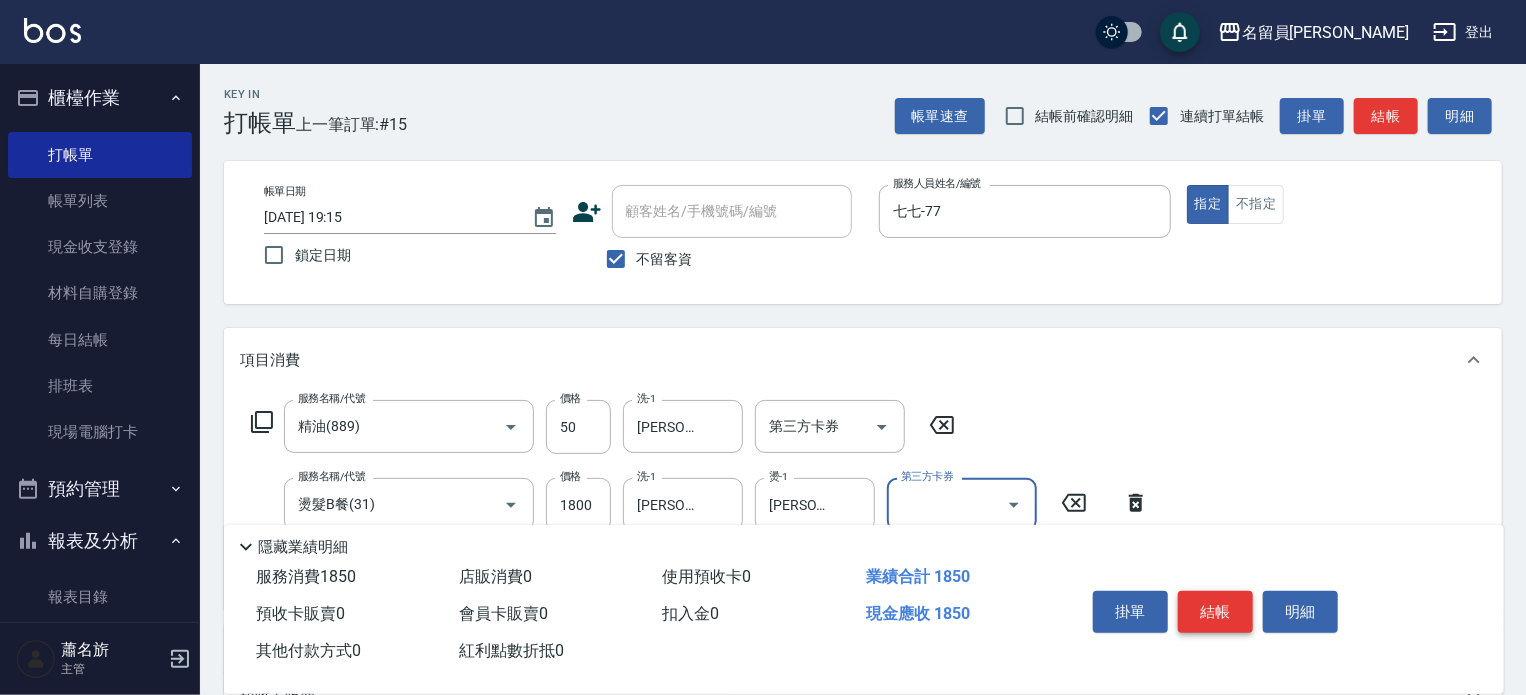 click on "結帳" at bounding box center [1215, 612] 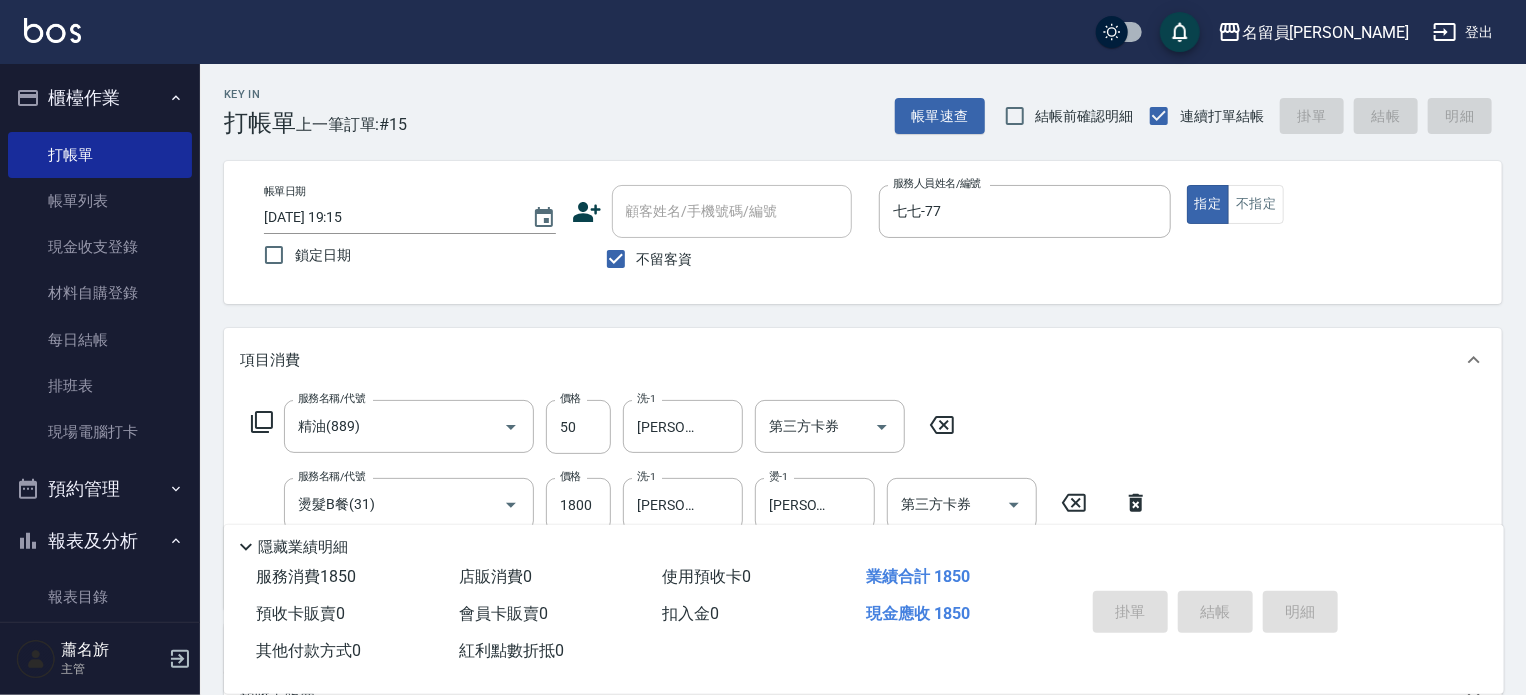 type 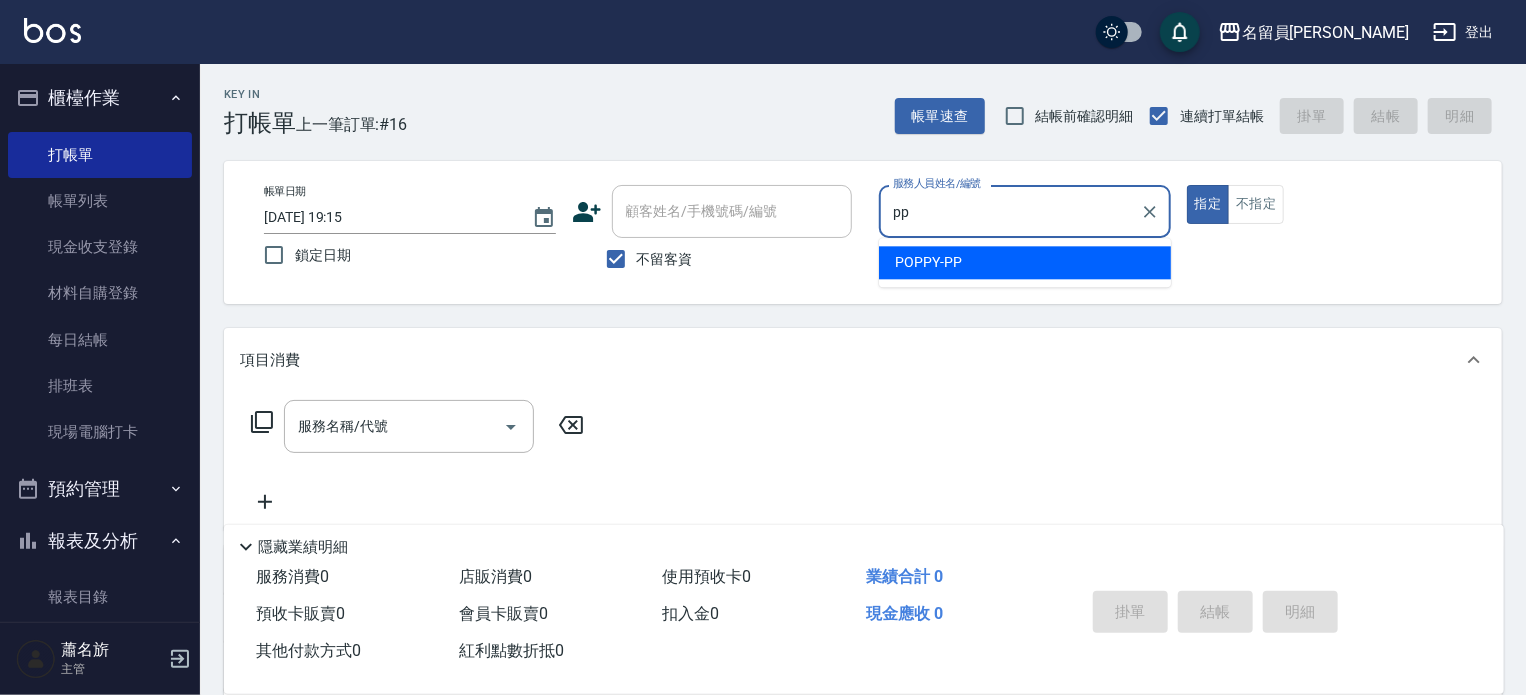 type on "POPPY-PP" 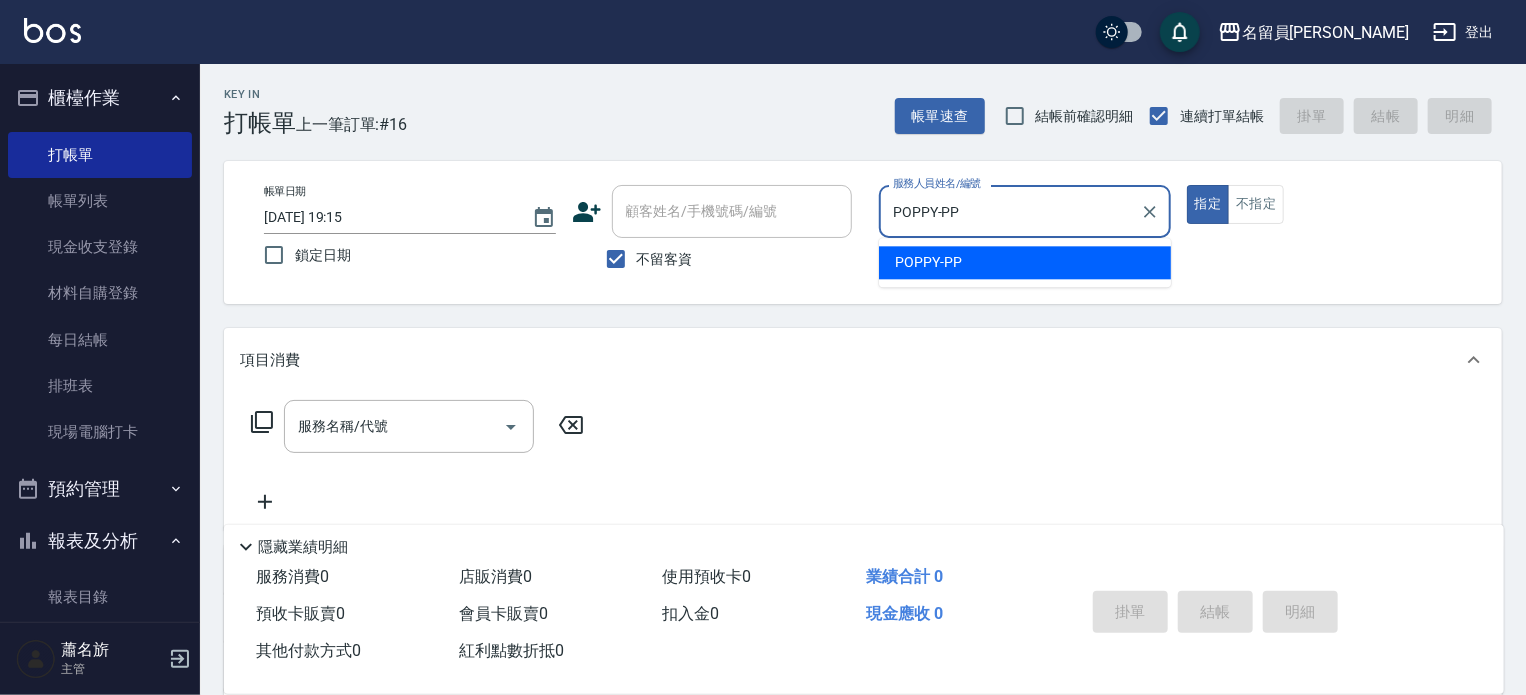 type on "true" 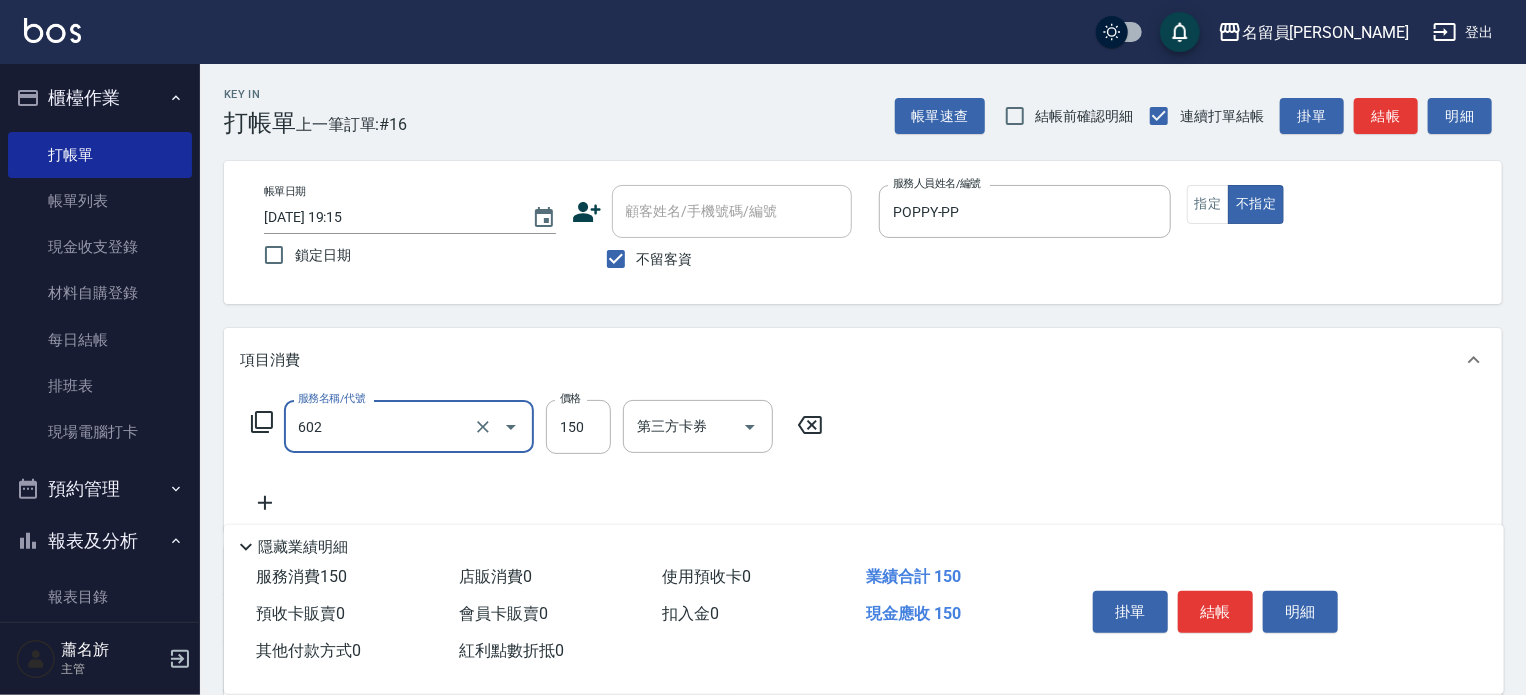 type on "一般洗髮(602)" 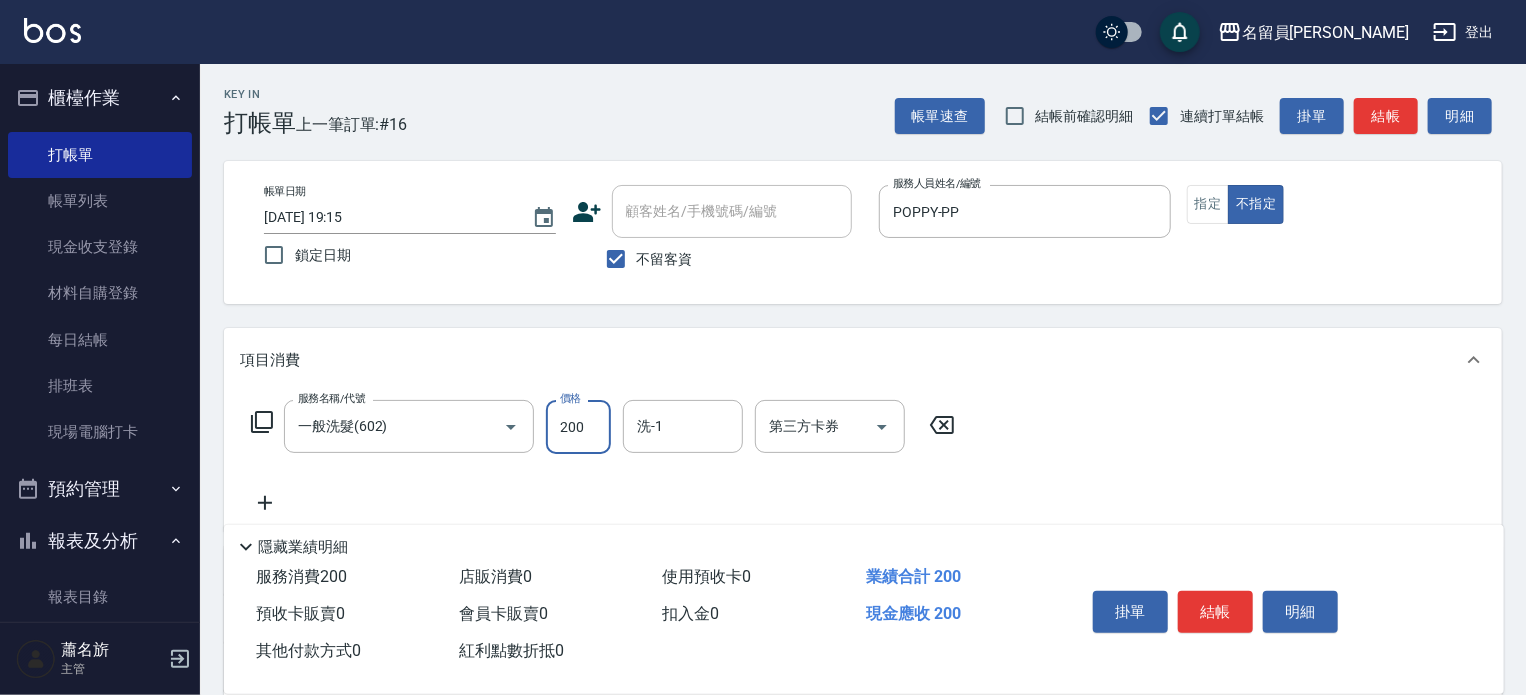 type on "200" 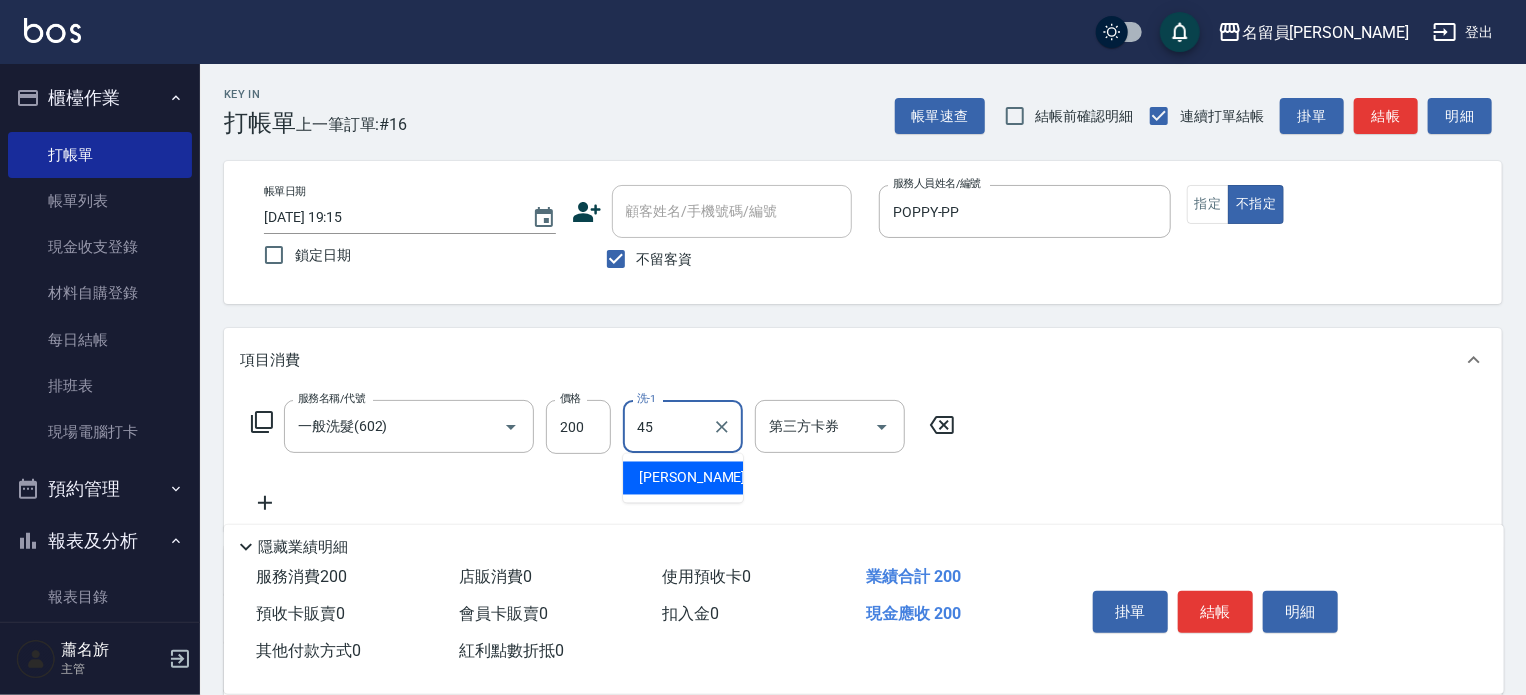 type on "[PERSON_NAME]-45" 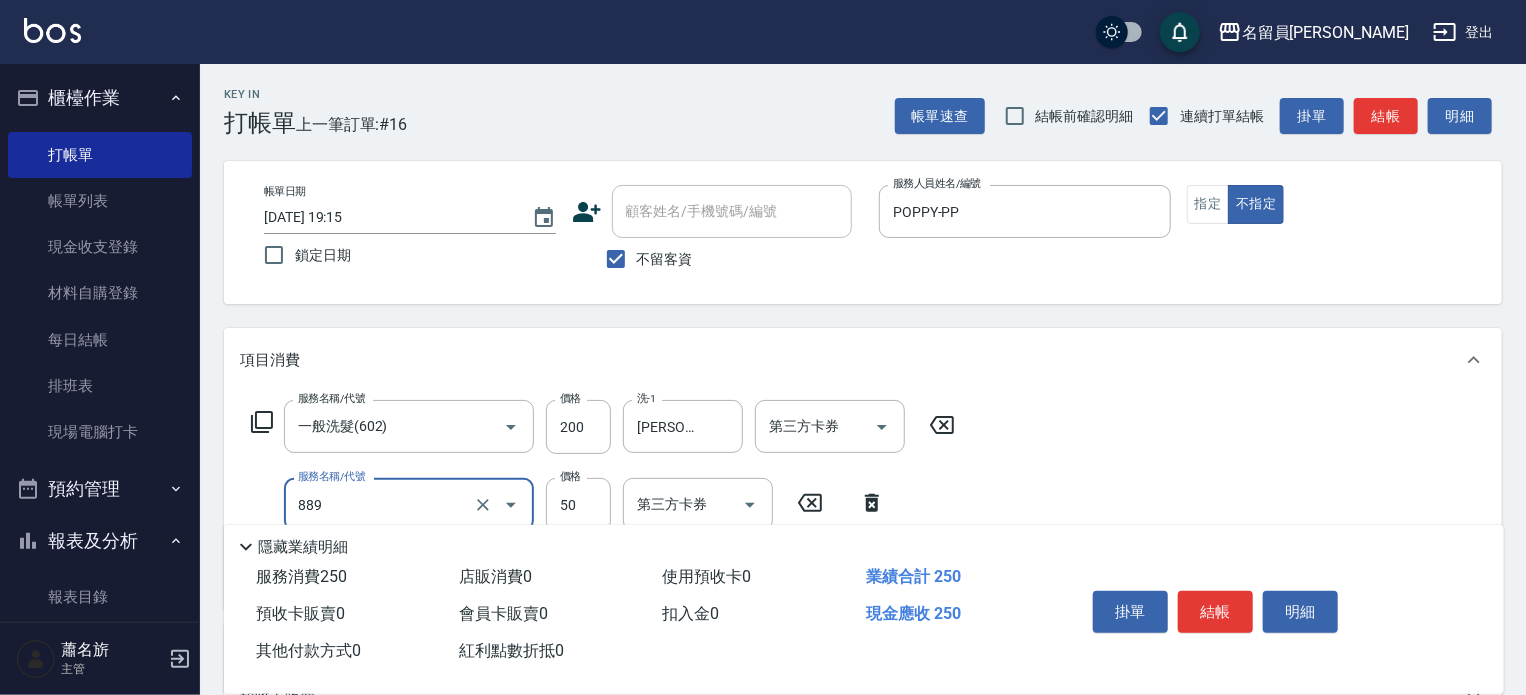 type on "精油(889)" 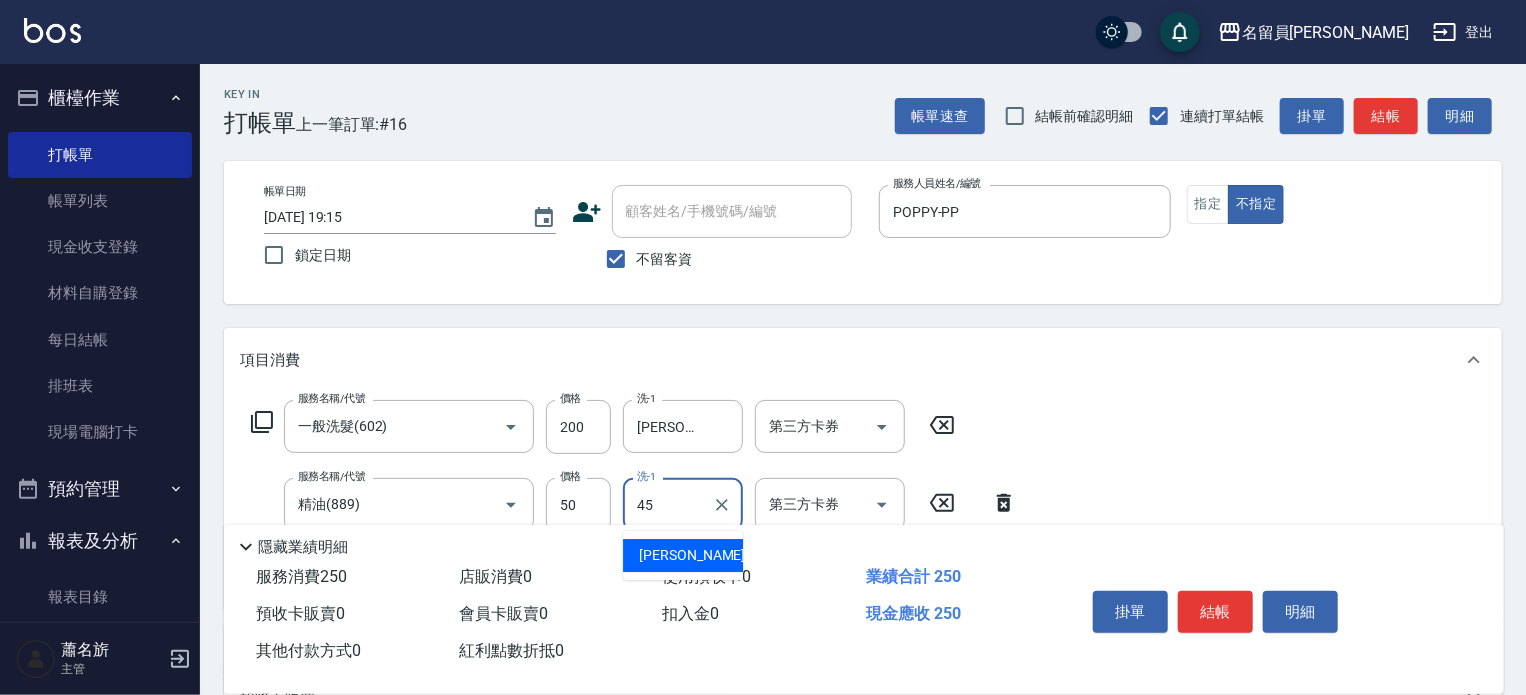 type on "[PERSON_NAME]-45" 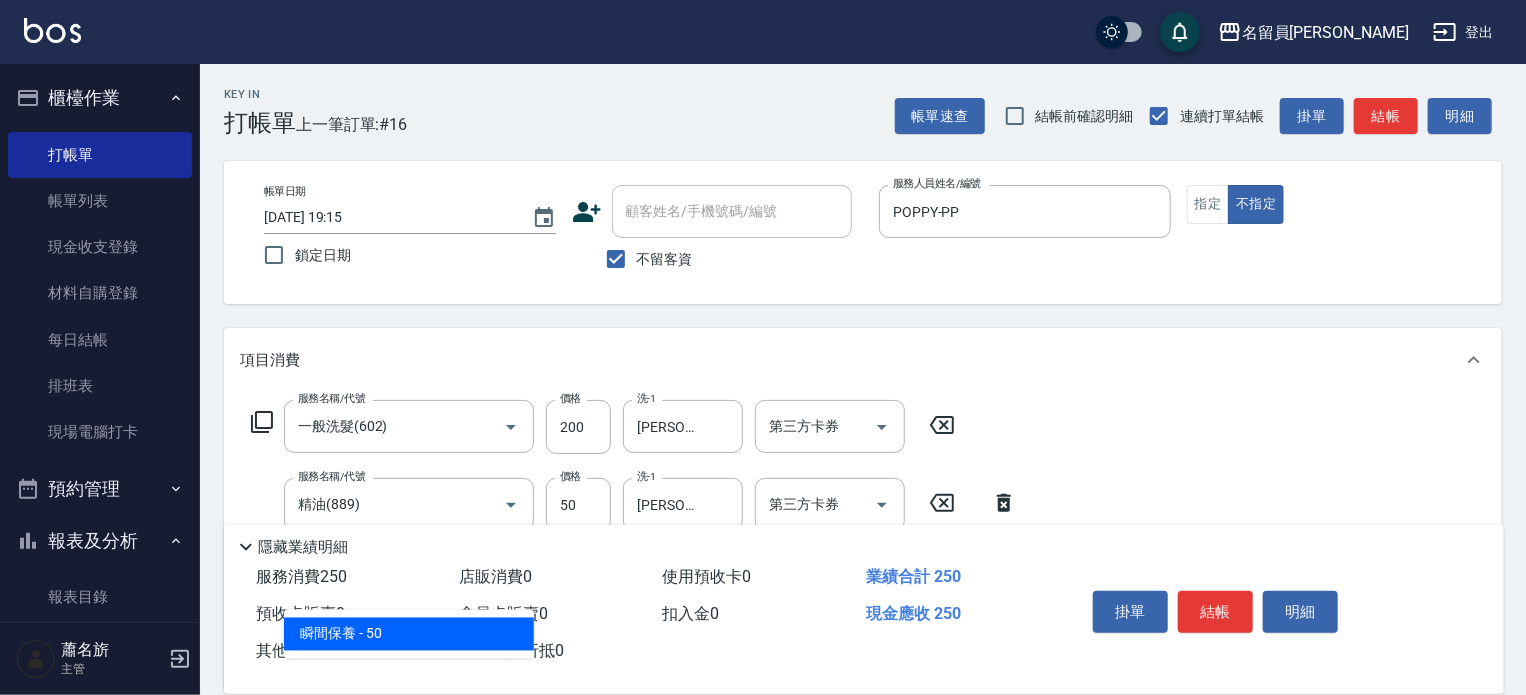 type on "4" 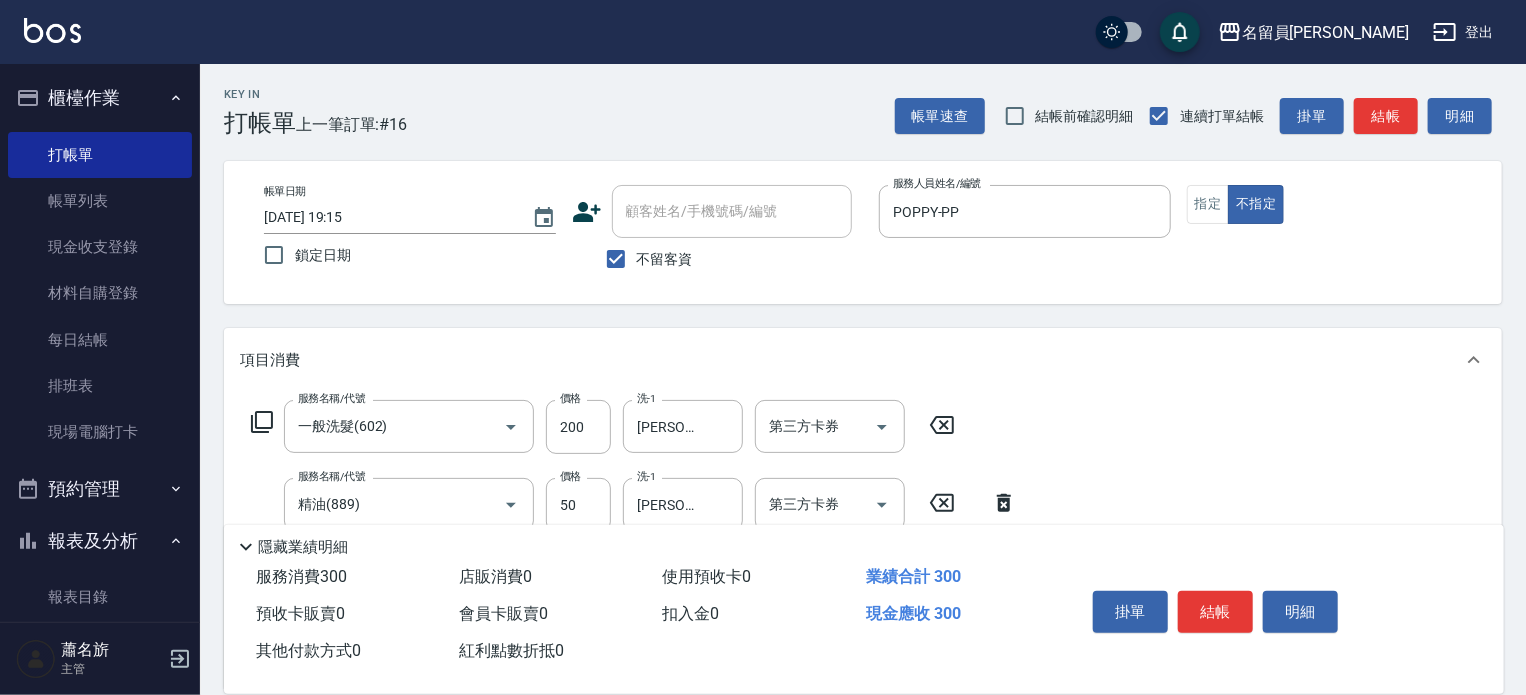 type on "5" 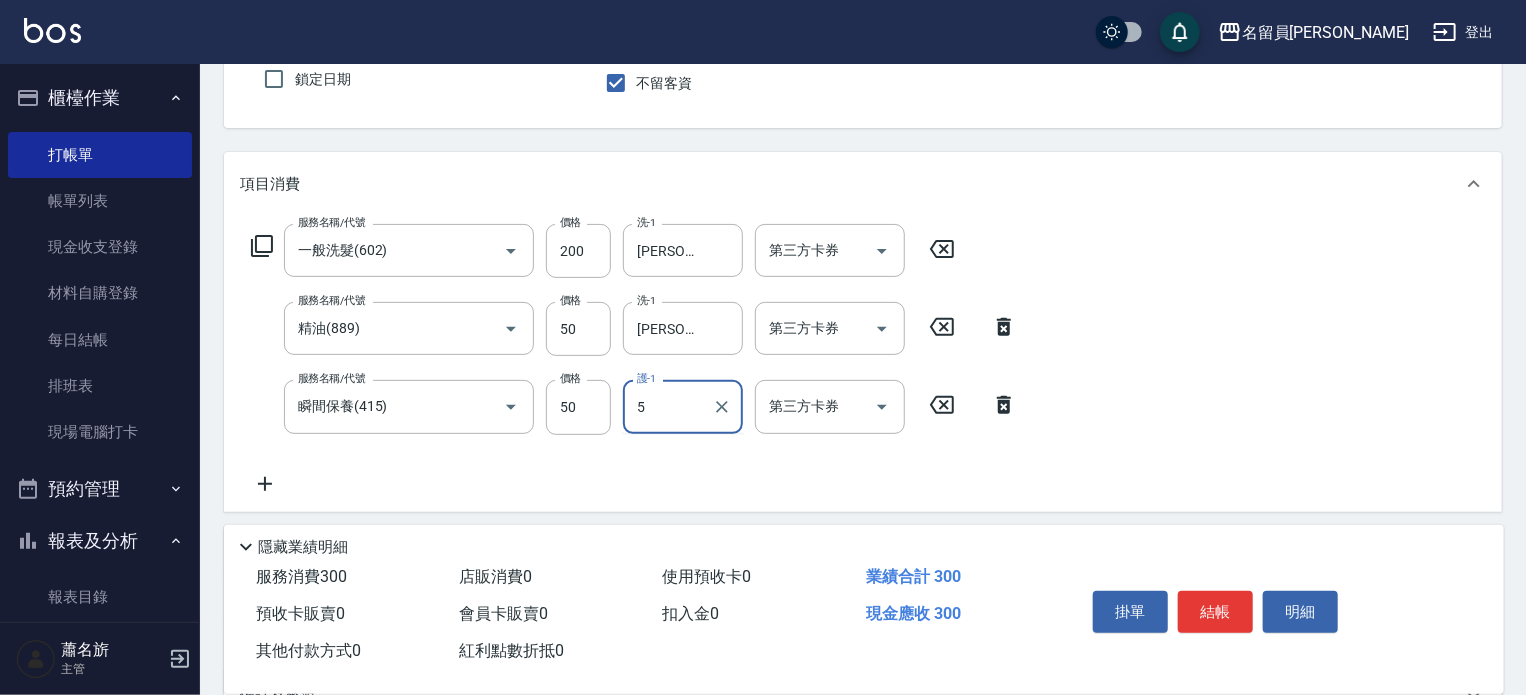 scroll, scrollTop: 200, scrollLeft: 0, axis: vertical 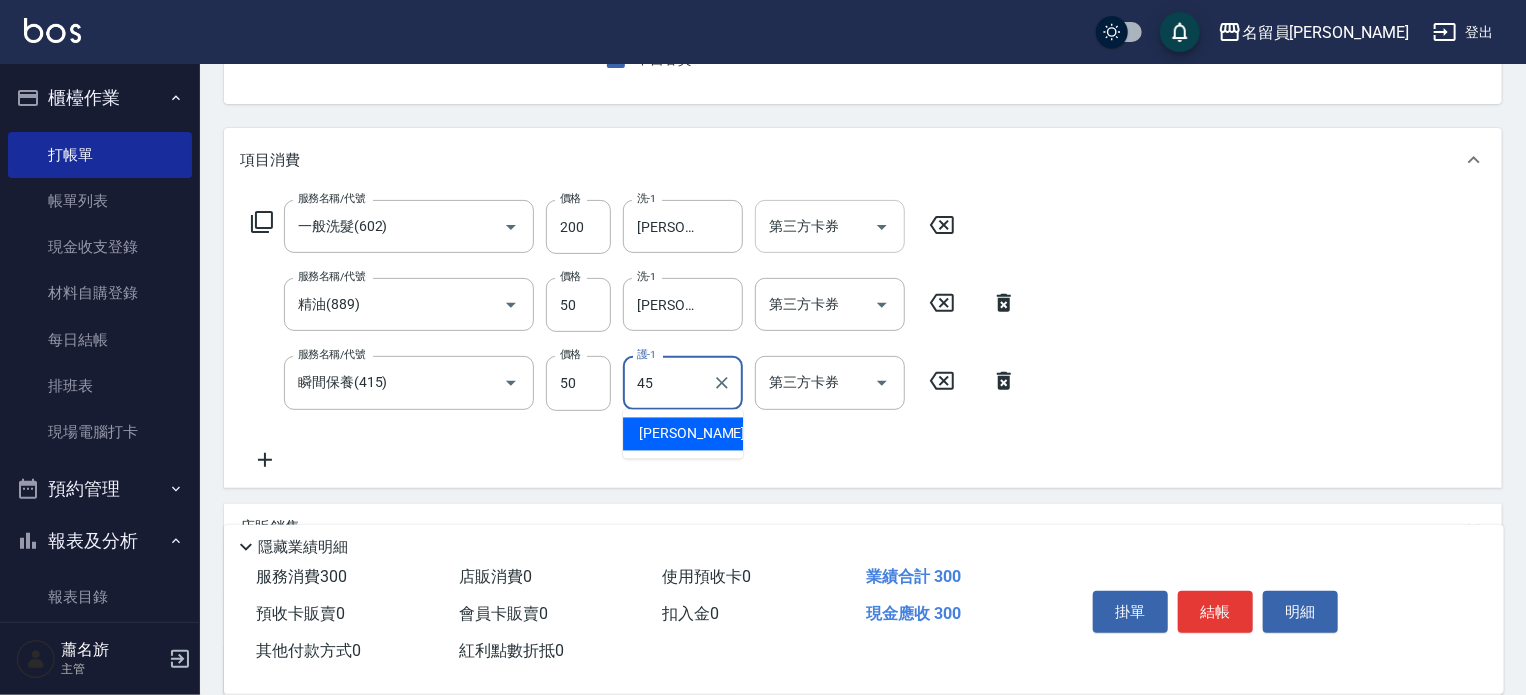 type on "[PERSON_NAME]-45" 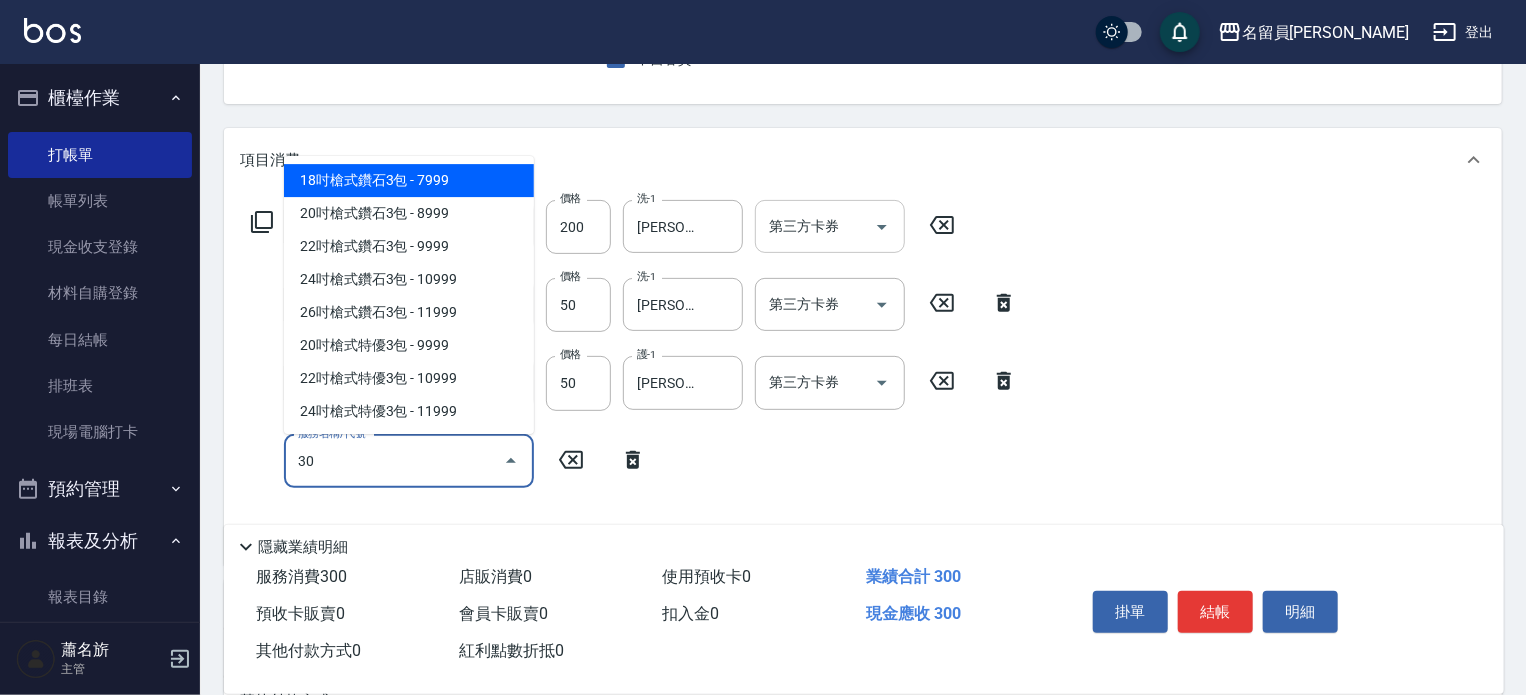 type on "302" 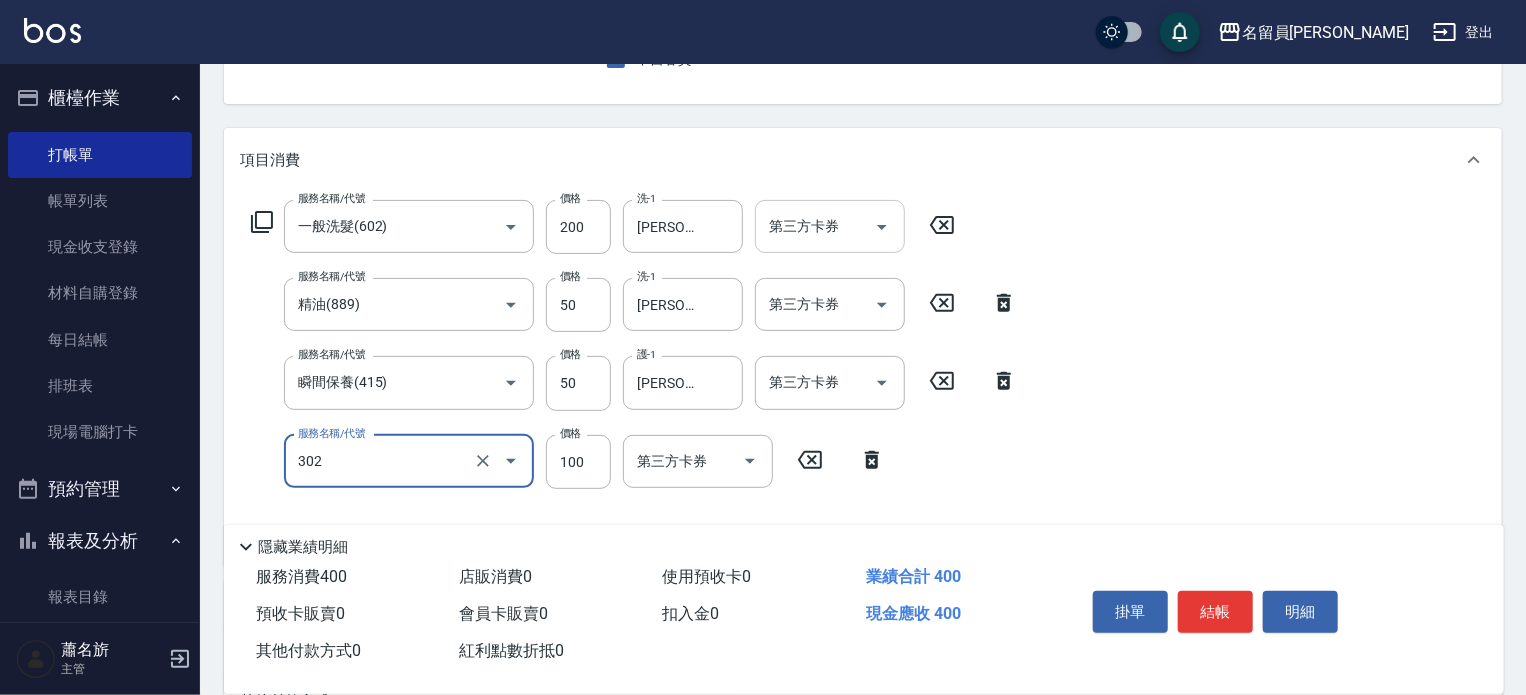 type 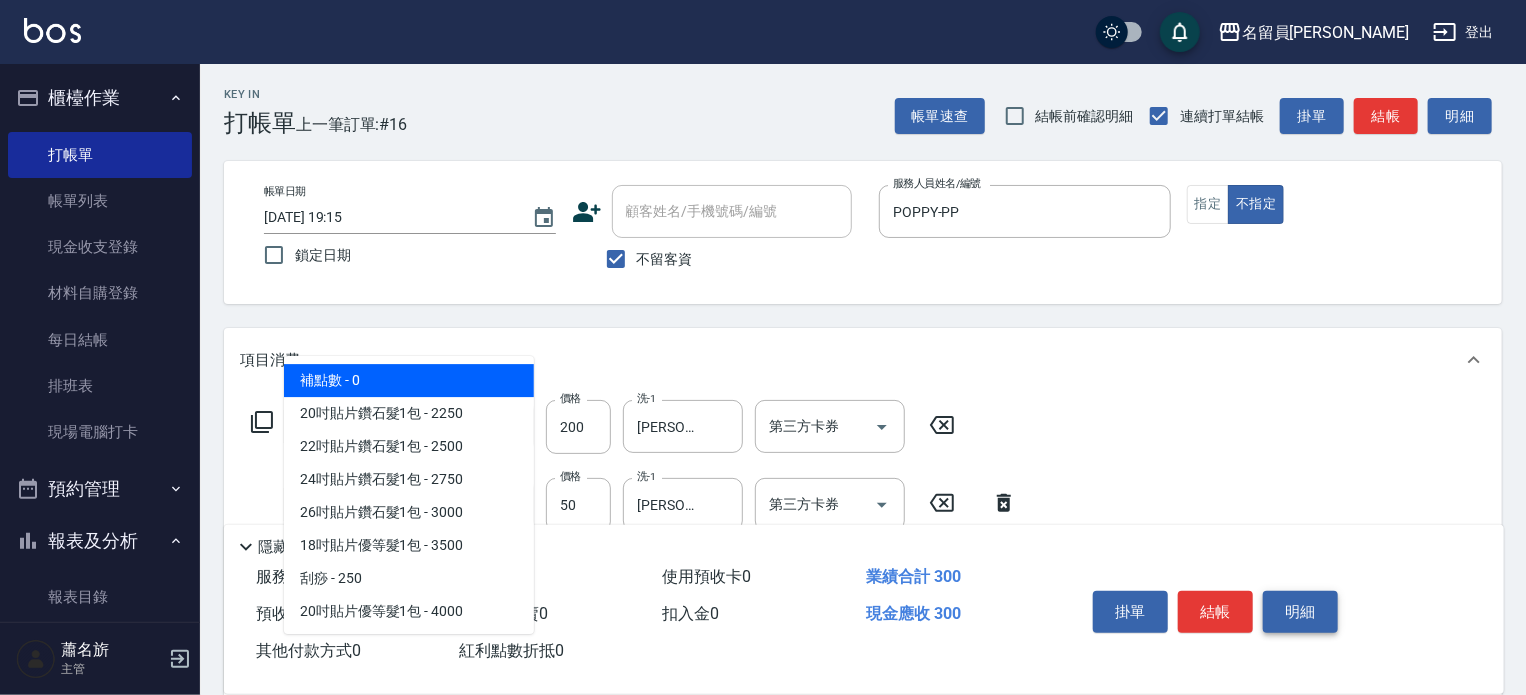 scroll, scrollTop: 0, scrollLeft: 0, axis: both 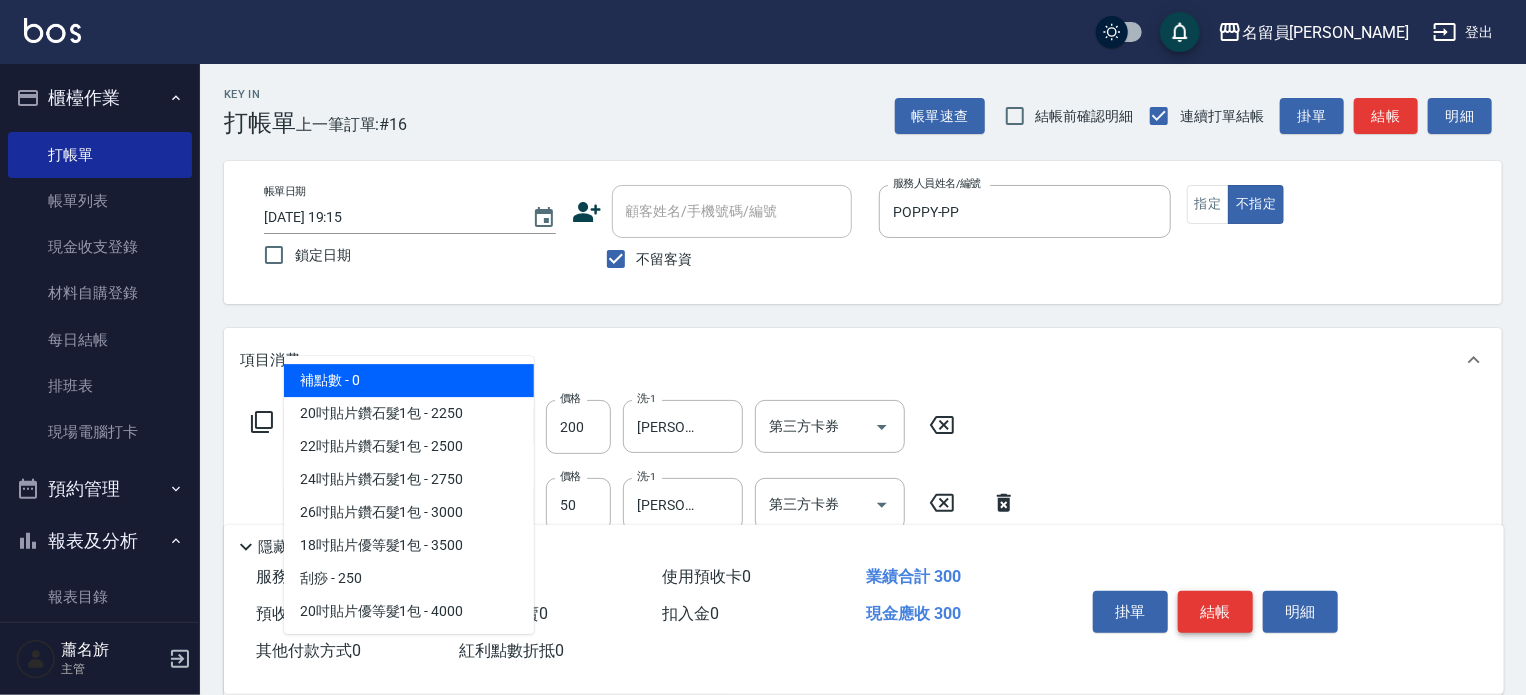 click on "結帳" at bounding box center (1215, 612) 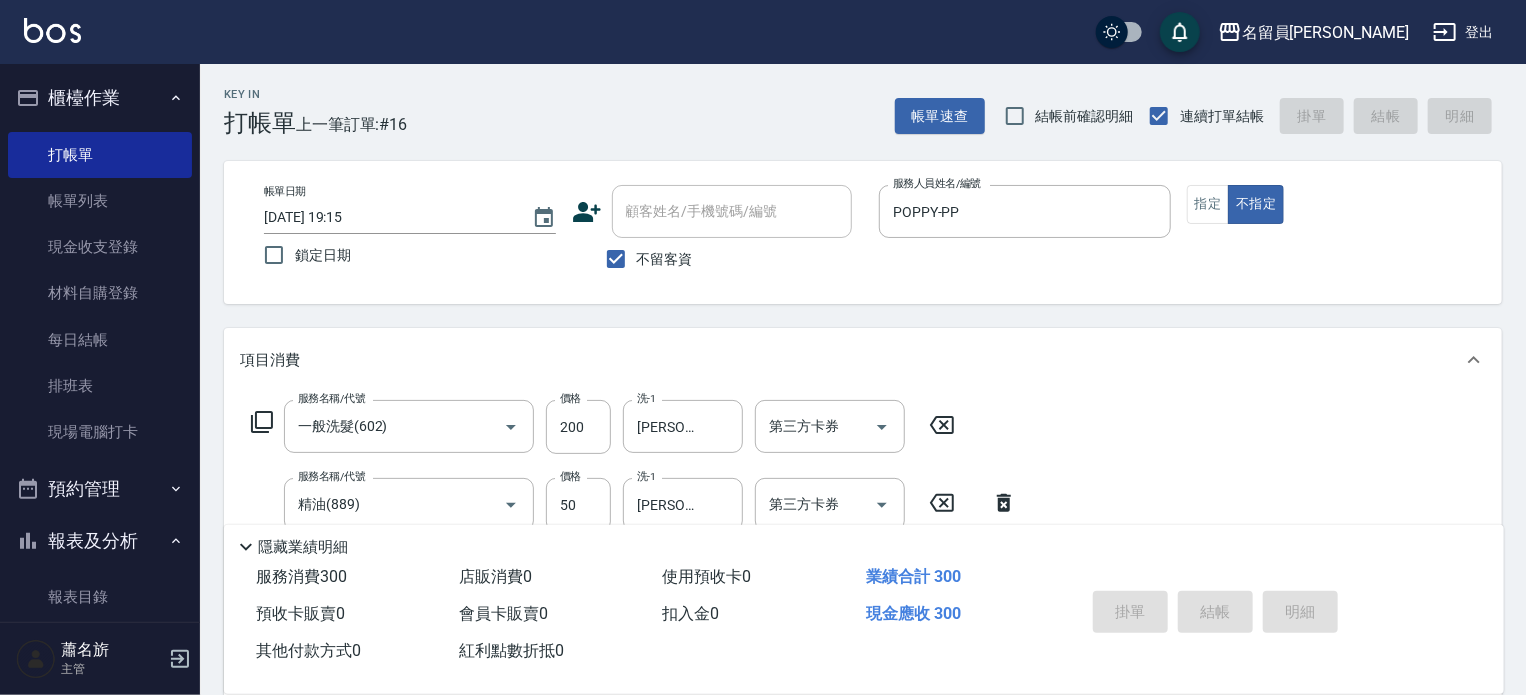 type on "[DATE] 19:24" 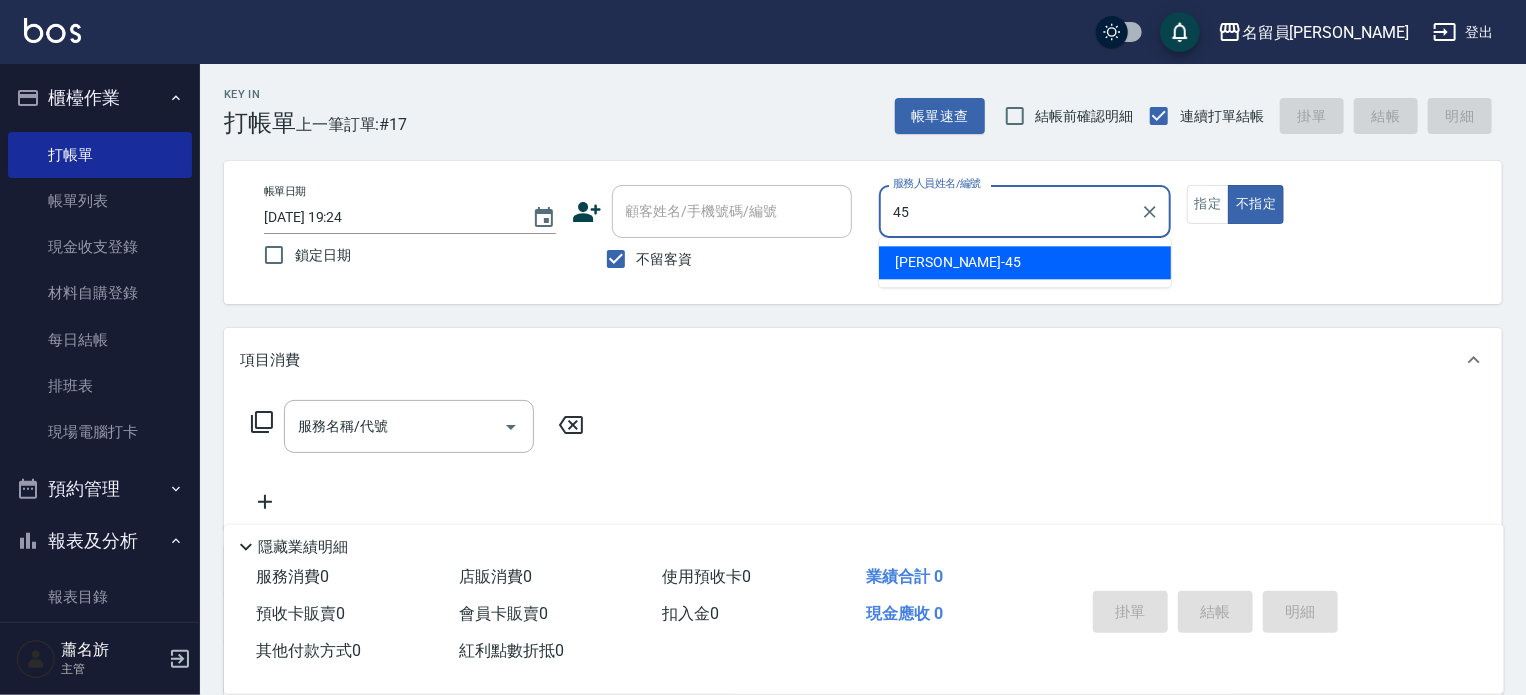 type on "[PERSON_NAME]-45" 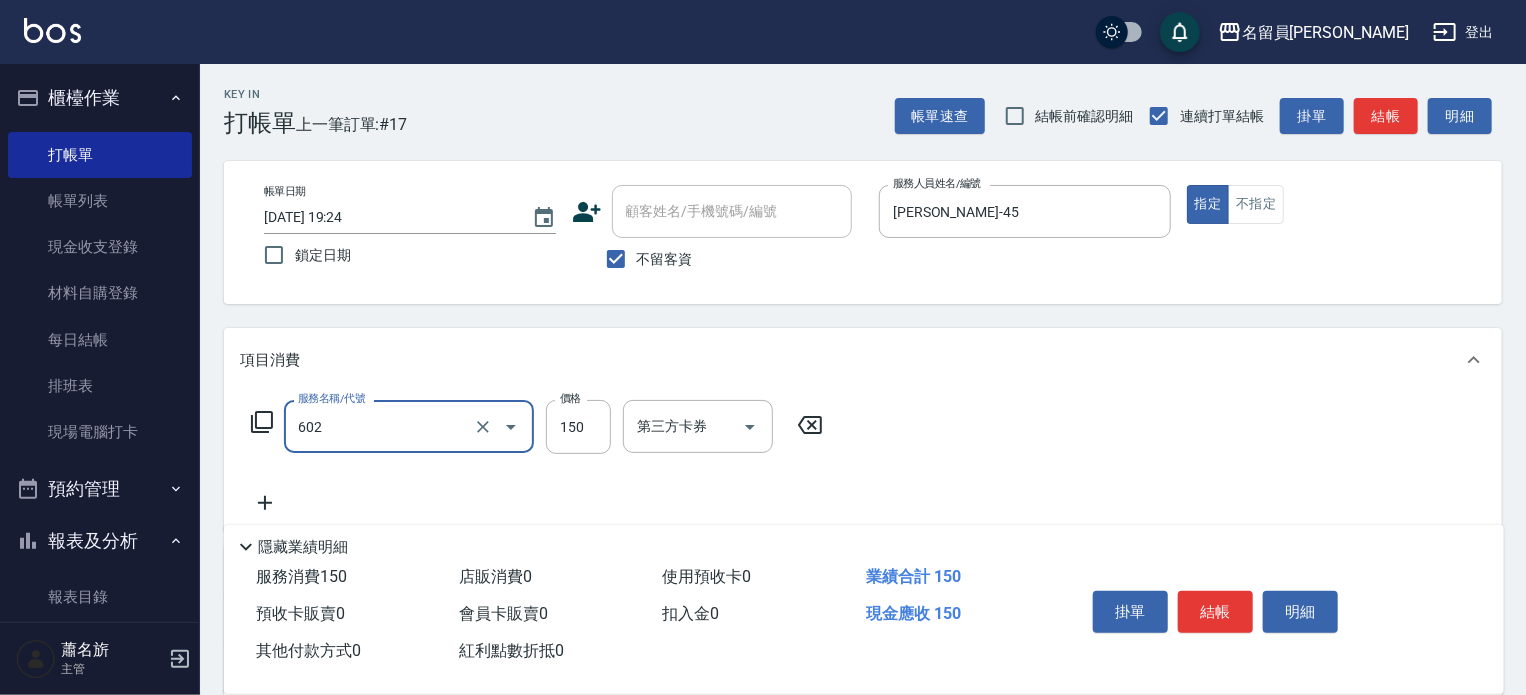 type on "一般洗髮(602)" 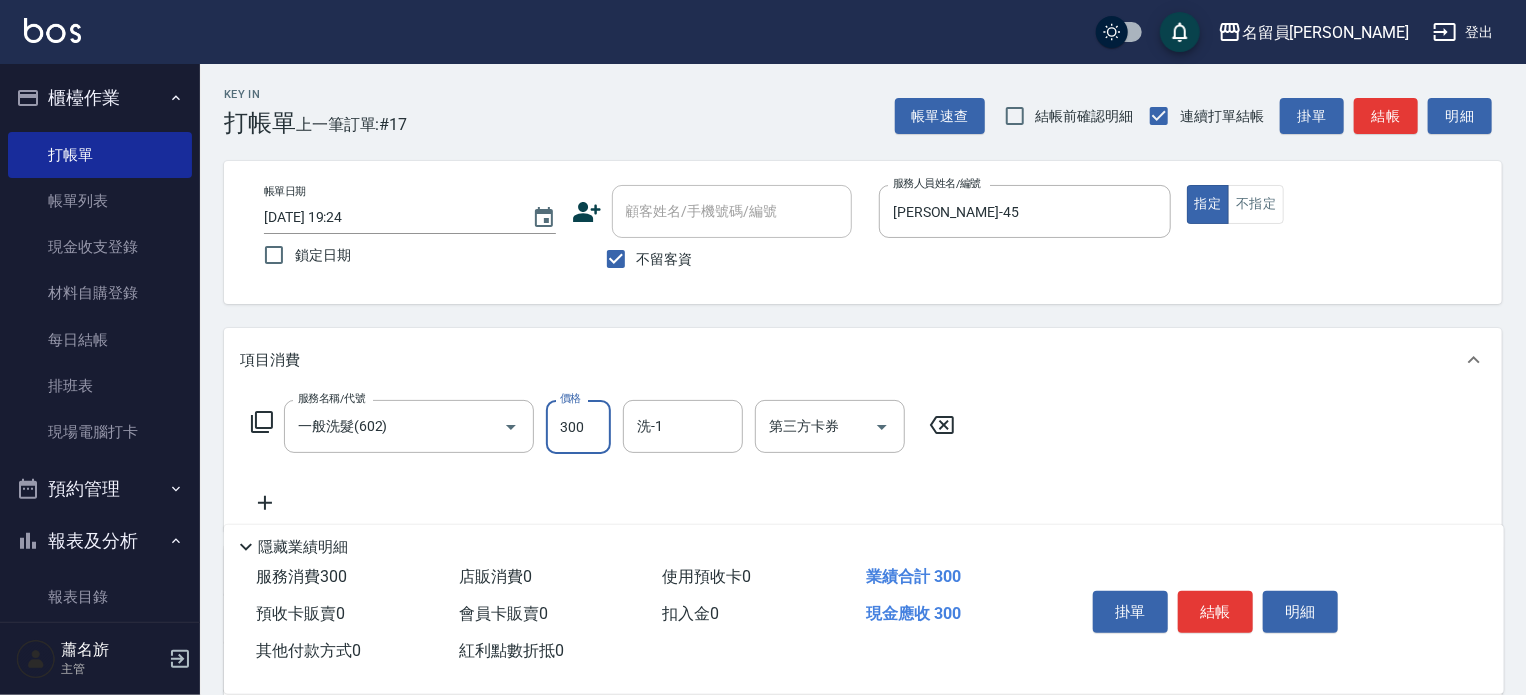 type on "300" 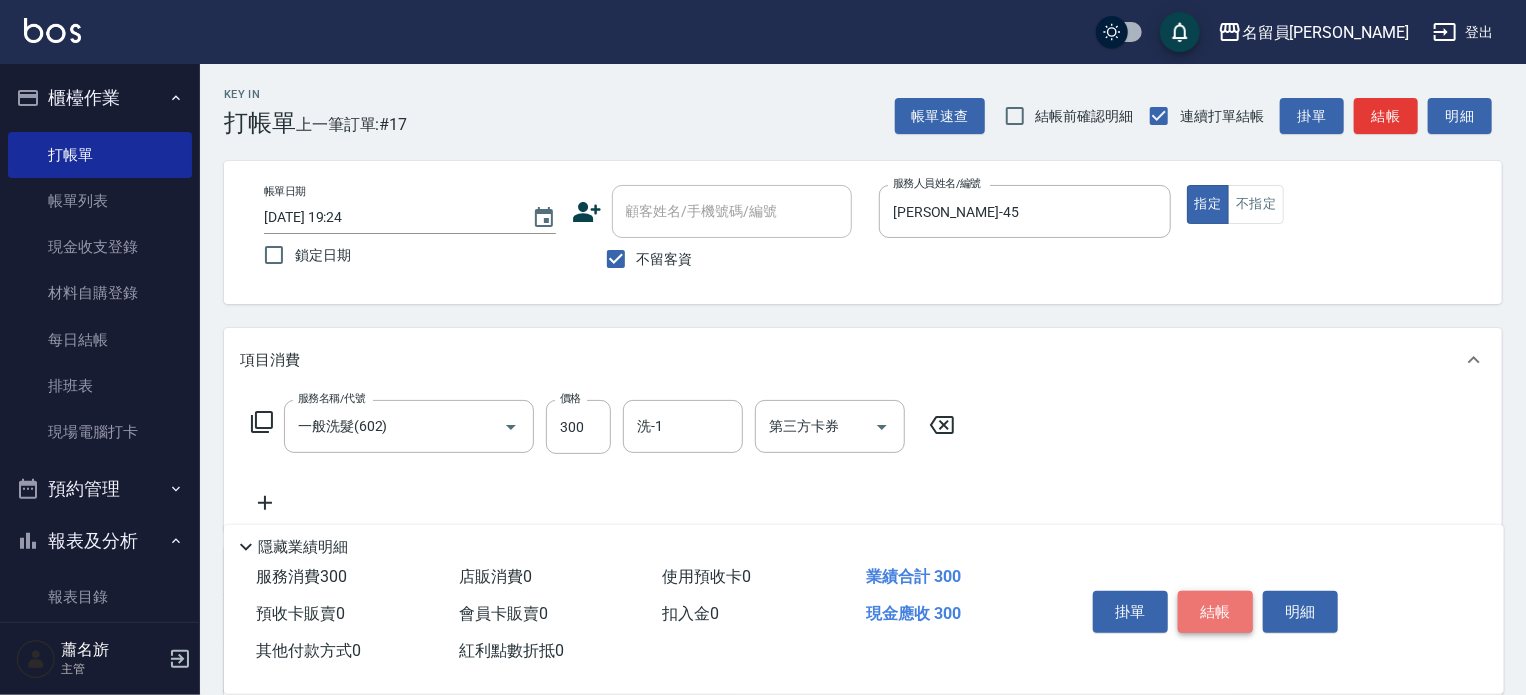 click on "結帳" at bounding box center (1215, 612) 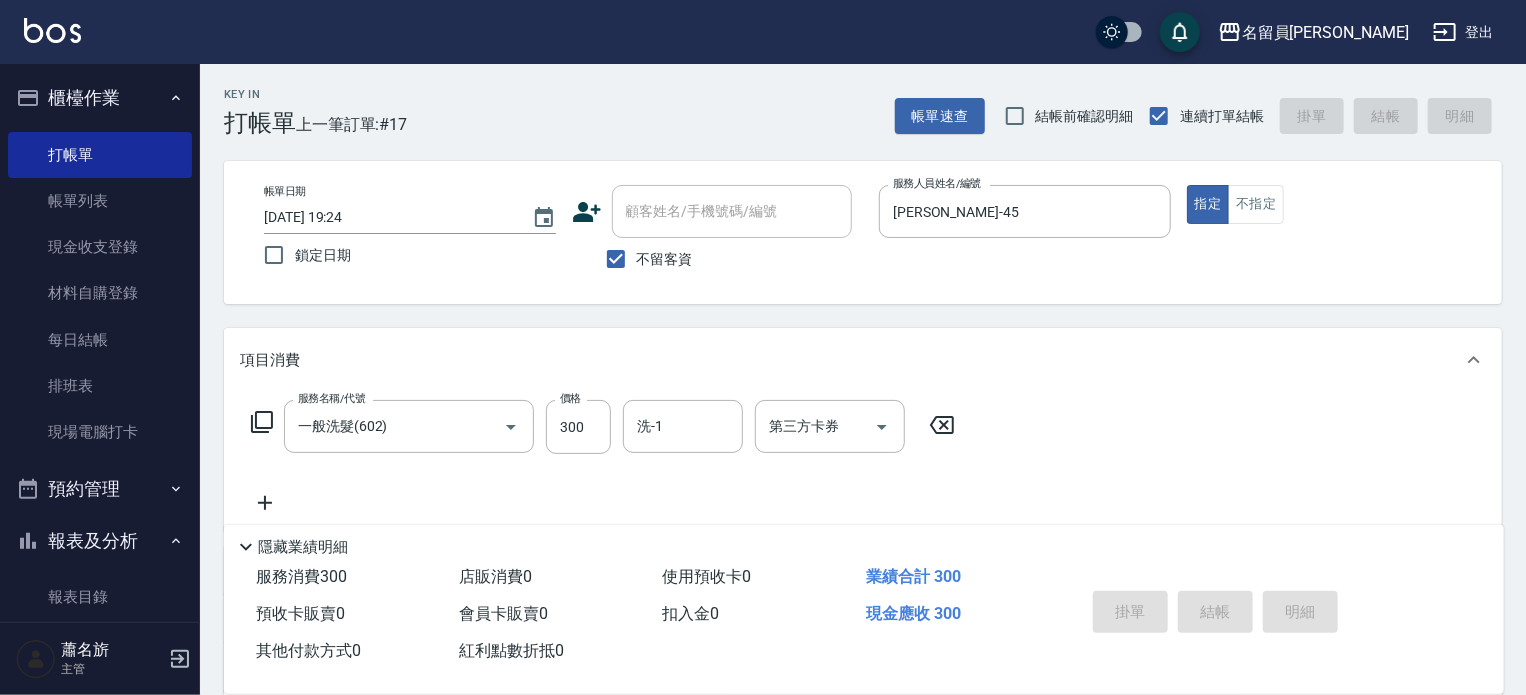 type 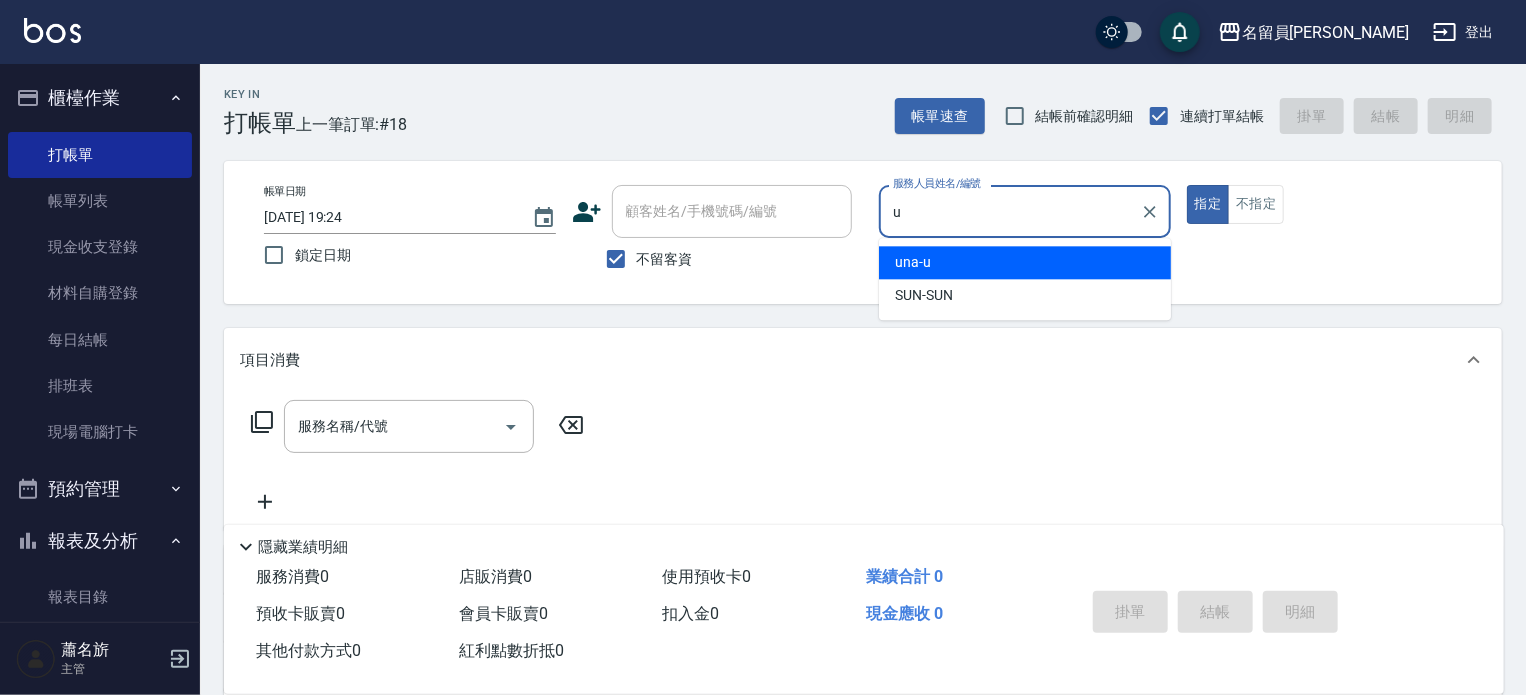 type on "una-u" 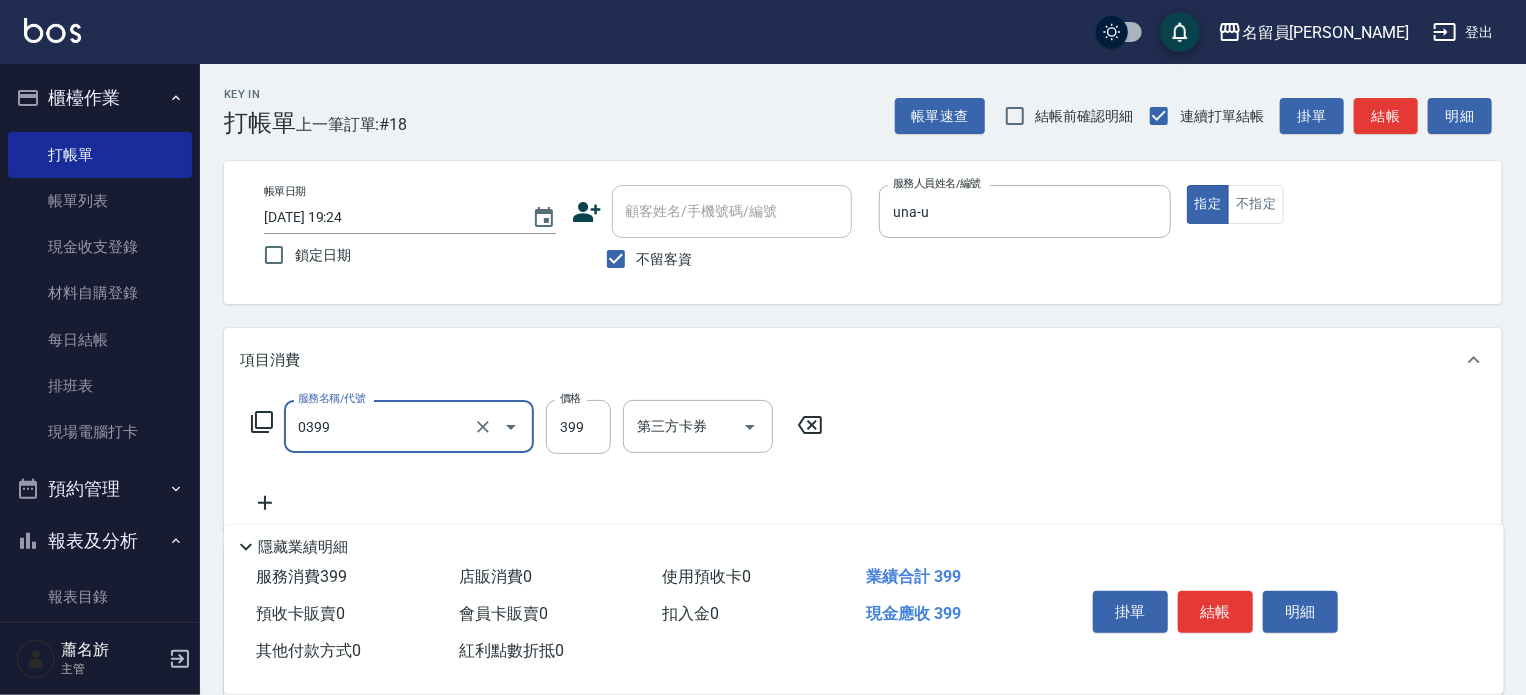 type on "海鹽SPA(0399)" 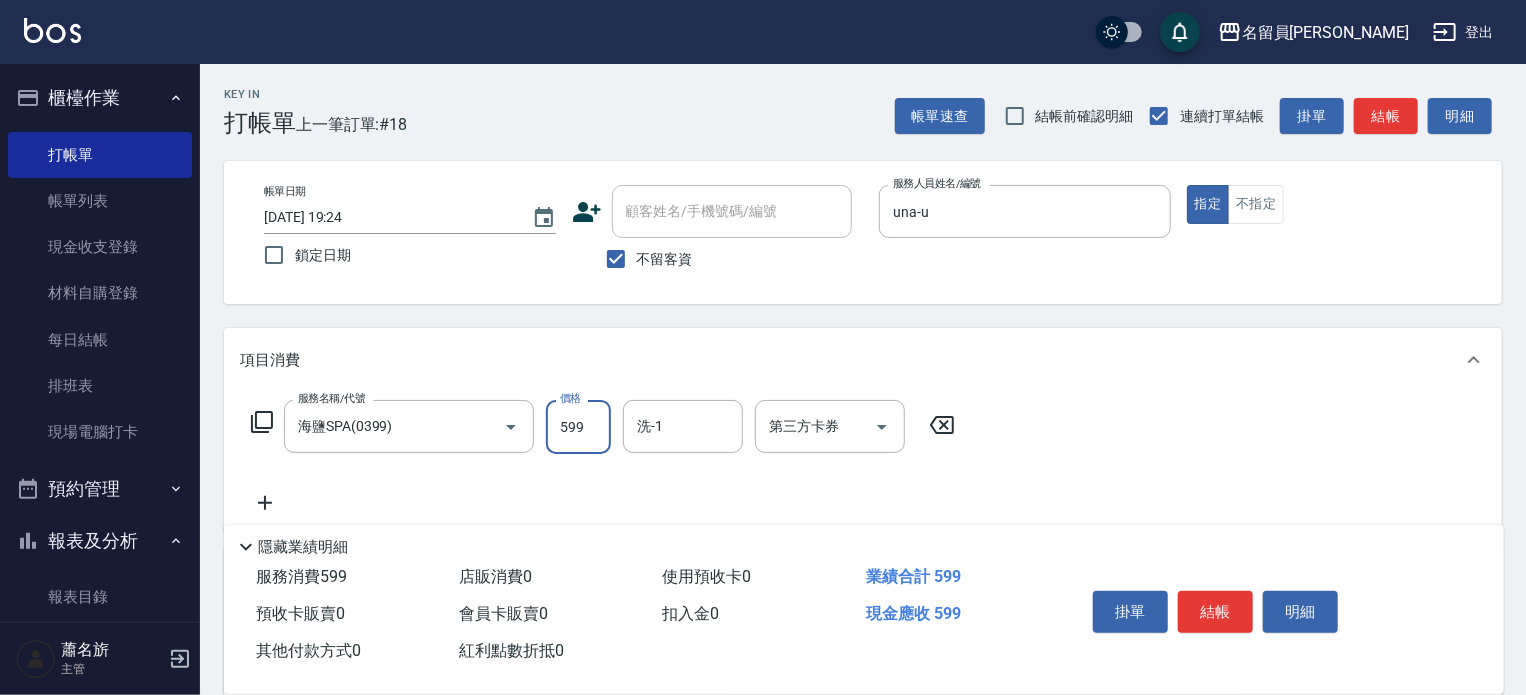 type on "599" 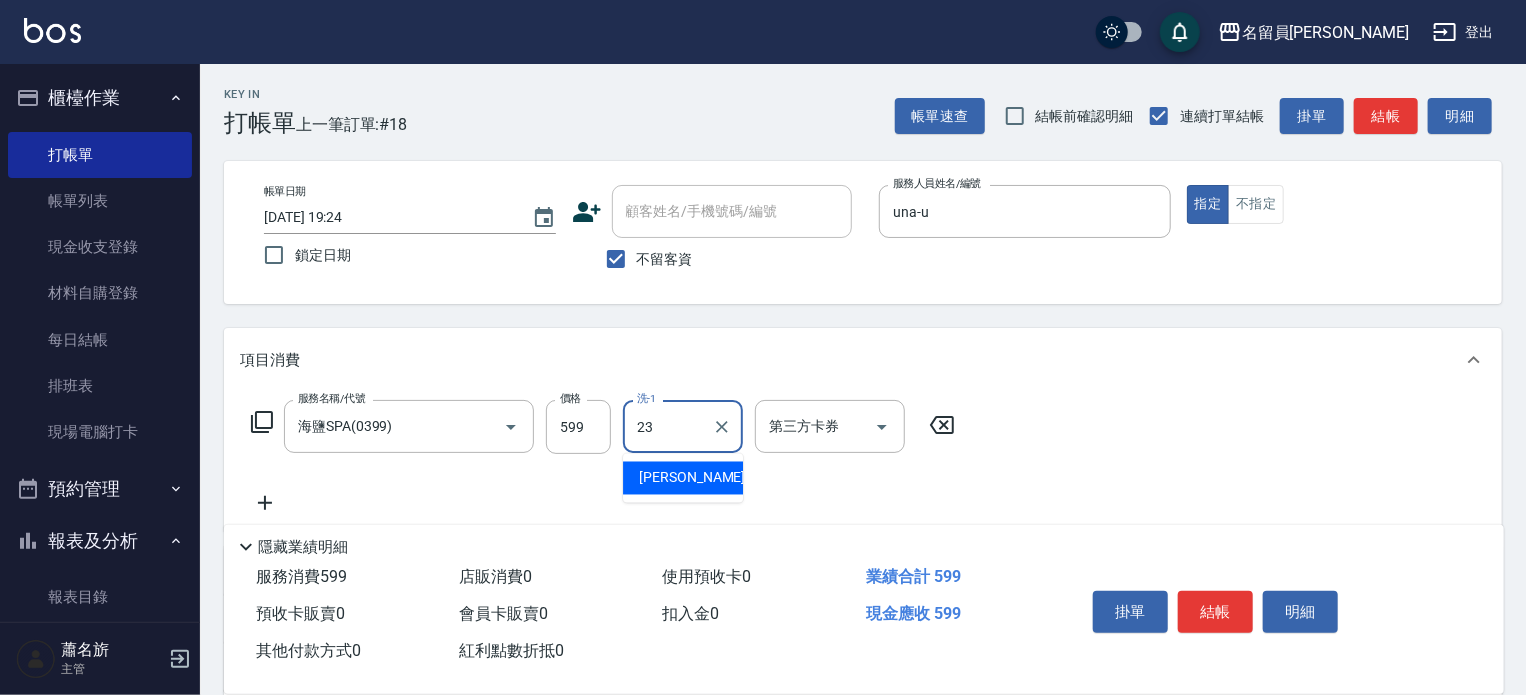 type on "[PERSON_NAME]-23" 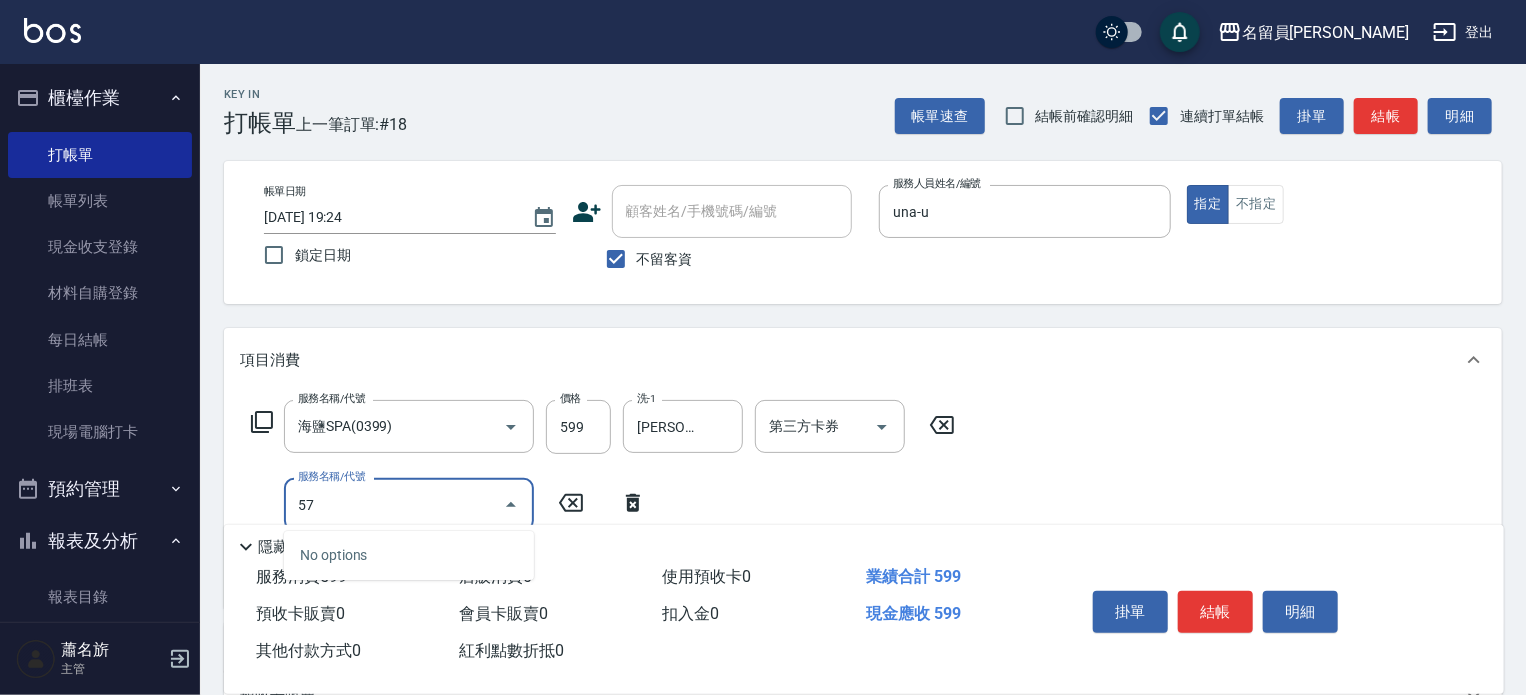 type on "5" 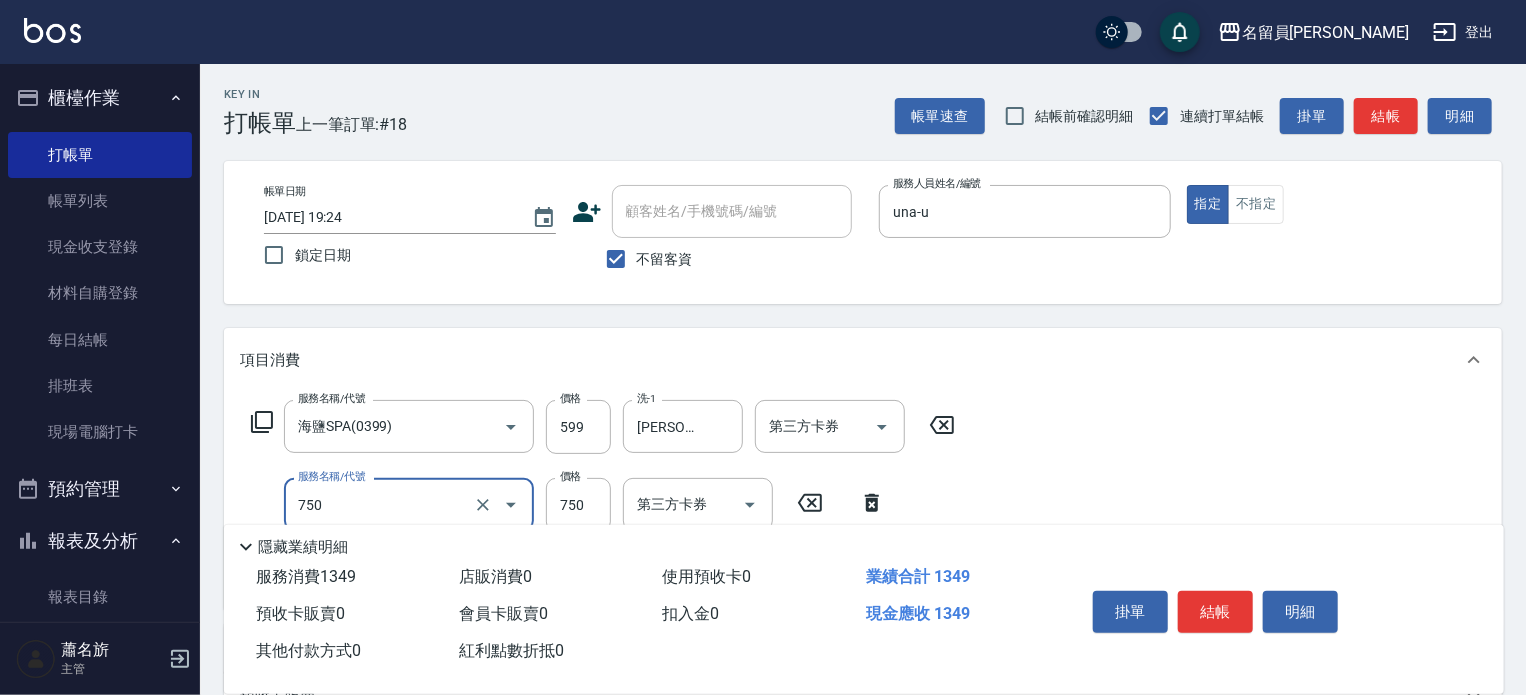 type on "日本精漾護髮(750)" 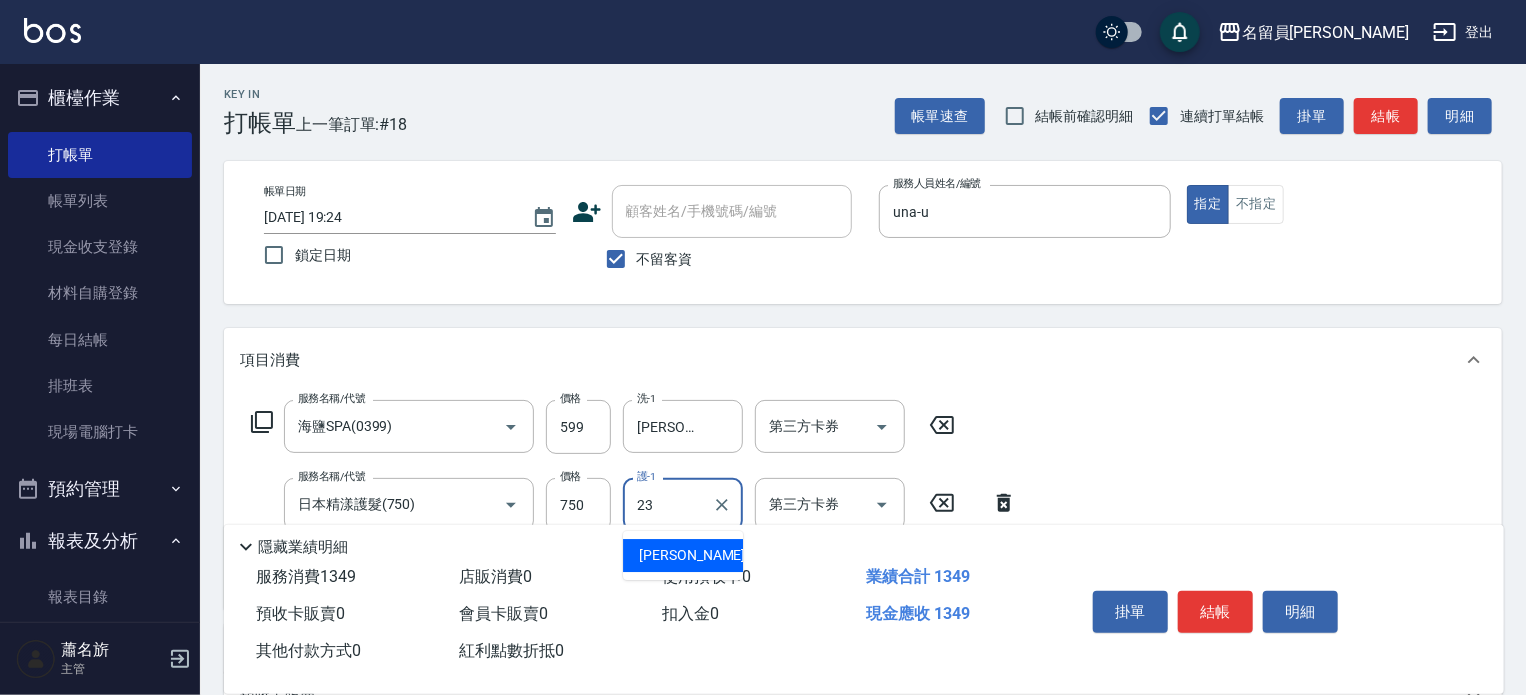 type on "[PERSON_NAME]-23" 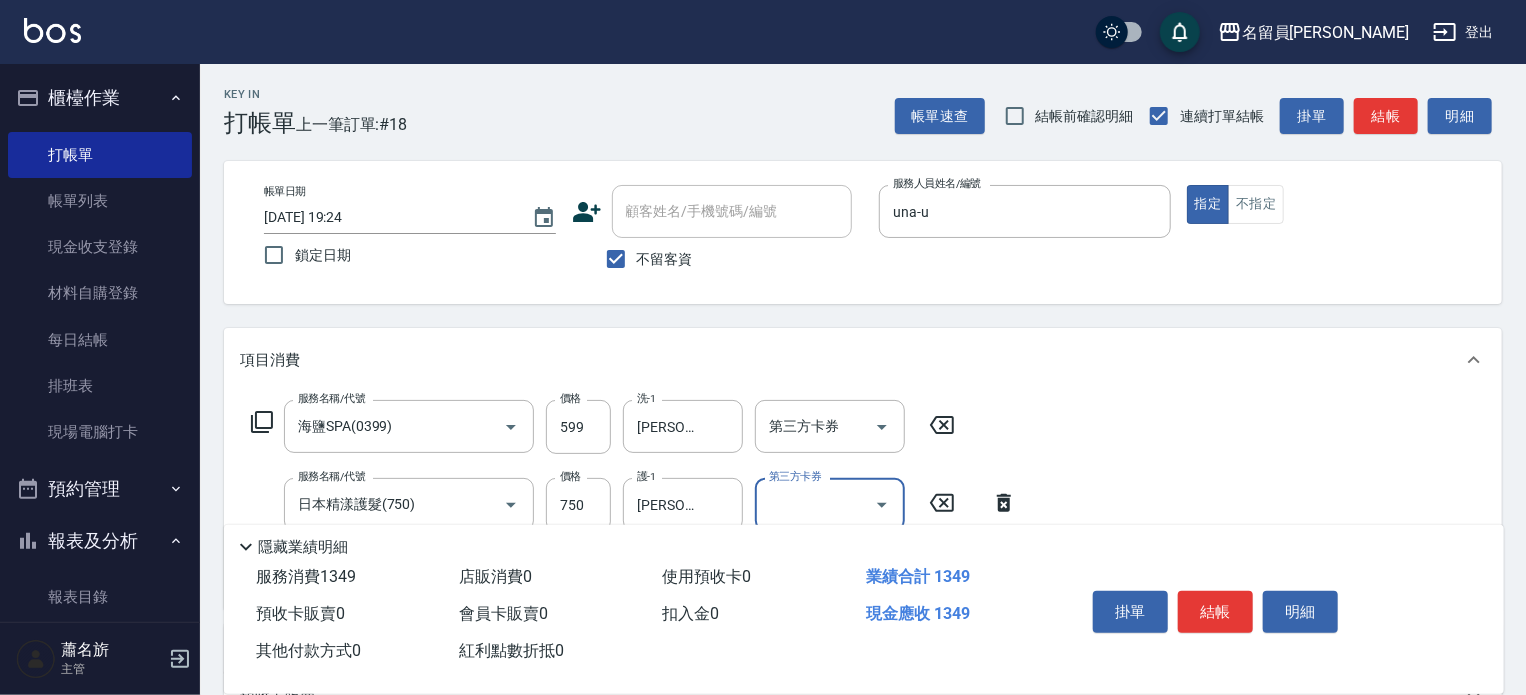 drag, startPoint x: 1228, startPoint y: 599, endPoint x: 1243, endPoint y: 600, distance: 15.033297 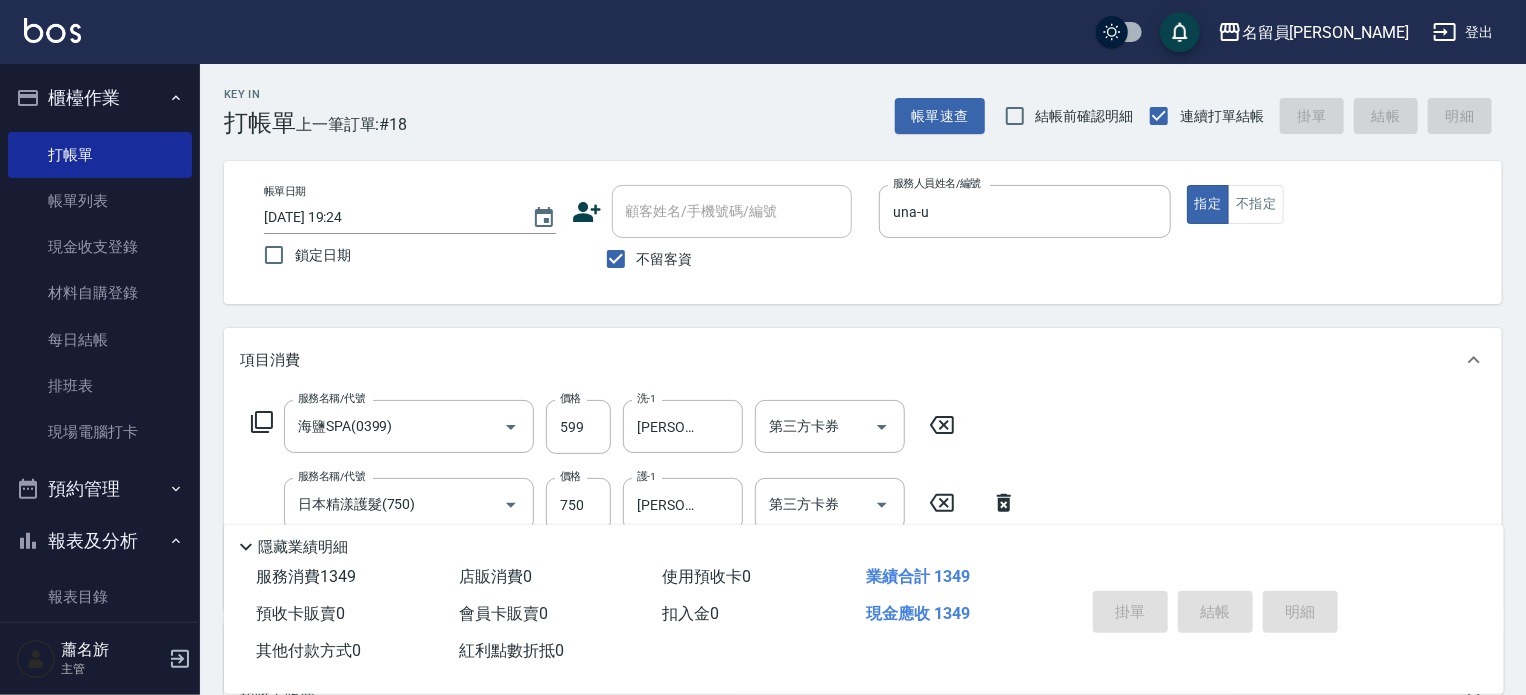 type on "[DATE] 19:25" 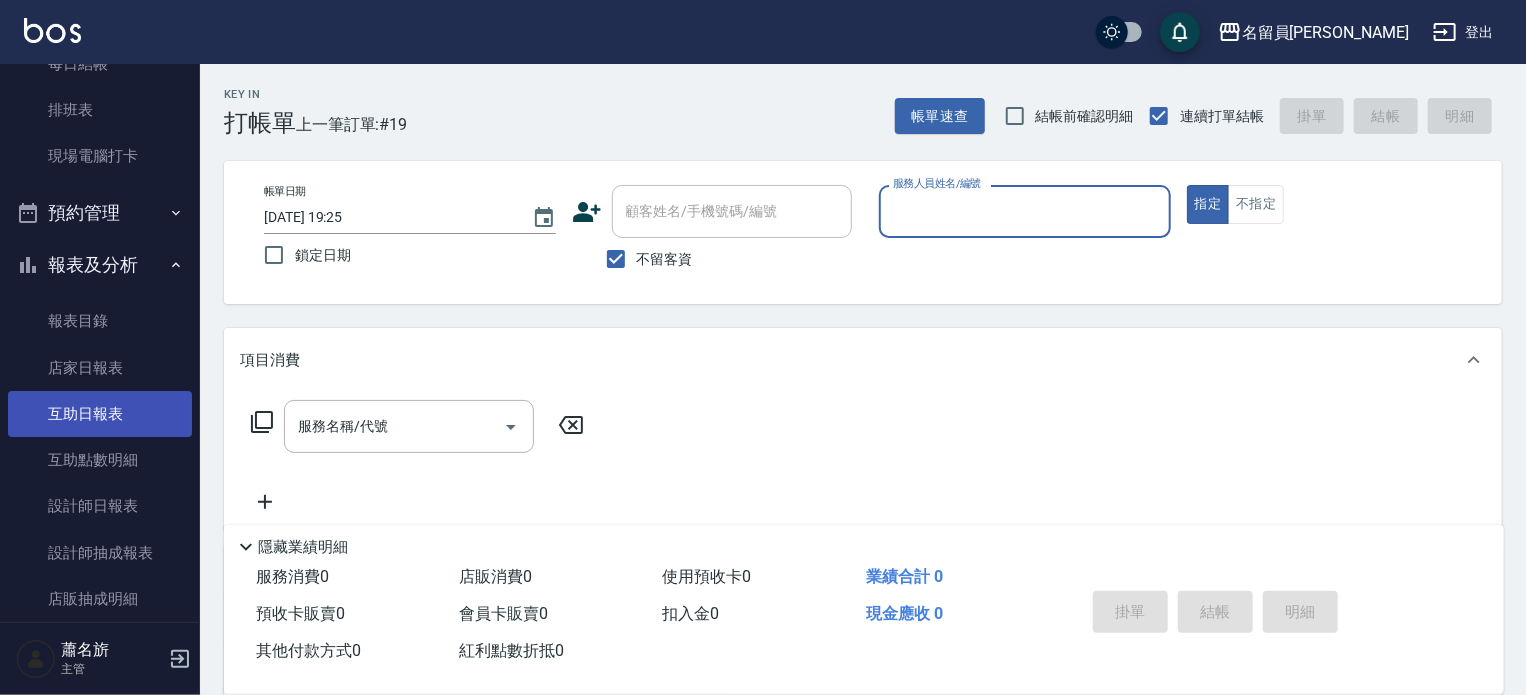 scroll, scrollTop: 300, scrollLeft: 0, axis: vertical 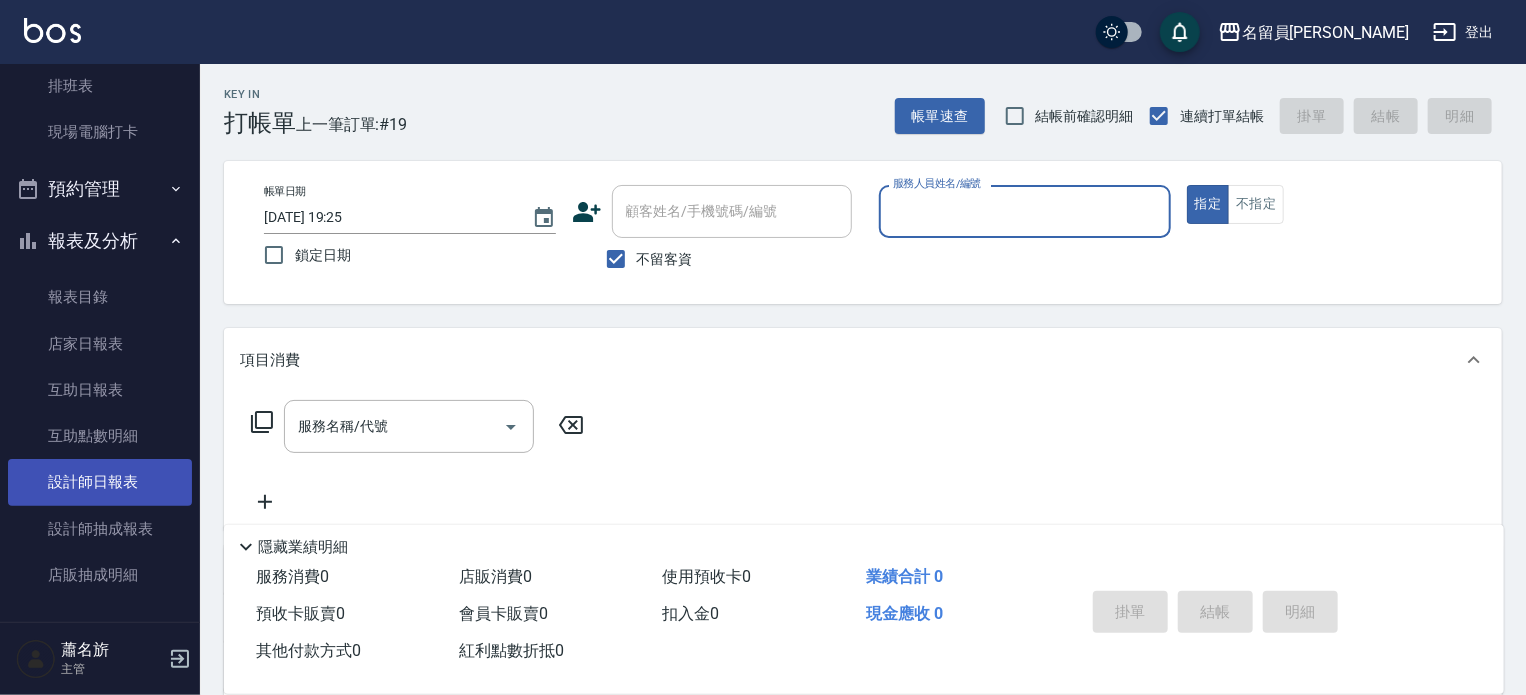 click on "設計師日報表" at bounding box center (100, 482) 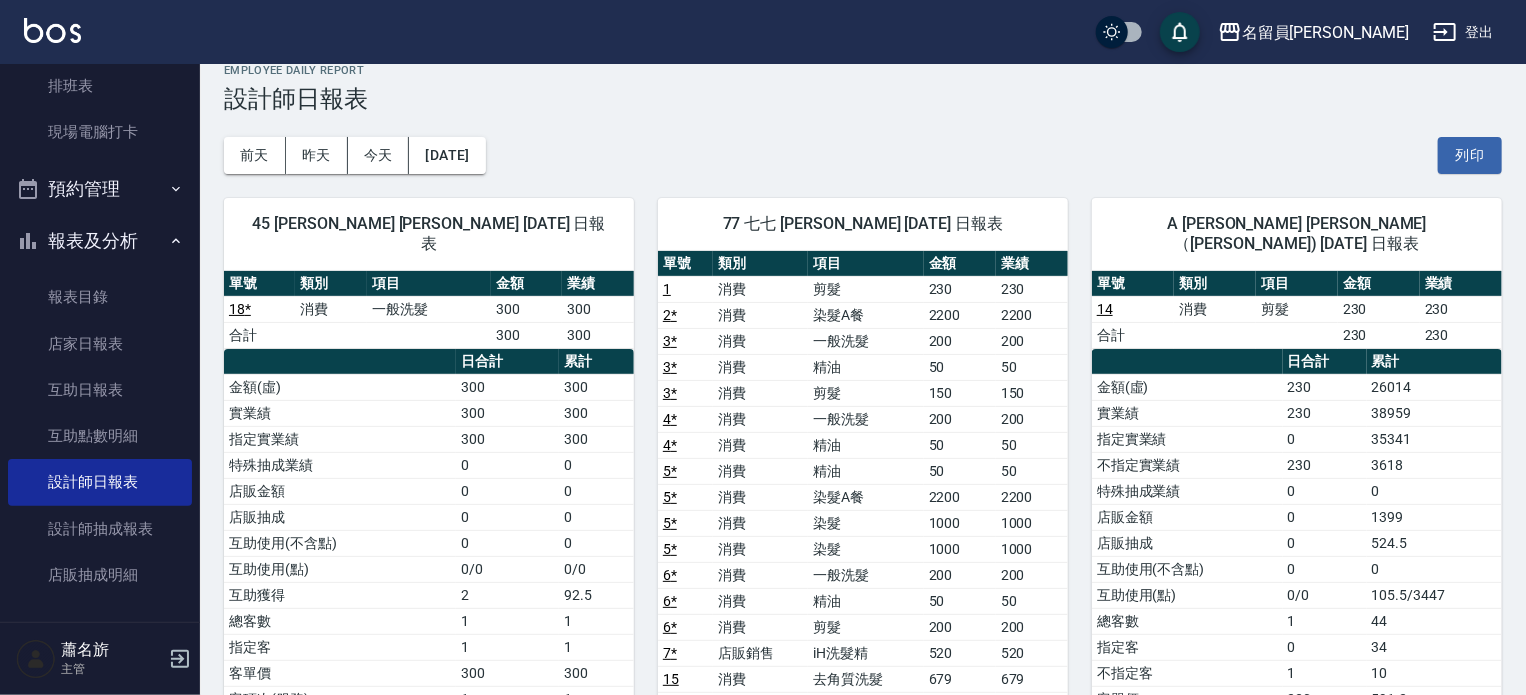 scroll, scrollTop: 0, scrollLeft: 0, axis: both 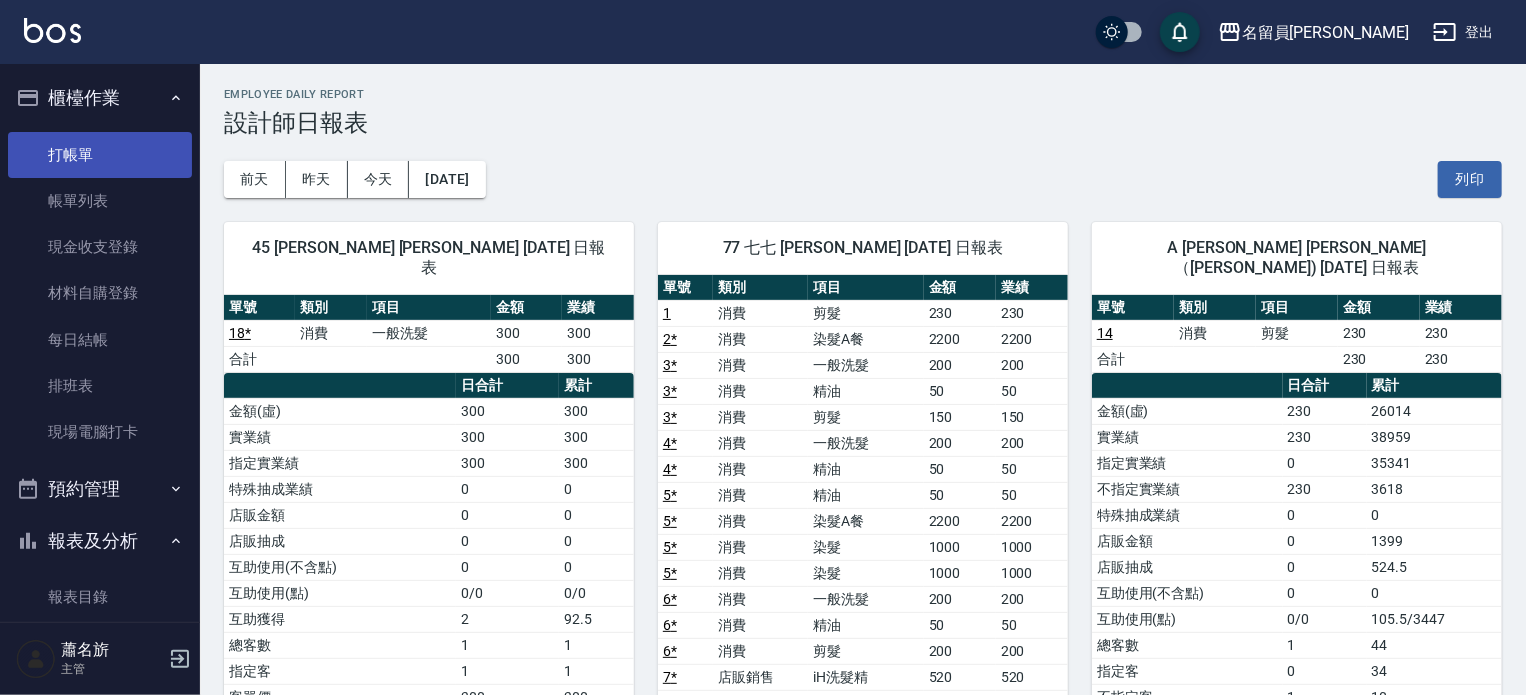 drag, startPoint x: 104, startPoint y: 154, endPoint x: 113, endPoint y: 147, distance: 11.401754 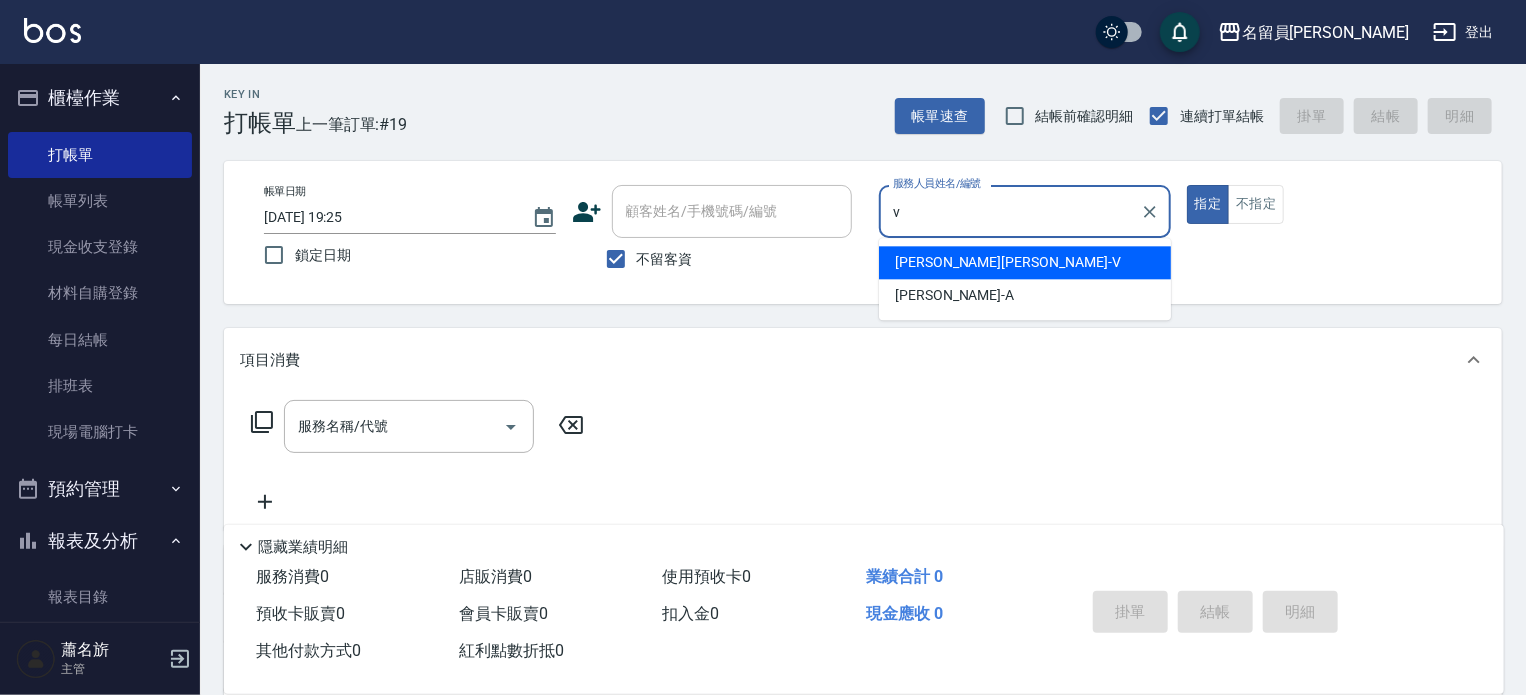 type on "[PERSON_NAME][PERSON_NAME]-V" 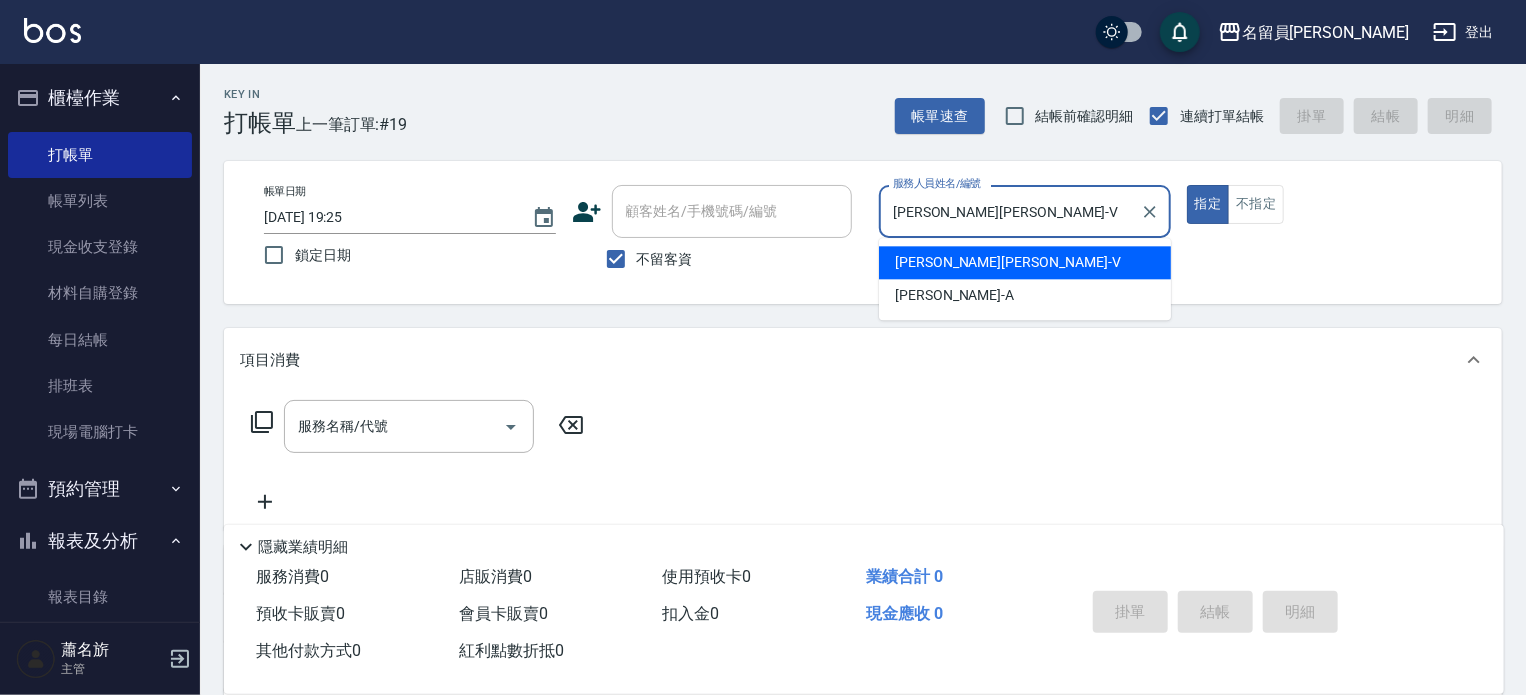 type on "true" 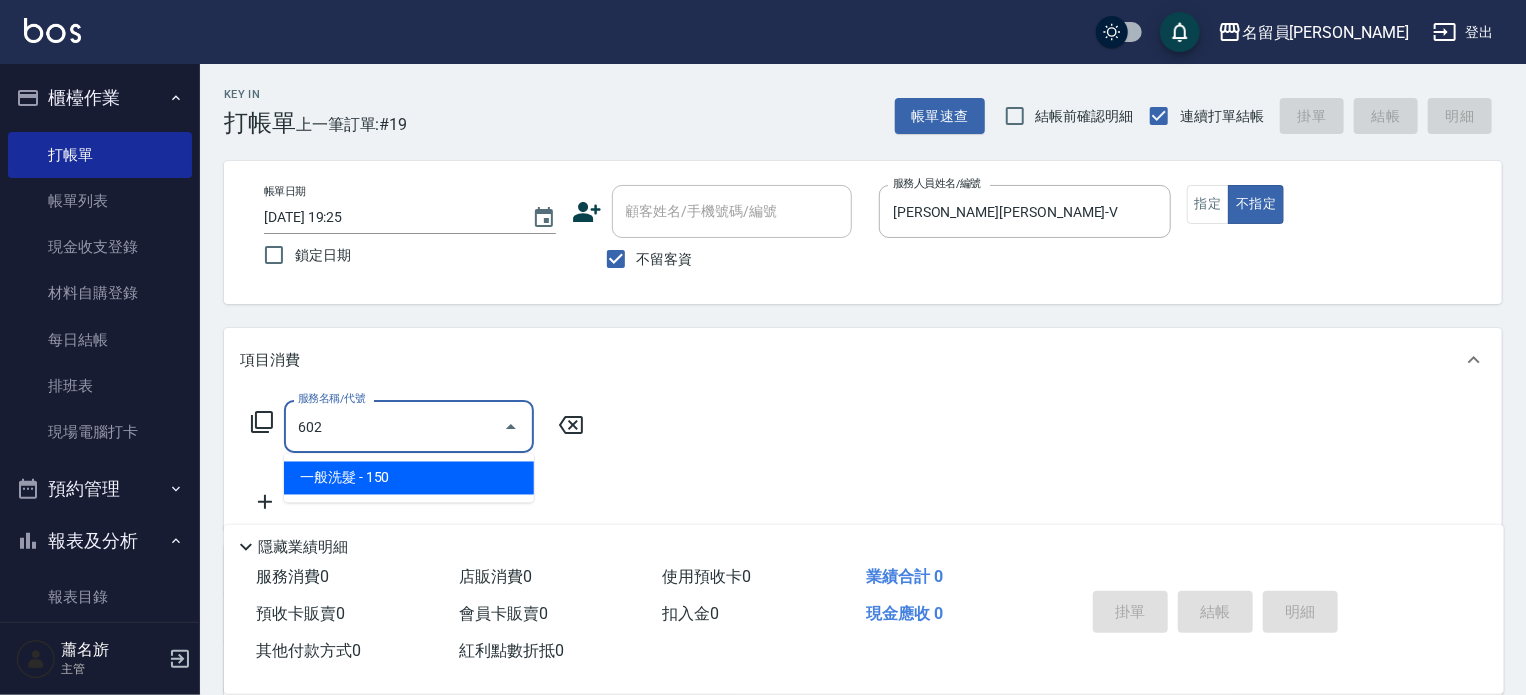 type on "一般洗髮(602)" 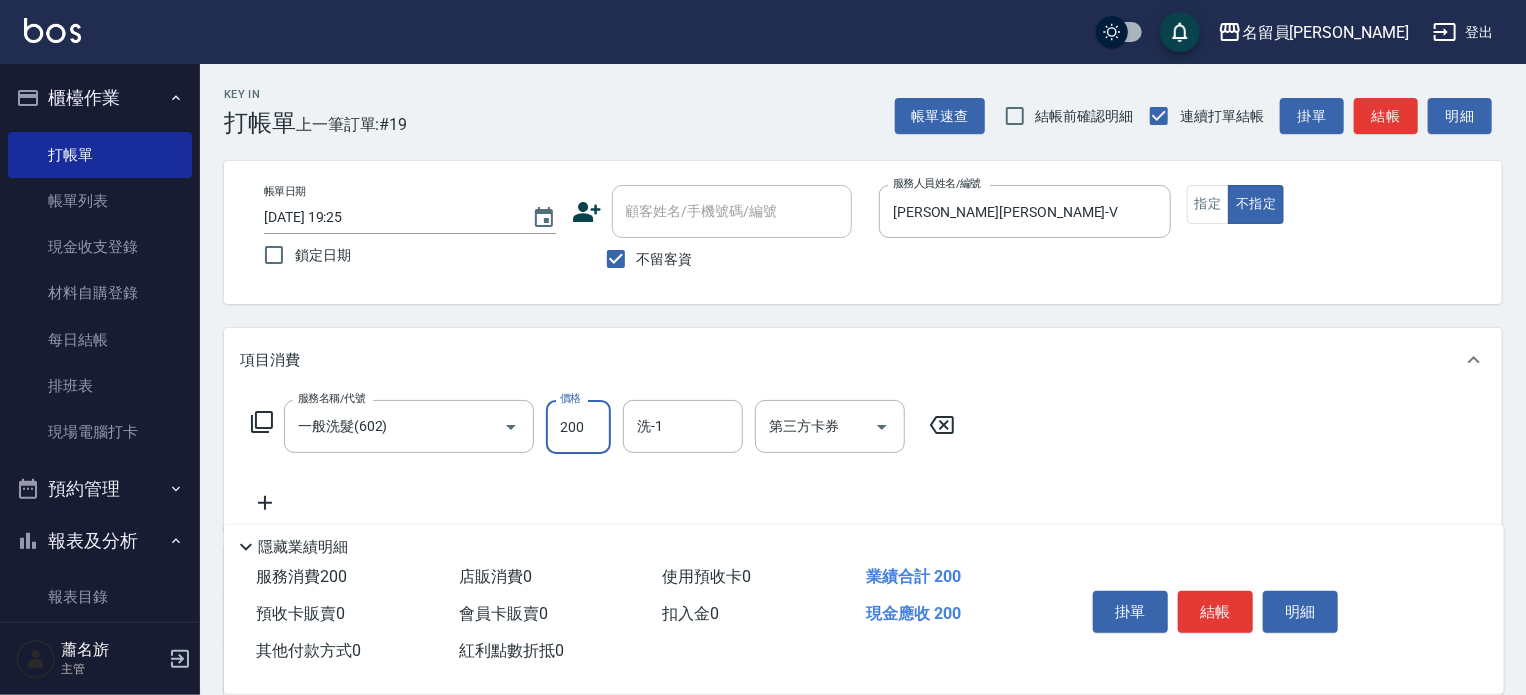type on "200" 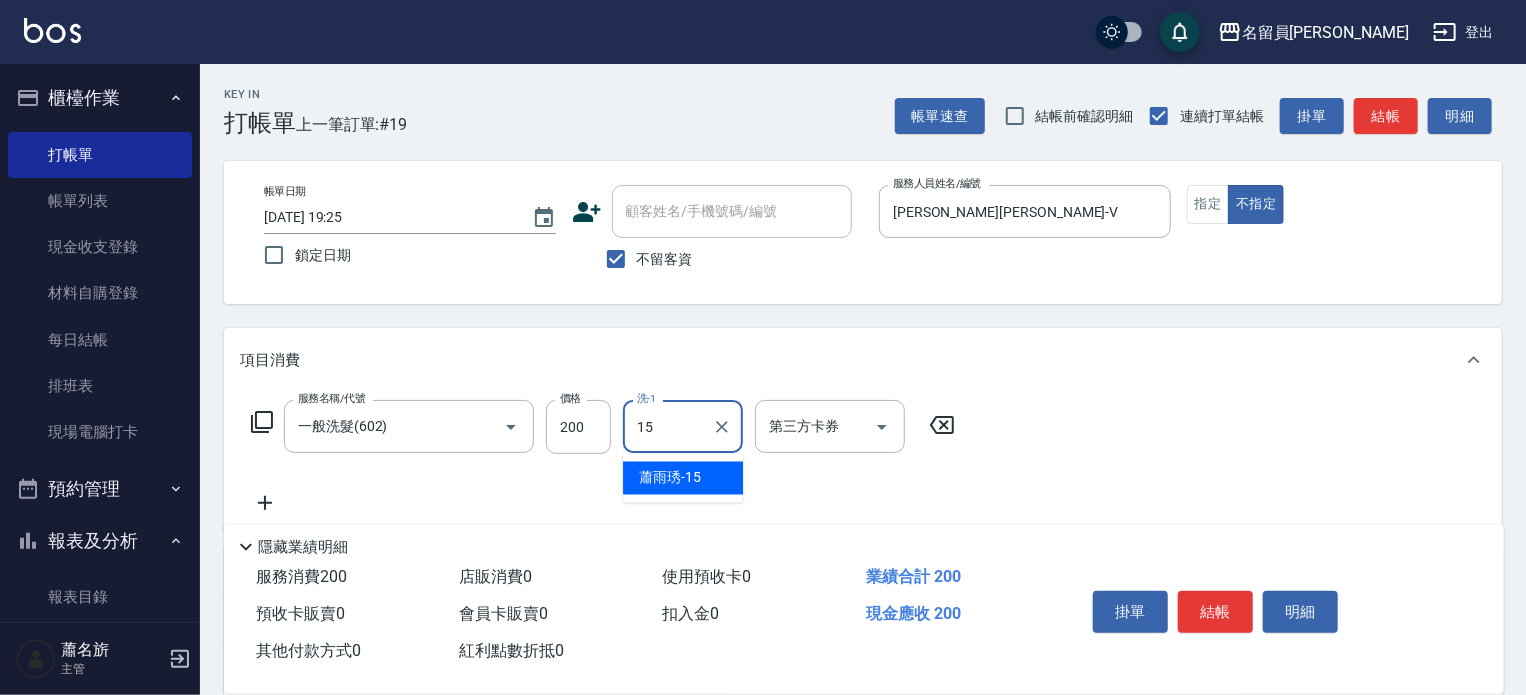 type on "[PERSON_NAME]-15" 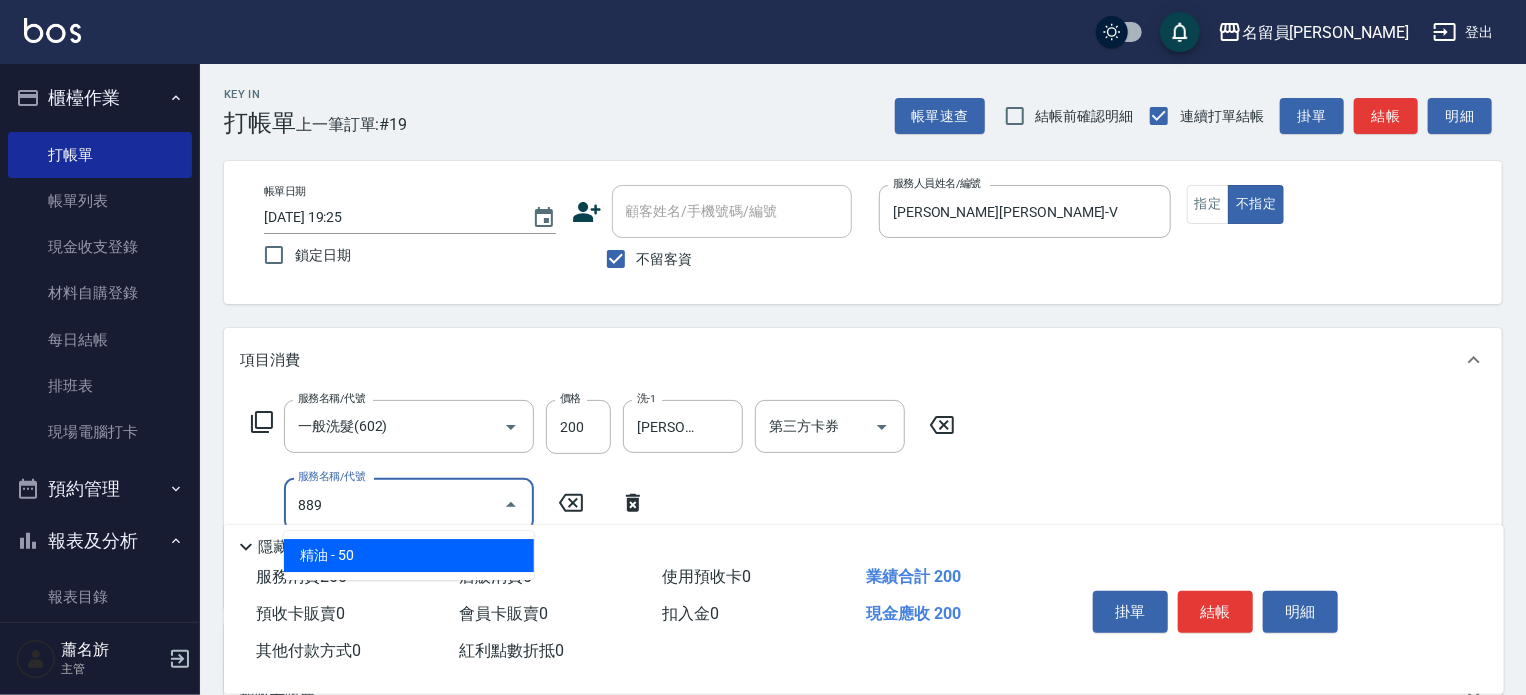 type on "精油(889)" 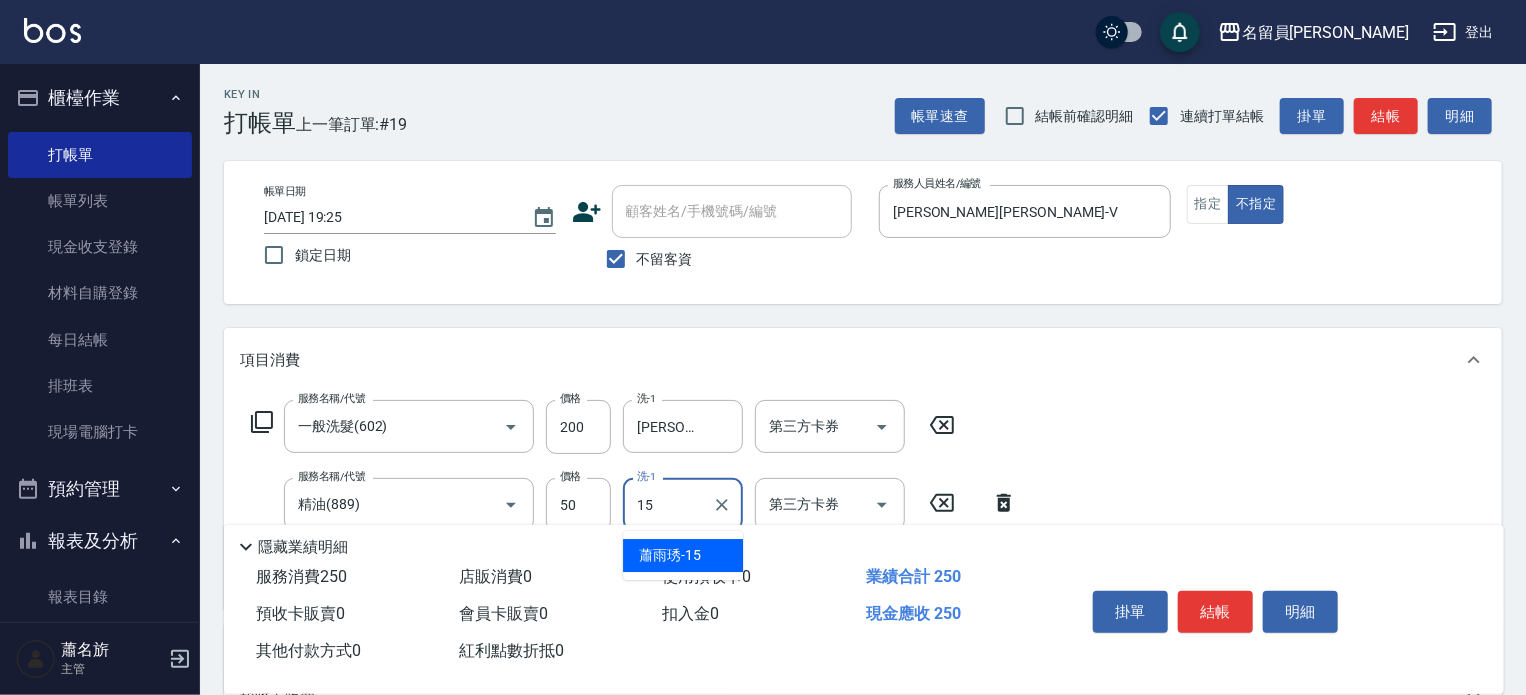 type on "[PERSON_NAME]-15" 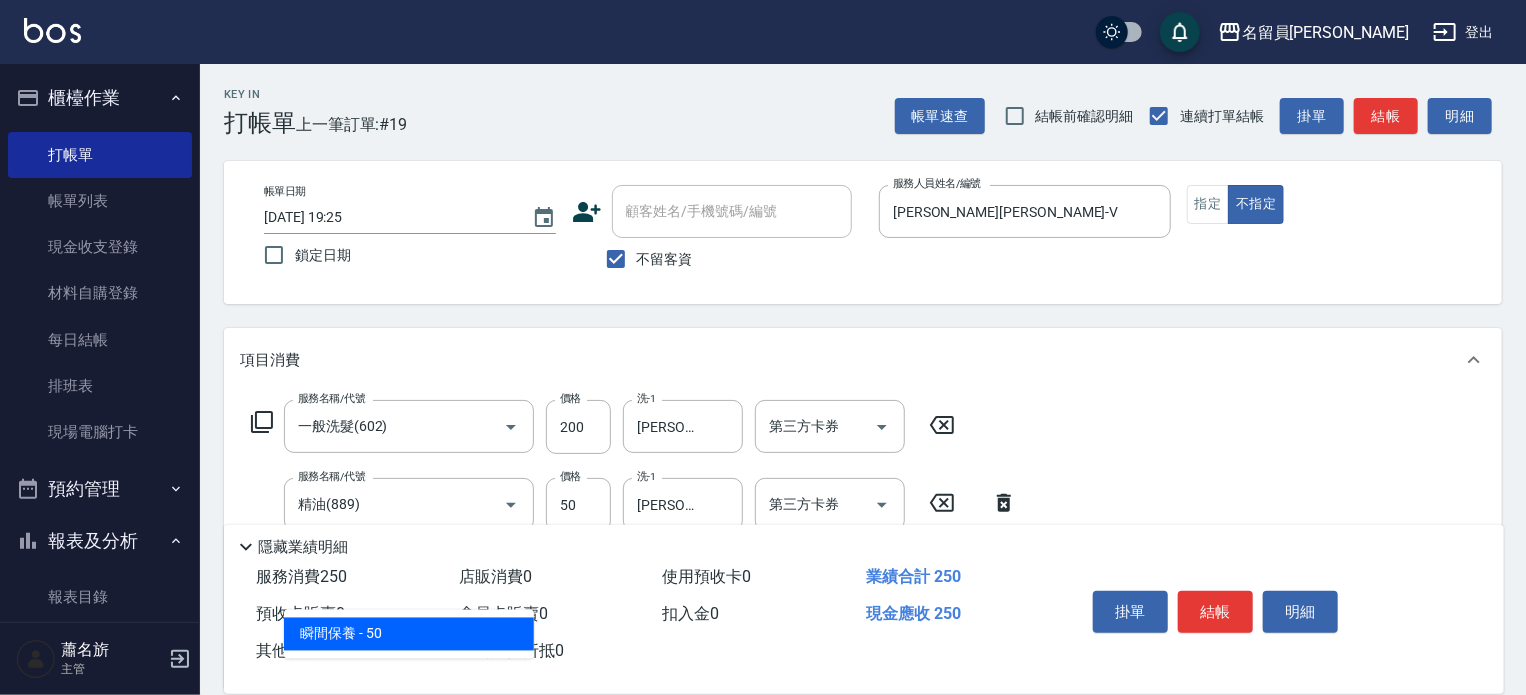 type on "瞬間保養(415)" 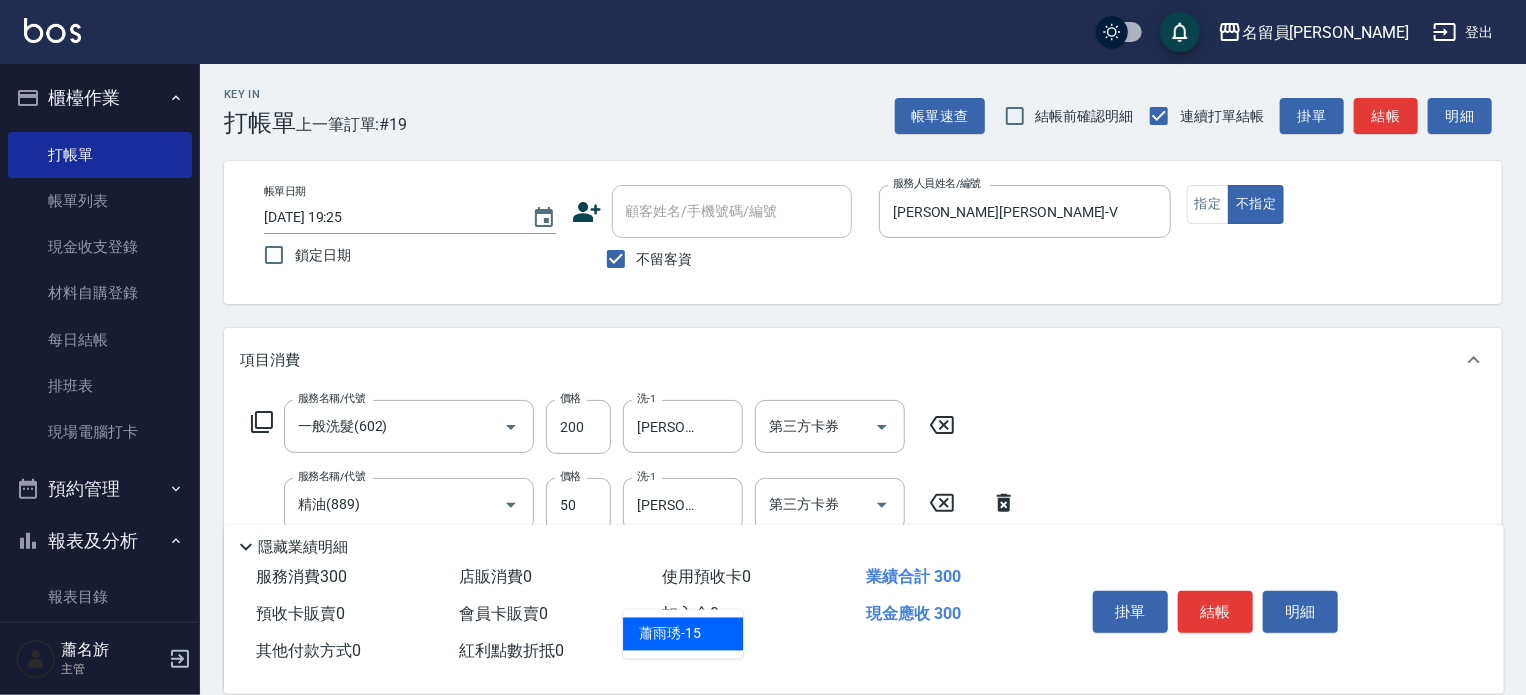 type on "[PERSON_NAME]-15" 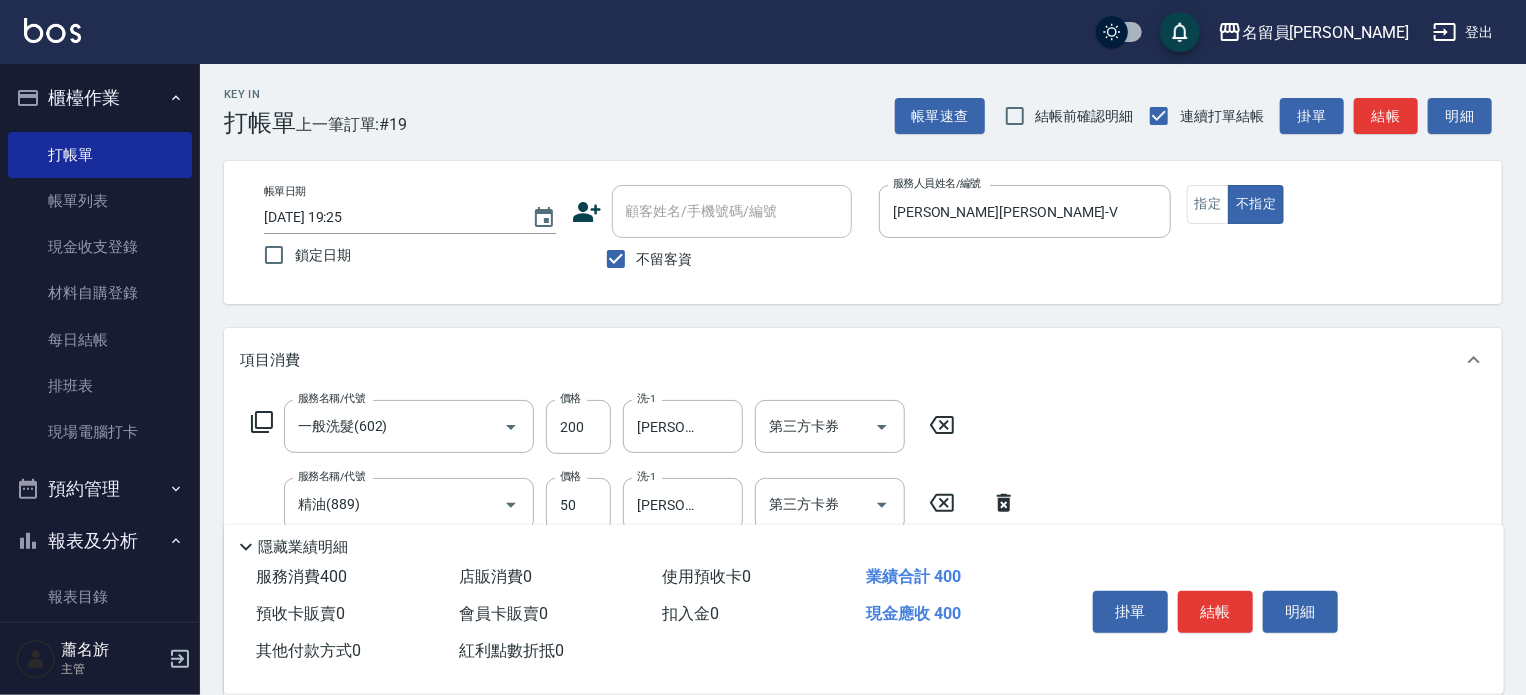 type on "剪髮(302)" 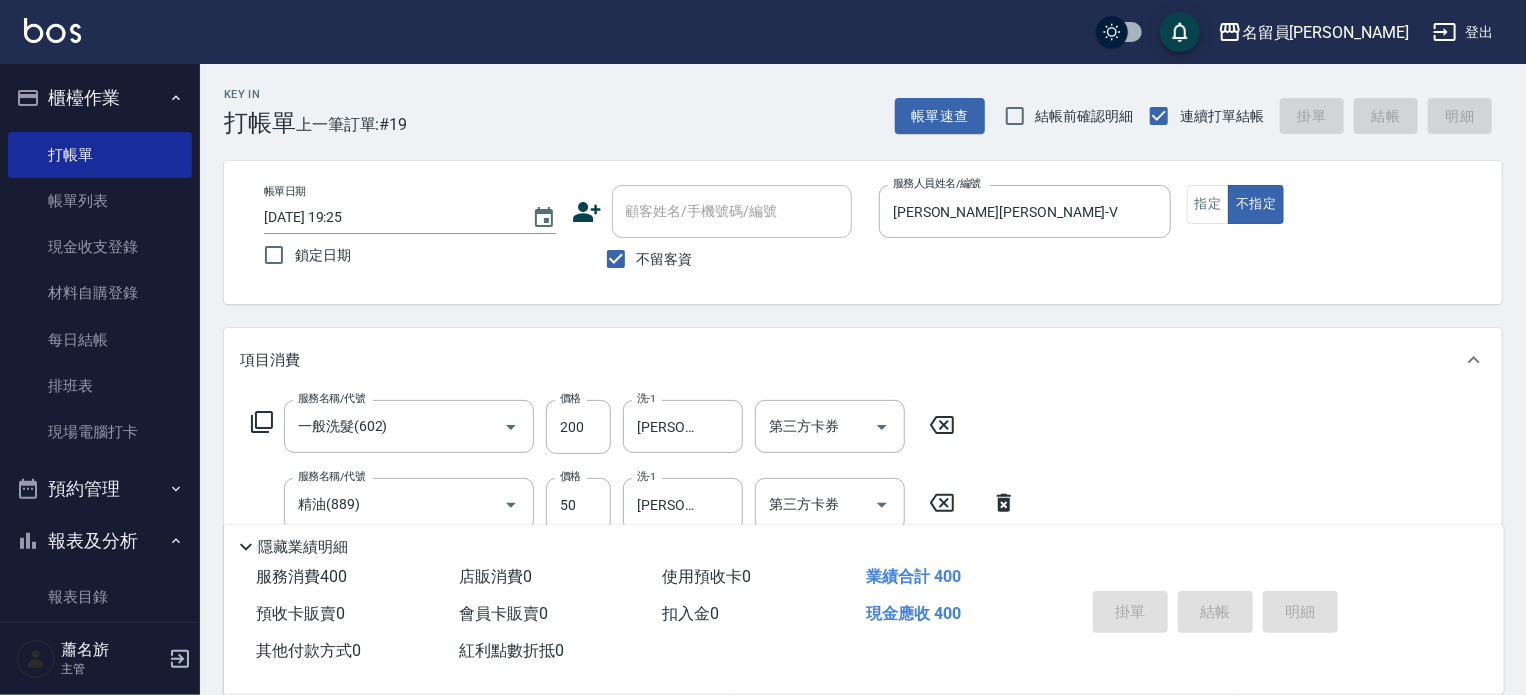 type on "[DATE] 19:26" 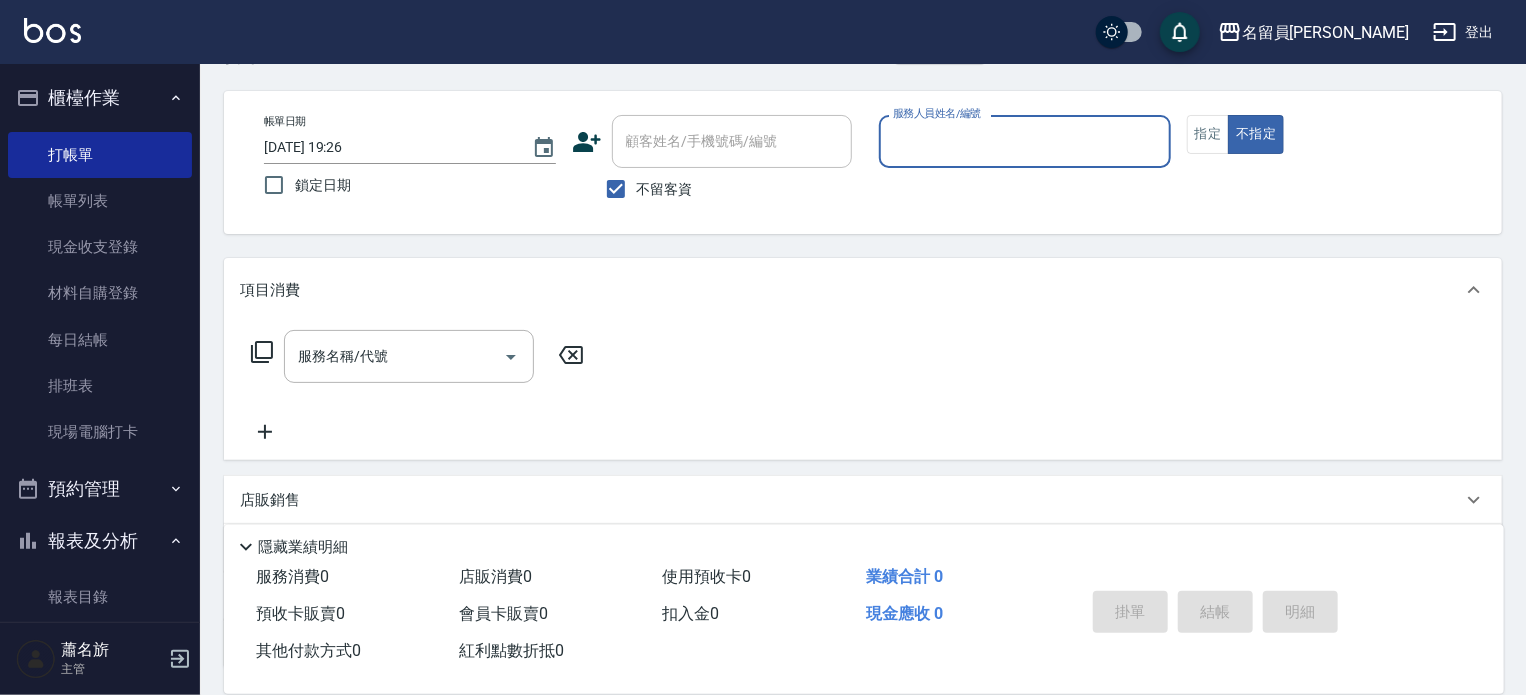 scroll, scrollTop: 100, scrollLeft: 0, axis: vertical 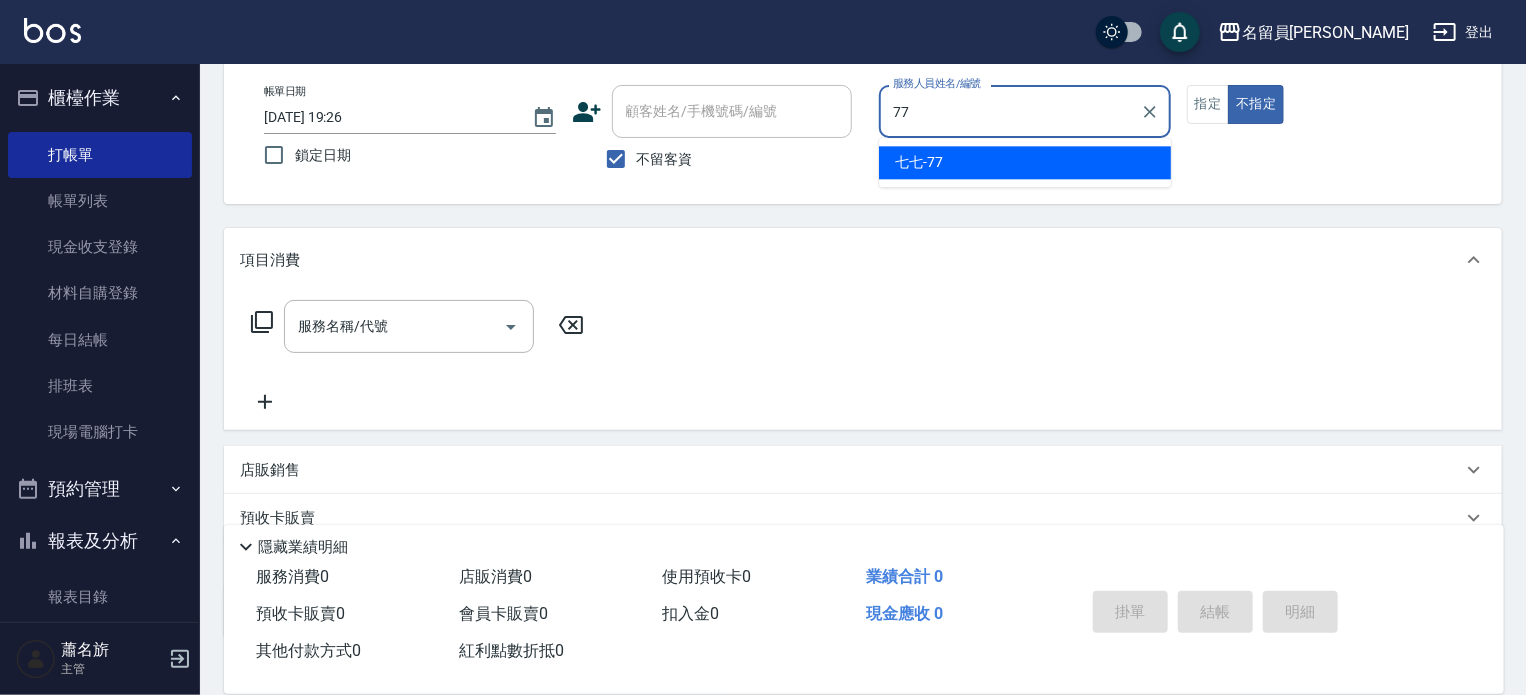 type on "七七-77" 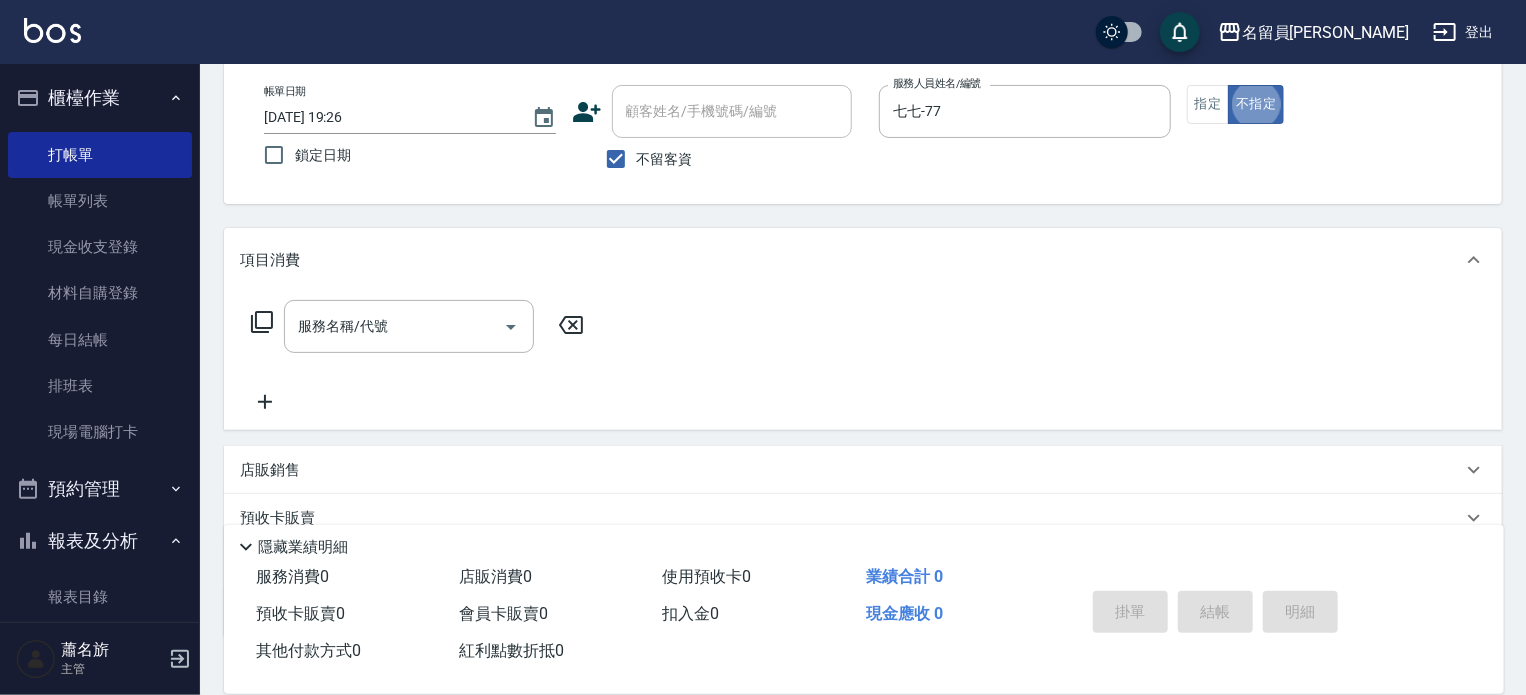 type on "false" 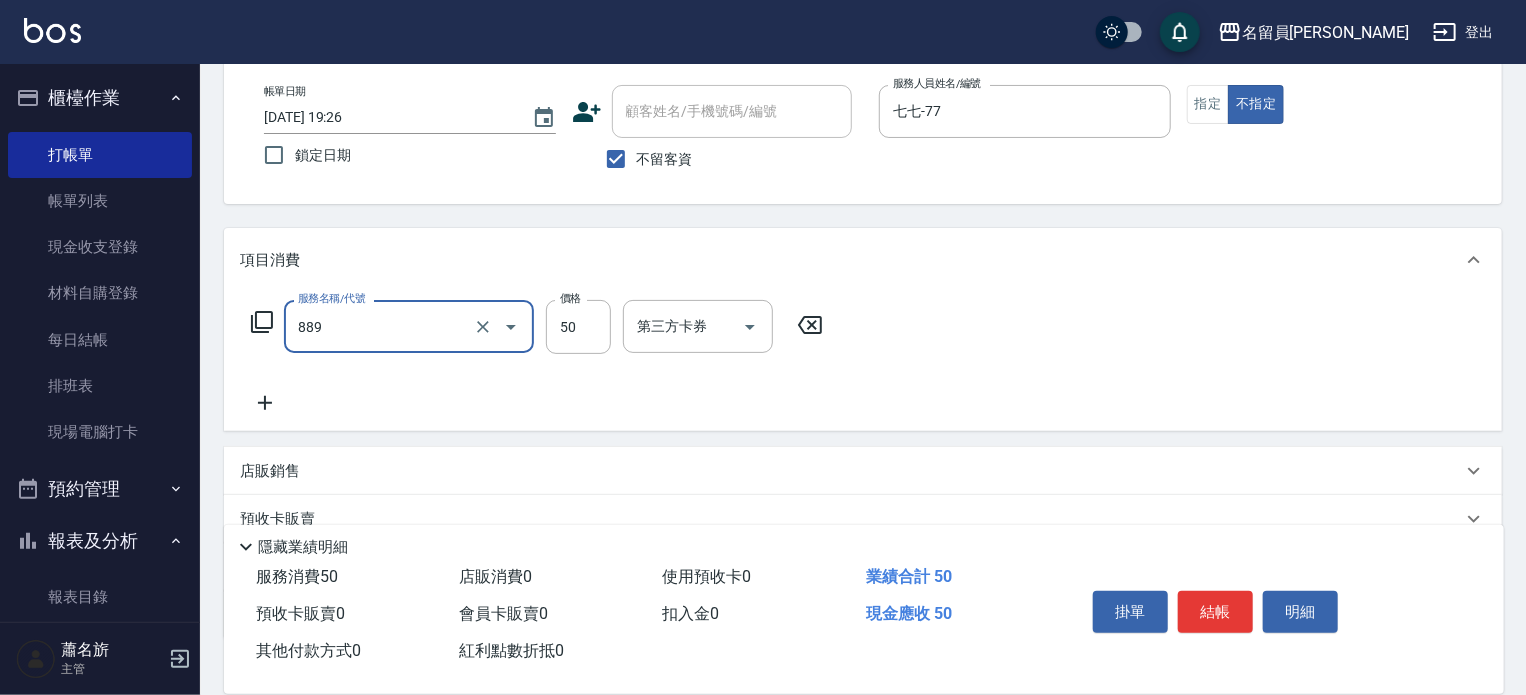 type on "精油(889)" 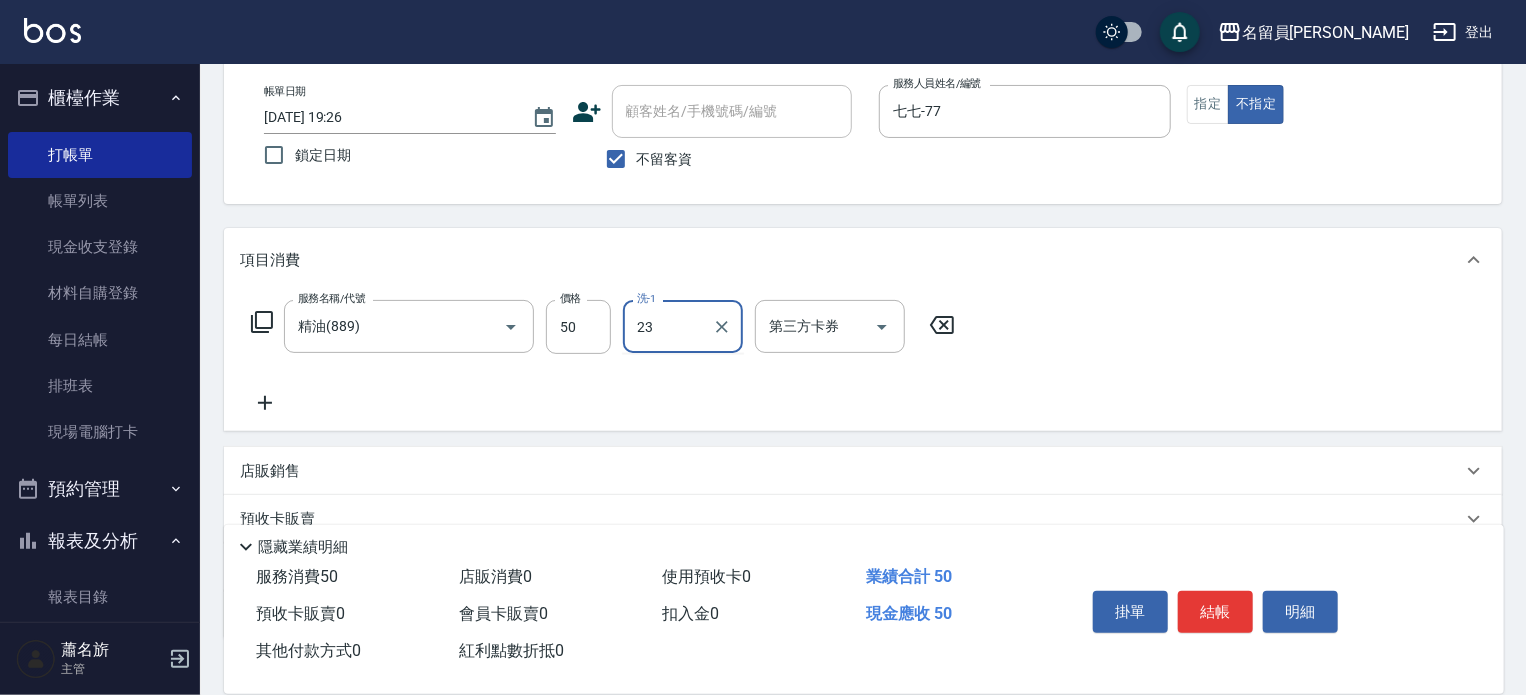 type on "[PERSON_NAME]-23" 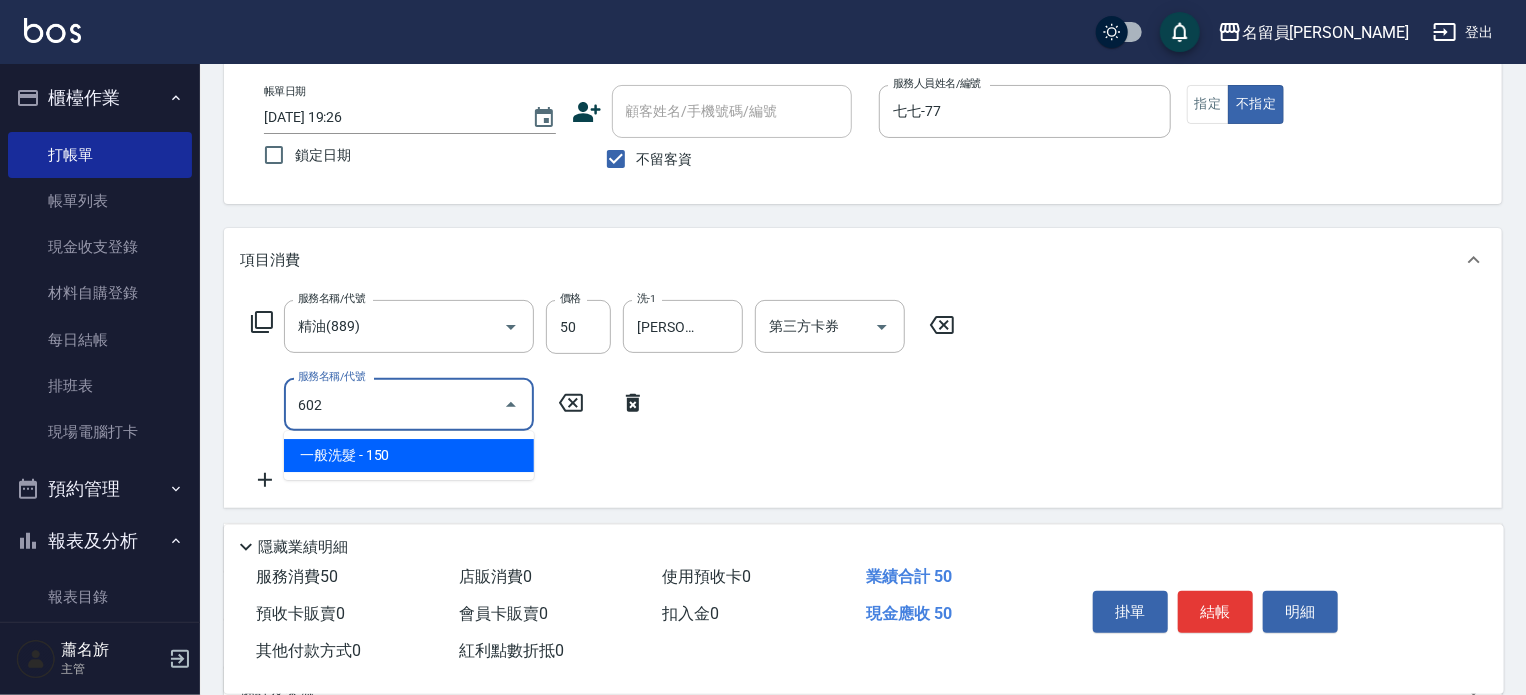 type on "一般洗髮(602)" 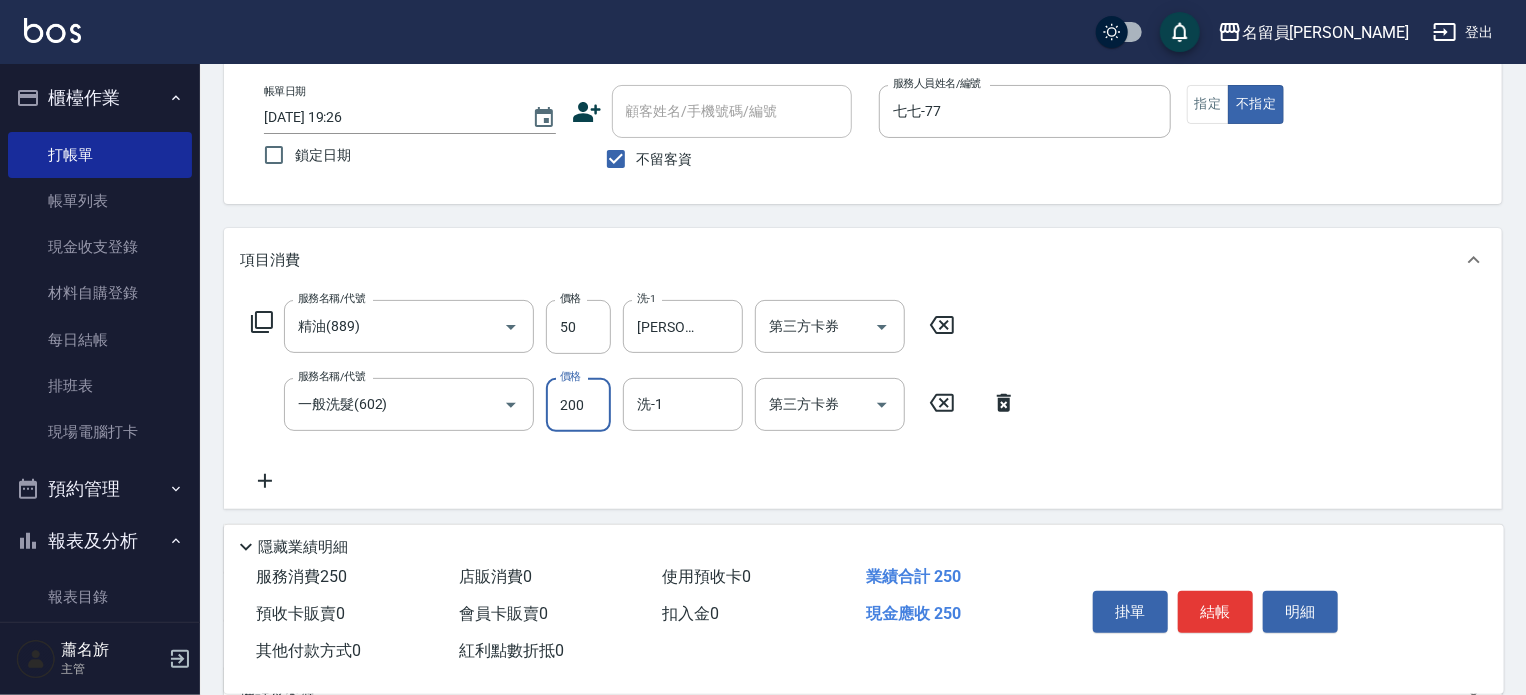 type on "200" 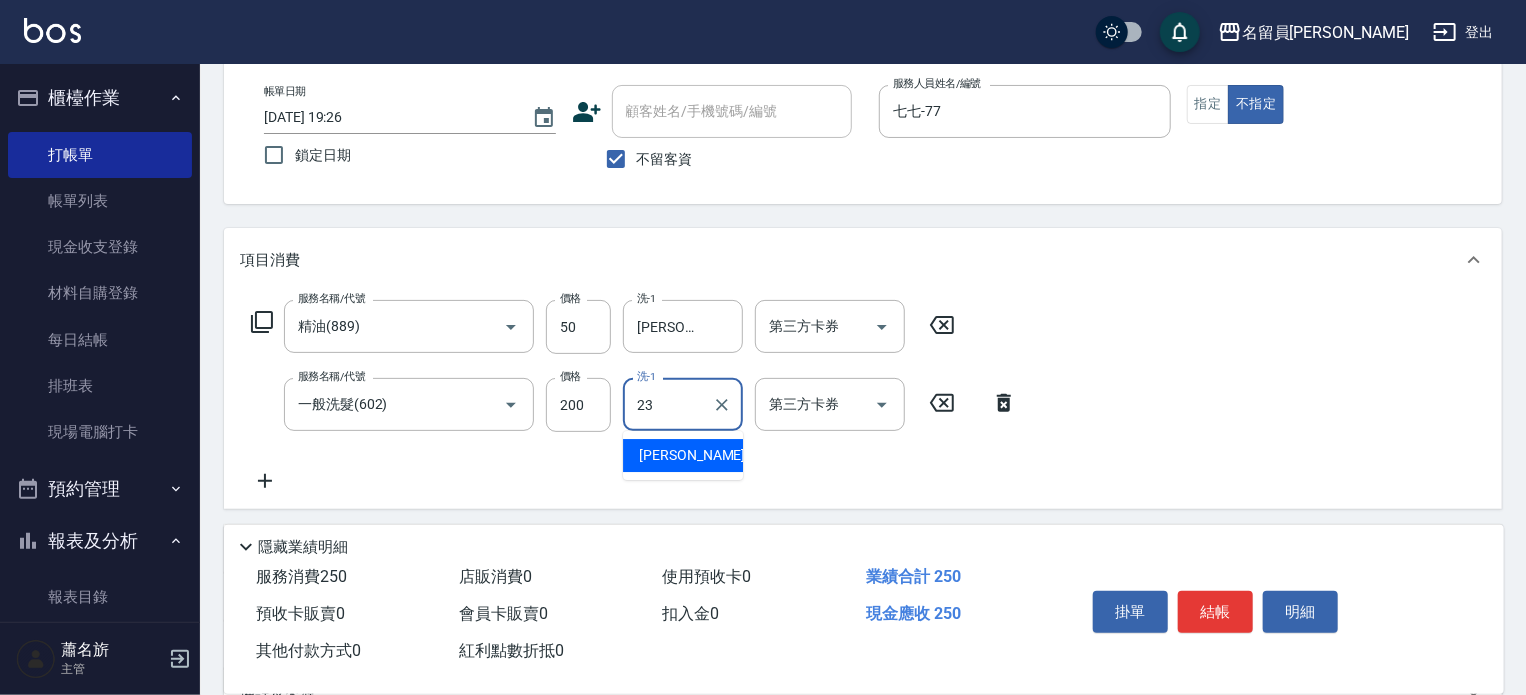 type on "[PERSON_NAME]-23" 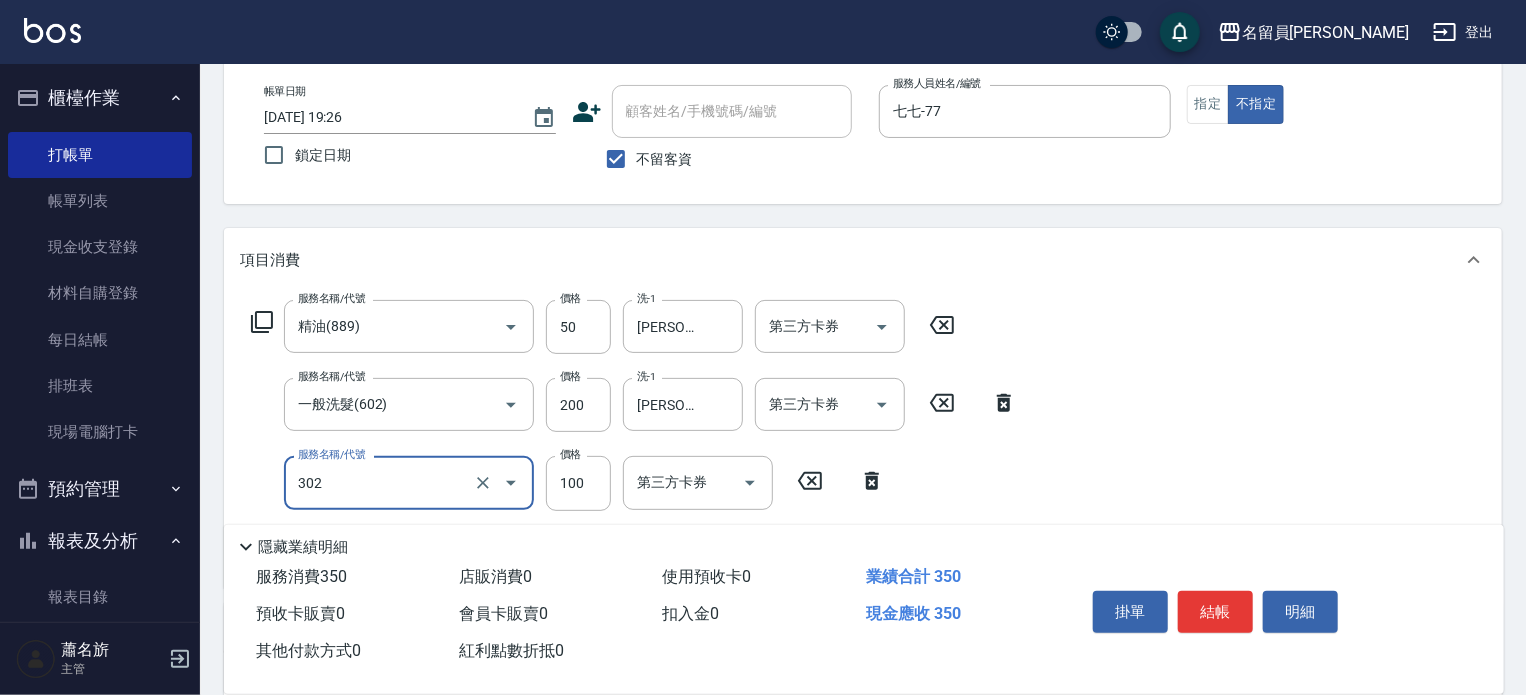 type on "剪髮(302)" 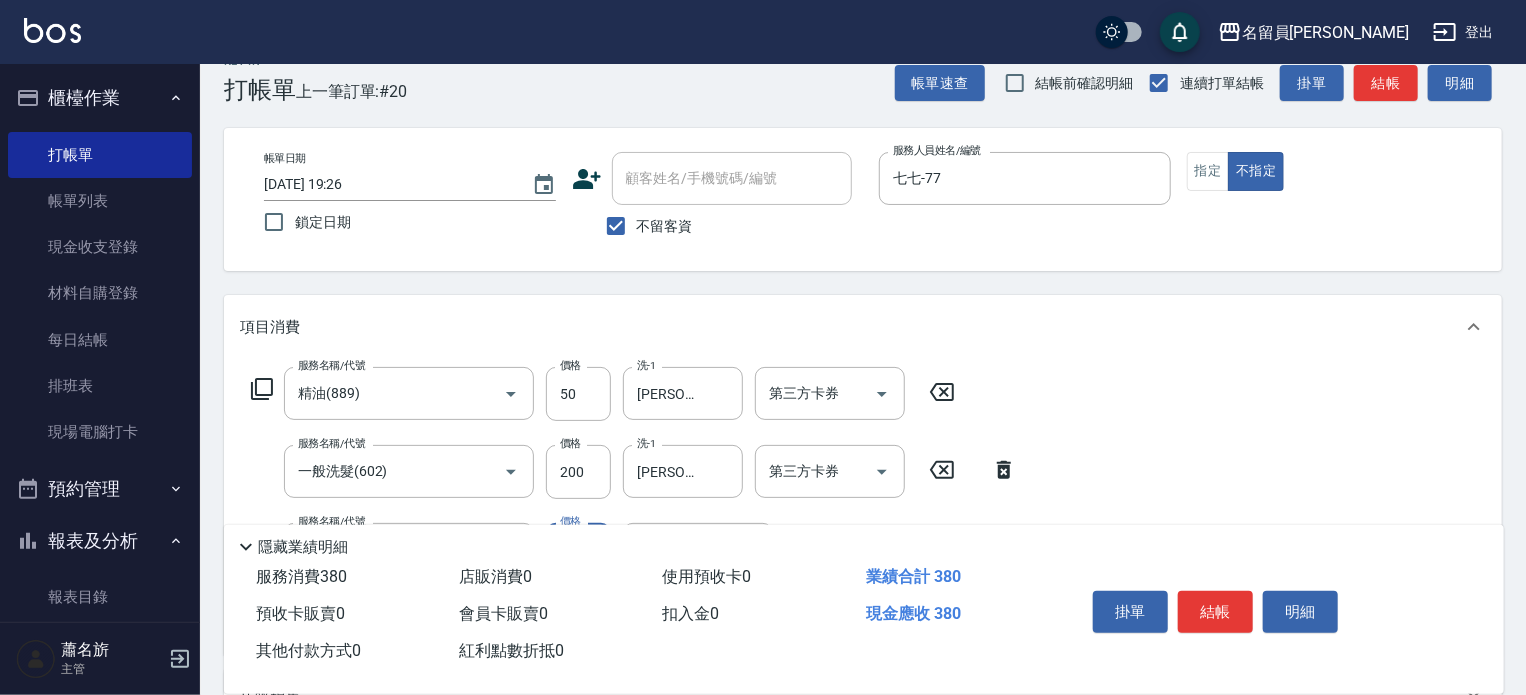 scroll, scrollTop: 0, scrollLeft: 0, axis: both 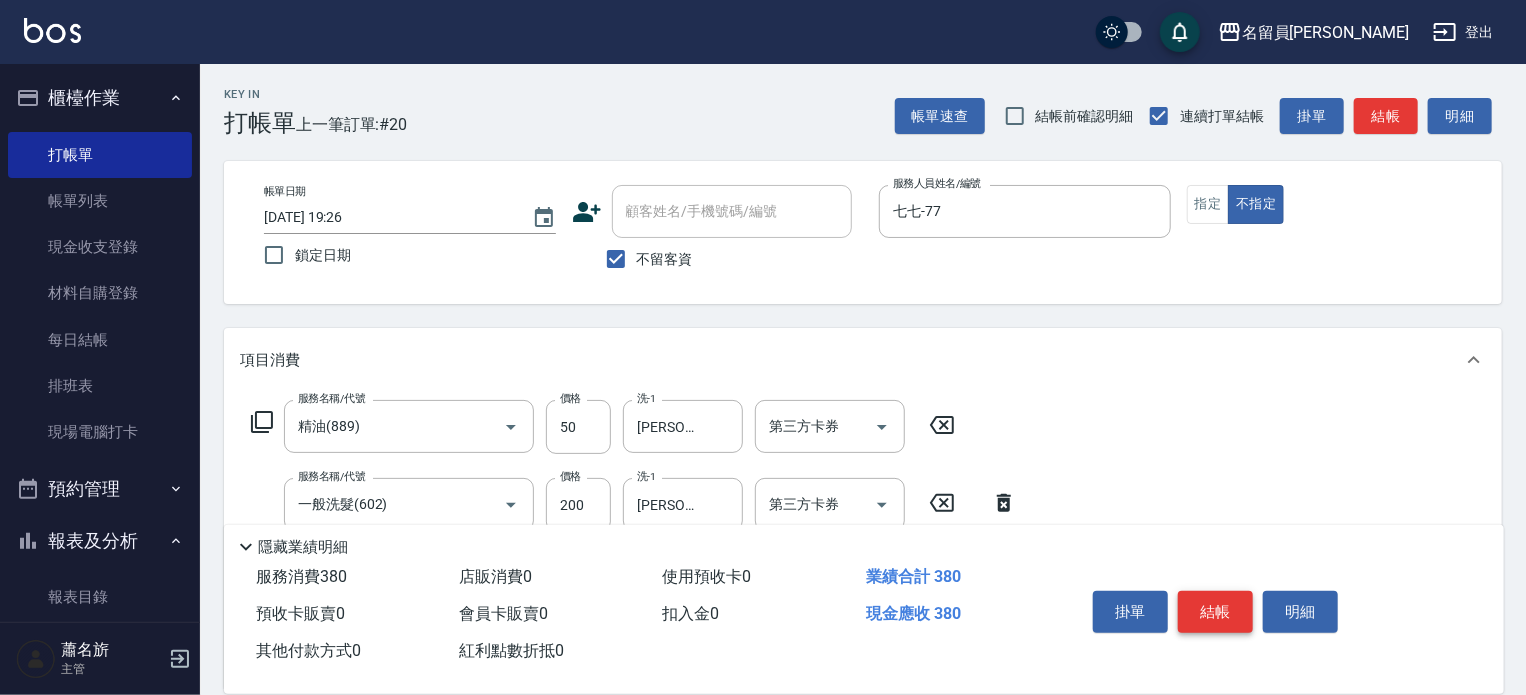 type on "130" 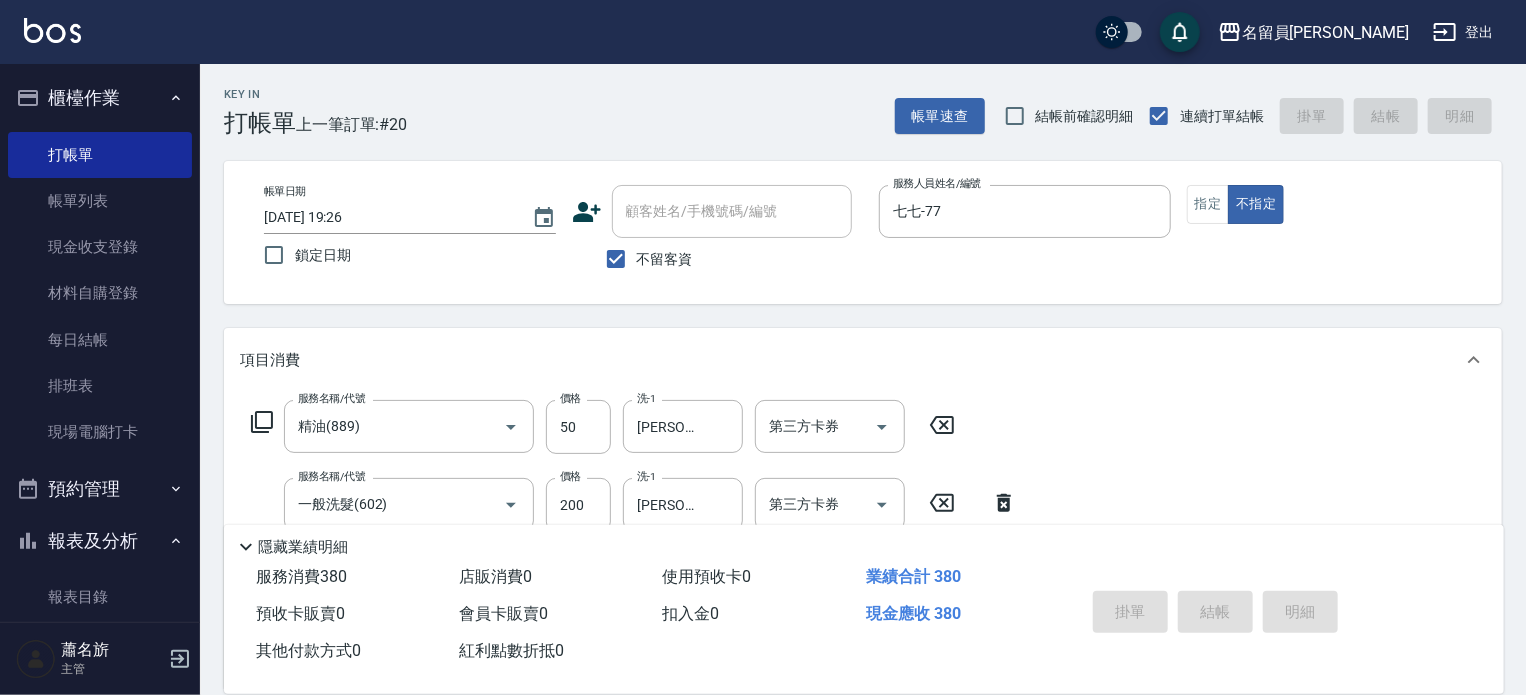 type on "[DATE] 19:58" 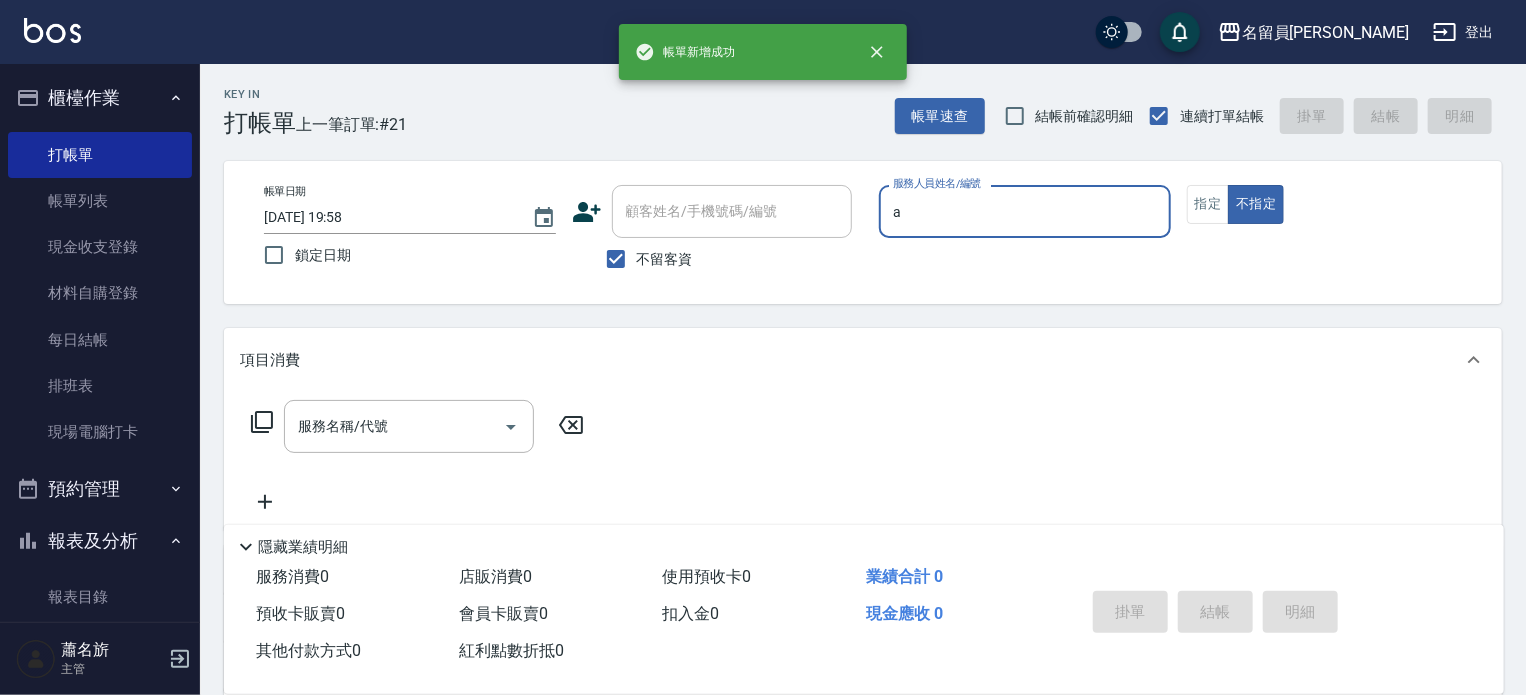 type on "[PERSON_NAME]" 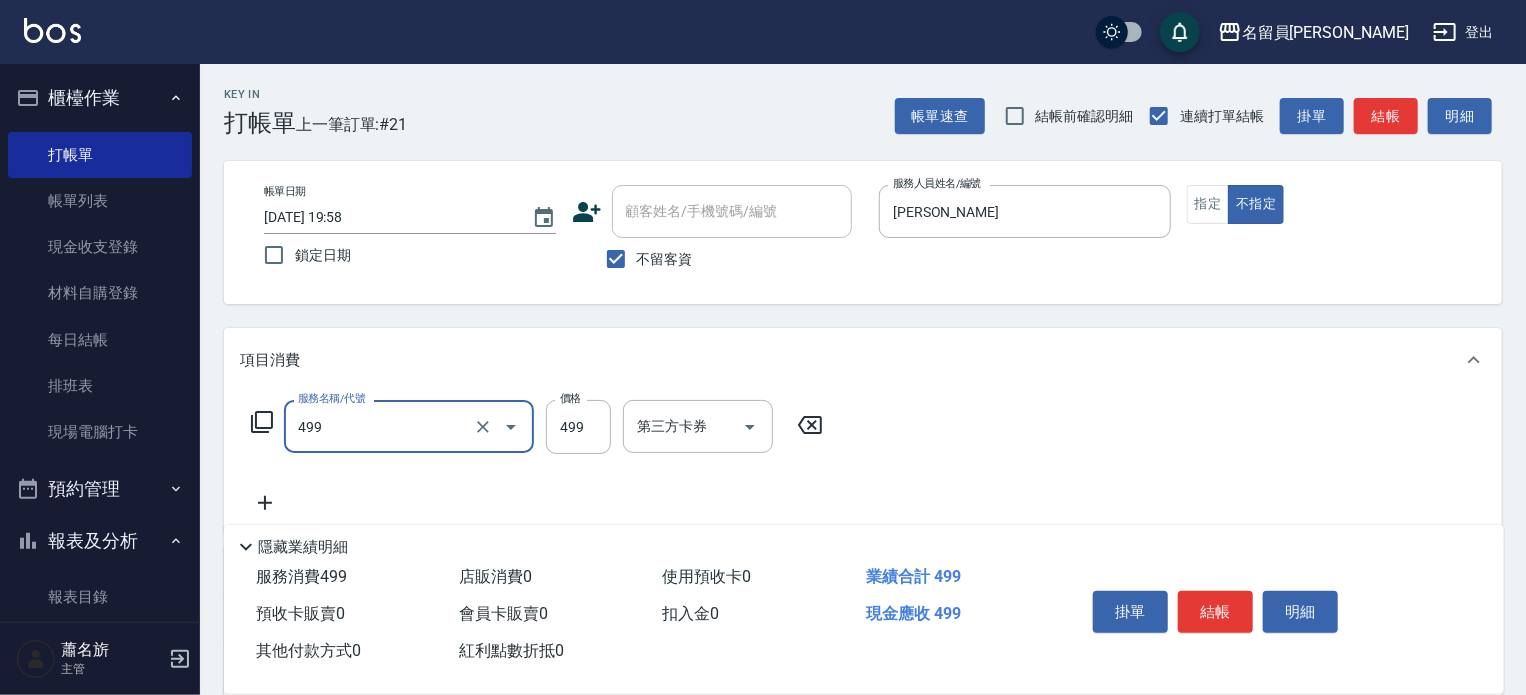 type on "去角質洗髮(499)" 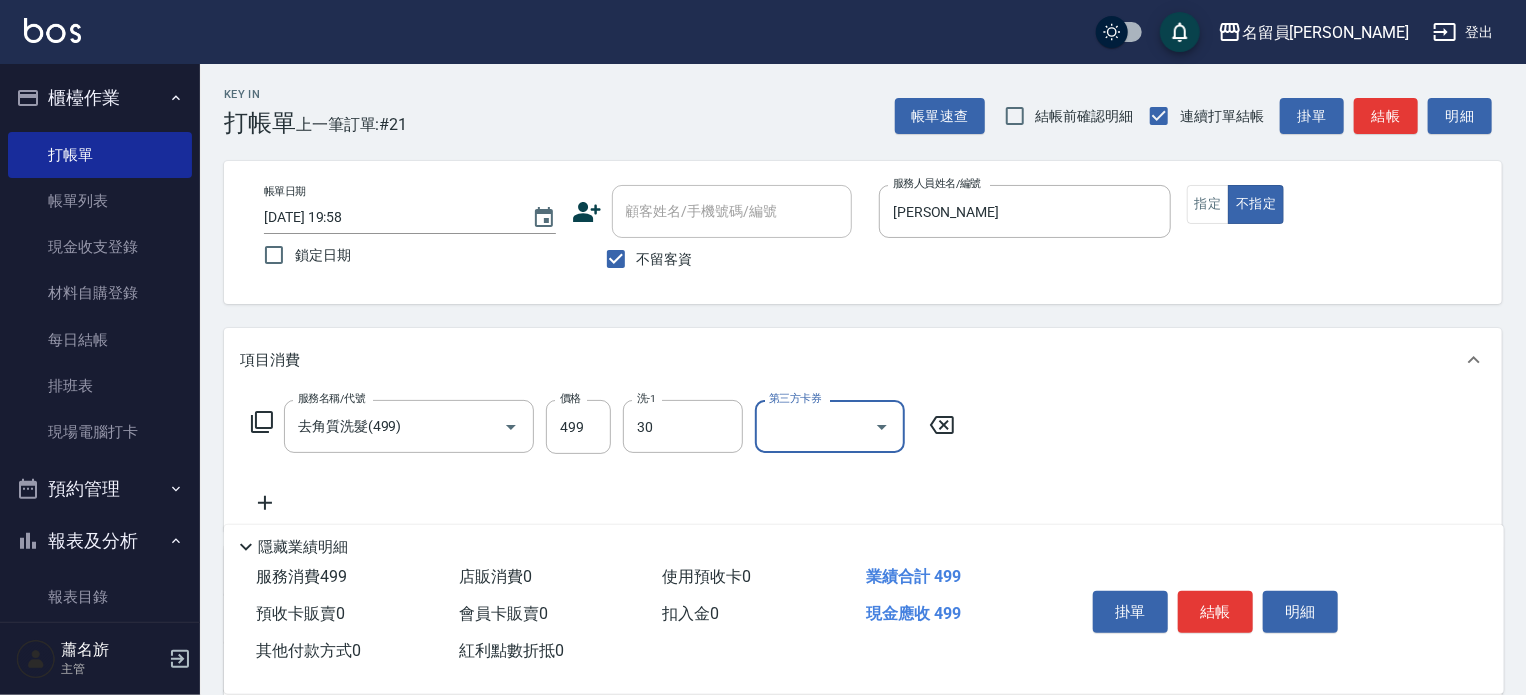 type on "[PERSON_NAME]-30" 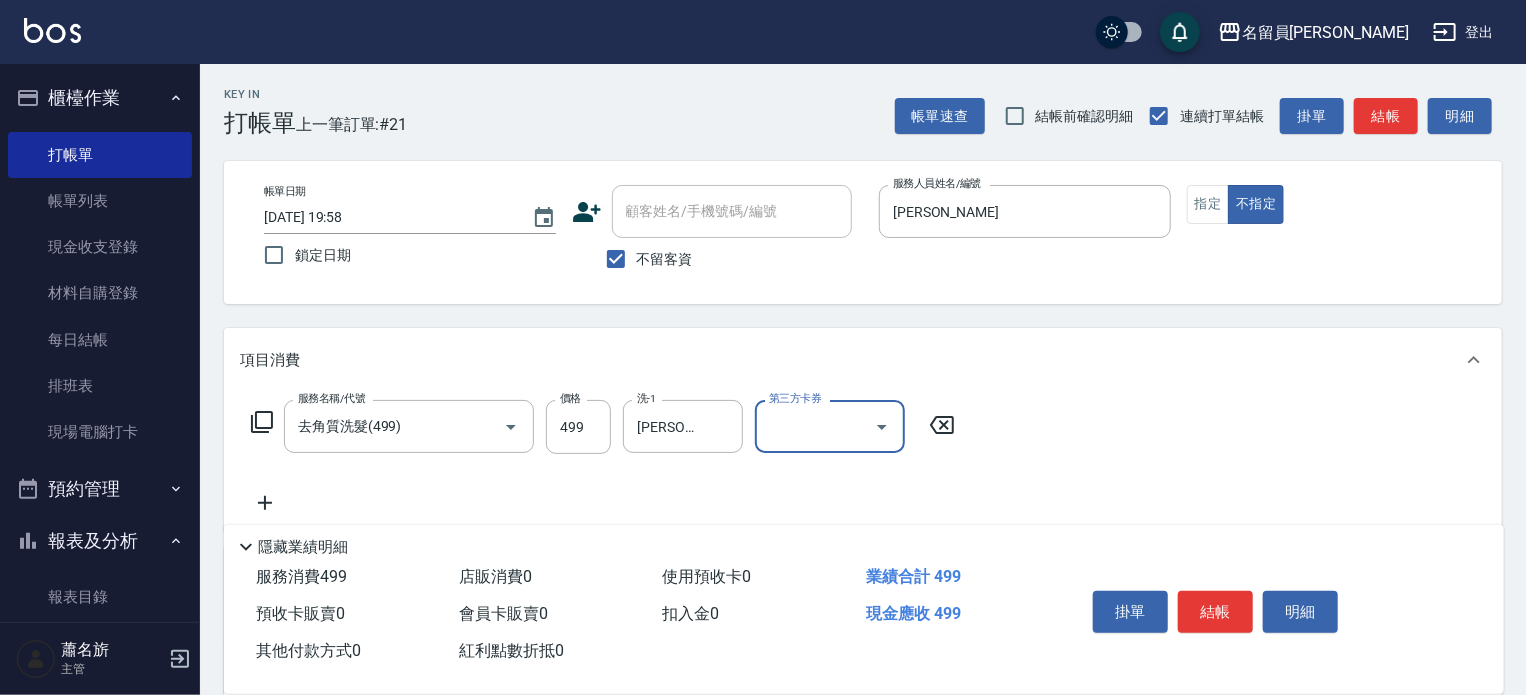 click on "結帳" at bounding box center [1215, 612] 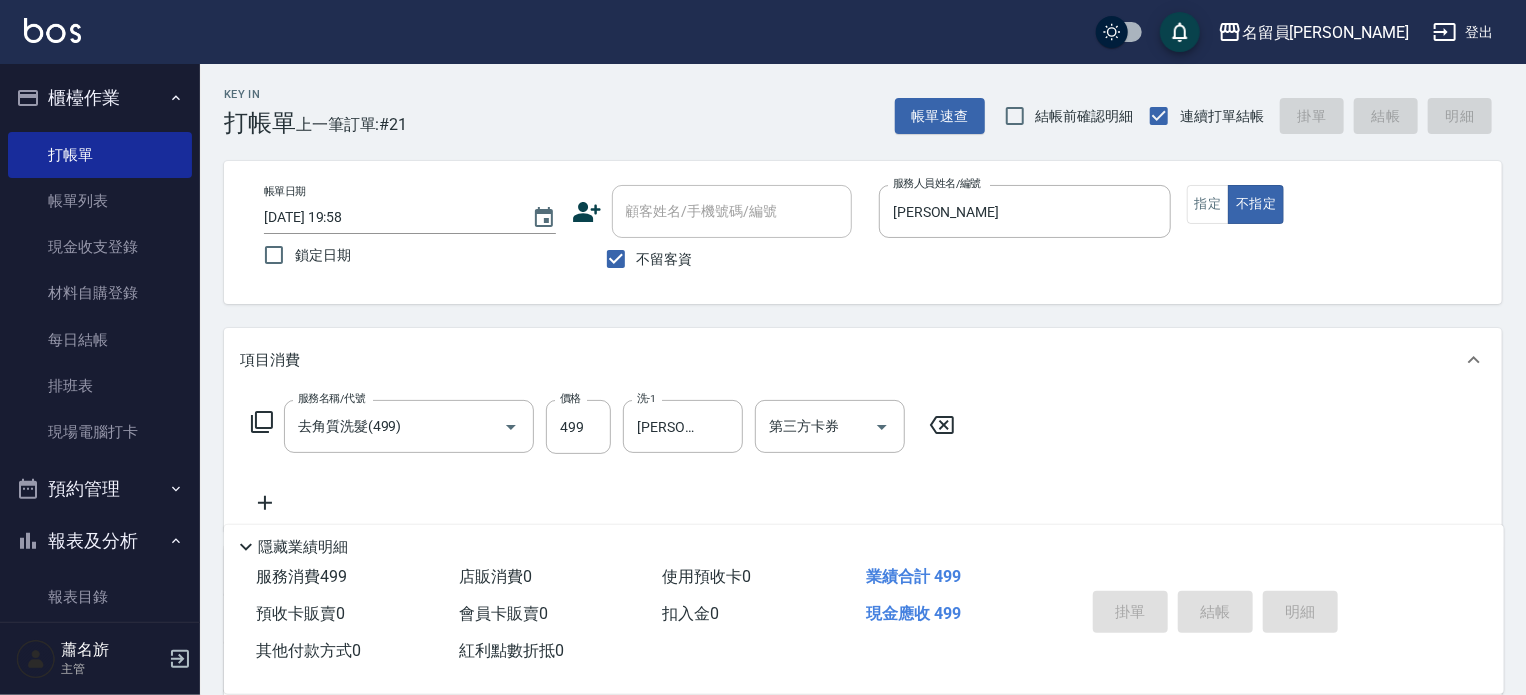 type on "[DATE] 19:59" 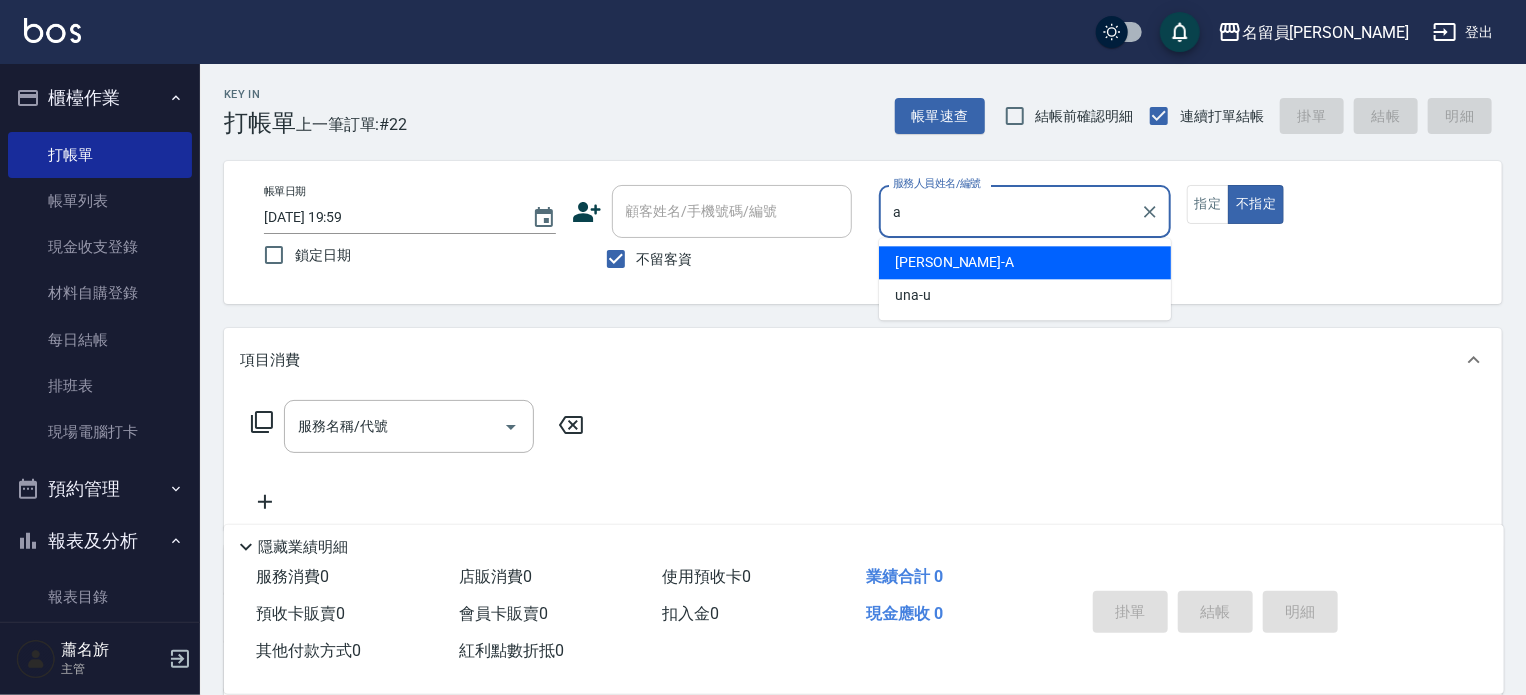 type on "[PERSON_NAME]" 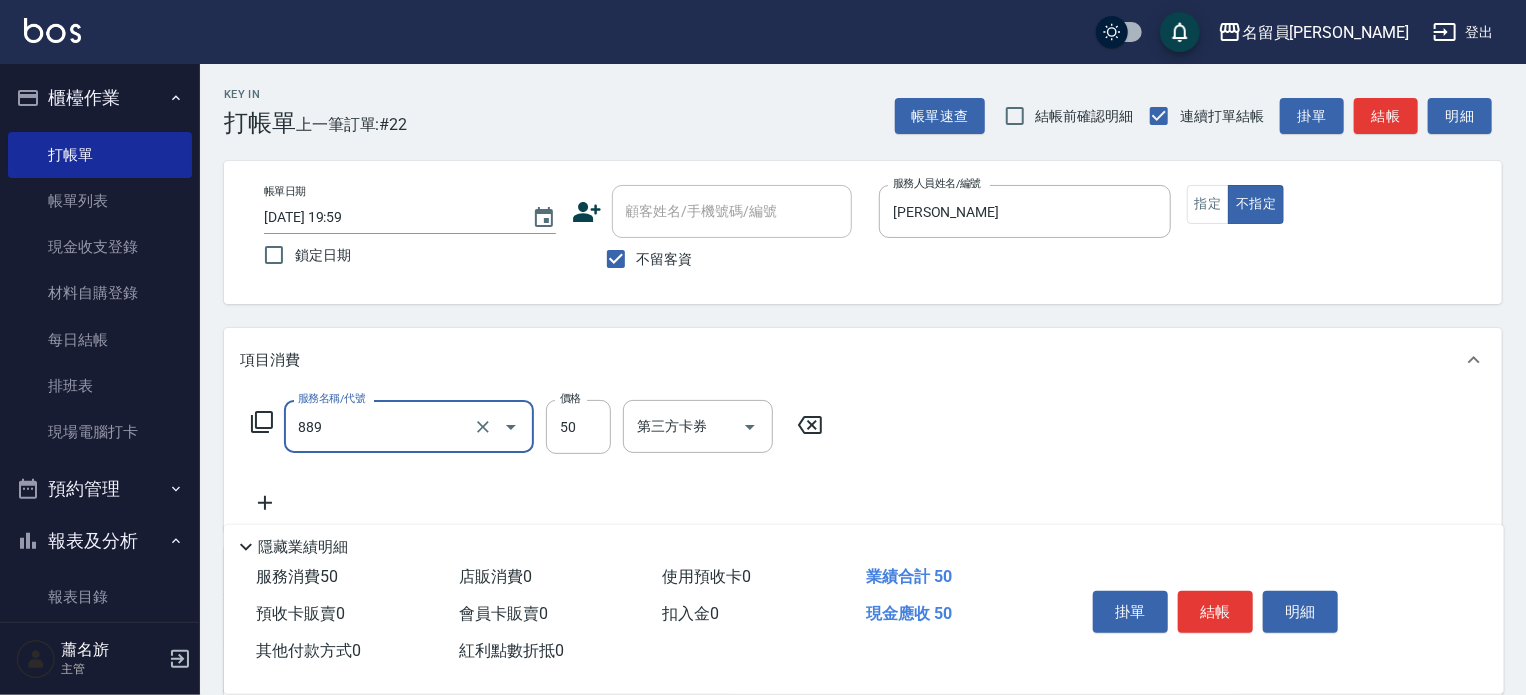 type on "精油(889)" 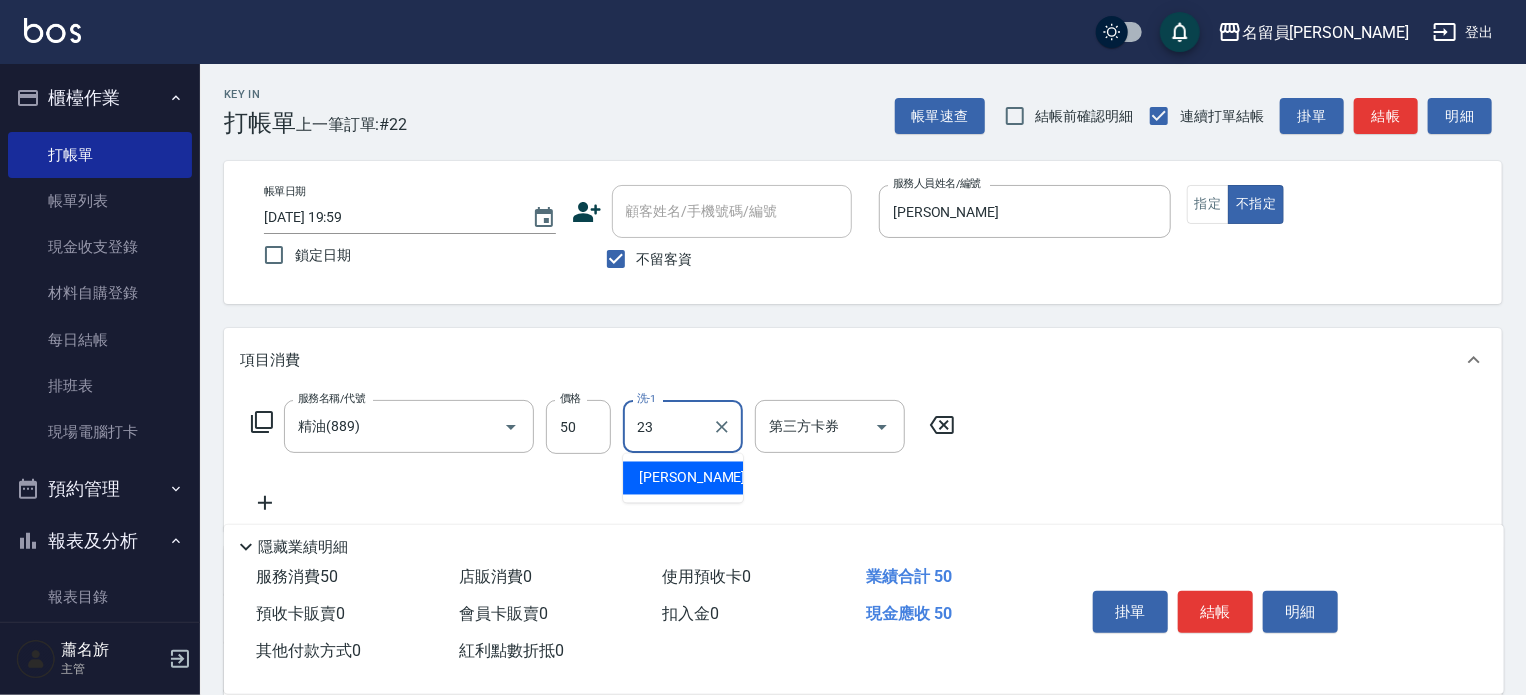 type on "[PERSON_NAME]-23" 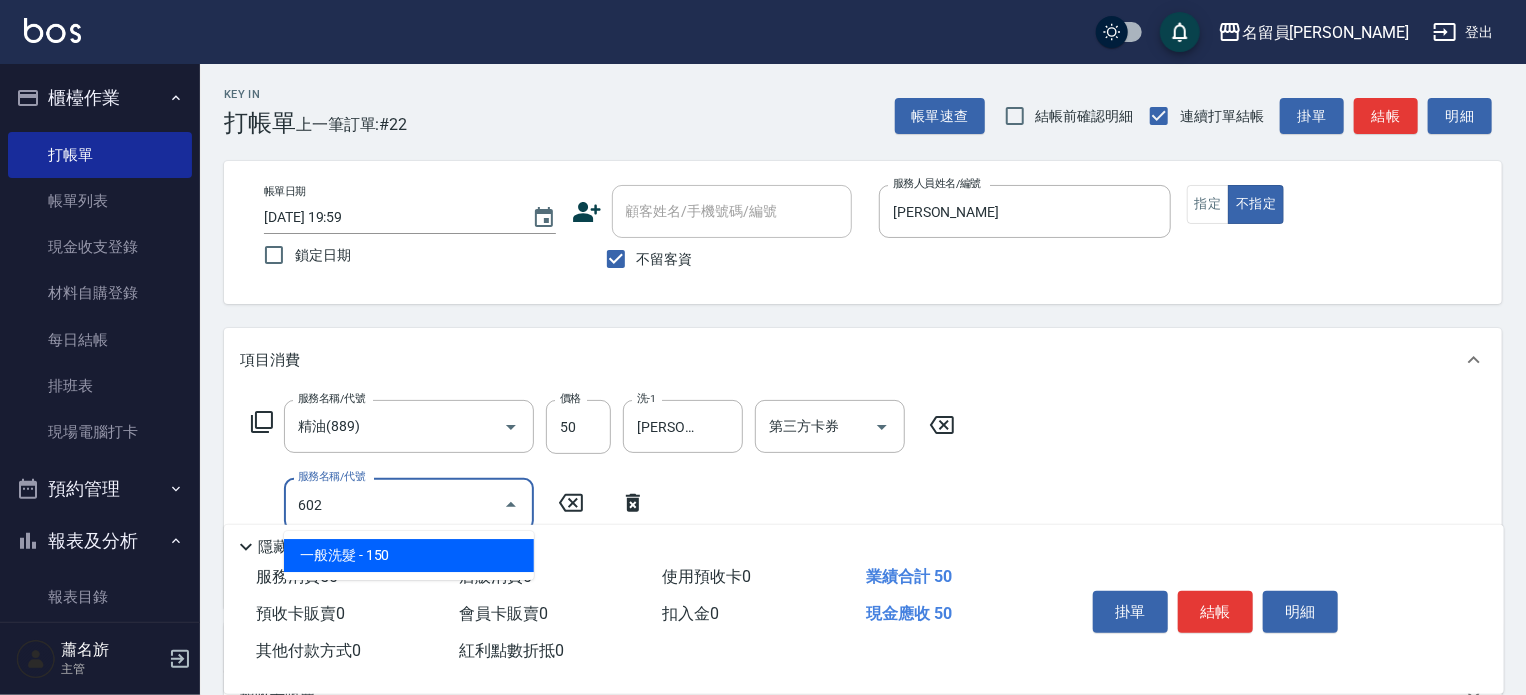type on "一般洗髮(602)" 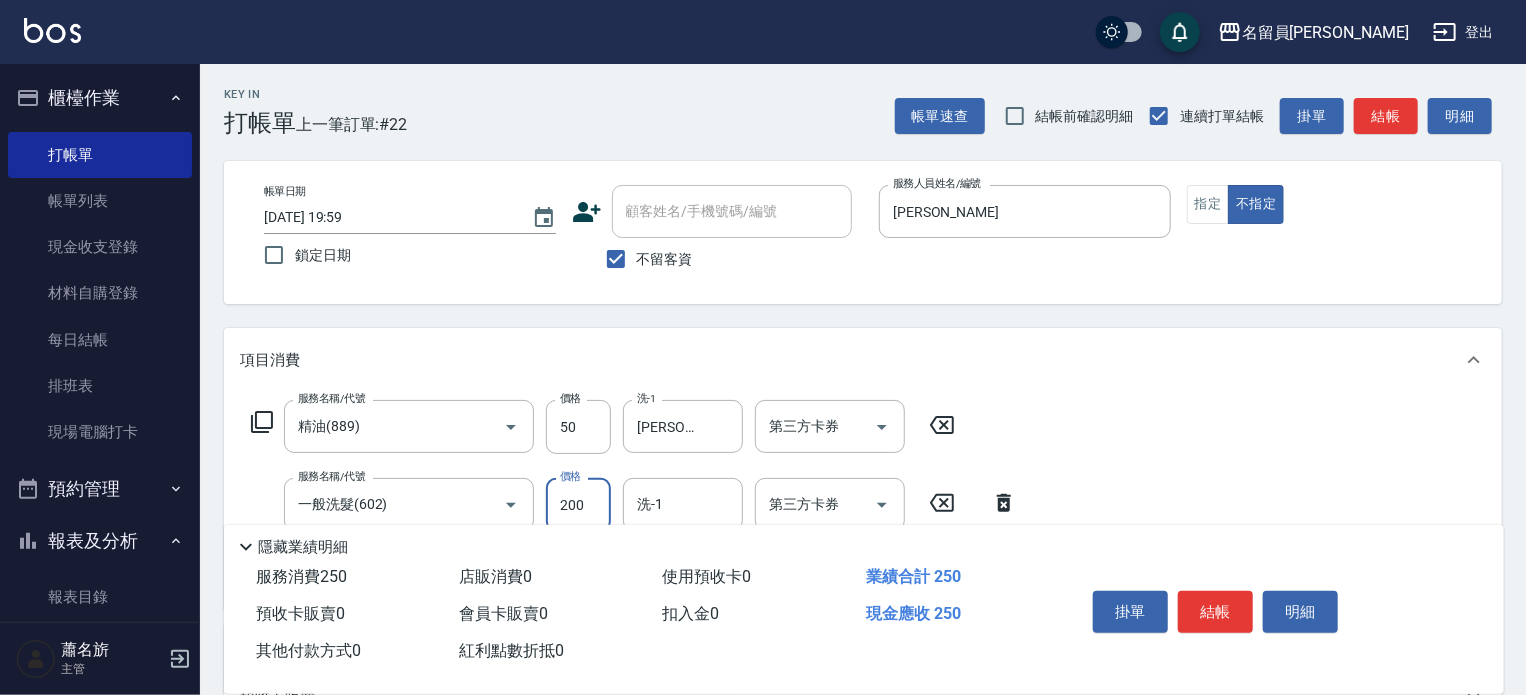 type on "200" 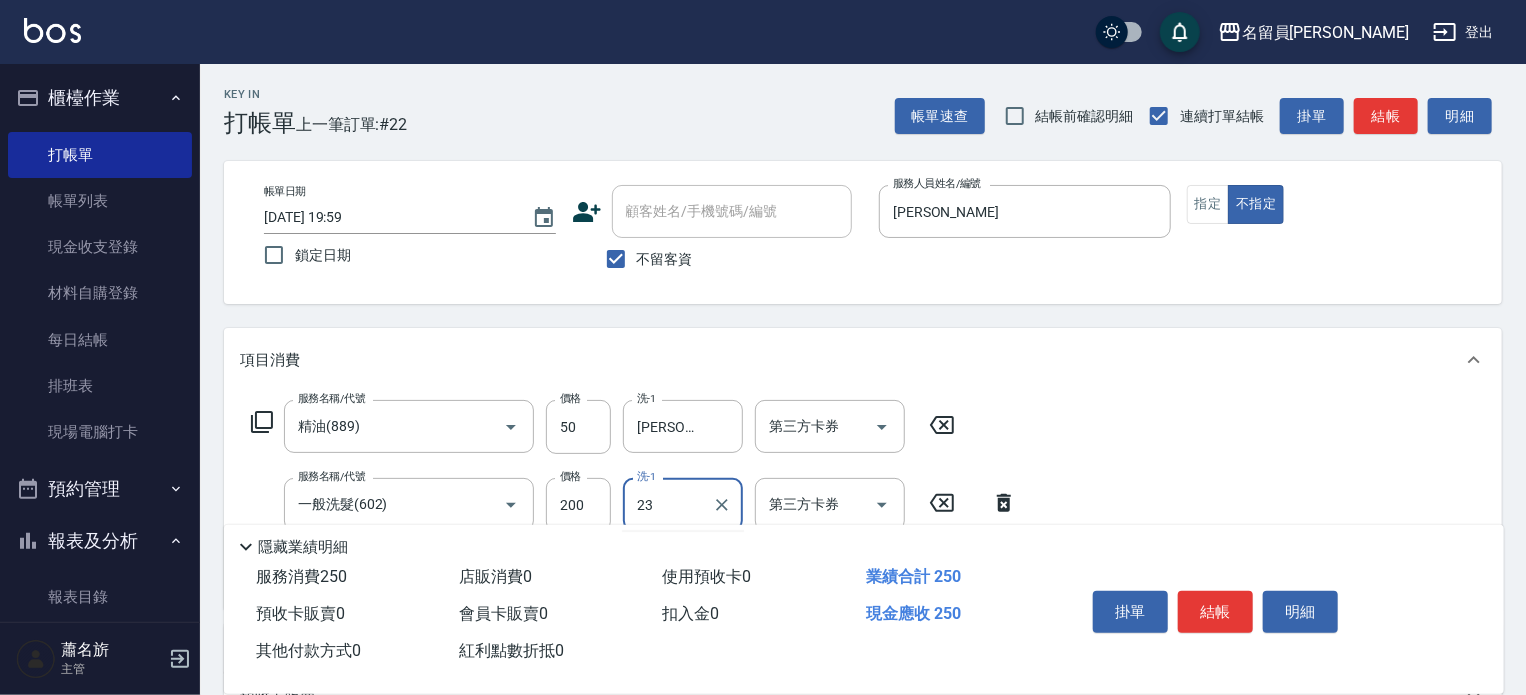 type on "[PERSON_NAME]-23" 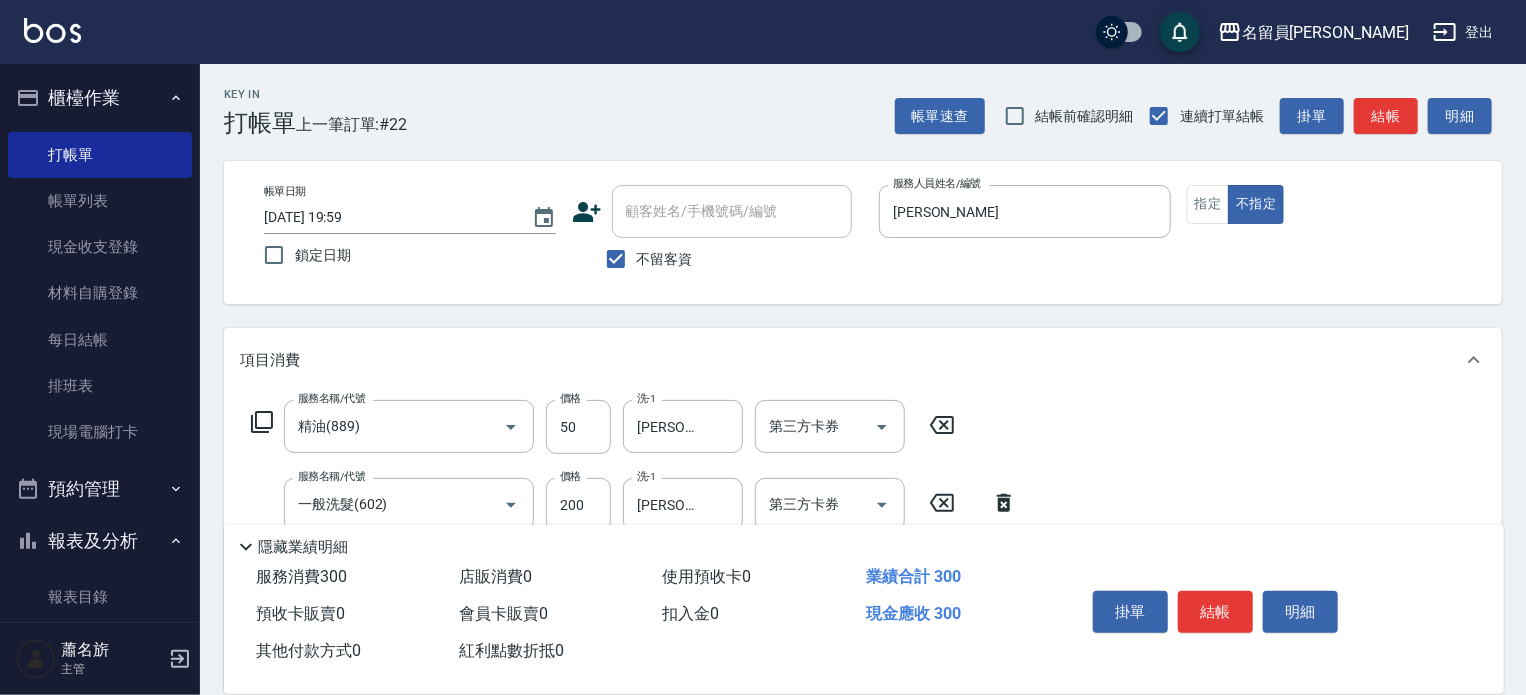 type on "瞬間保養(415)" 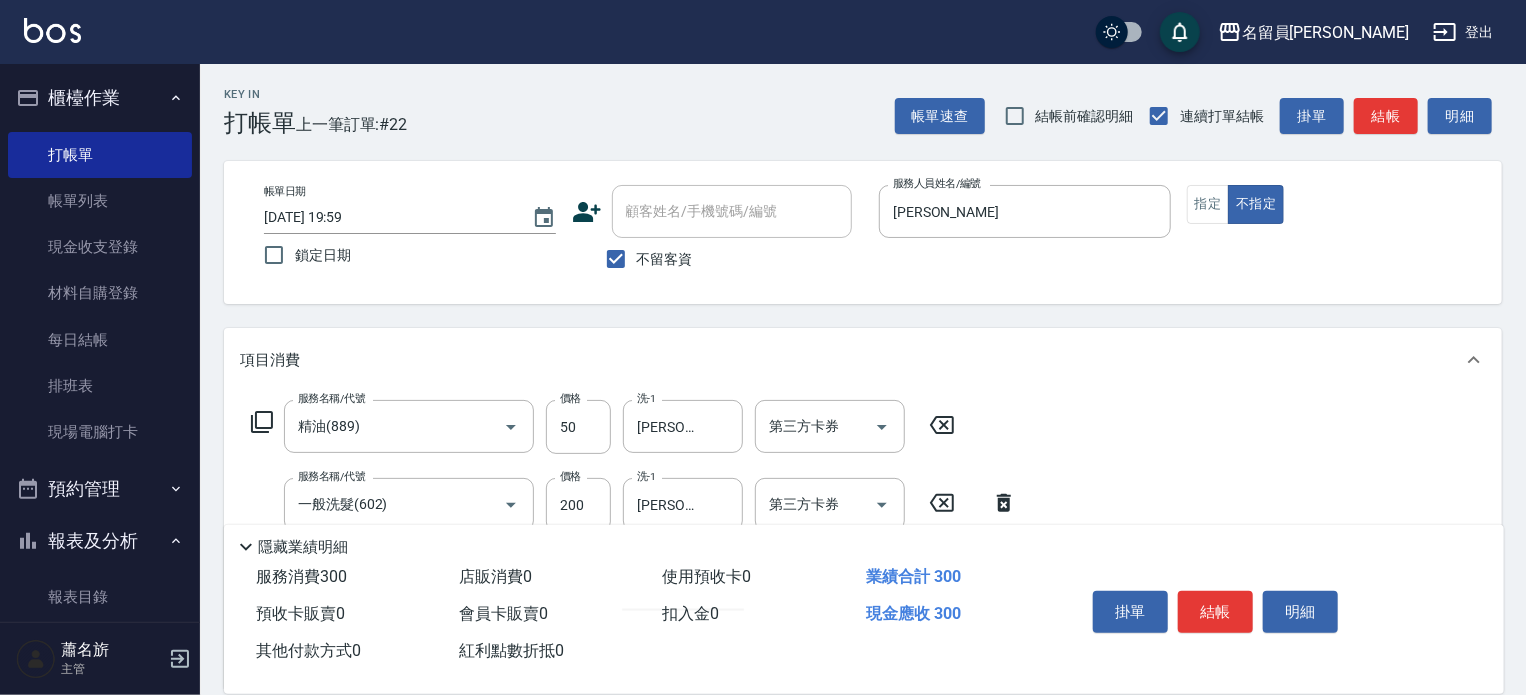 type on "[PERSON_NAME]-23" 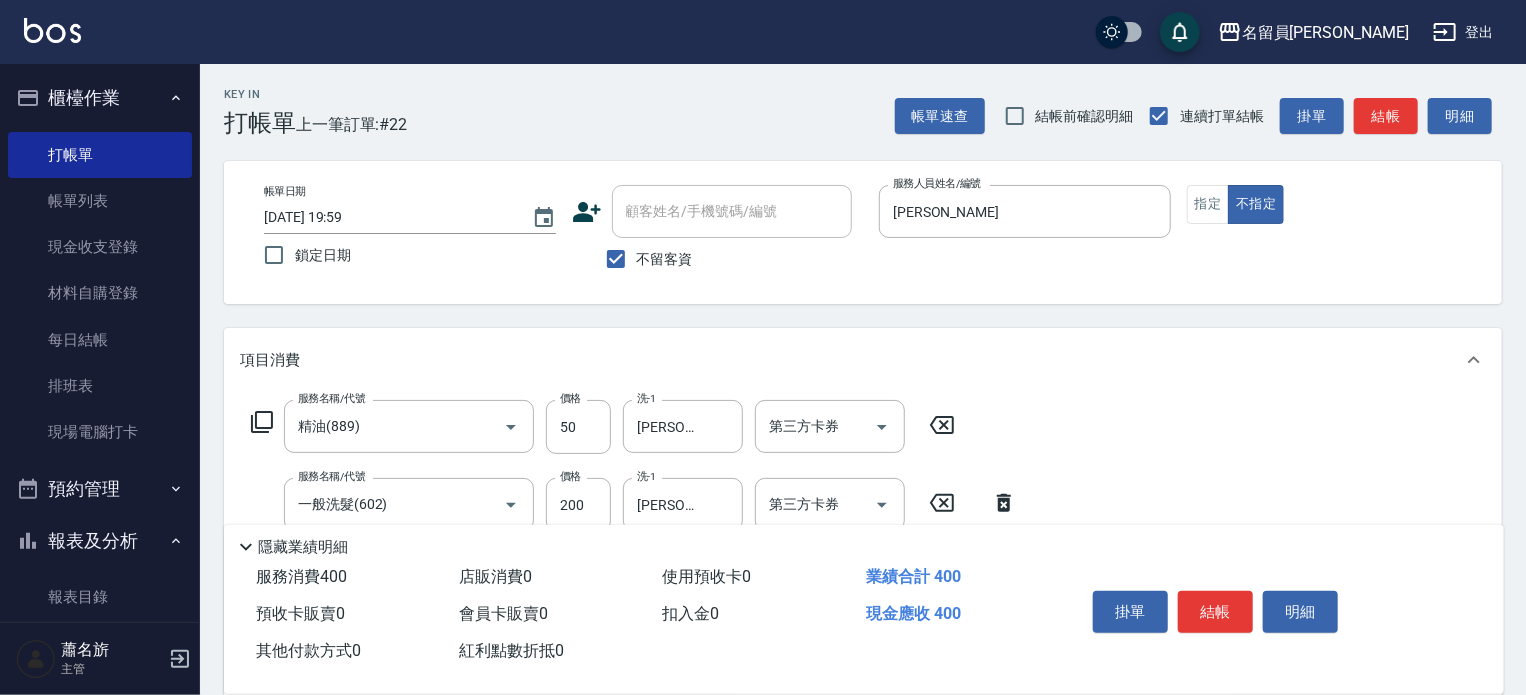 type on "剪髮(302)" 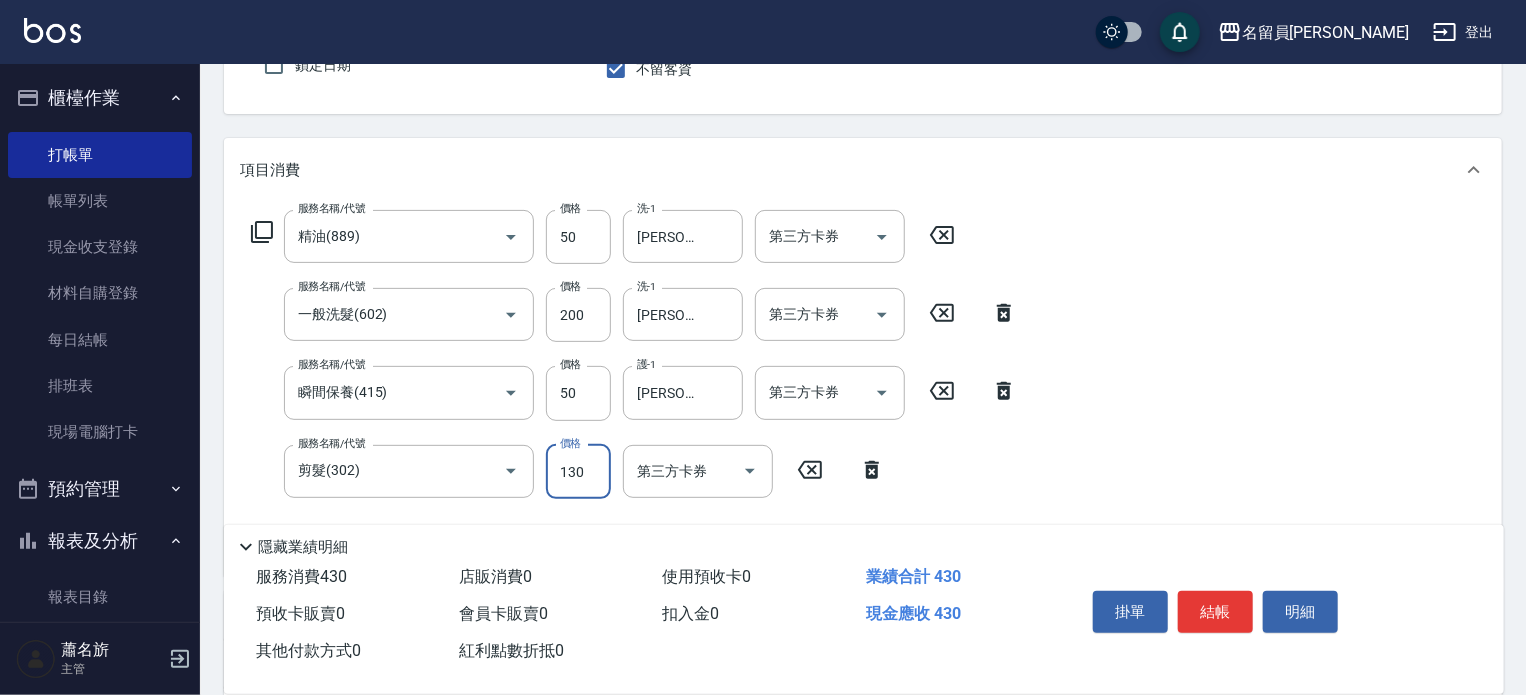 scroll, scrollTop: 300, scrollLeft: 0, axis: vertical 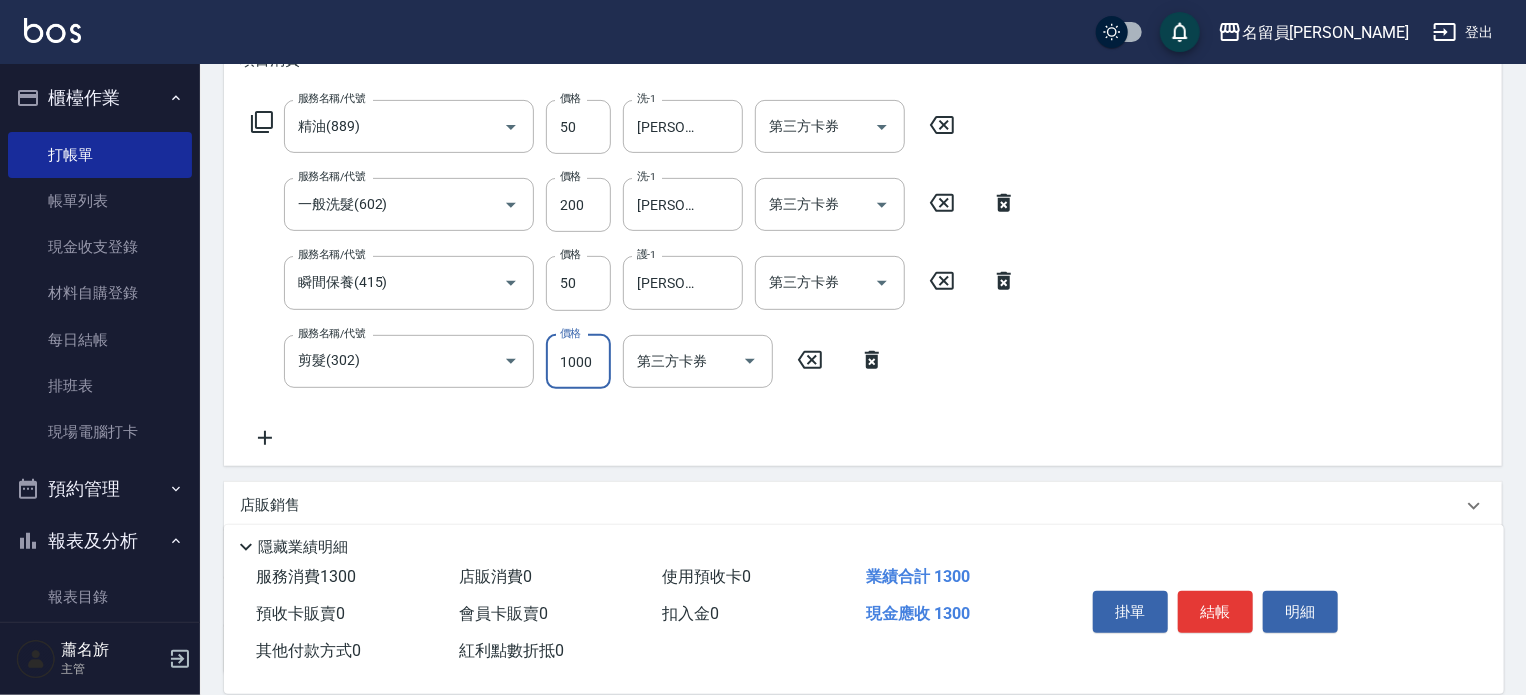 click on "1000" at bounding box center (578, 362) 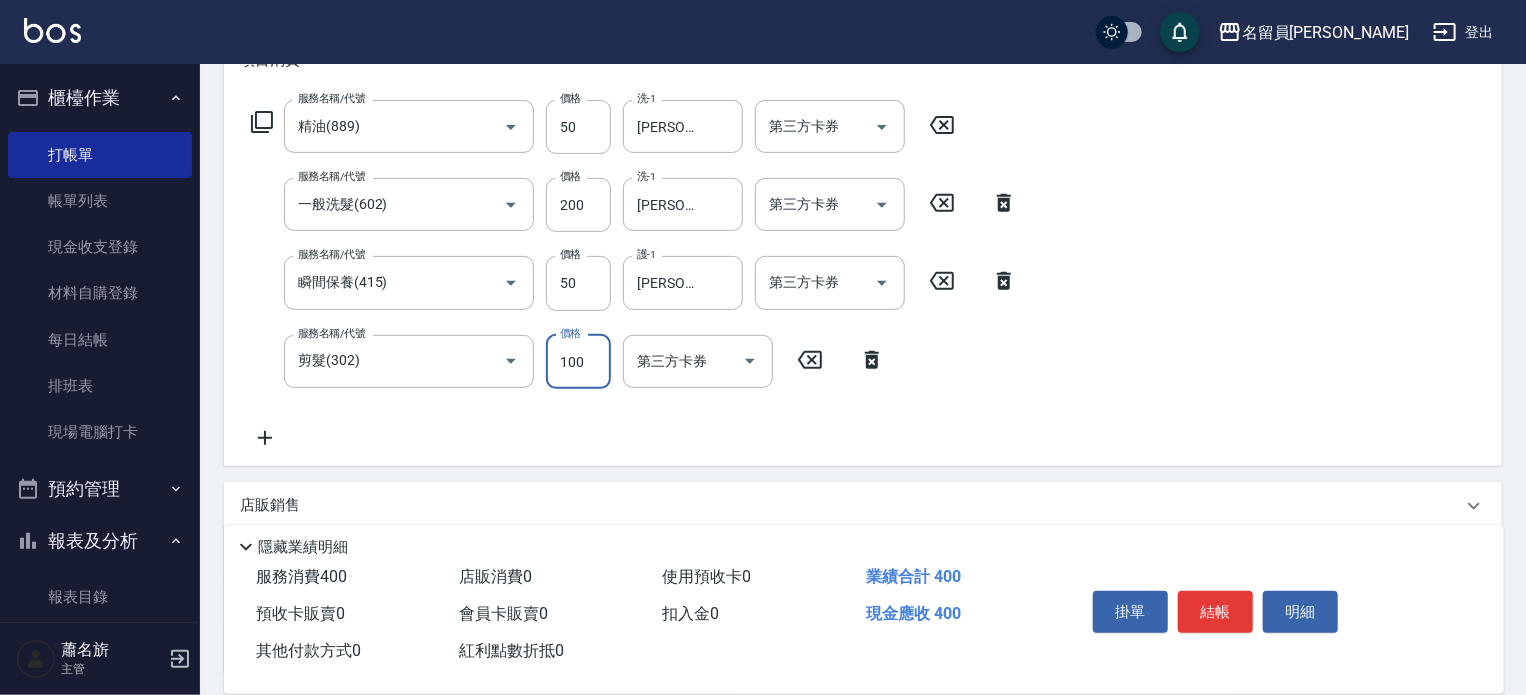 type on "100" 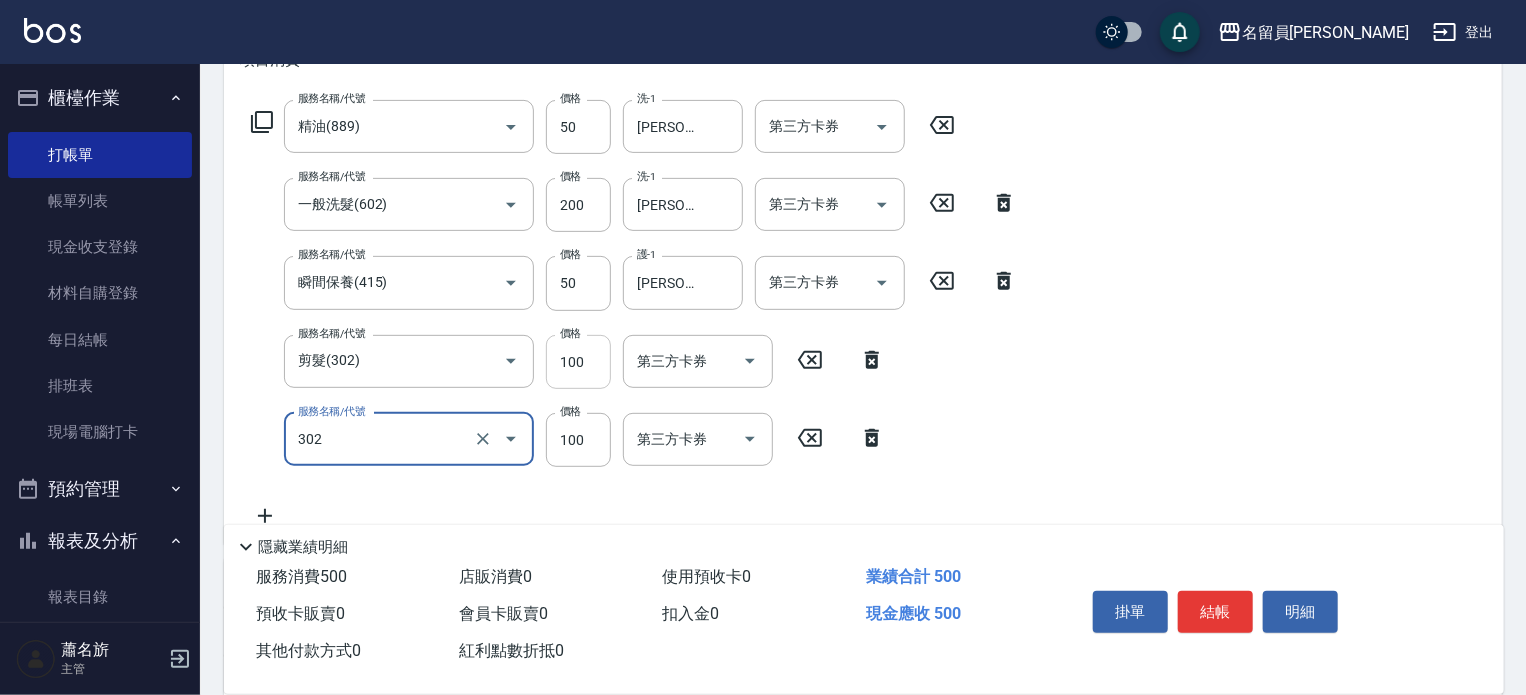 type on "剪髮(302)" 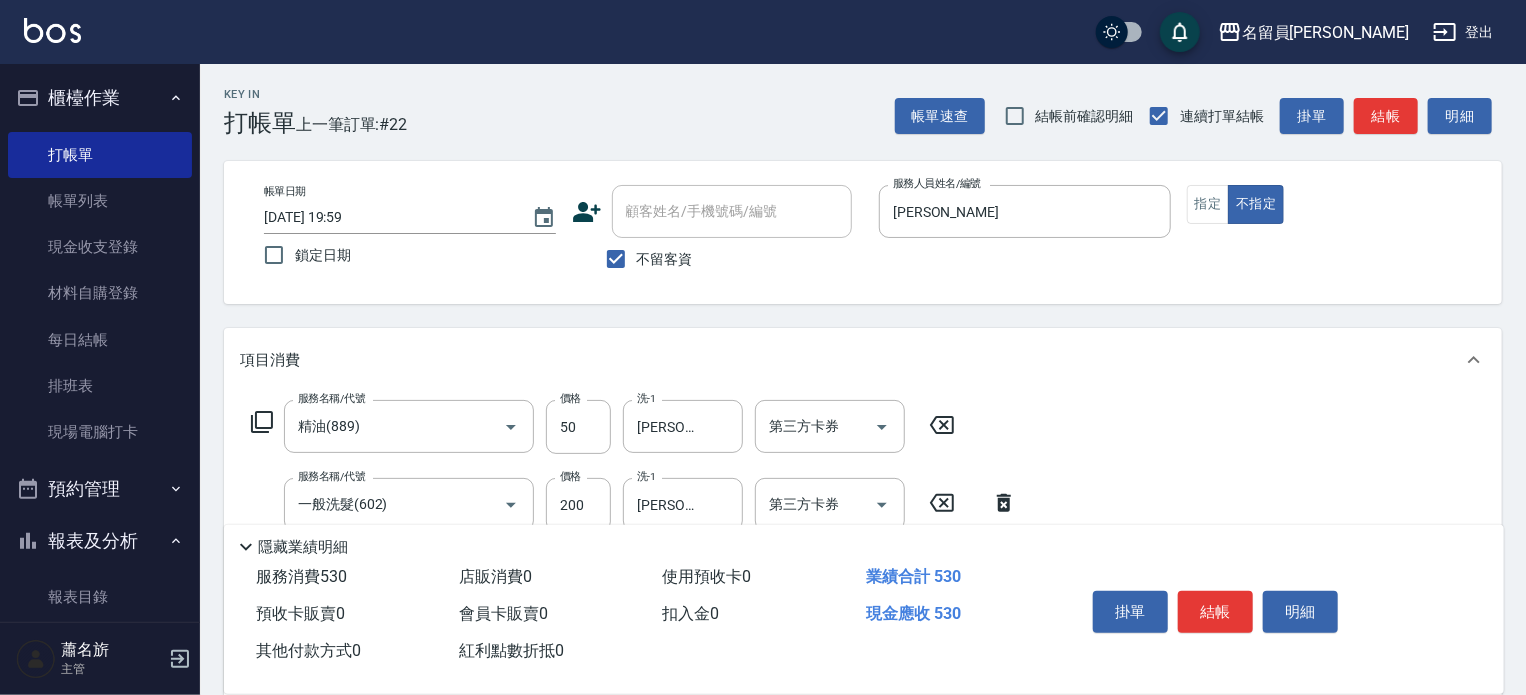 scroll, scrollTop: 0, scrollLeft: 0, axis: both 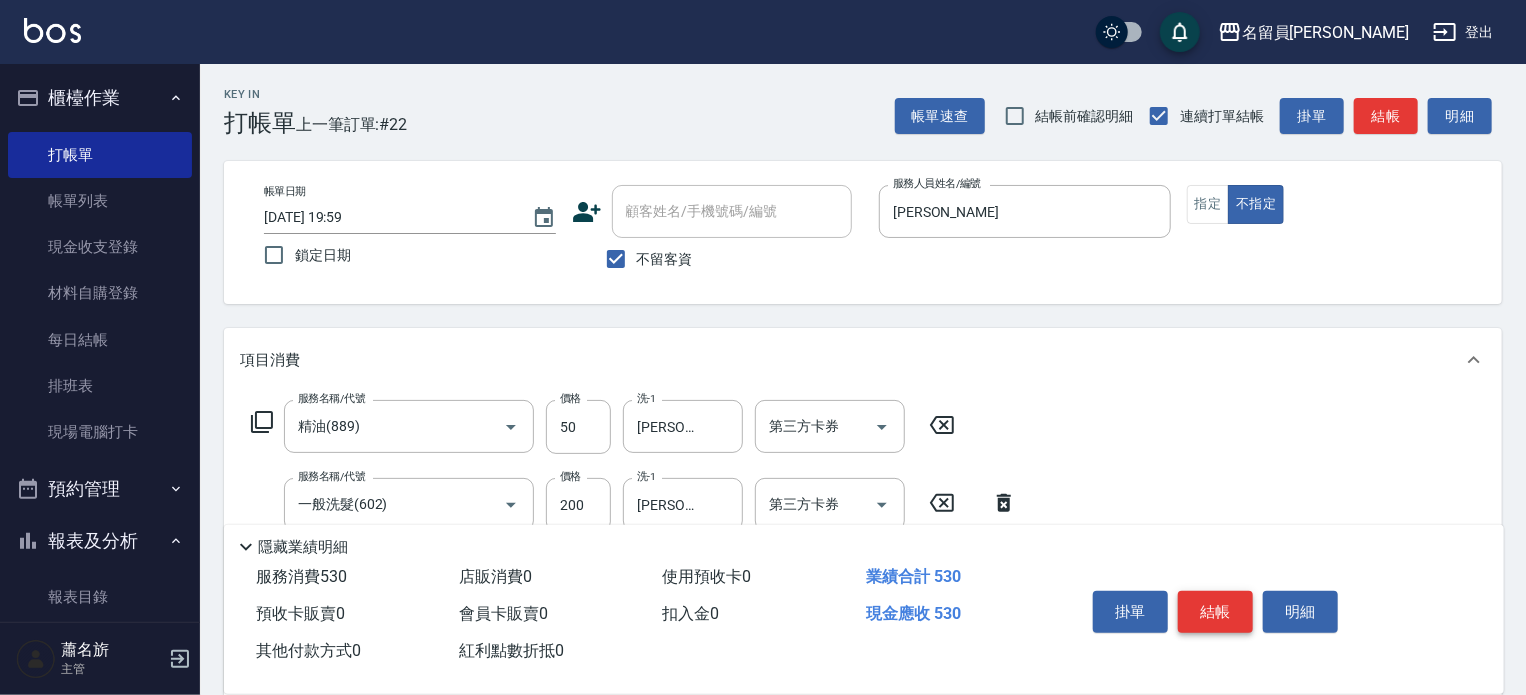 type on "130" 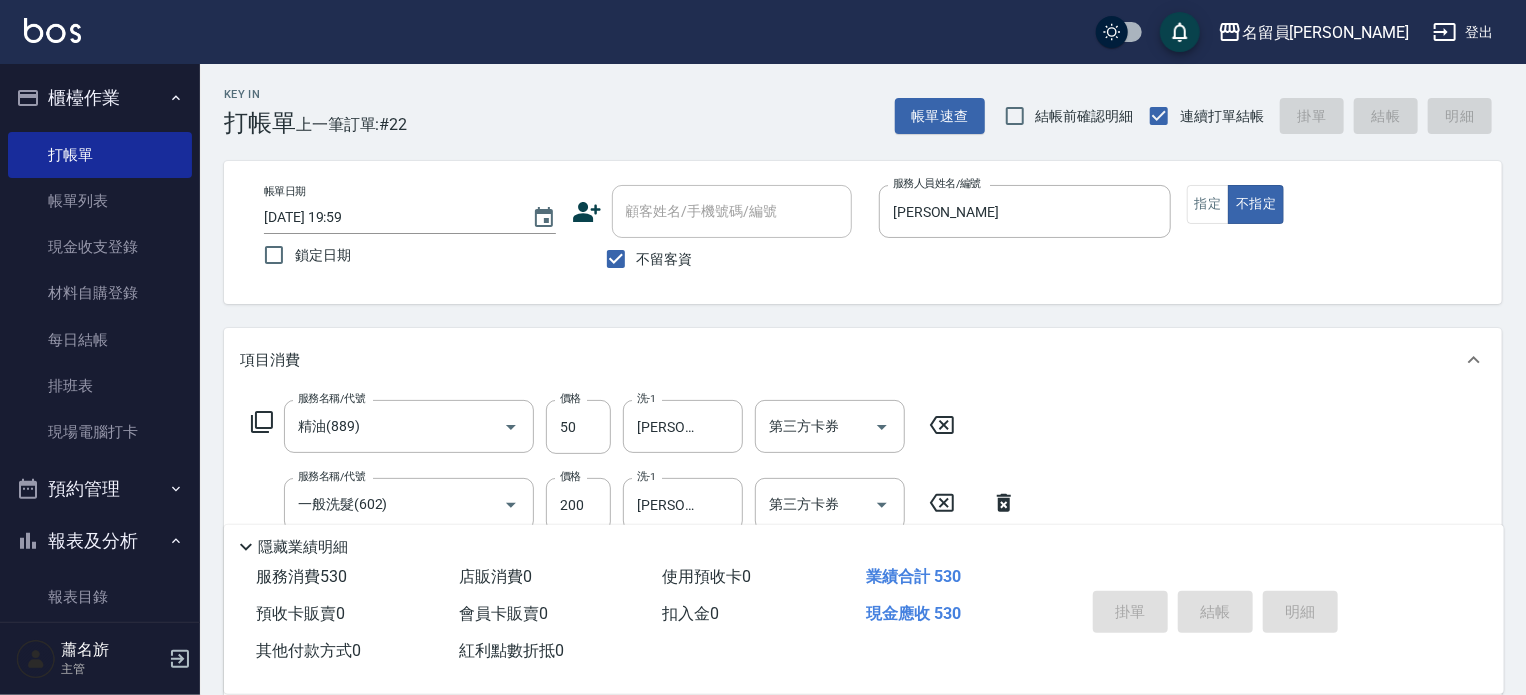 type 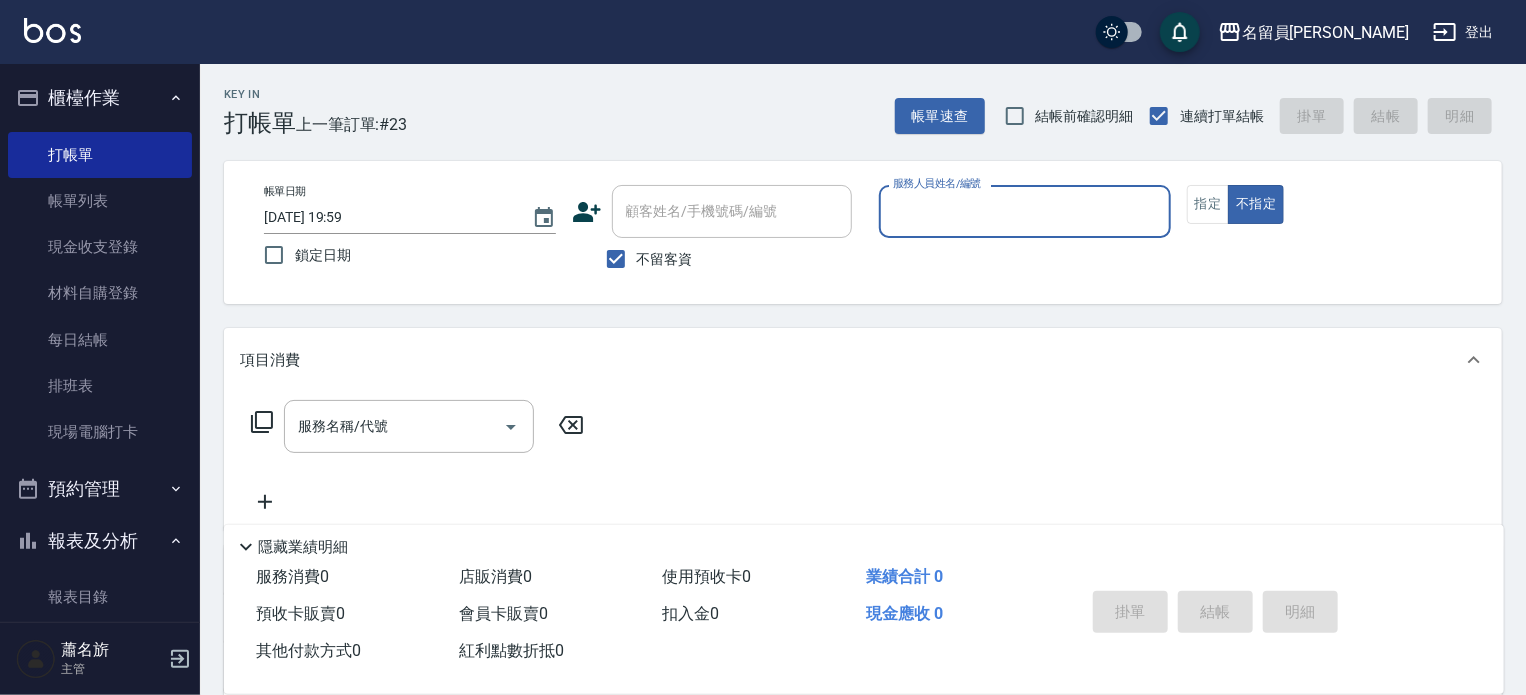 type on "ㄇ" 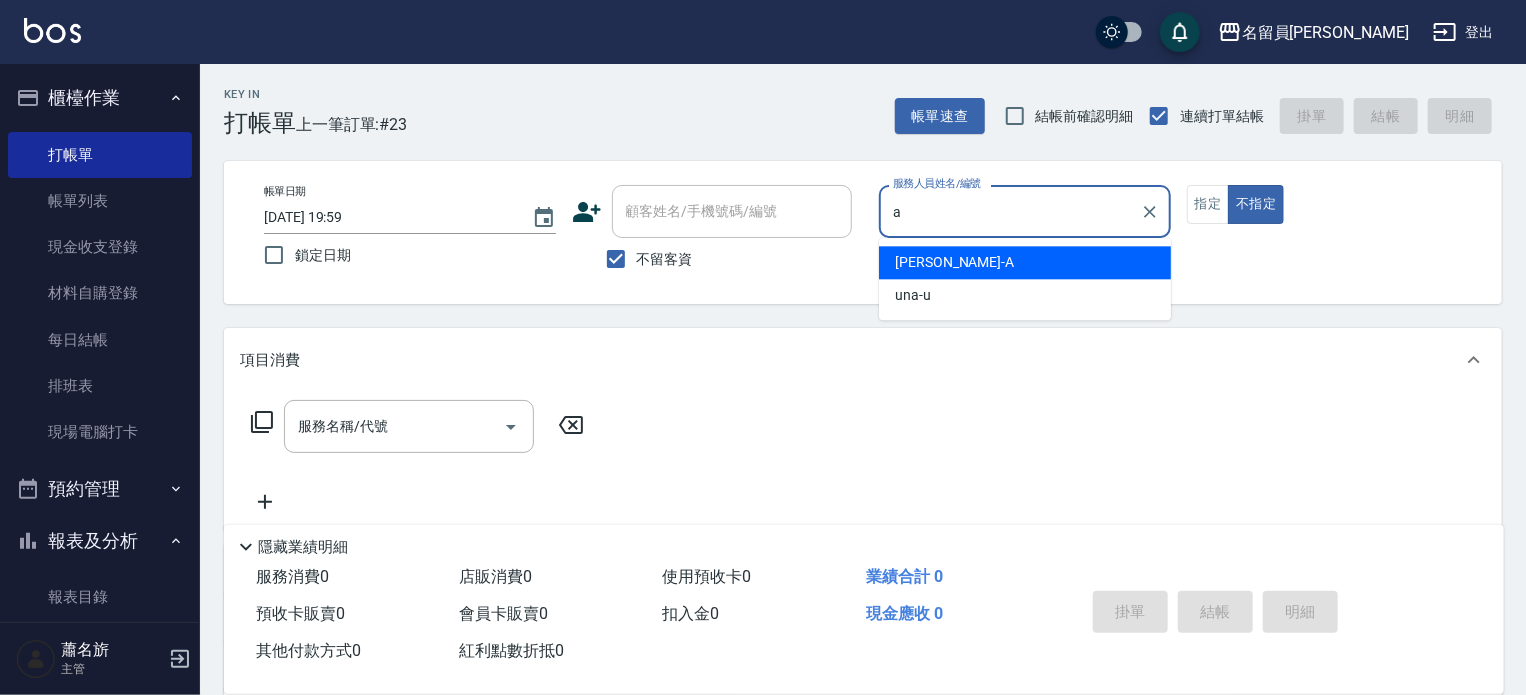 type on "[PERSON_NAME]" 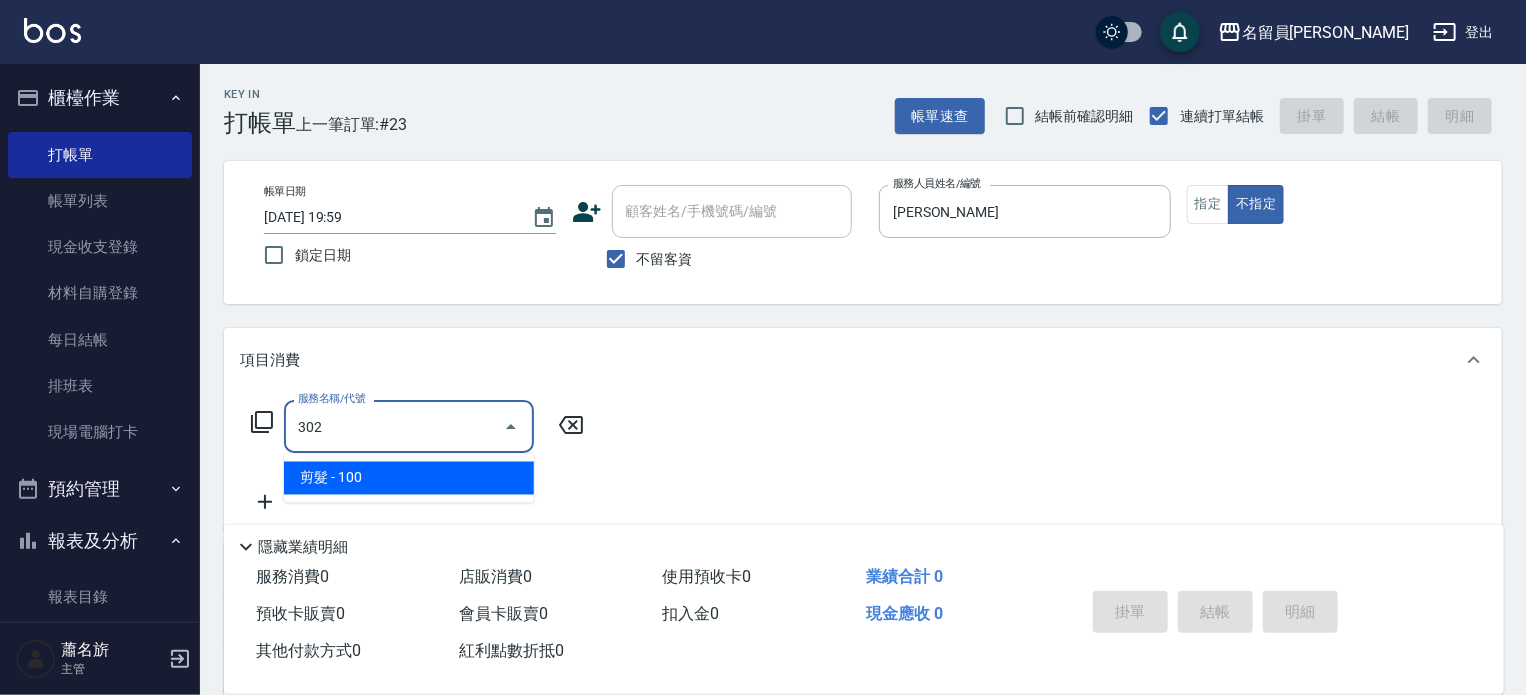 type on "剪髮(302)" 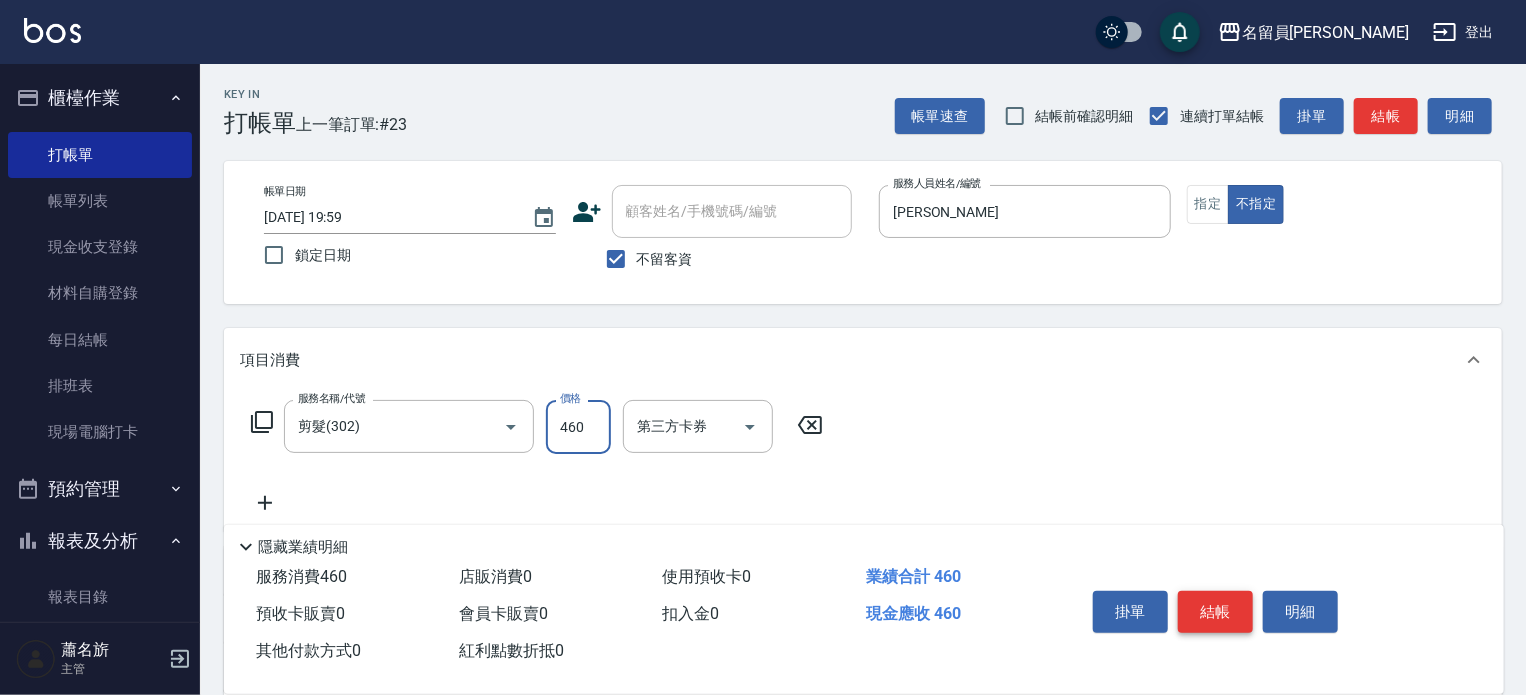 type on "460" 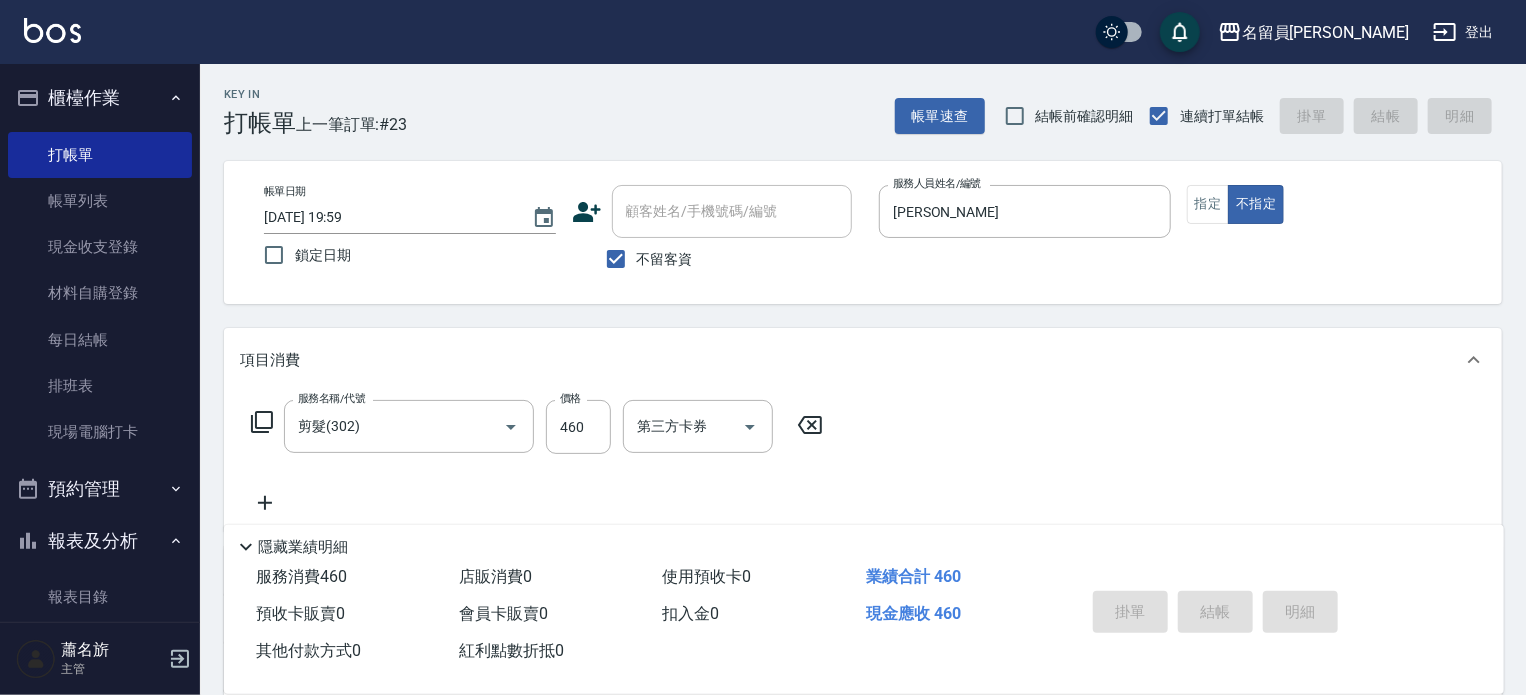 type 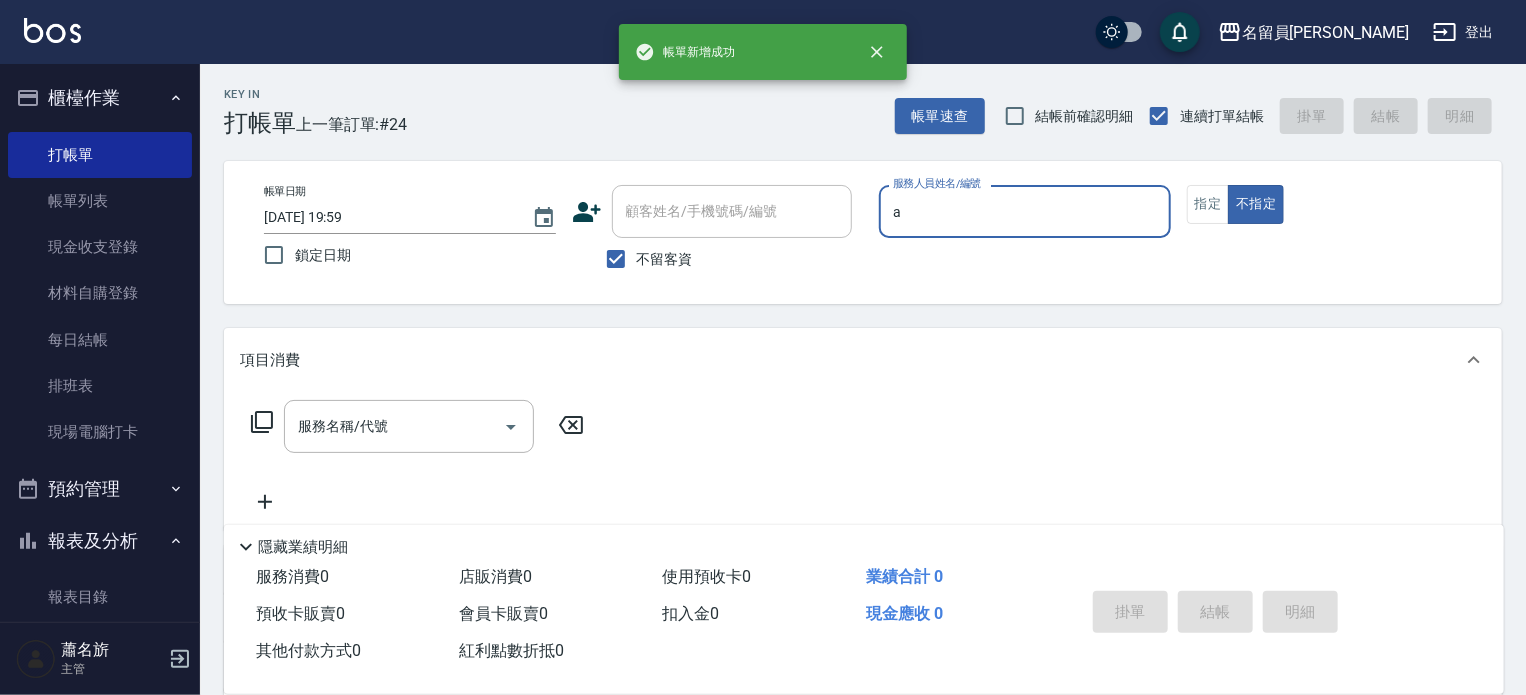 type on "[PERSON_NAME]" 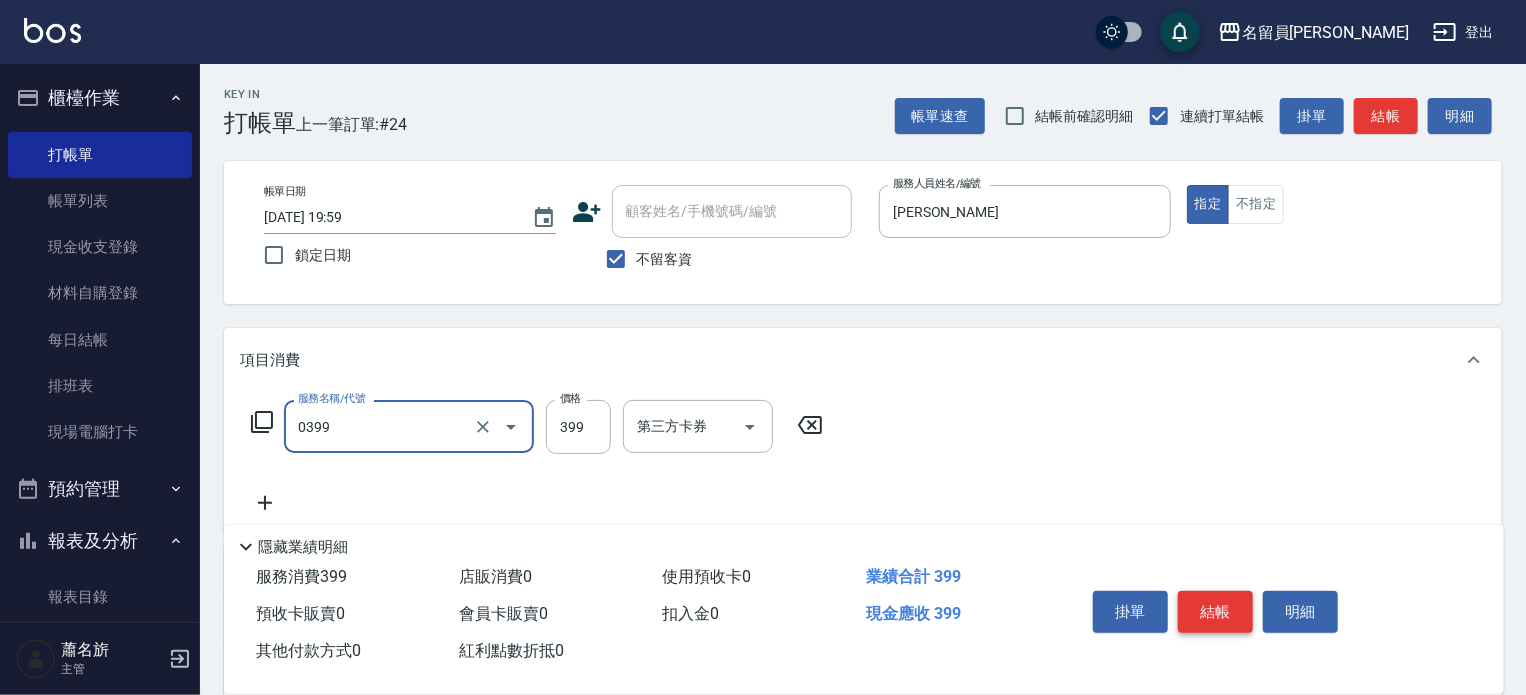 type on "海鹽SPA(0399)" 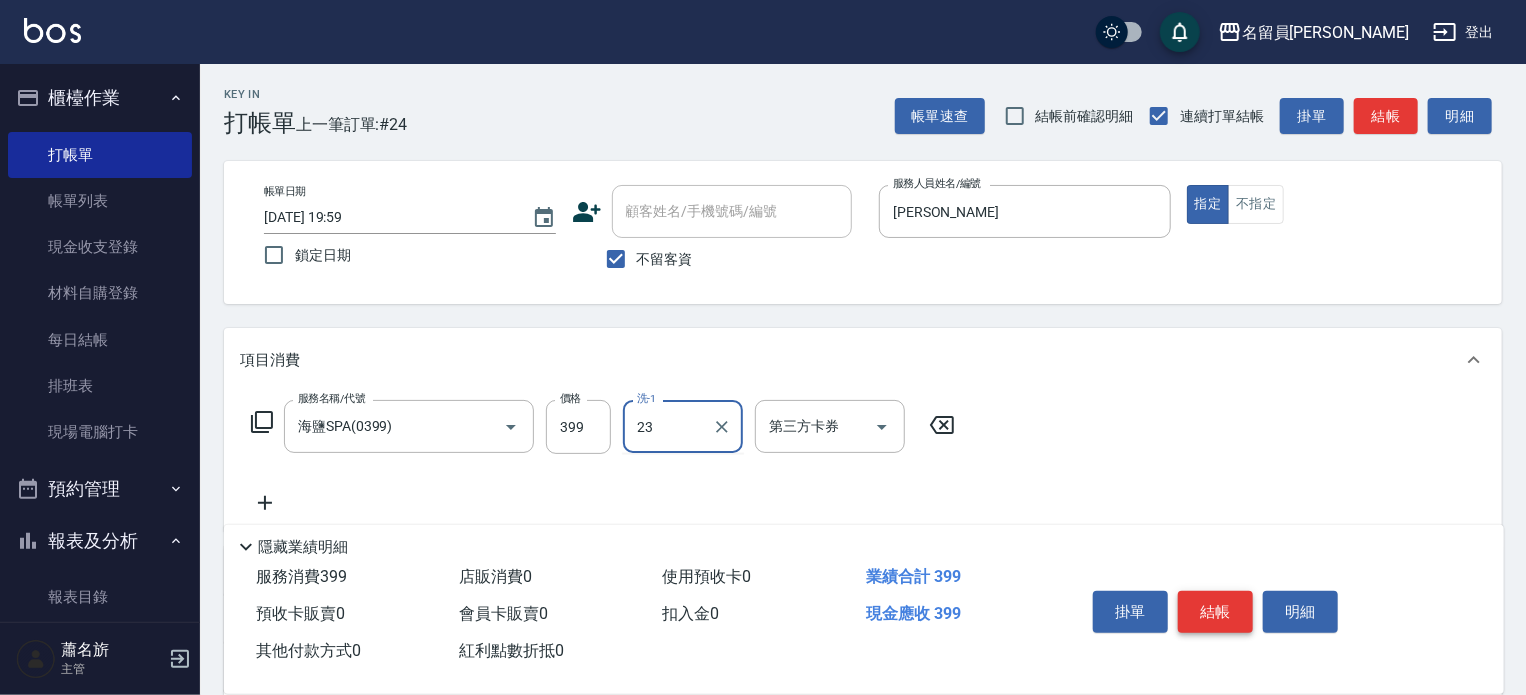 type on "[PERSON_NAME]-23" 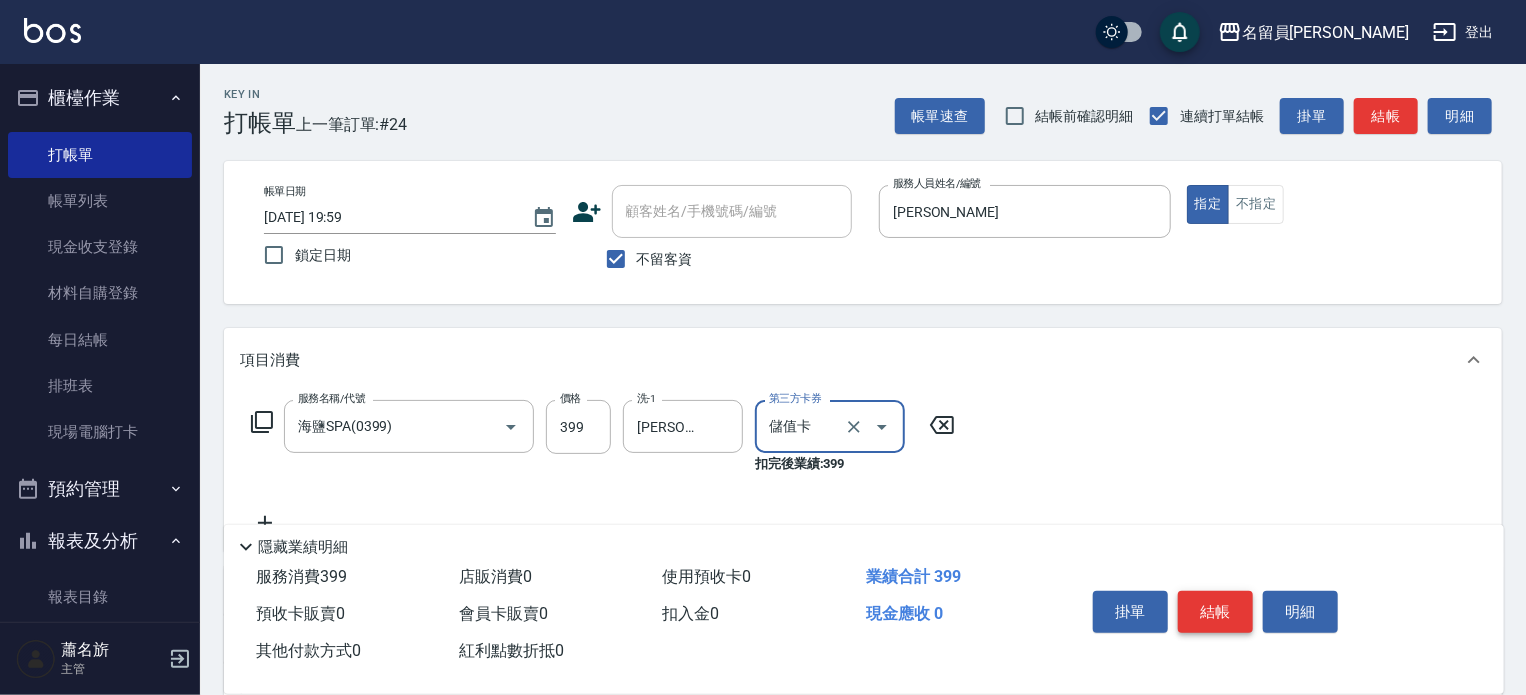 type on "儲值卡" 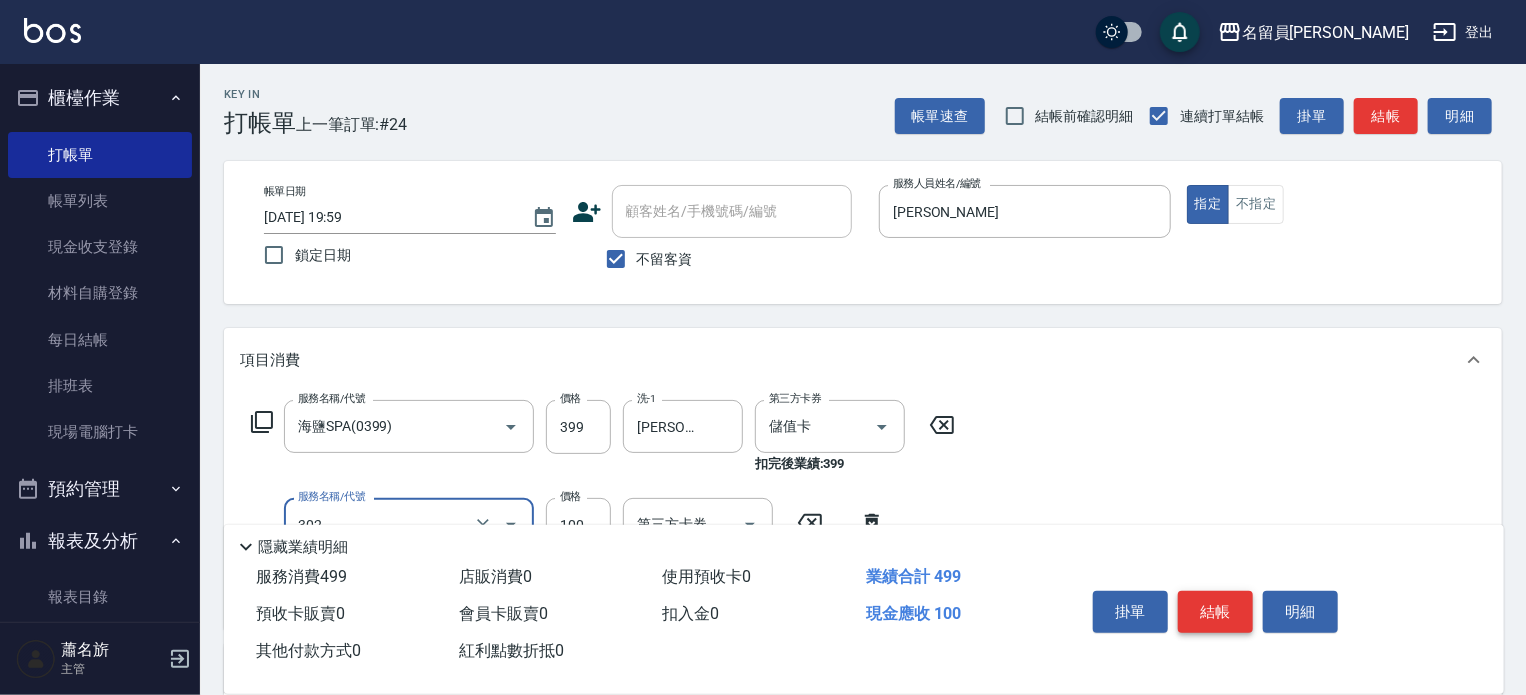 type on "剪髮(302)" 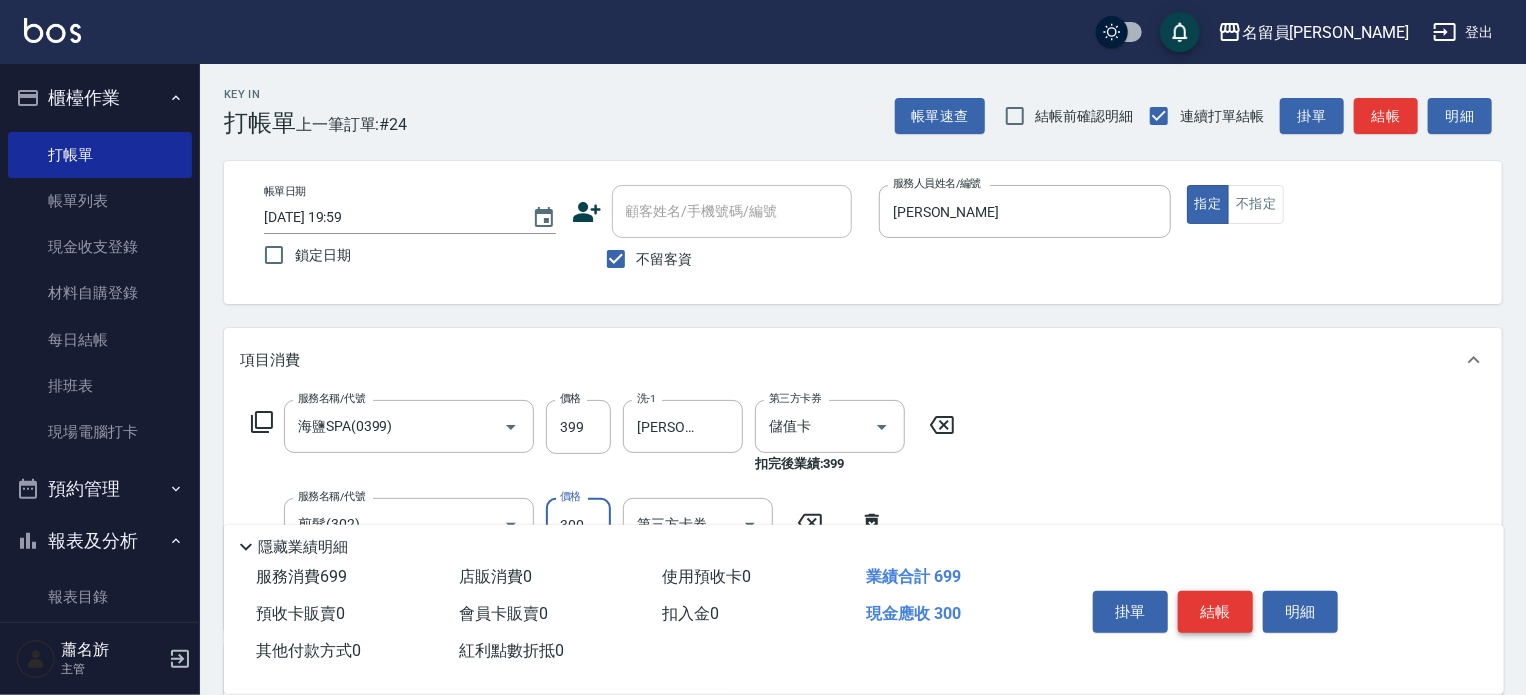 type on "300" 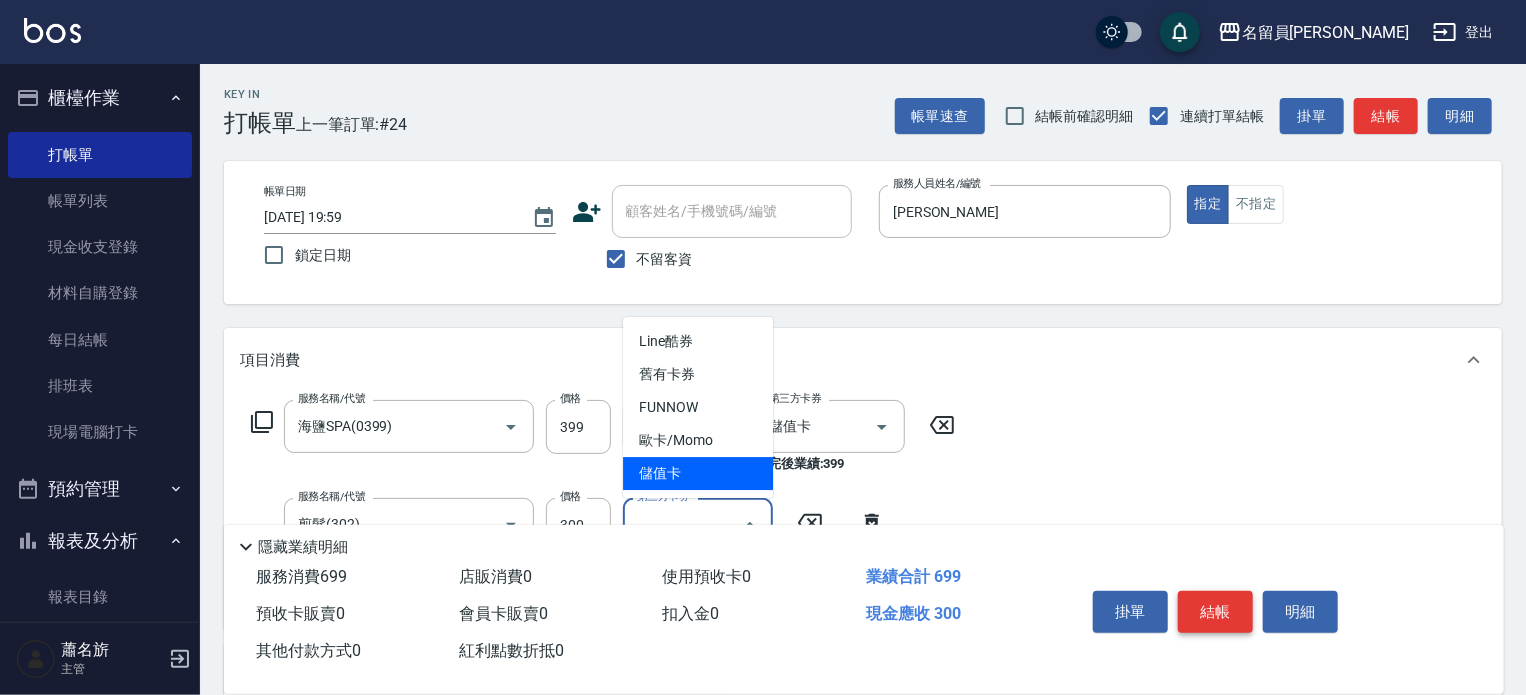 type on "儲值卡" 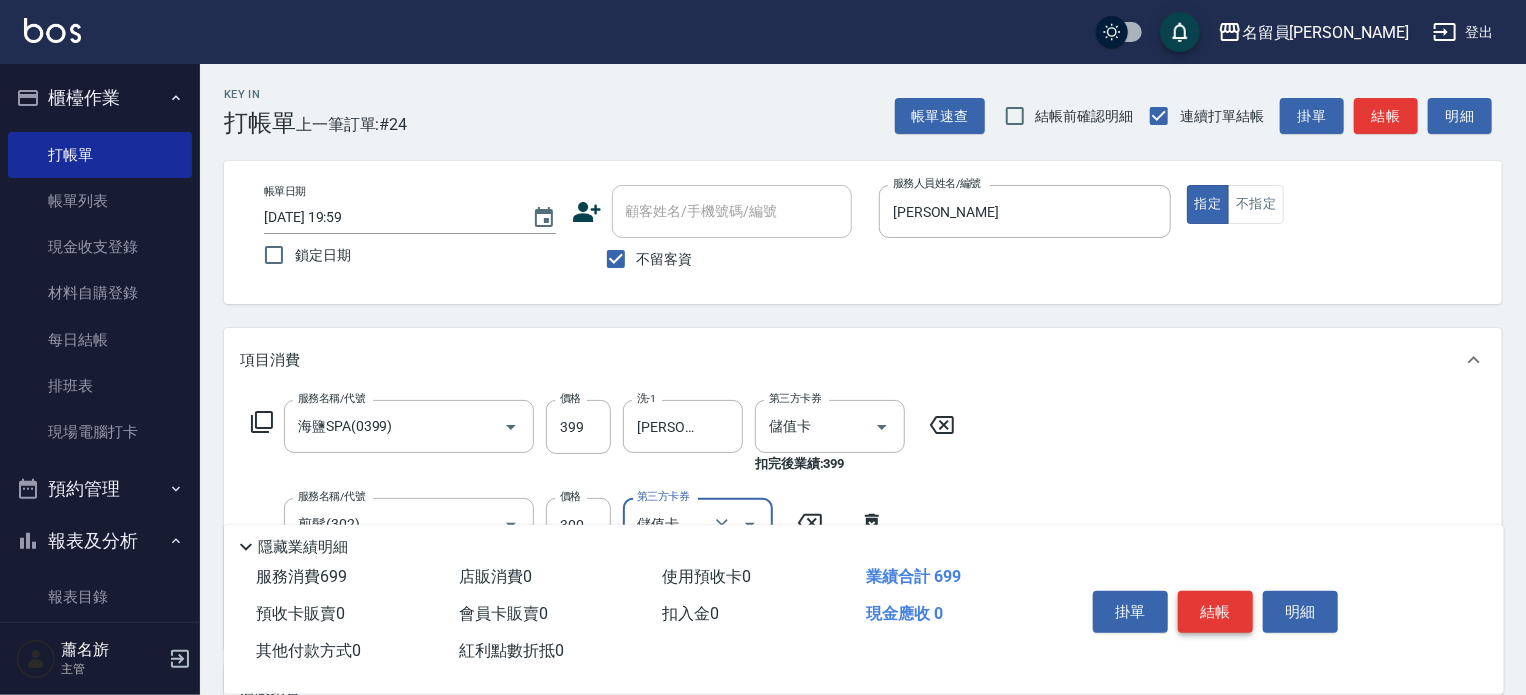 click on "結帳" at bounding box center (1215, 612) 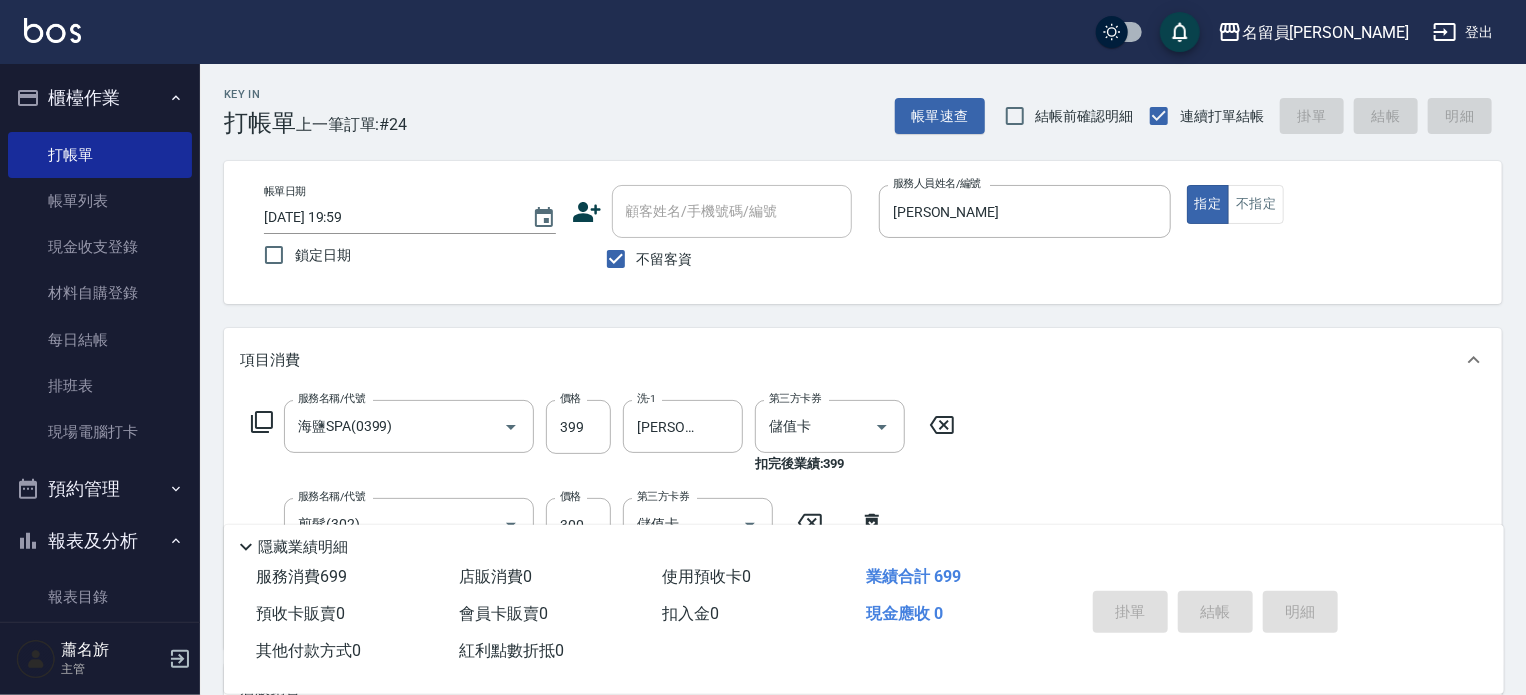 type on "[DATE] 20:00" 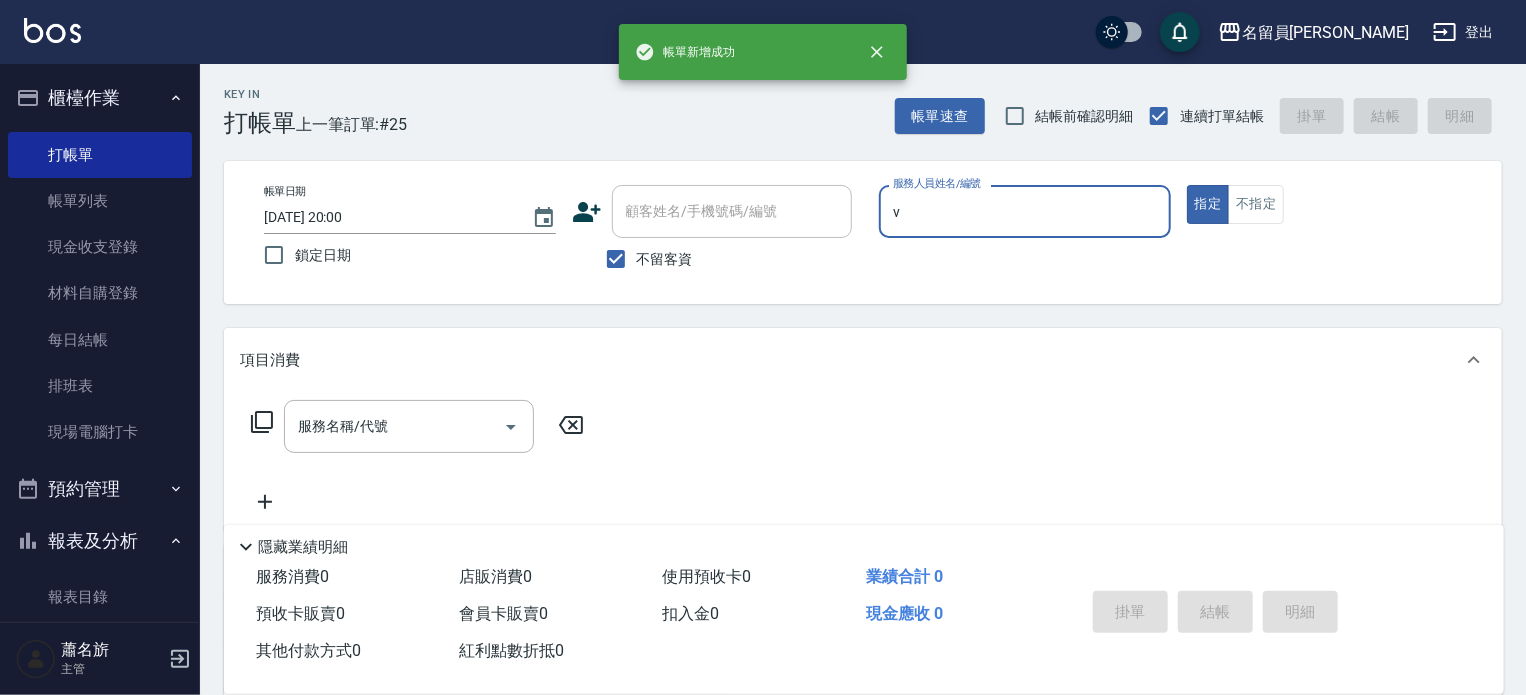 type on "[PERSON_NAME][PERSON_NAME]-V" 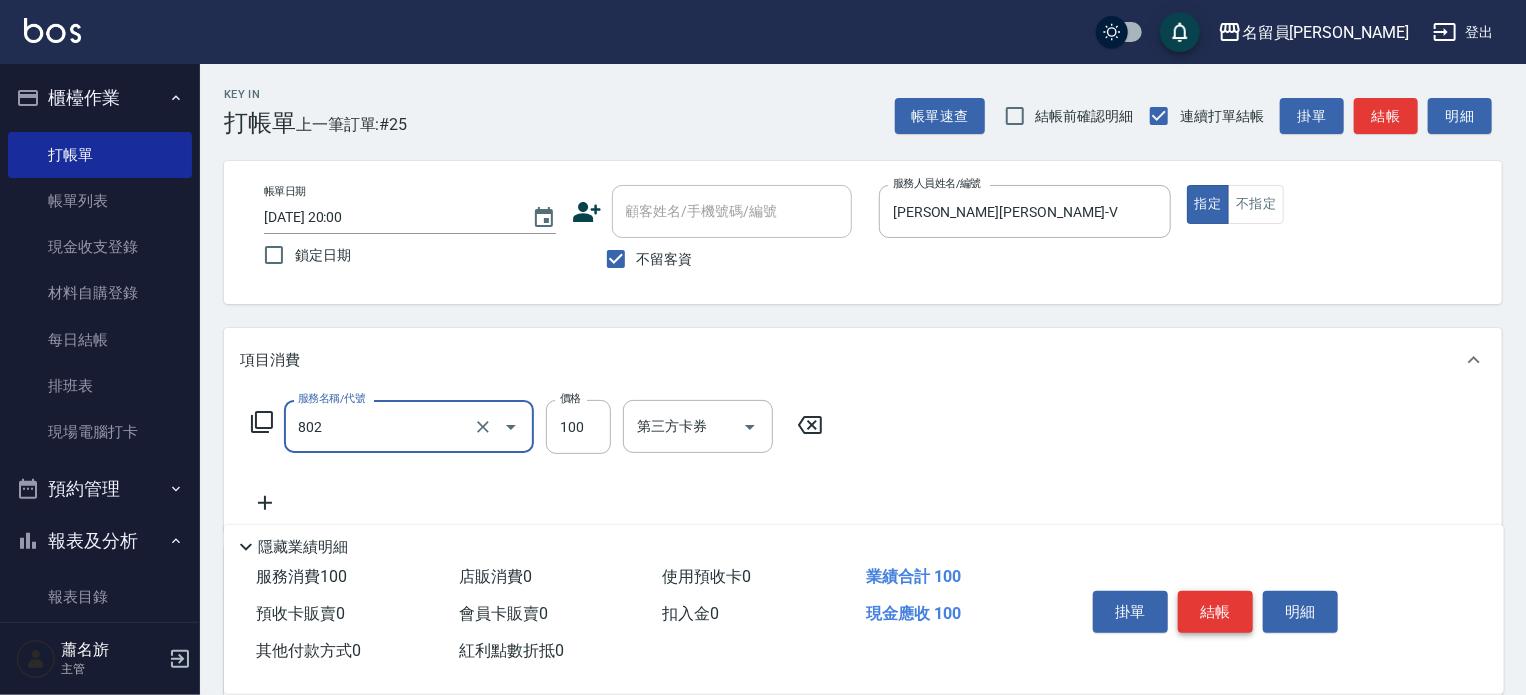 type on "VIP儲值(802)" 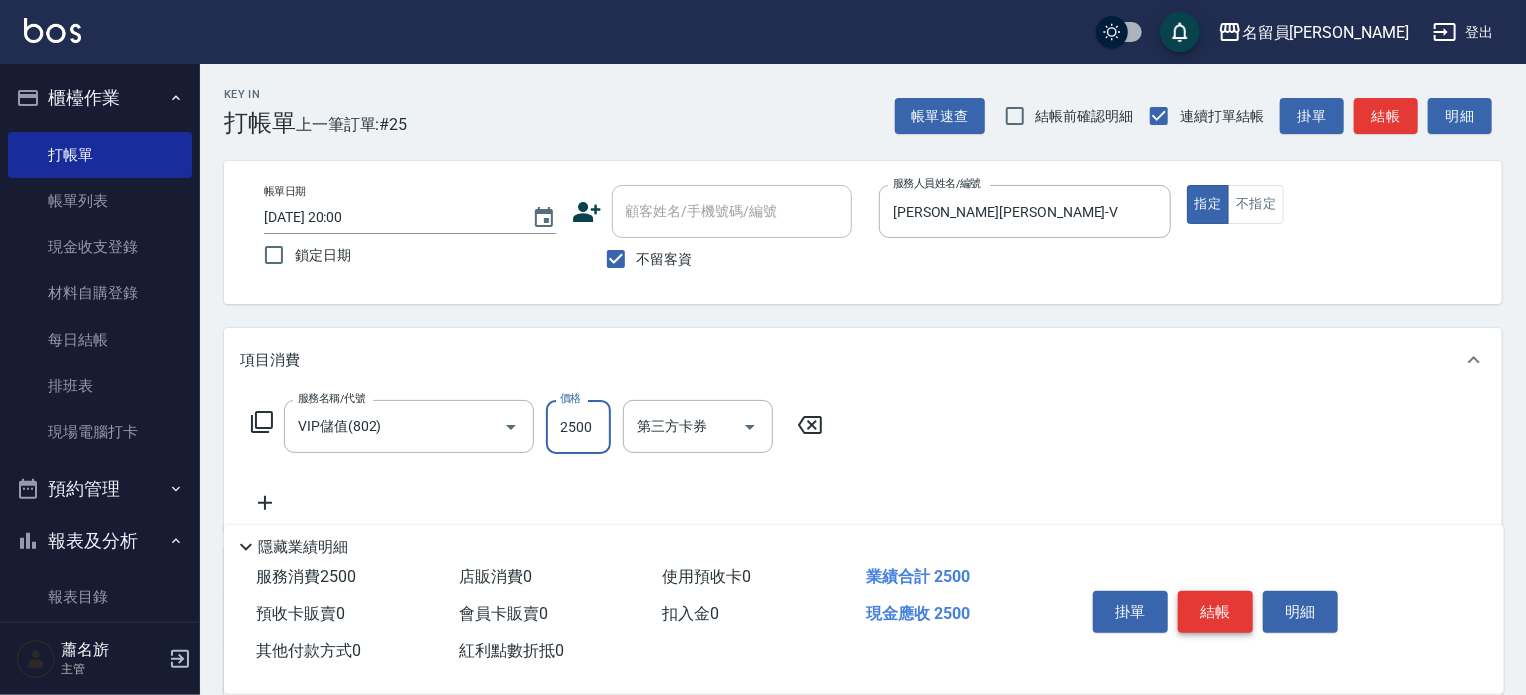 type on "2500" 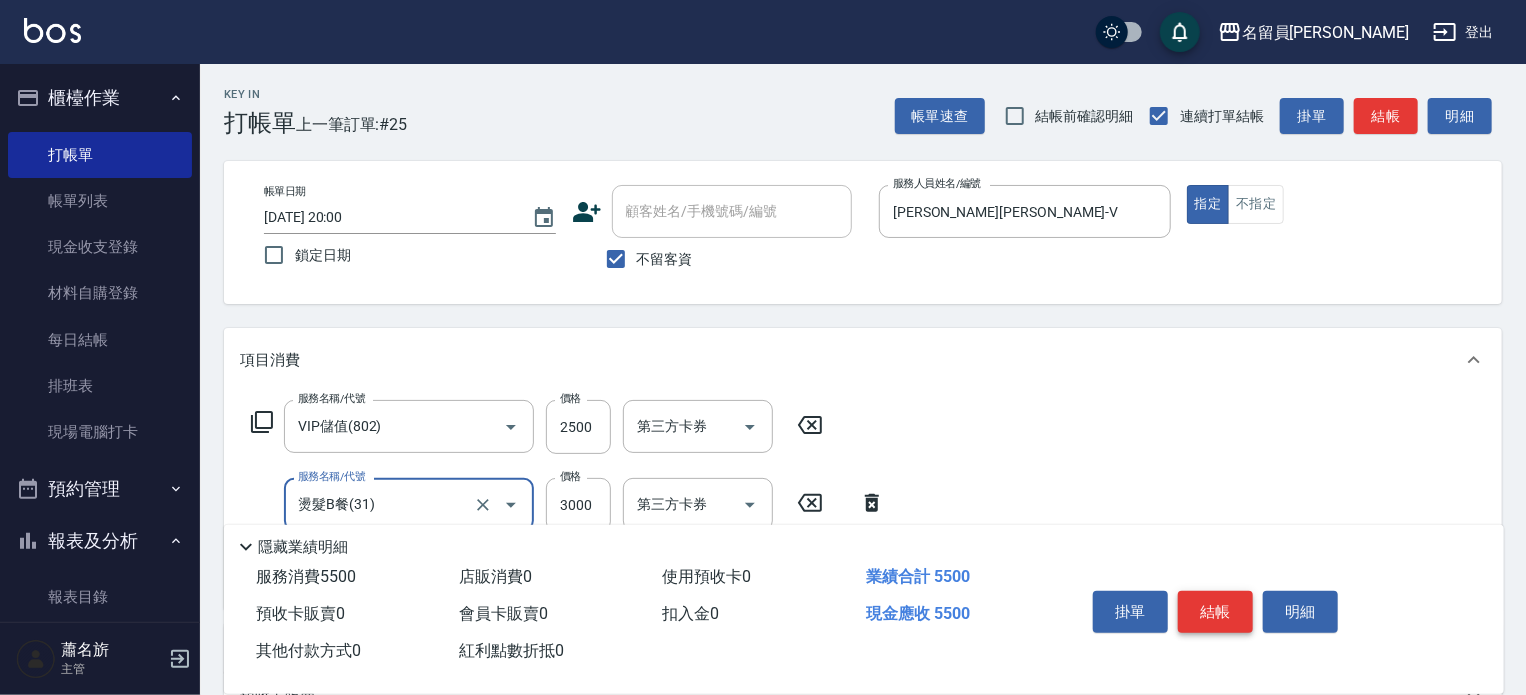 type on "燙髮B餐(31)" 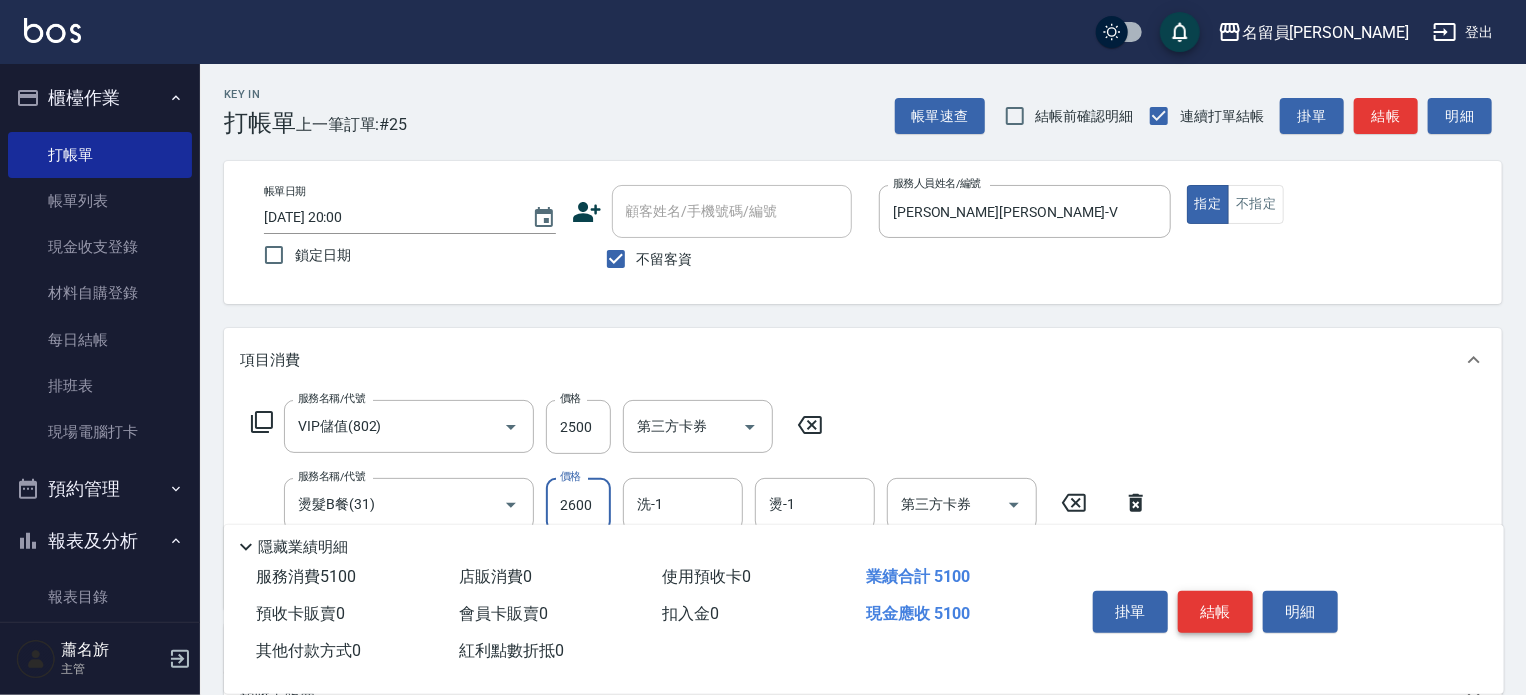 type on "2600" 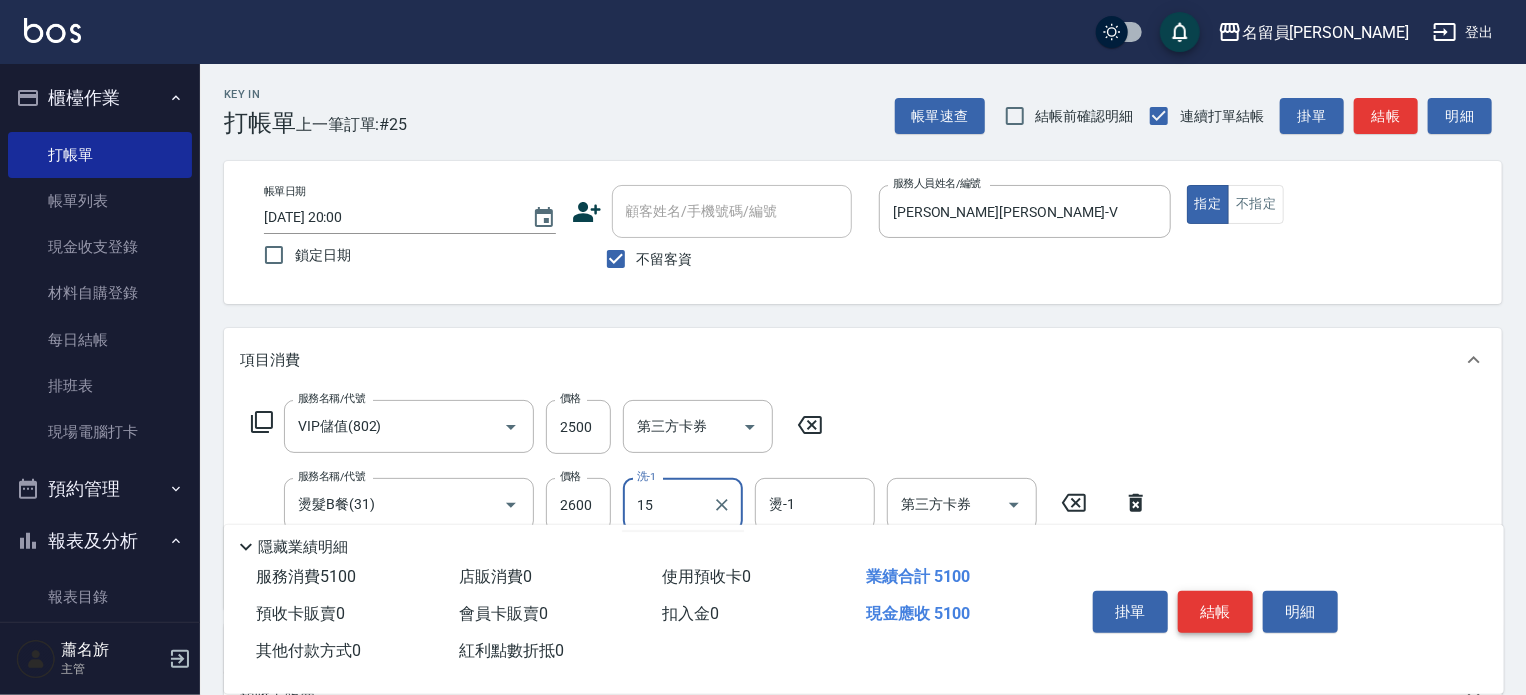 type on "[PERSON_NAME]-15" 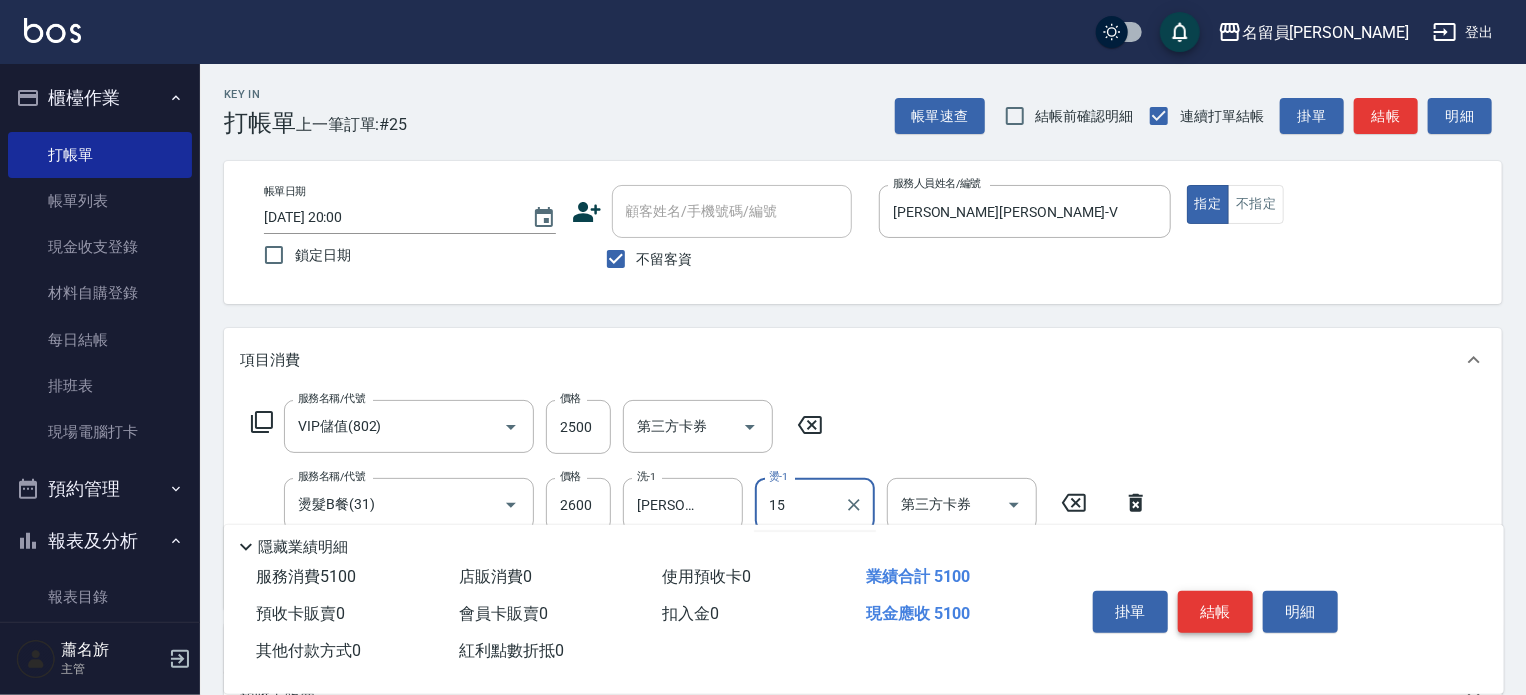 type on "[PERSON_NAME]-15" 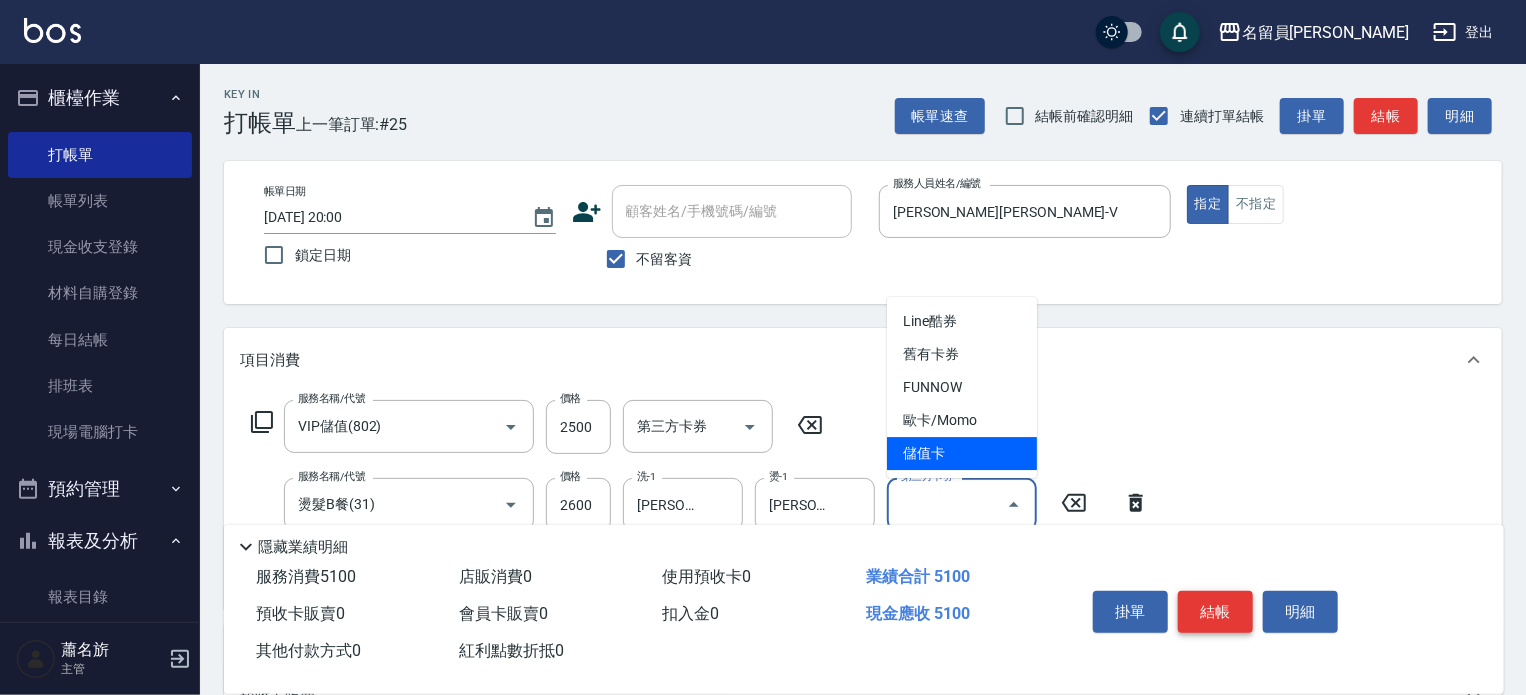 type on "儲值卡" 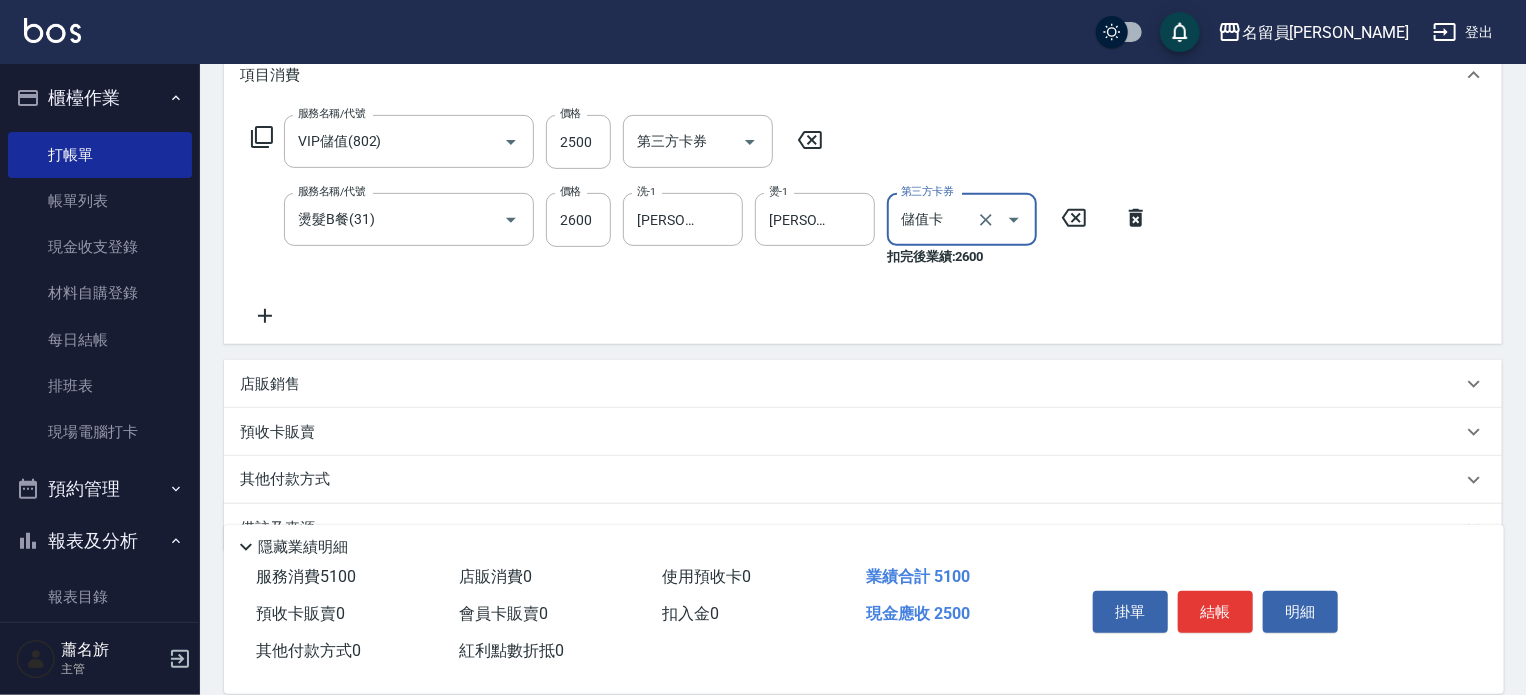 scroll, scrollTop: 300, scrollLeft: 0, axis: vertical 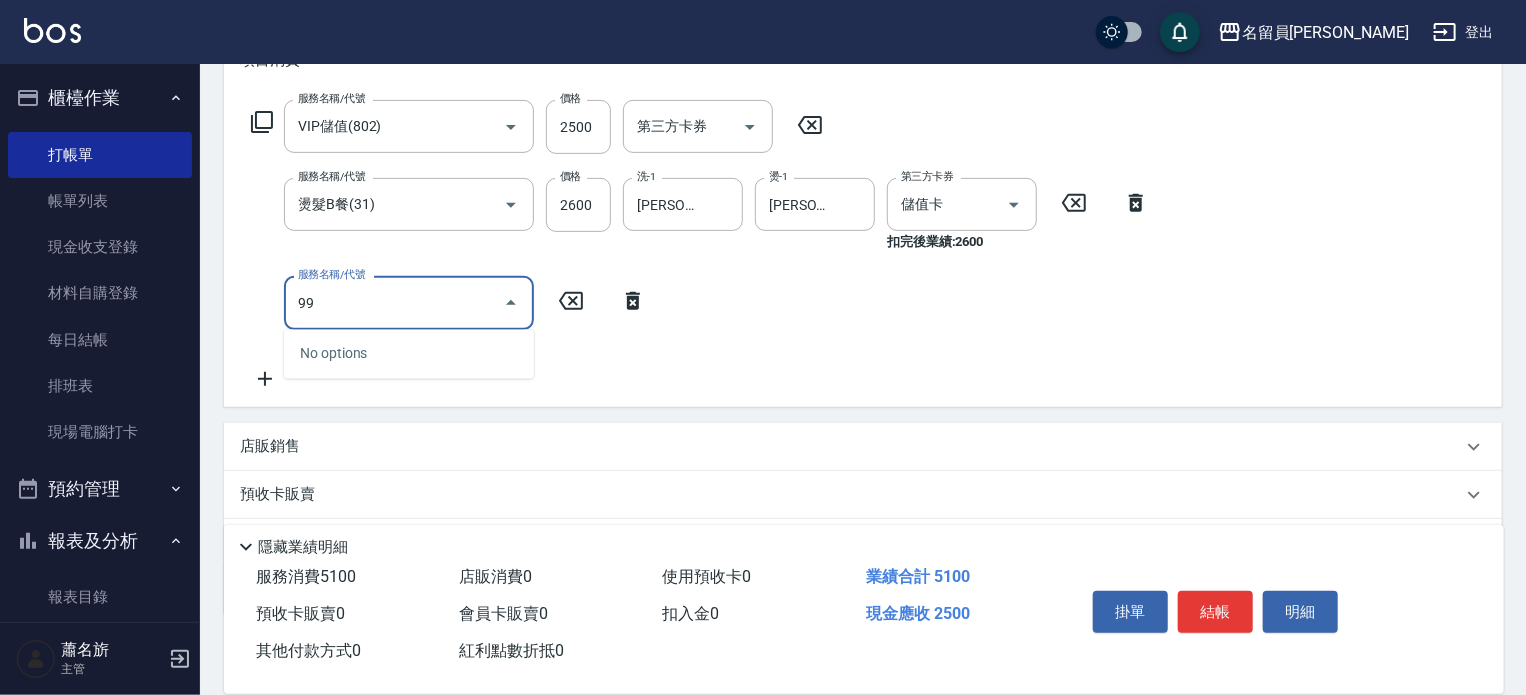 type on "9" 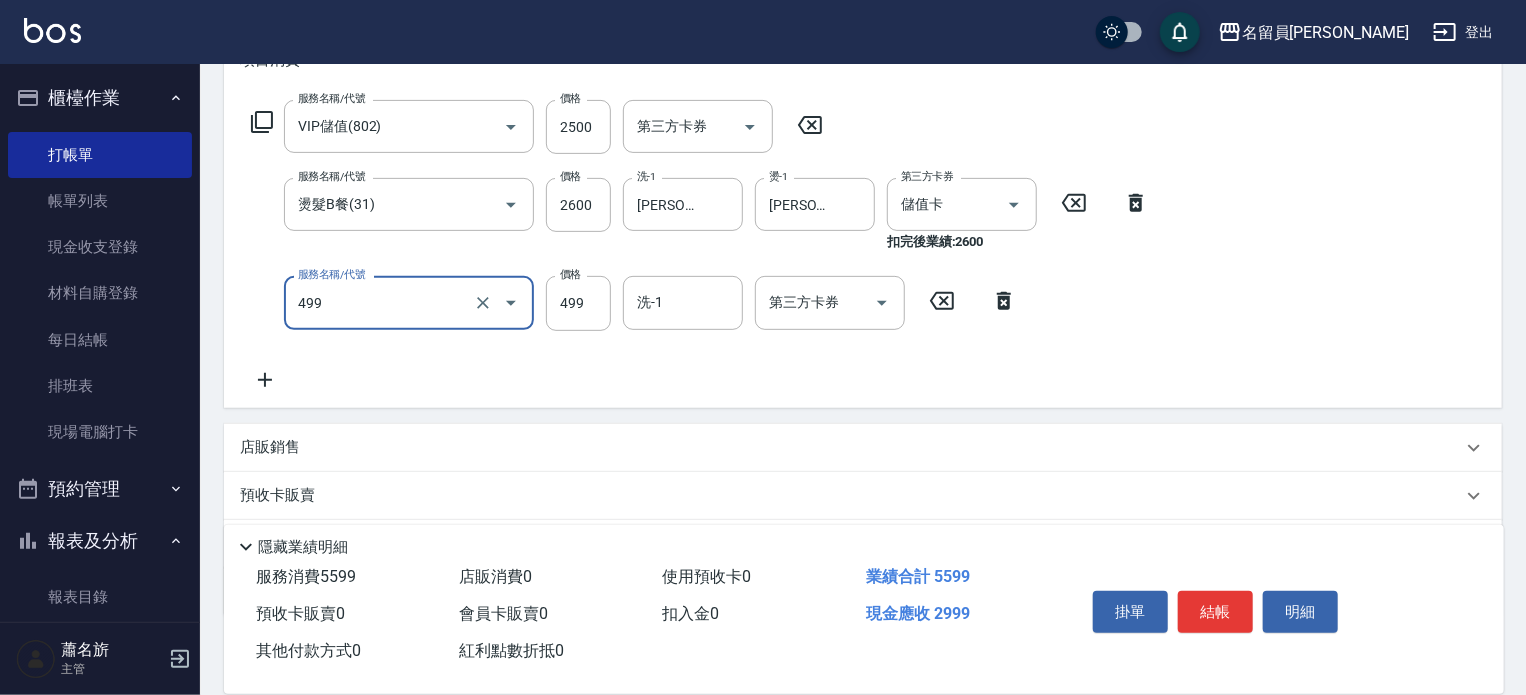 type on "去角質洗髮(499)" 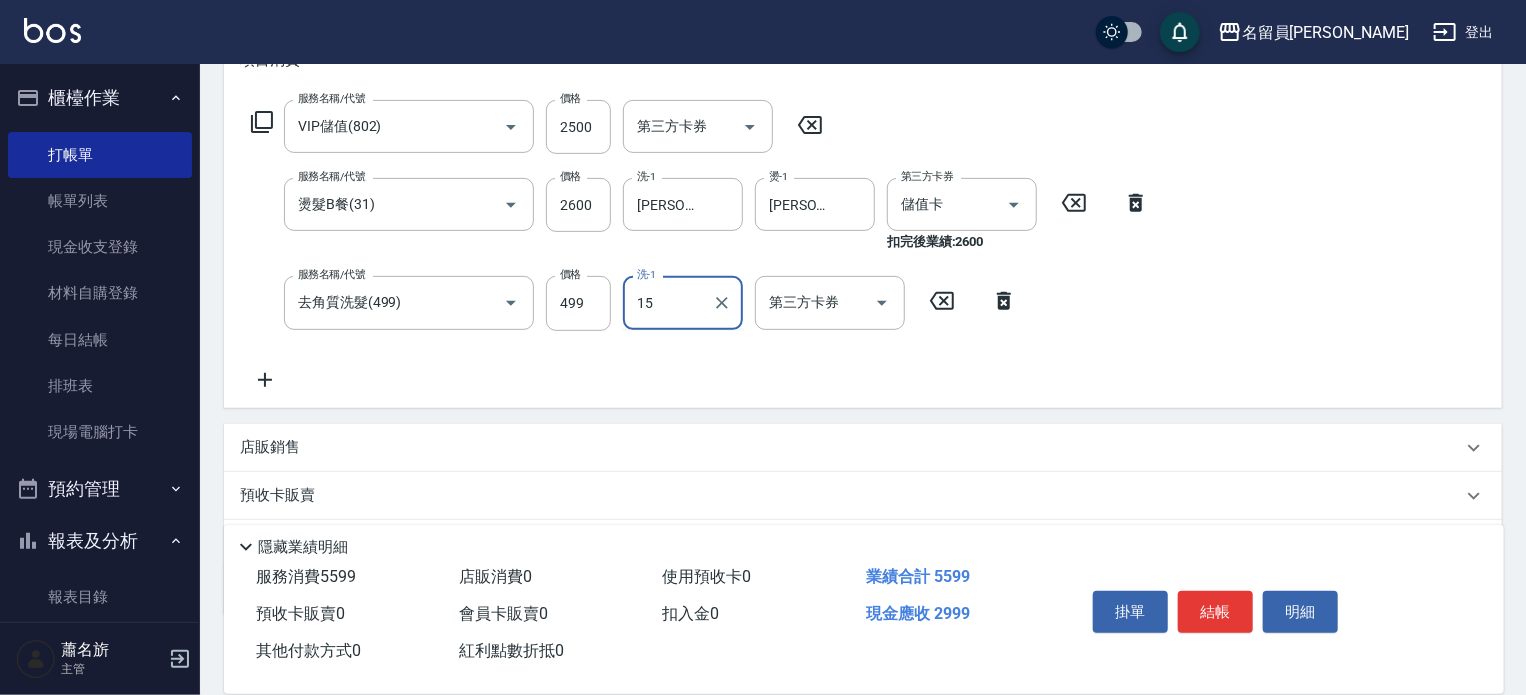 type on "[PERSON_NAME]-15" 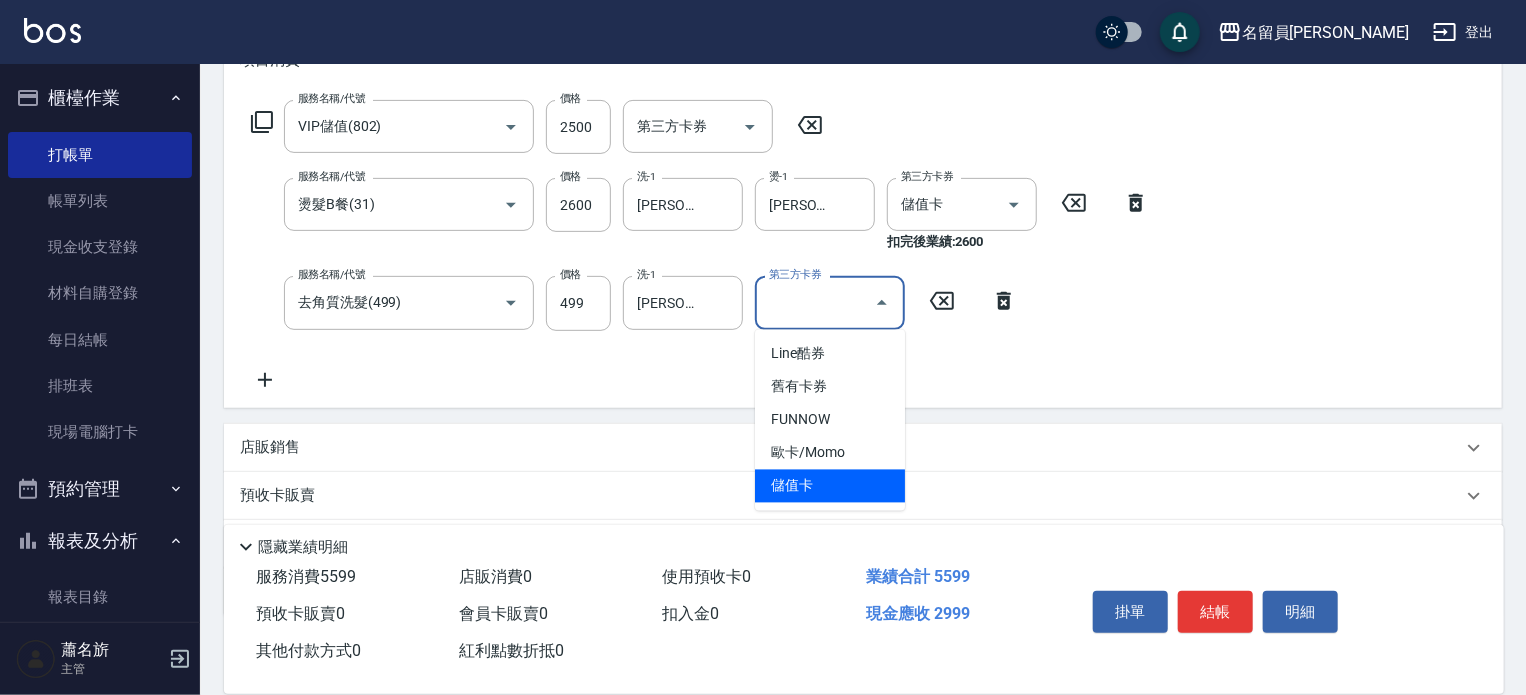 type on "儲值卡" 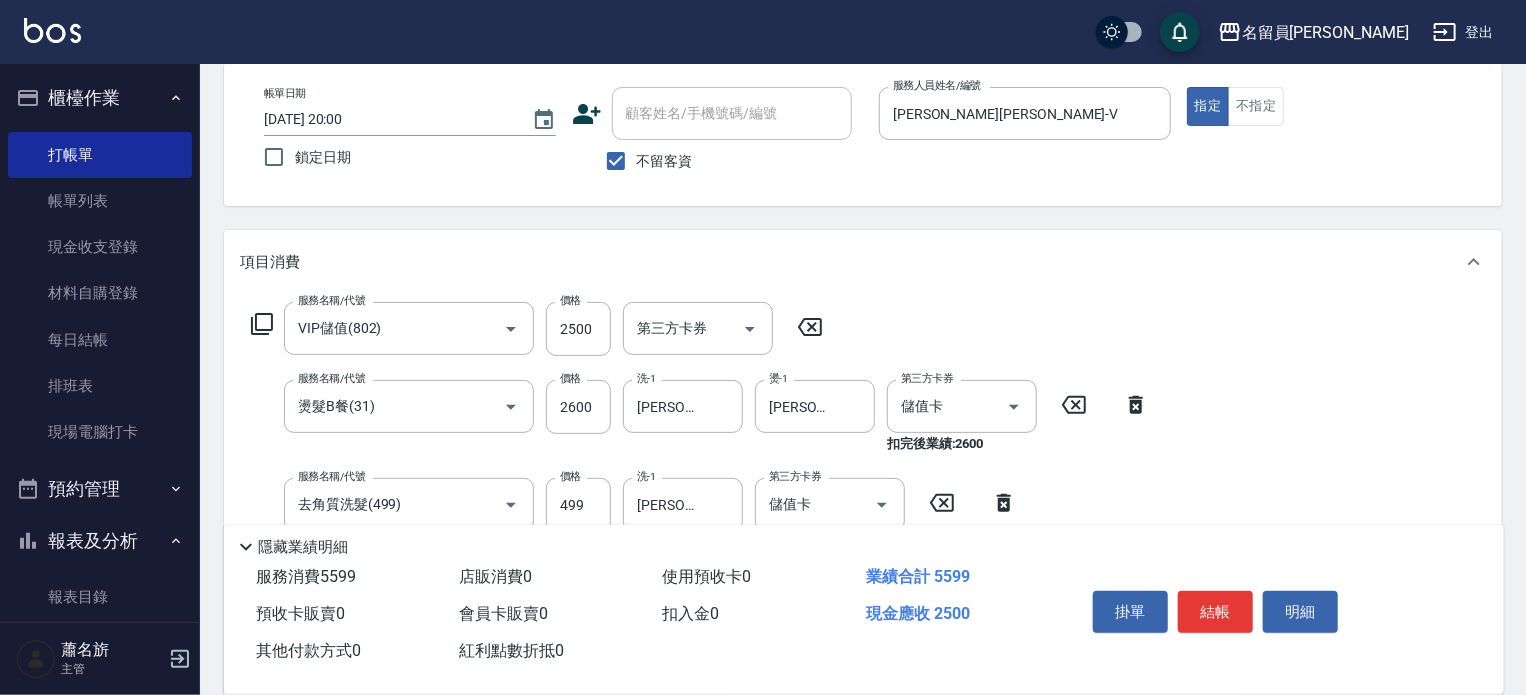 scroll, scrollTop: 100, scrollLeft: 0, axis: vertical 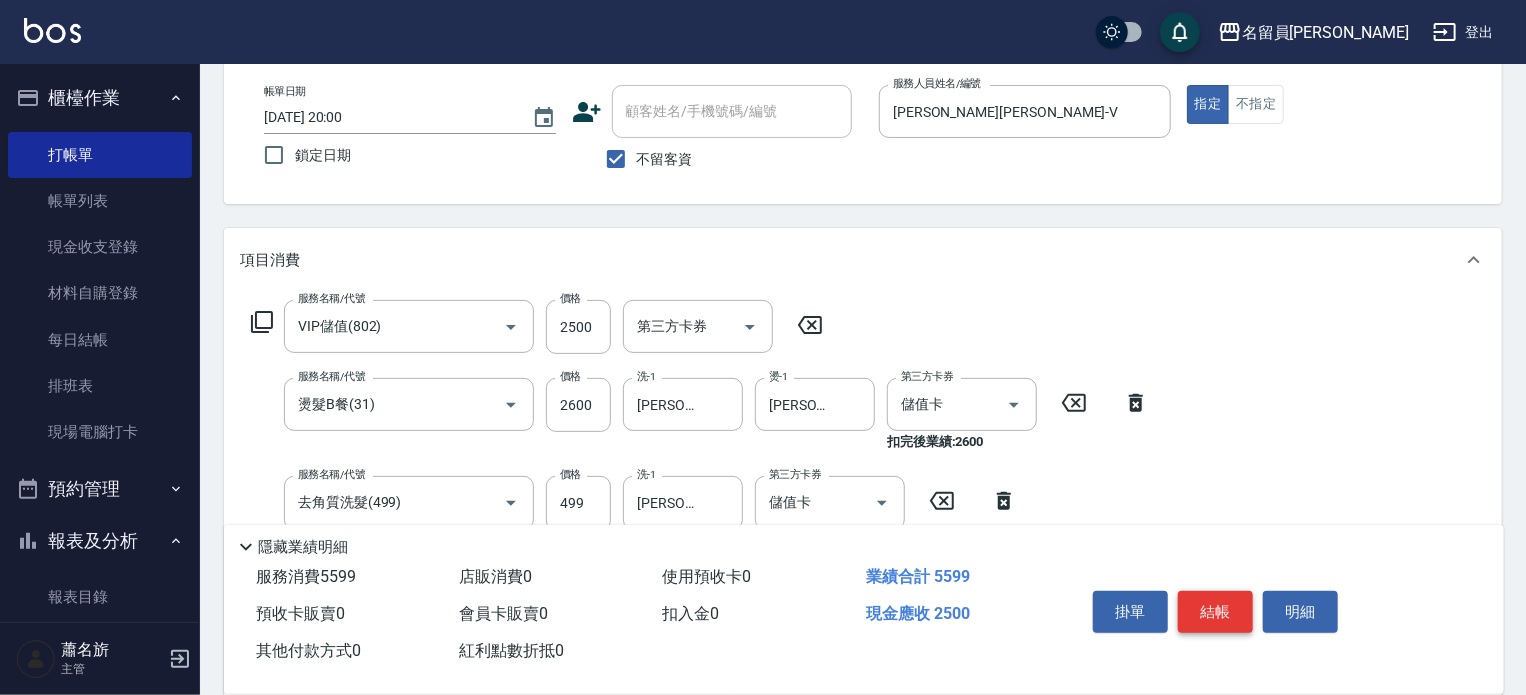 click on "結帳" at bounding box center (1215, 612) 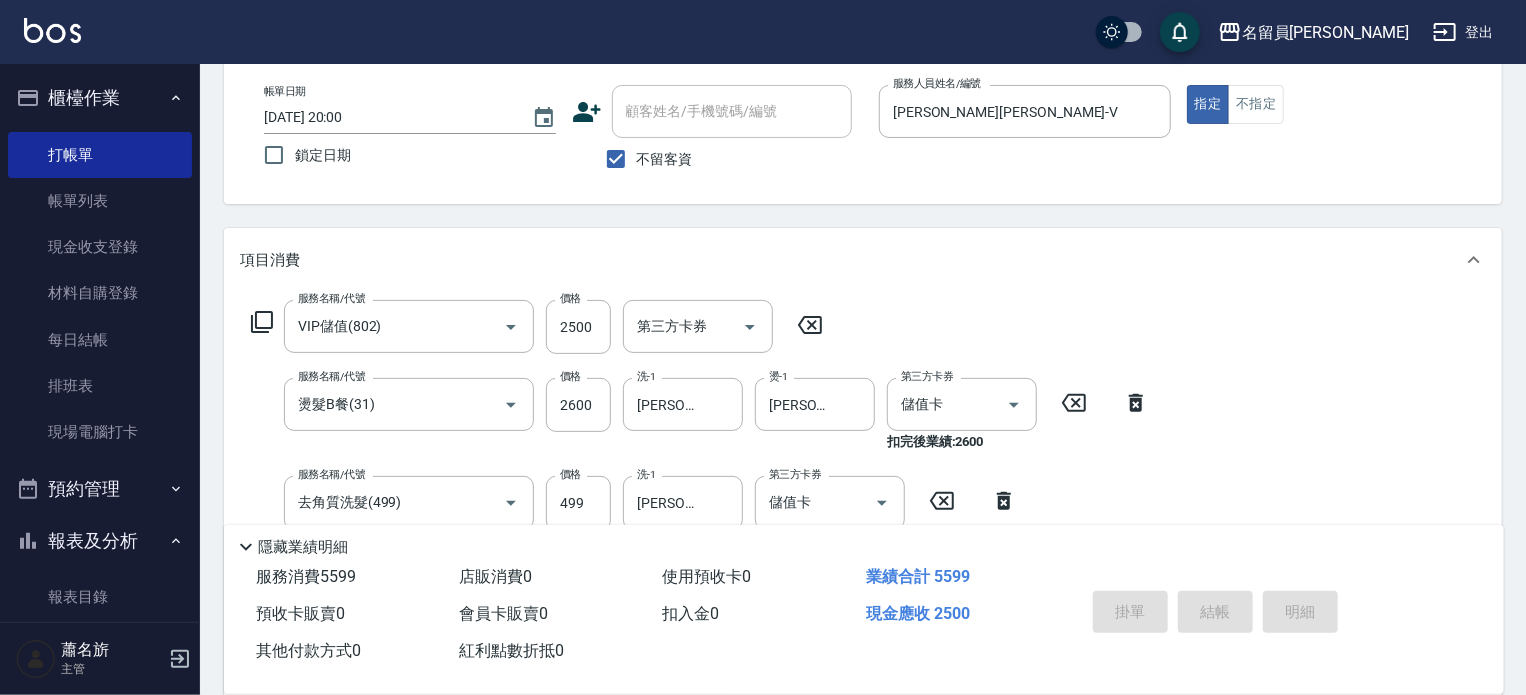 type 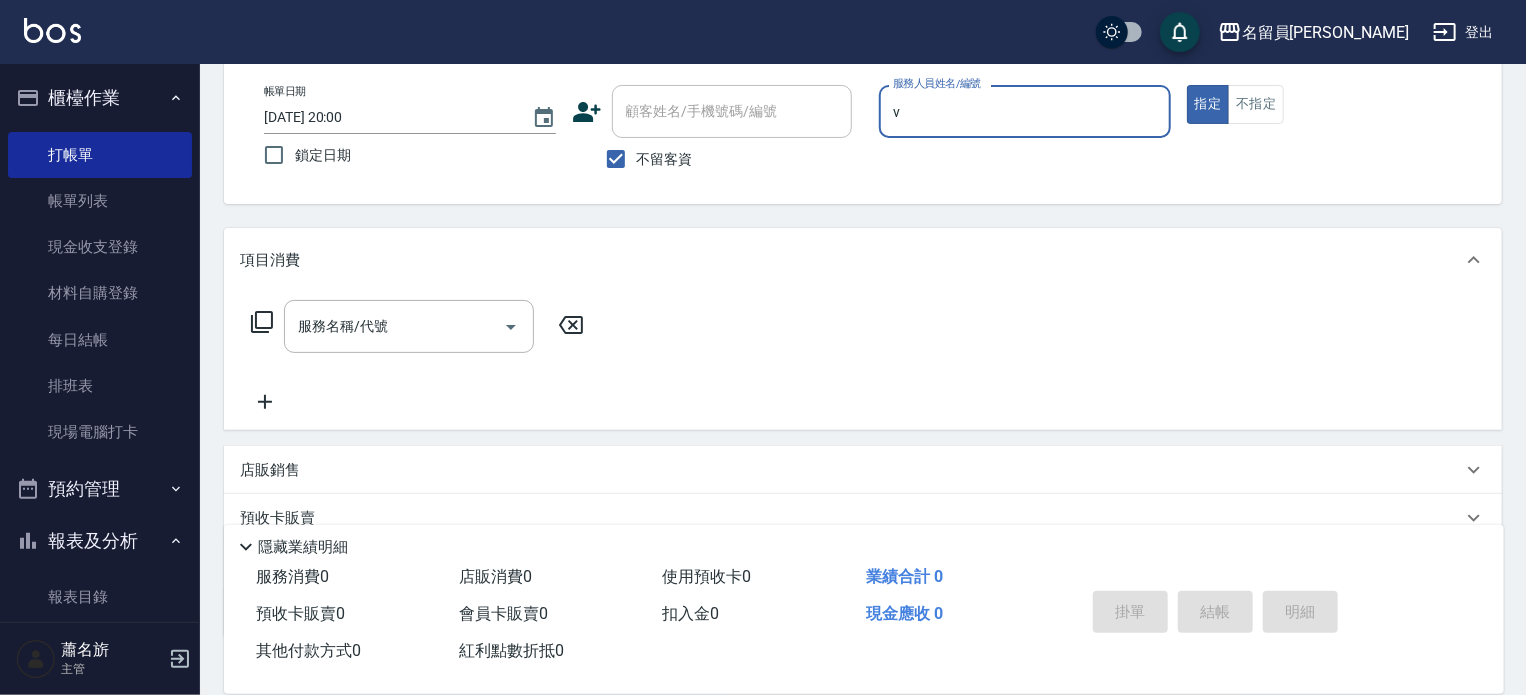 type on "[PERSON_NAME][PERSON_NAME]-V" 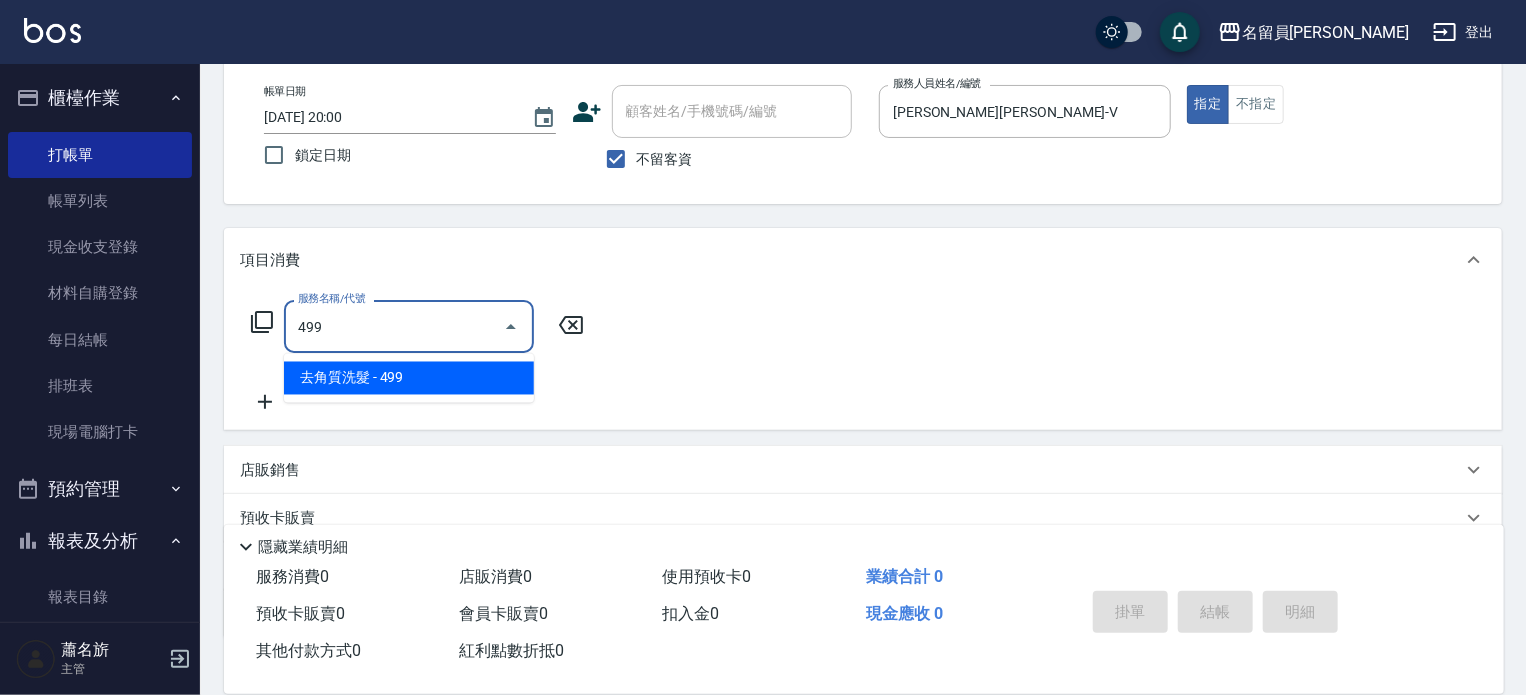 type on "去角質洗髮(499)" 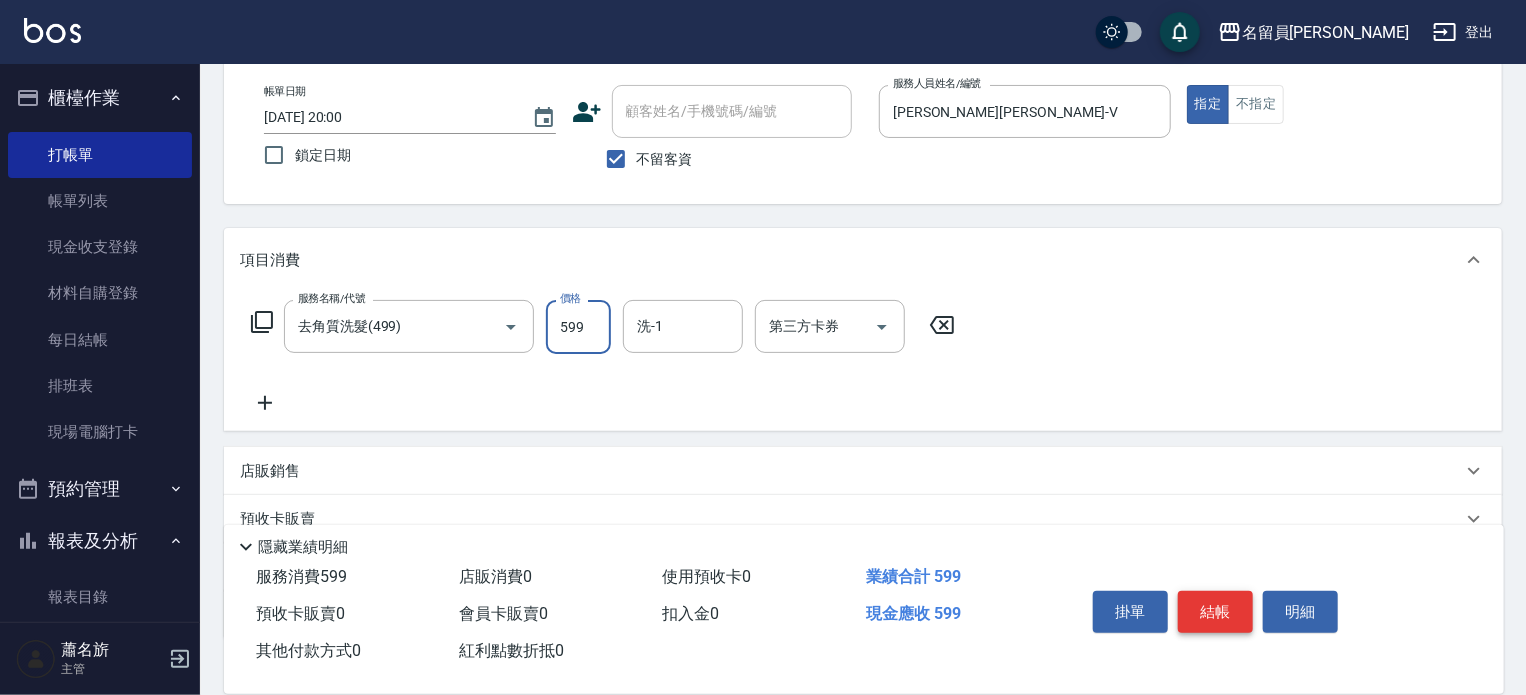 type on "599" 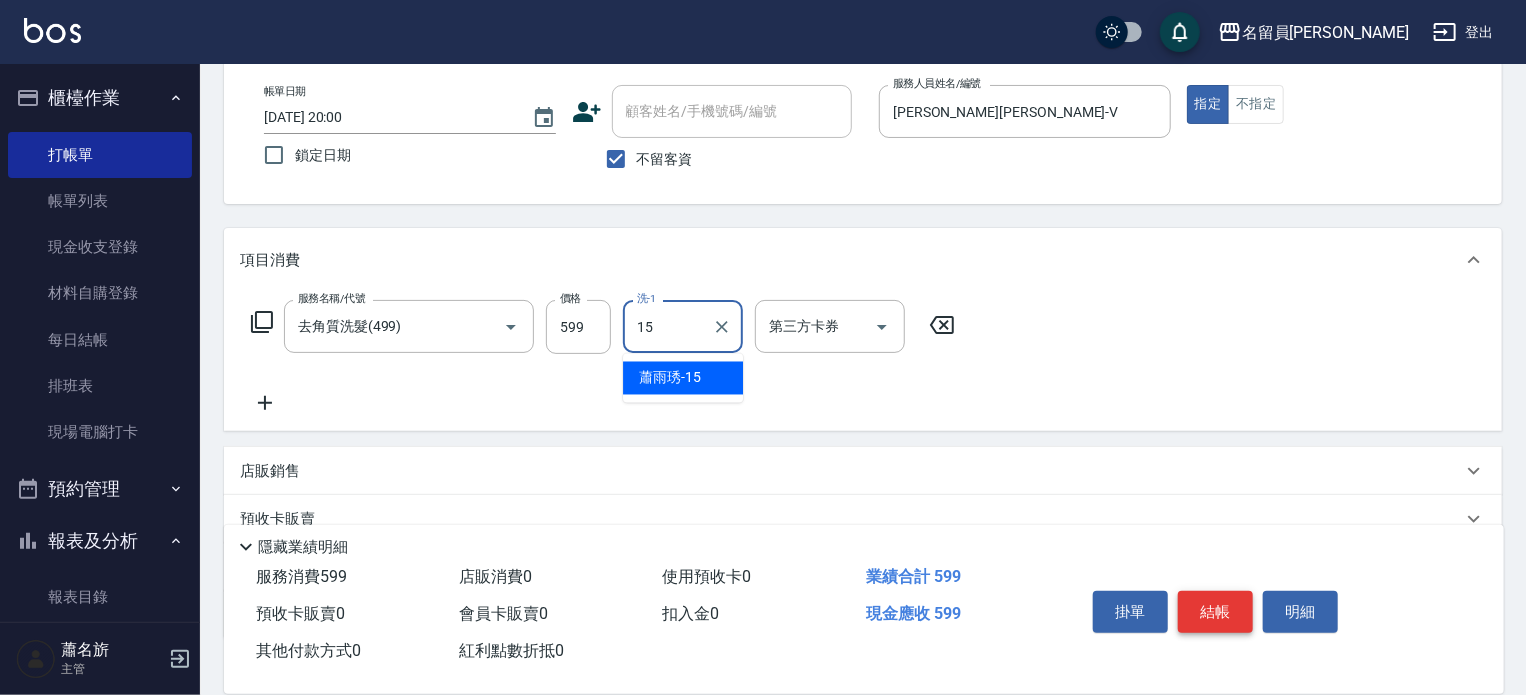 type on "[PERSON_NAME]-15" 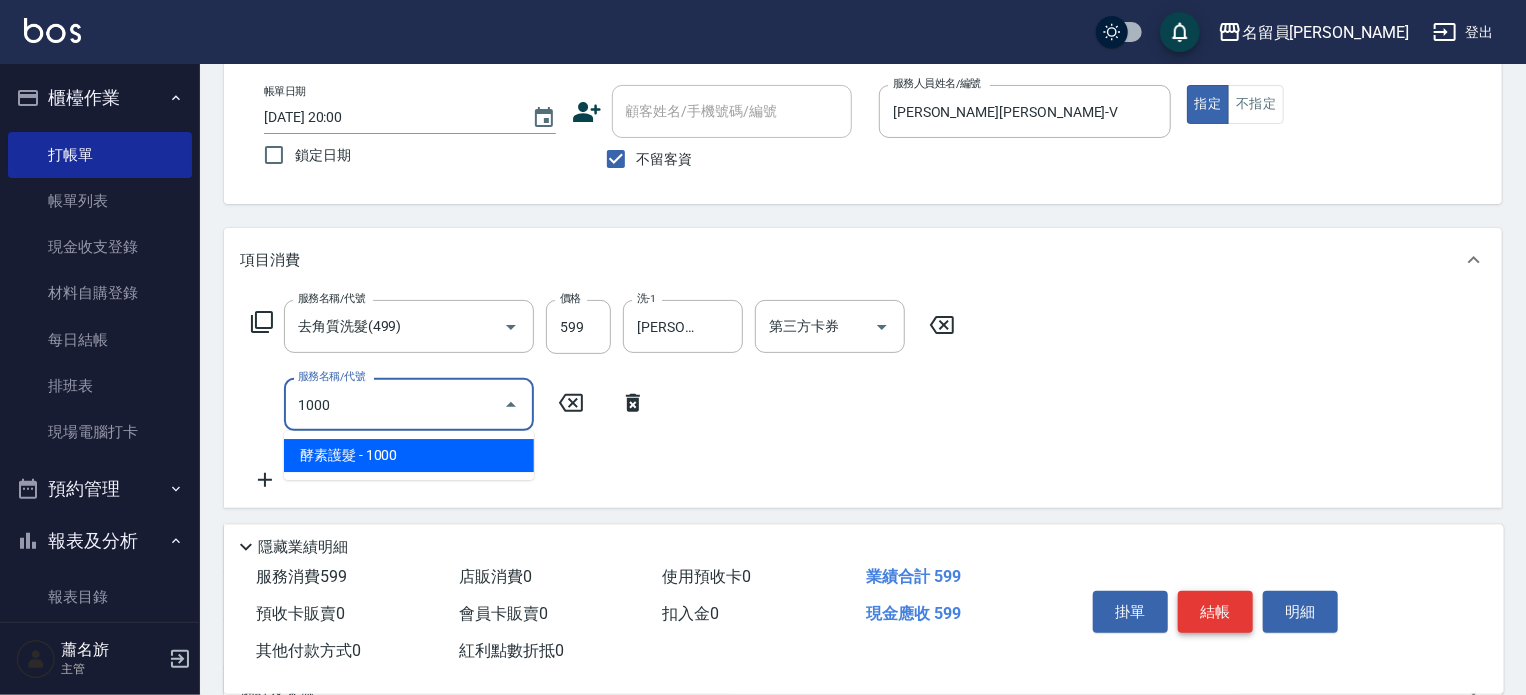 type on "酵素護髮(1000)" 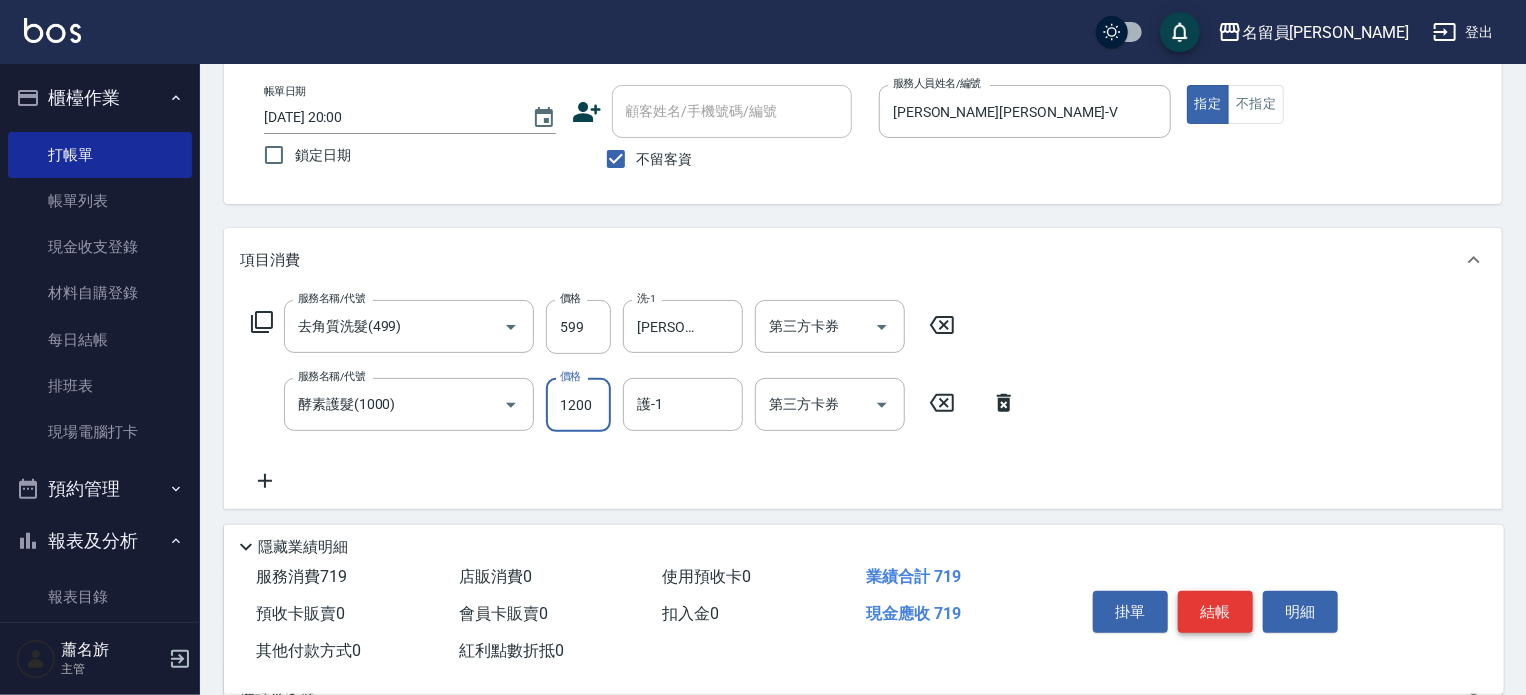 type on "1200" 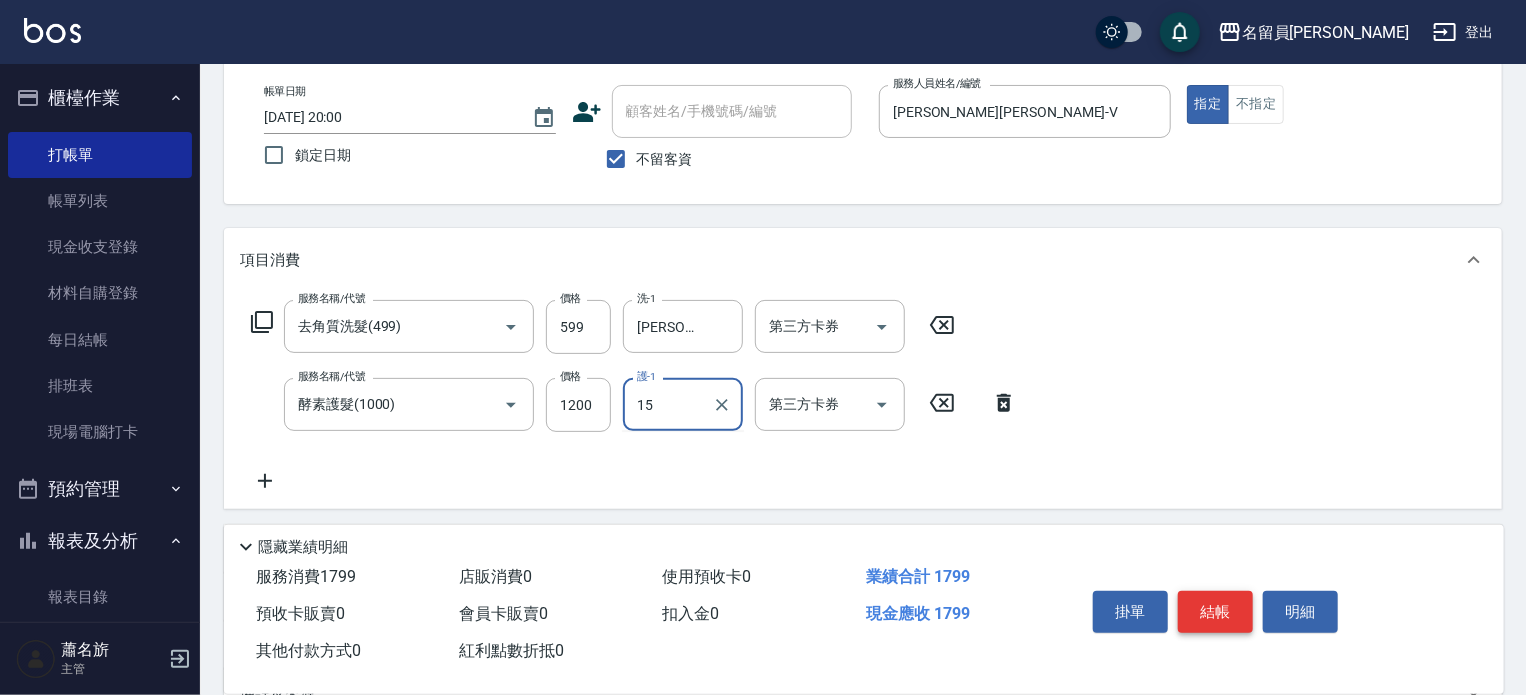 type on "[PERSON_NAME]-15" 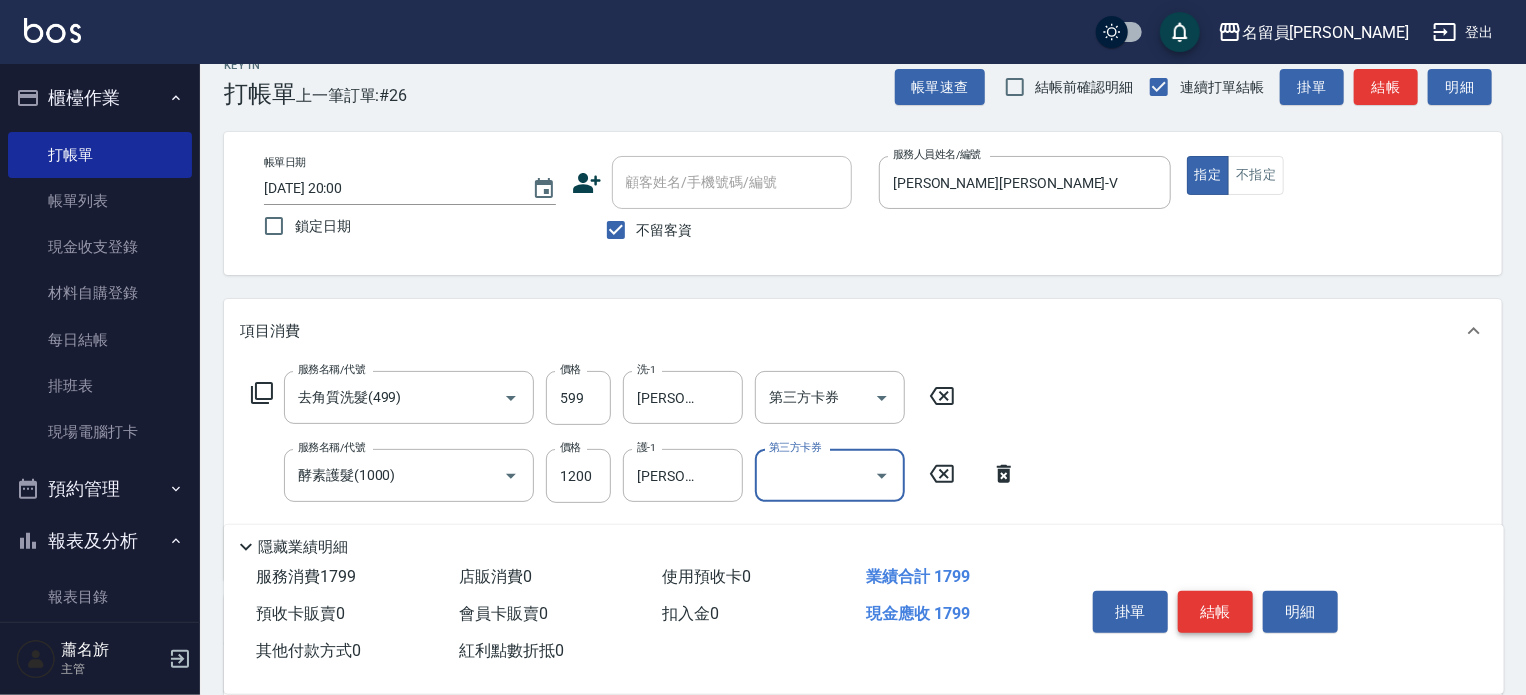 scroll, scrollTop: 0, scrollLeft: 0, axis: both 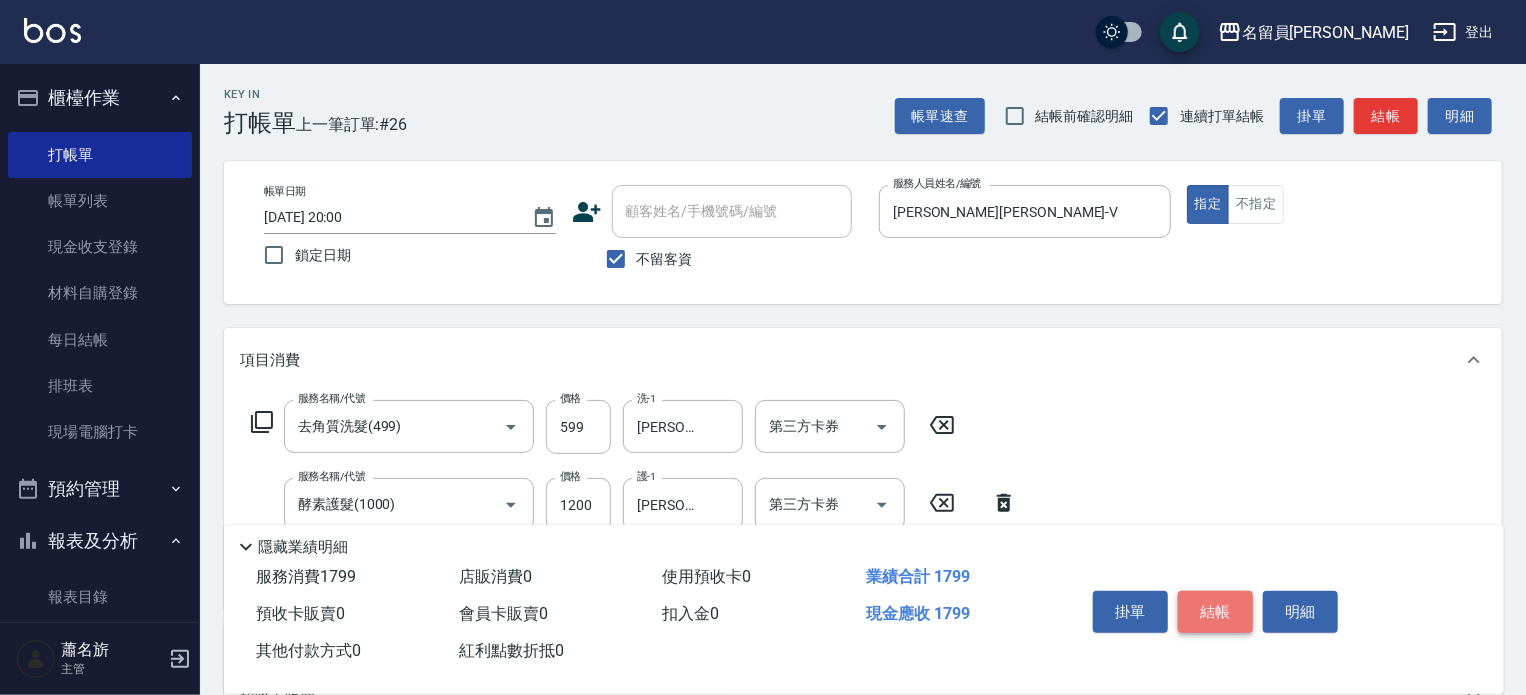 click on "結帳" at bounding box center (1215, 612) 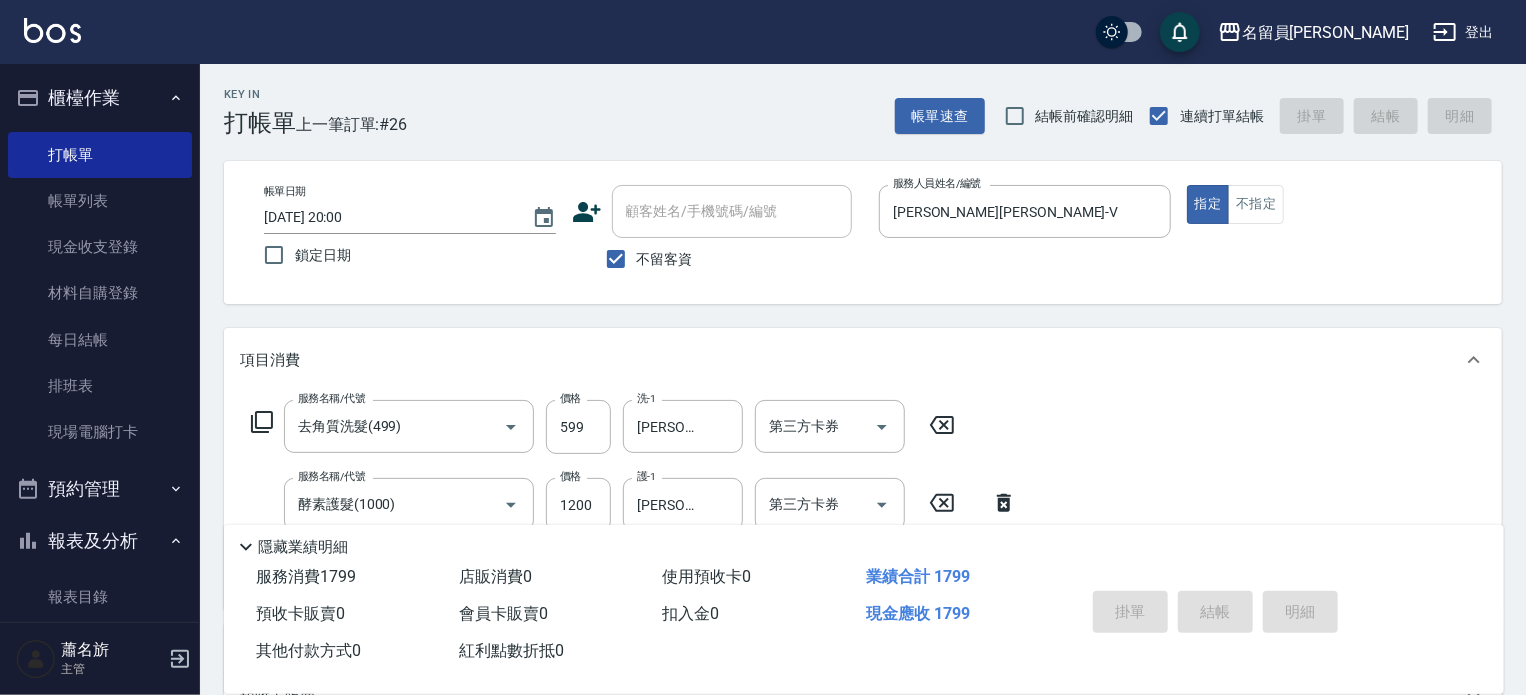 type 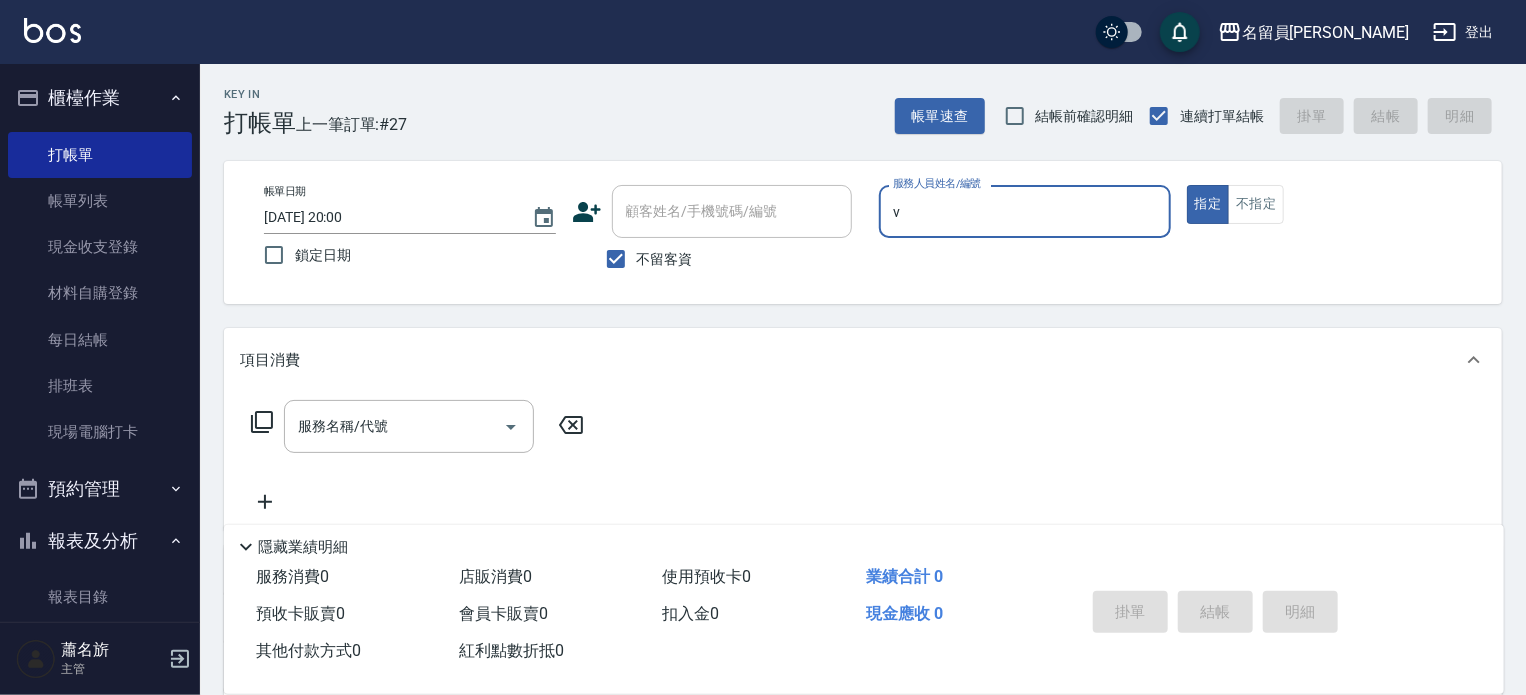 type on "[PERSON_NAME][PERSON_NAME]-V" 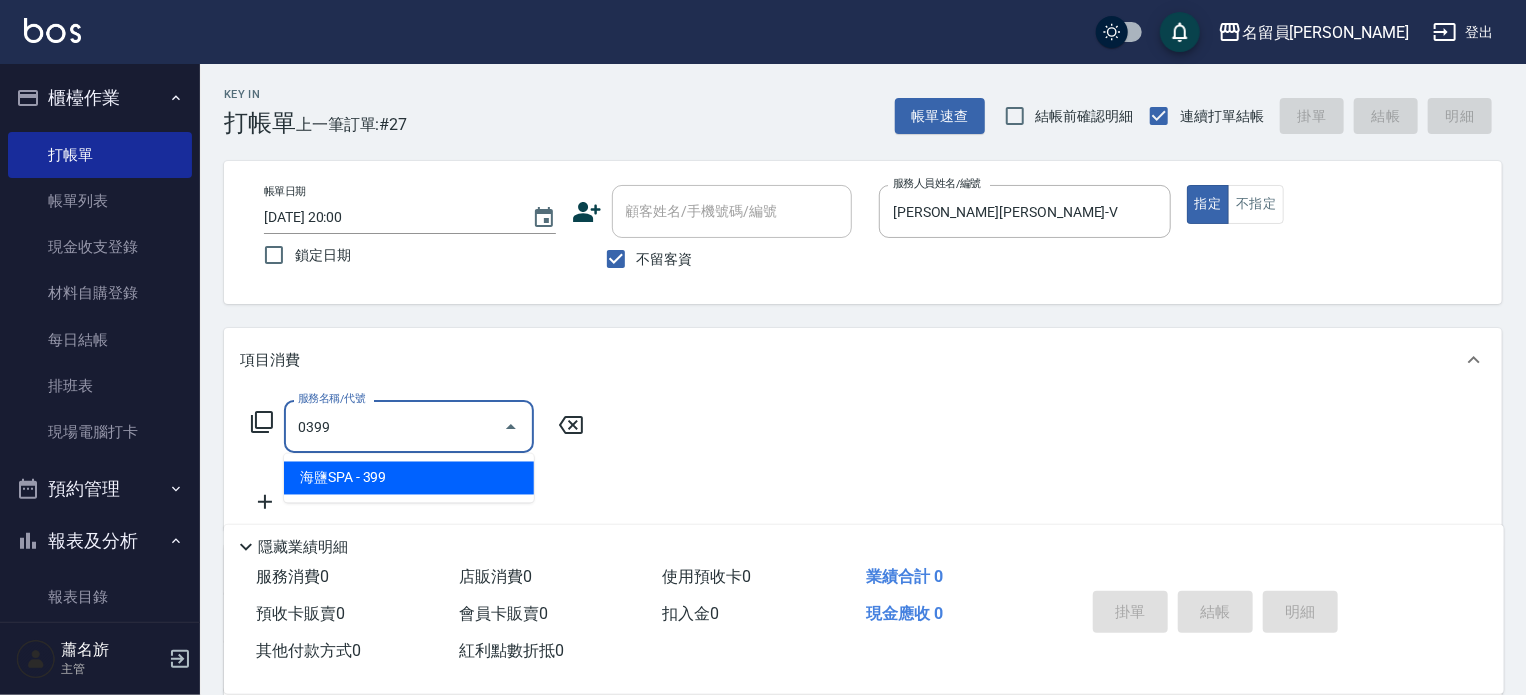 type on "海鹽SPA(0399)" 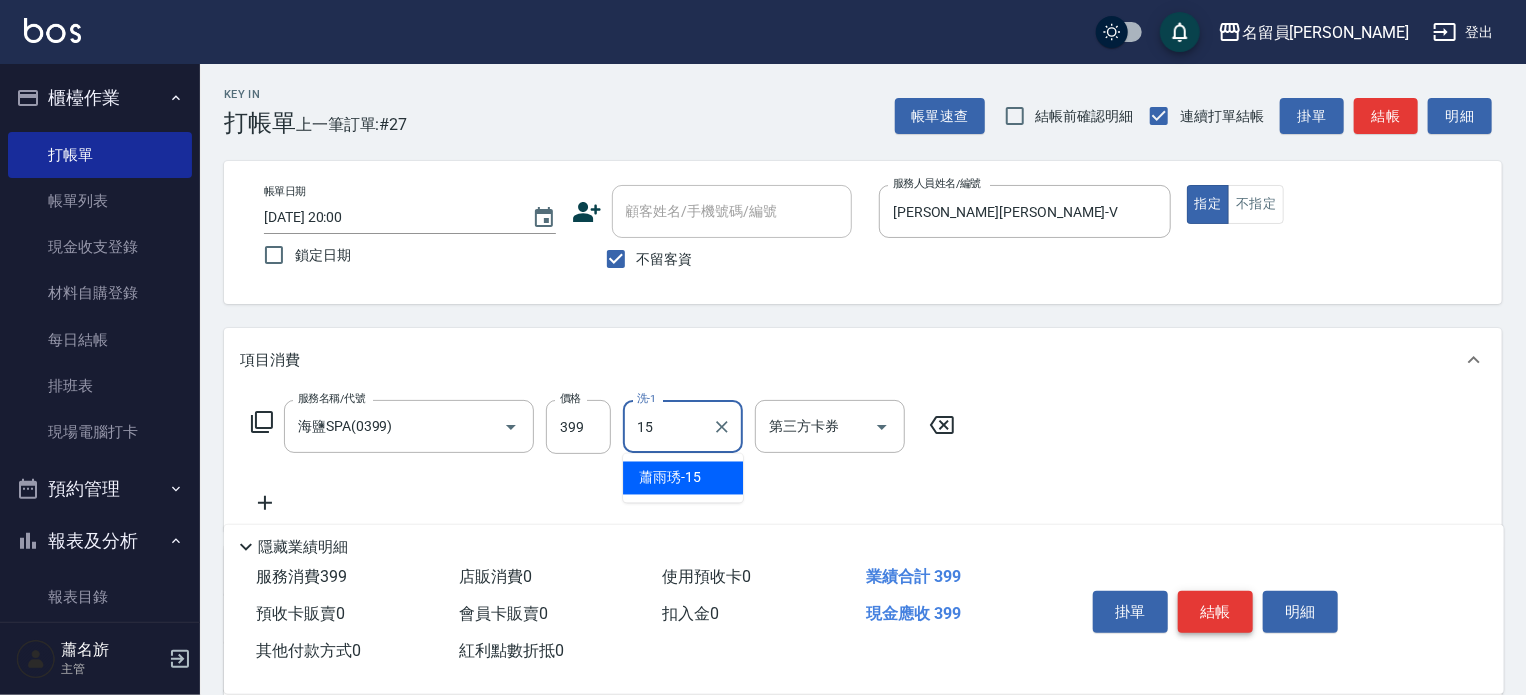 type on "[PERSON_NAME]-15" 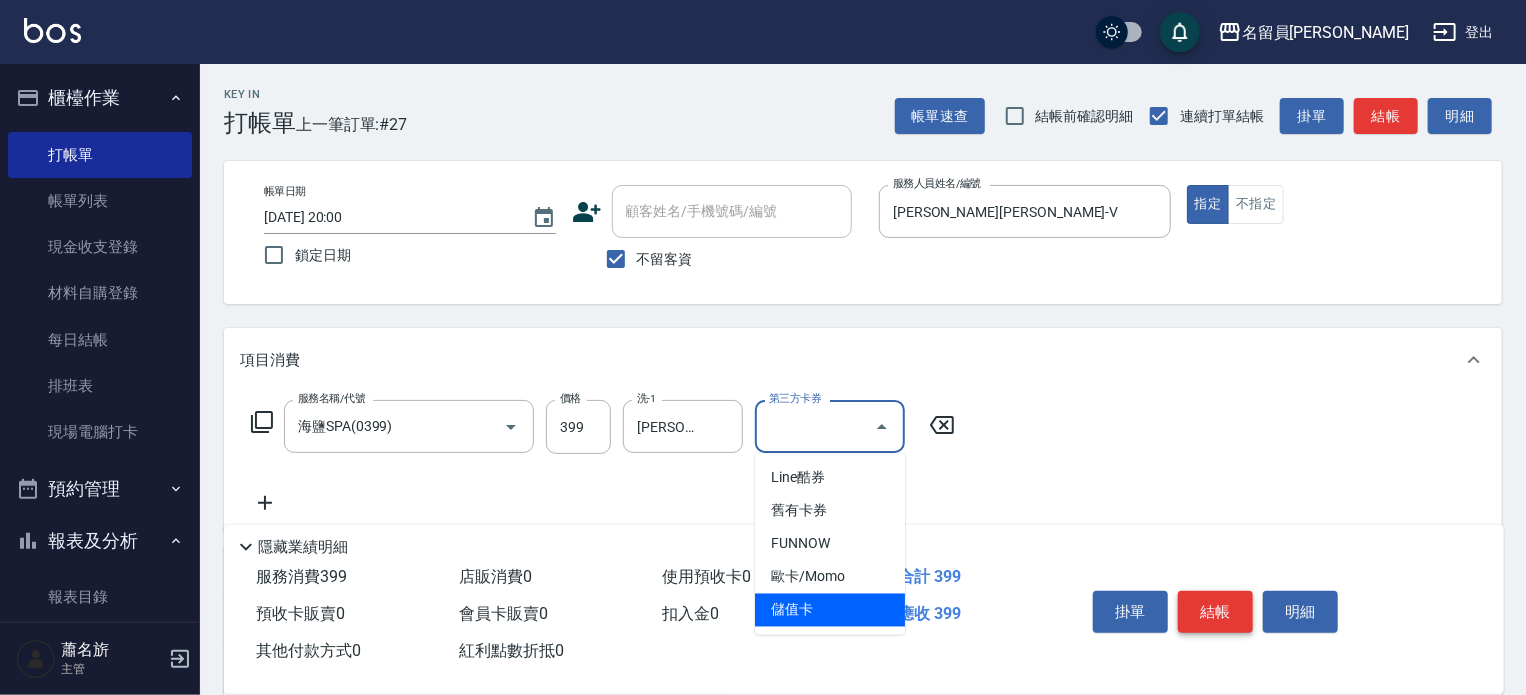 type on "儲值卡" 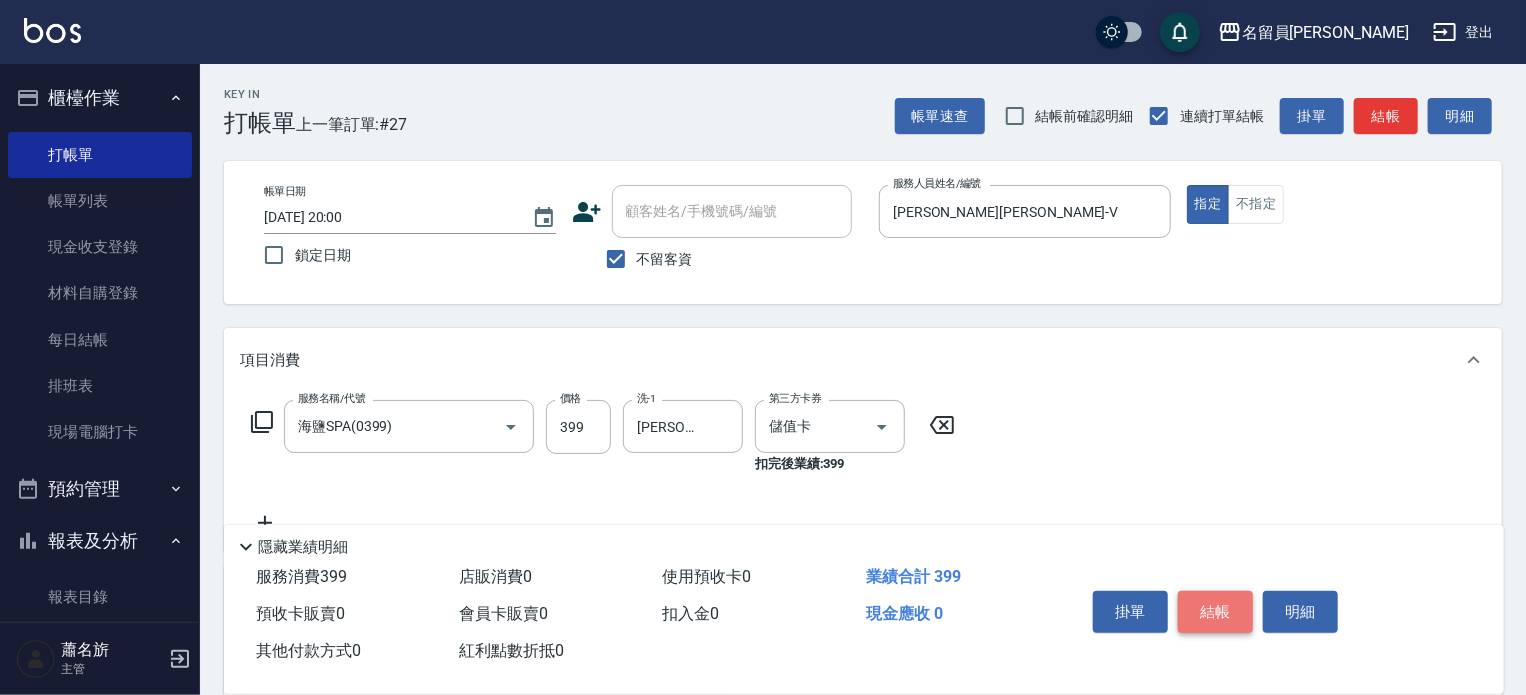 click on "結帳" at bounding box center (1215, 612) 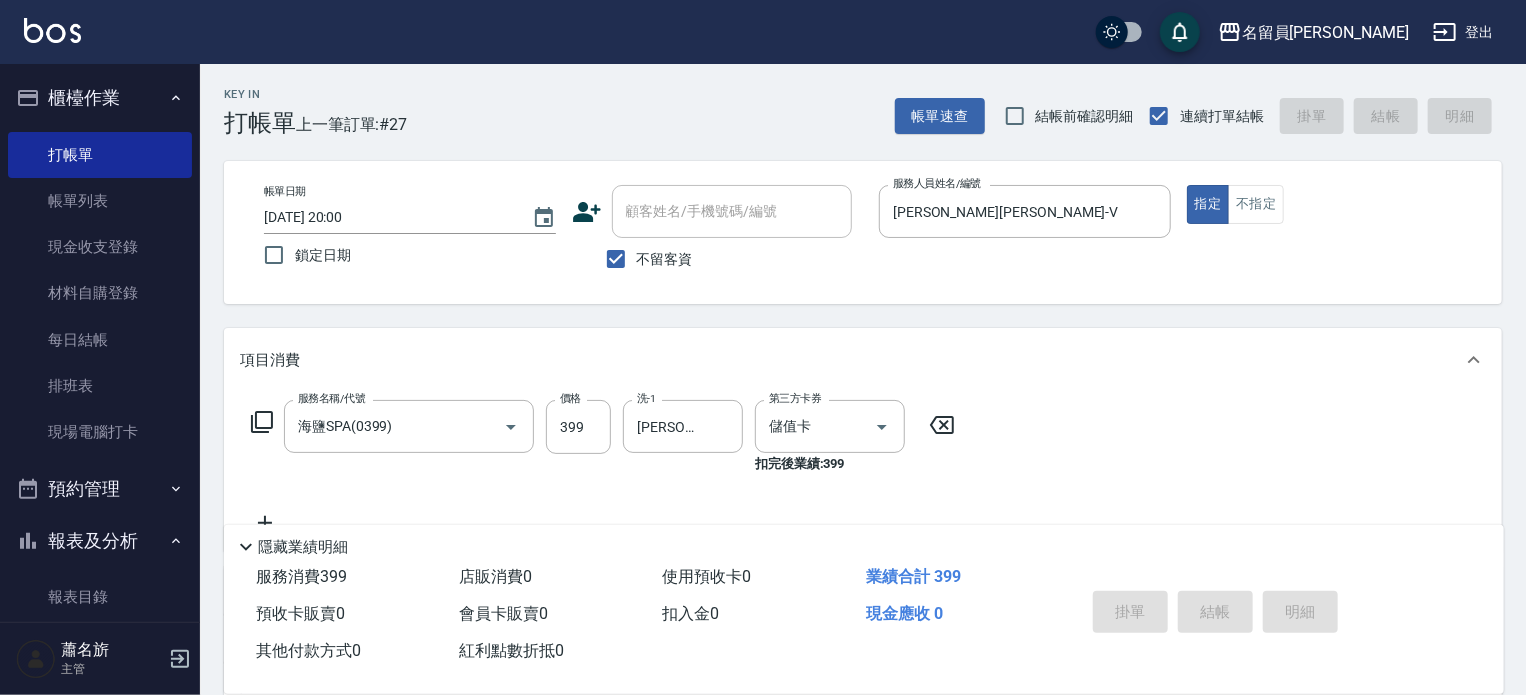 type on "[DATE] 20:01" 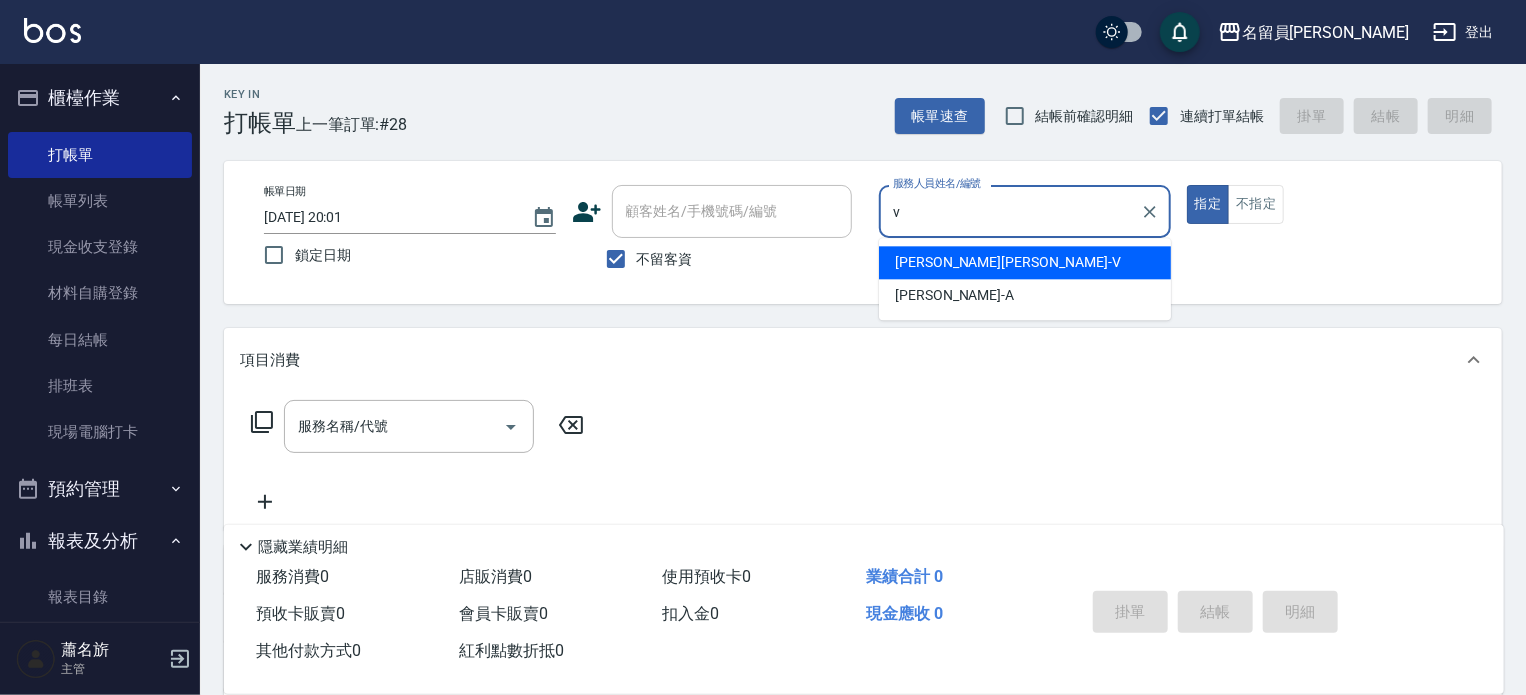 type on "[PERSON_NAME][PERSON_NAME]-V" 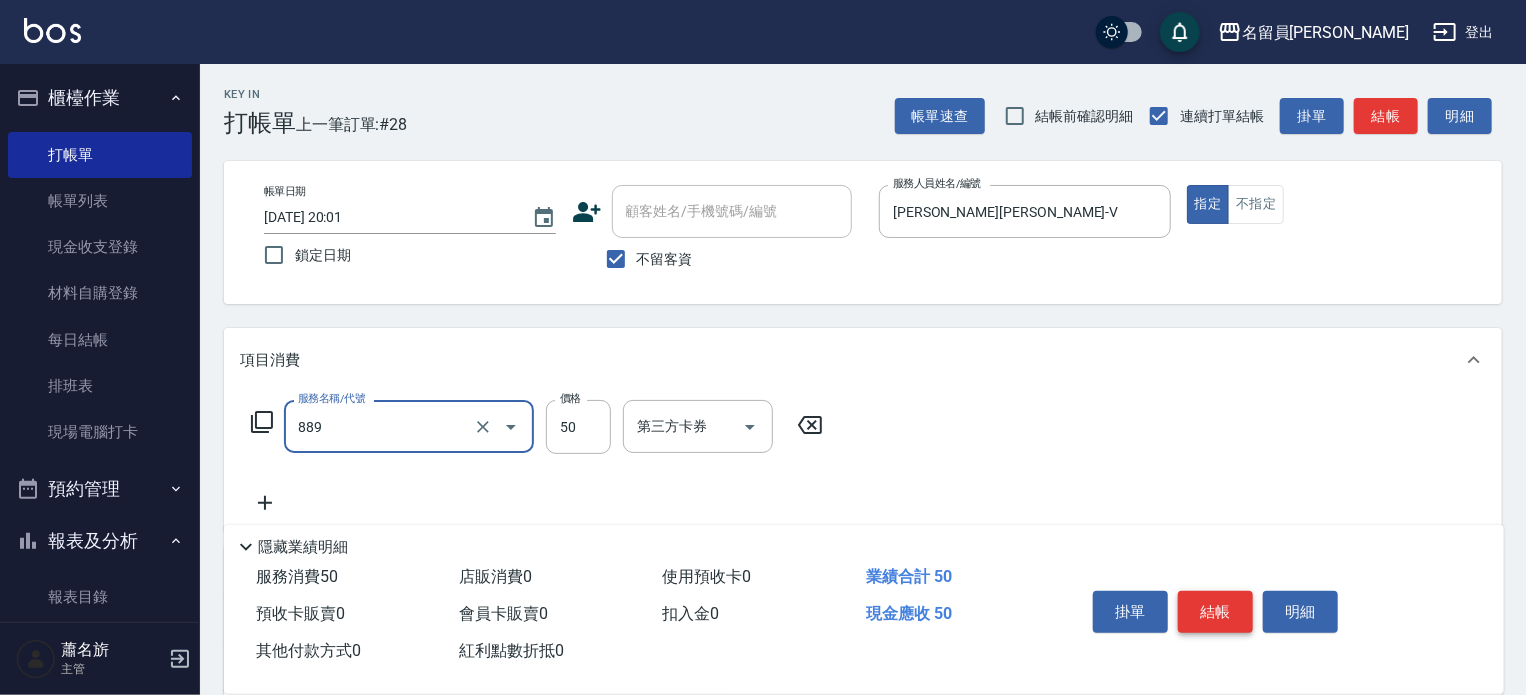 type on "精油(889)" 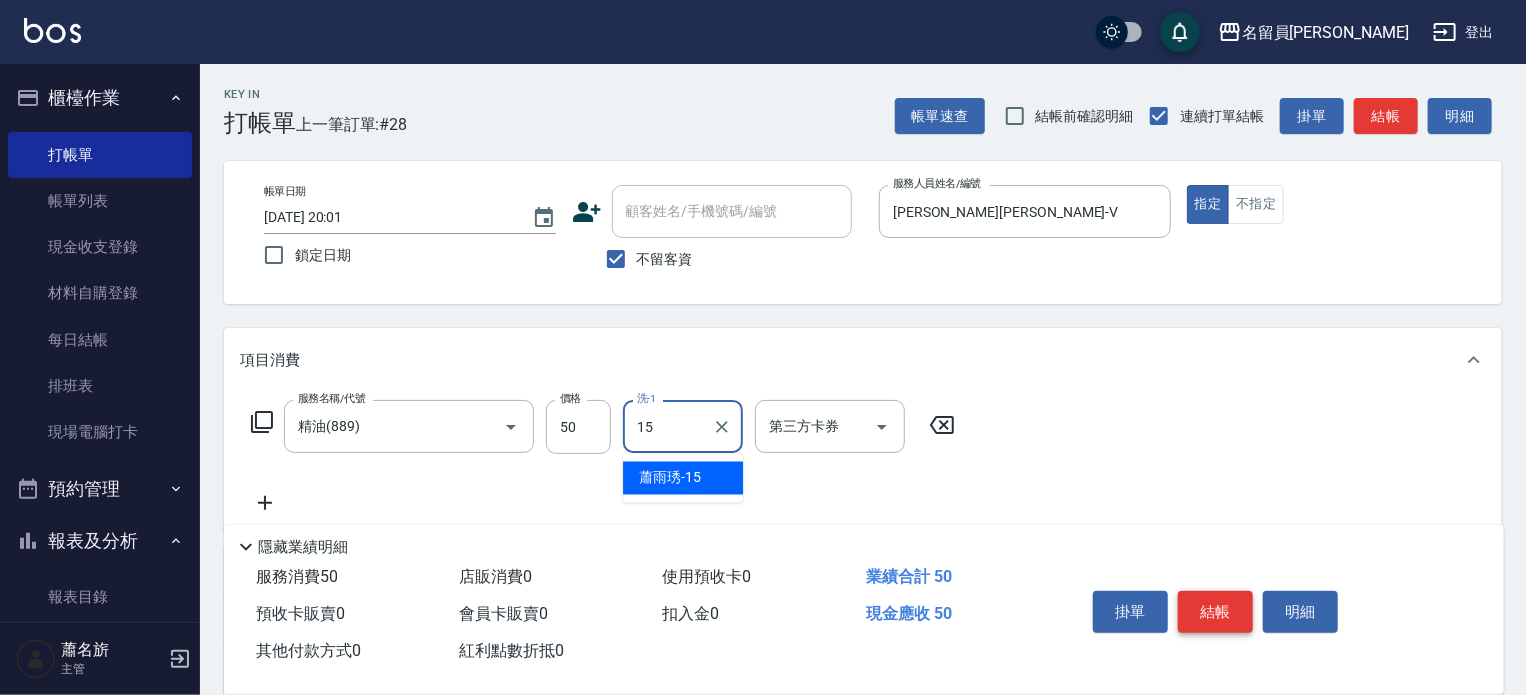 type on "[PERSON_NAME]-15" 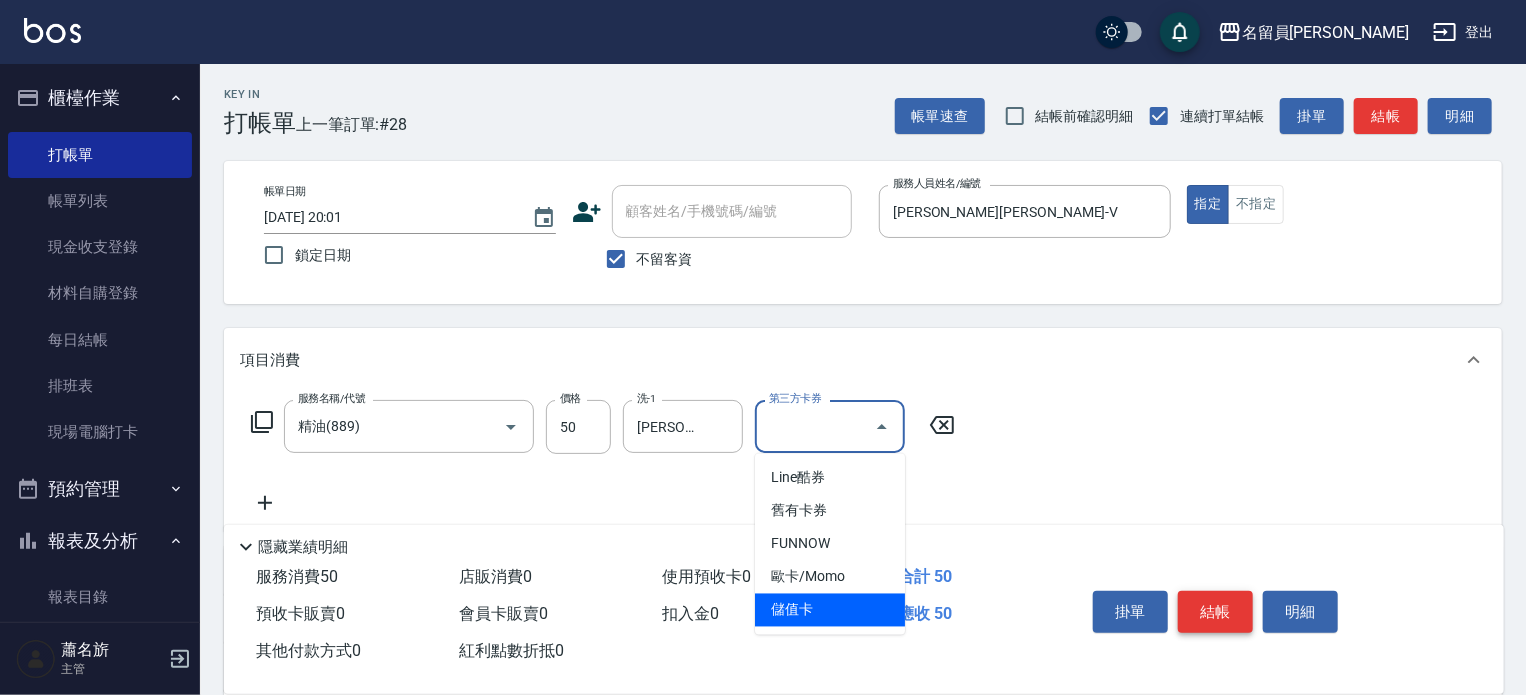 type on "儲值卡" 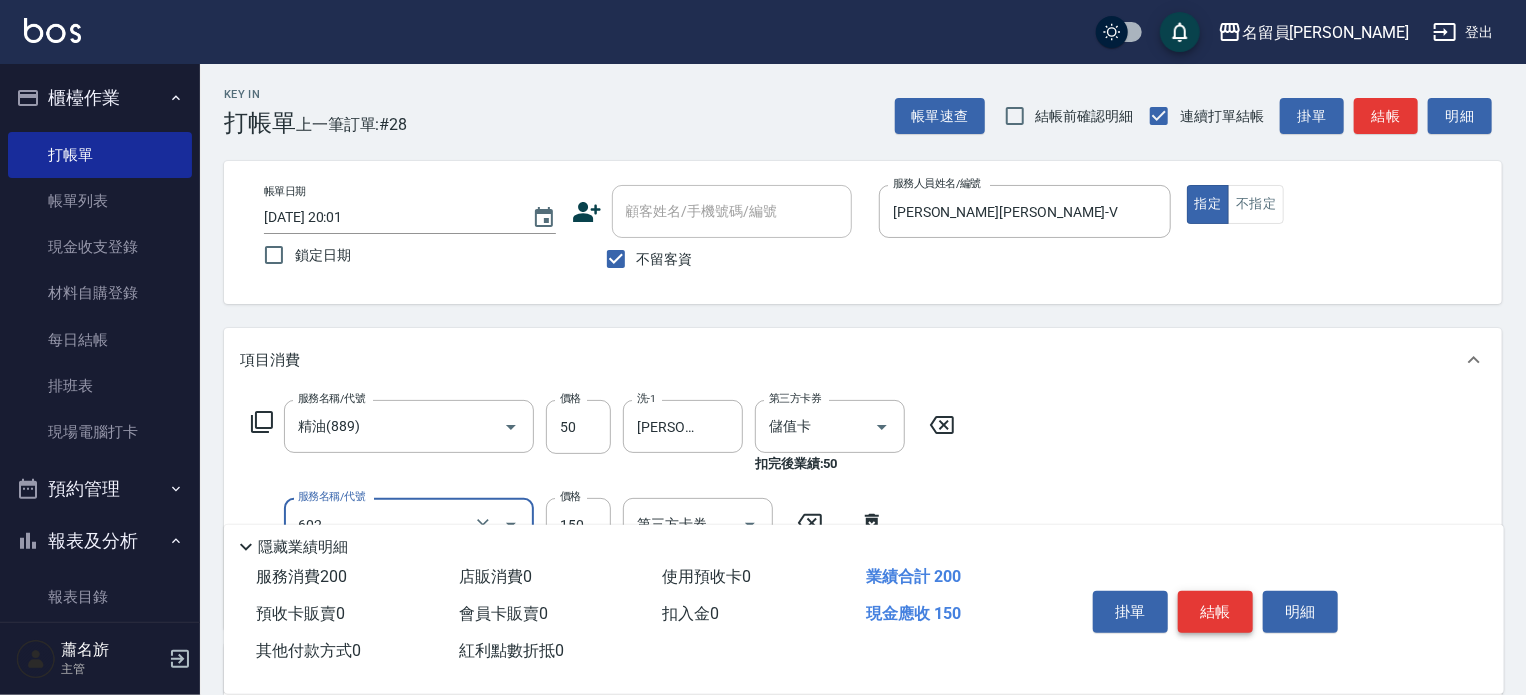 type on "一般洗髮(602)" 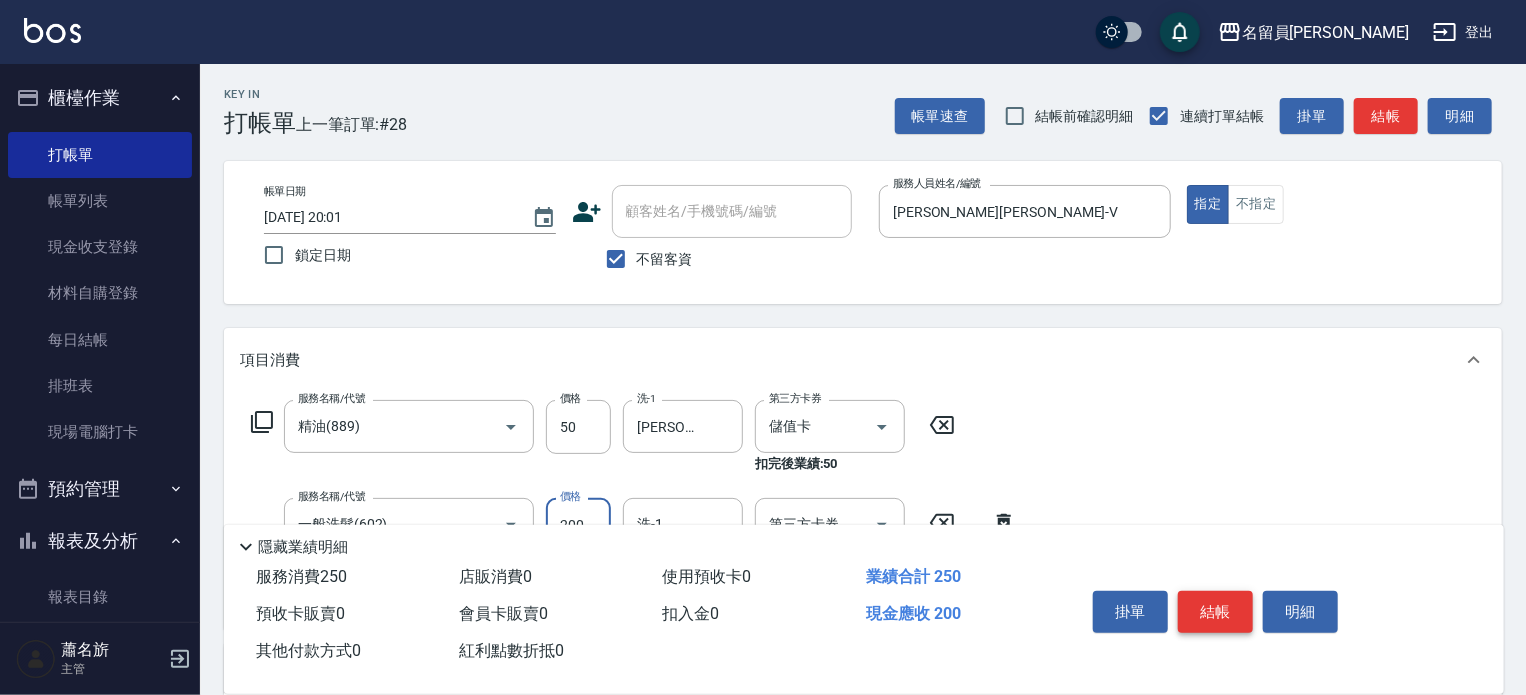 type on "200" 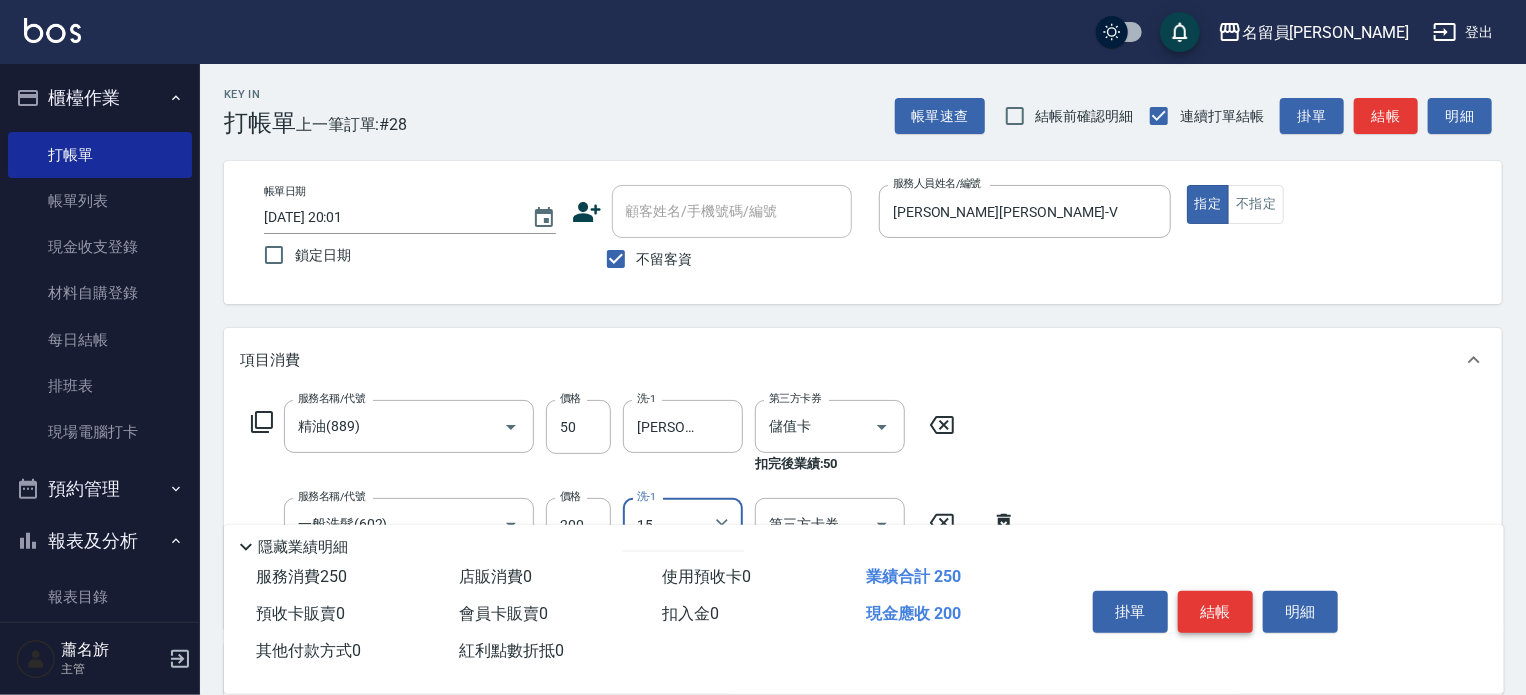 type on "[PERSON_NAME]-15" 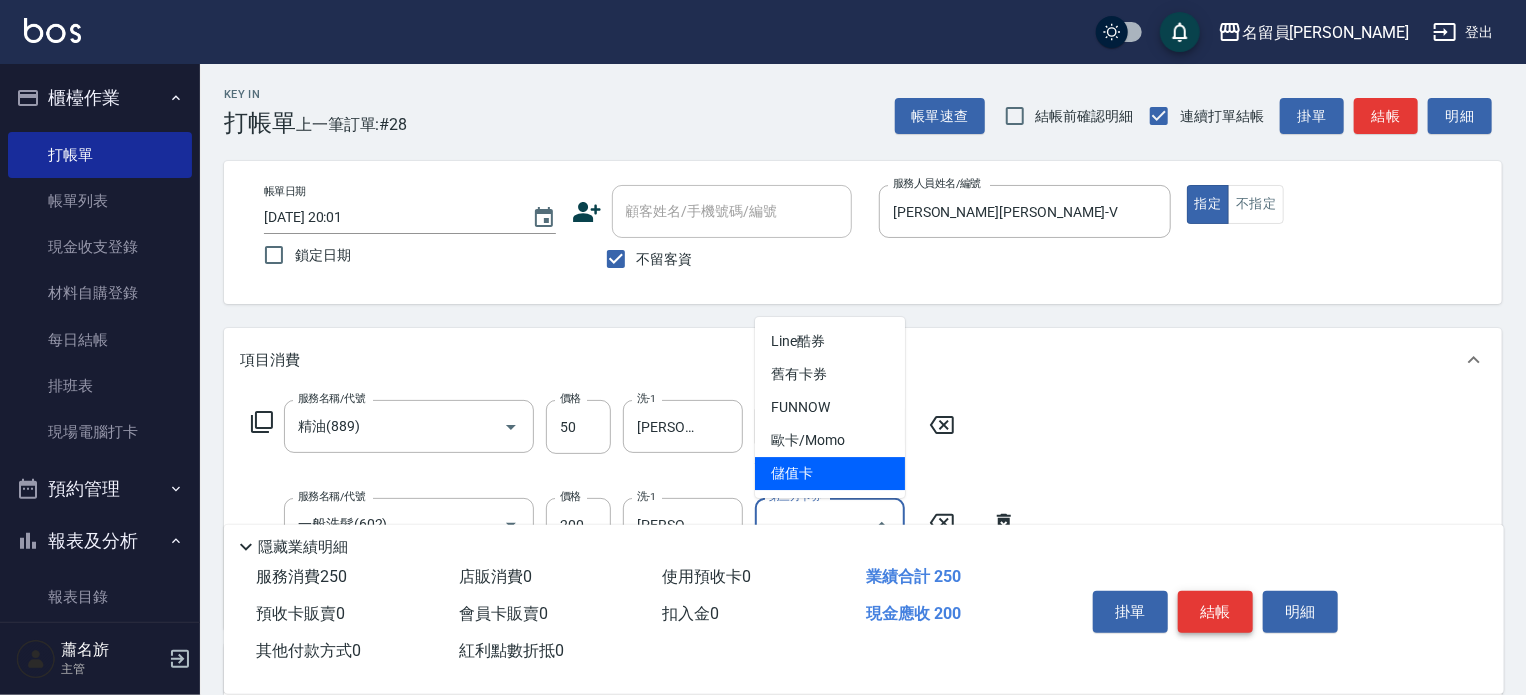 type on "儲值卡" 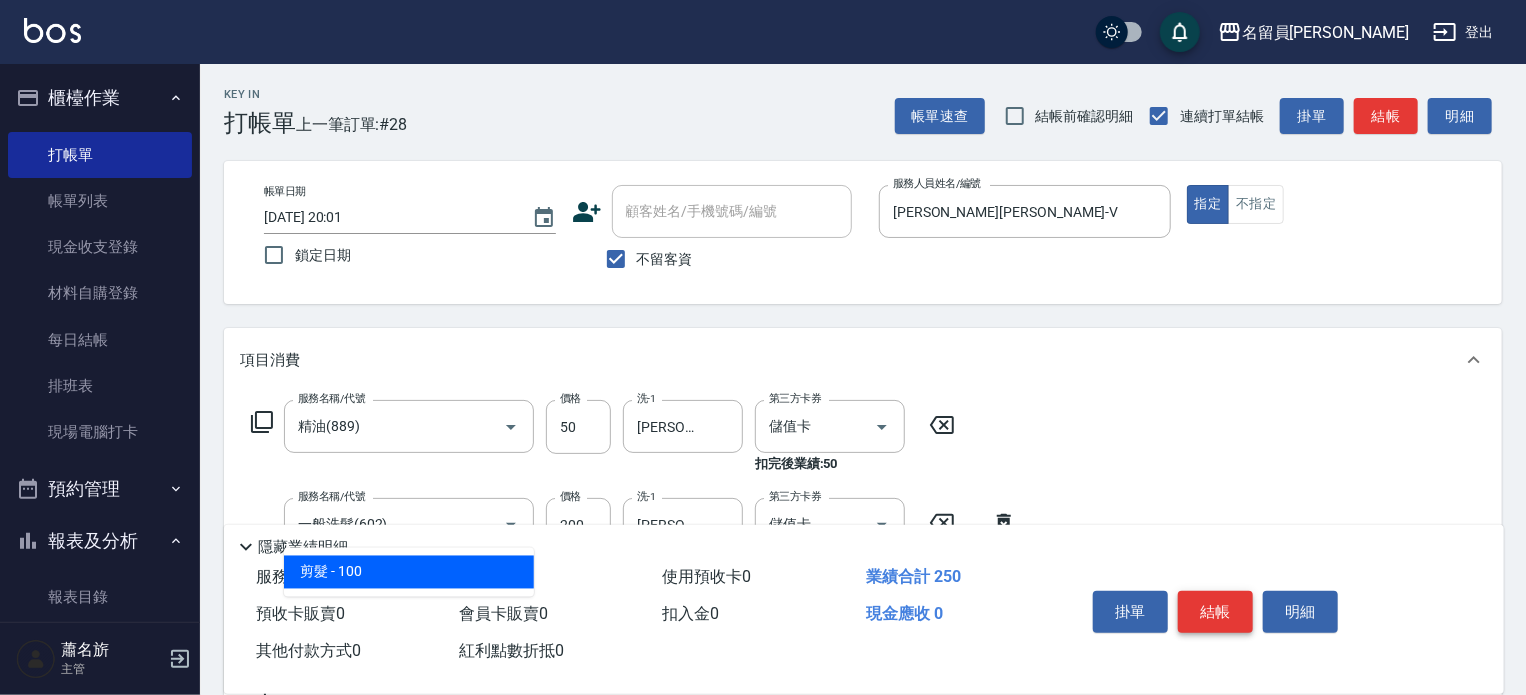 type on "剪髮(302)" 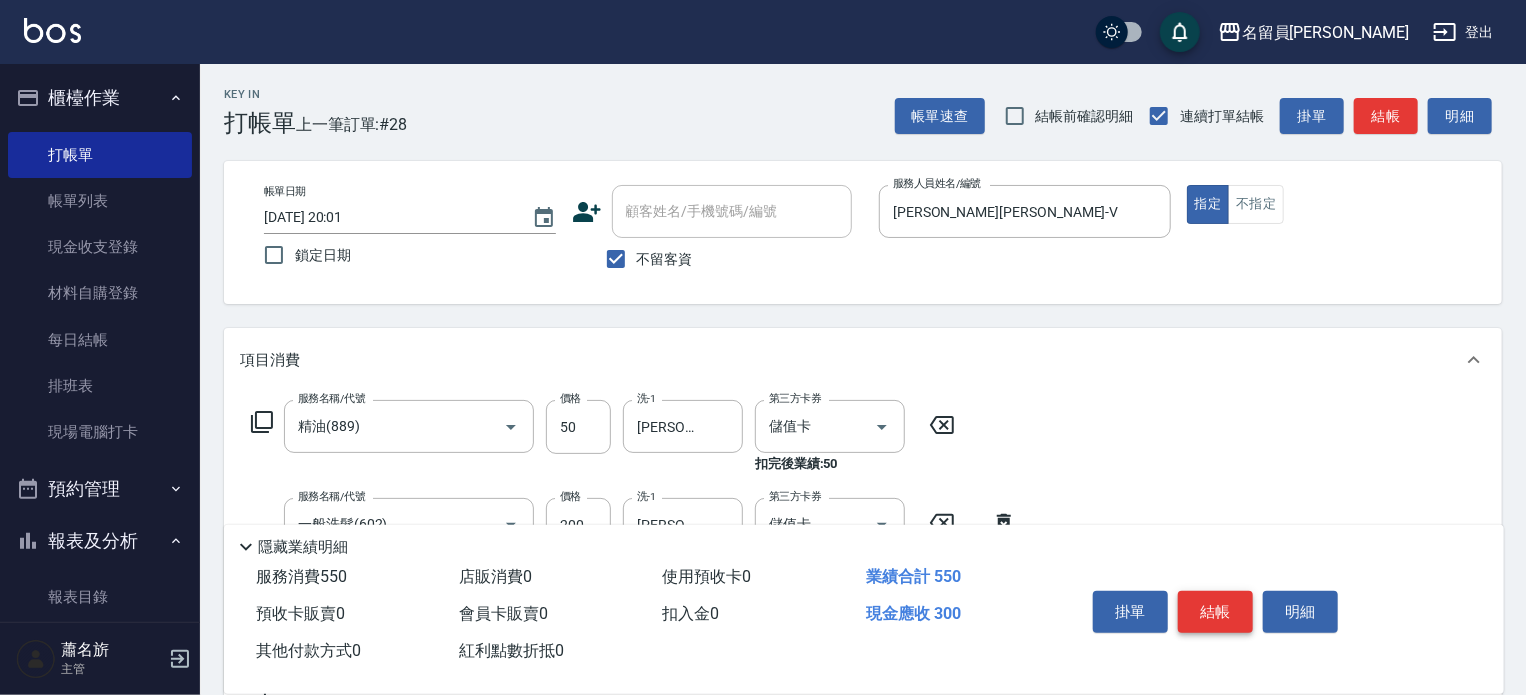 type on "300" 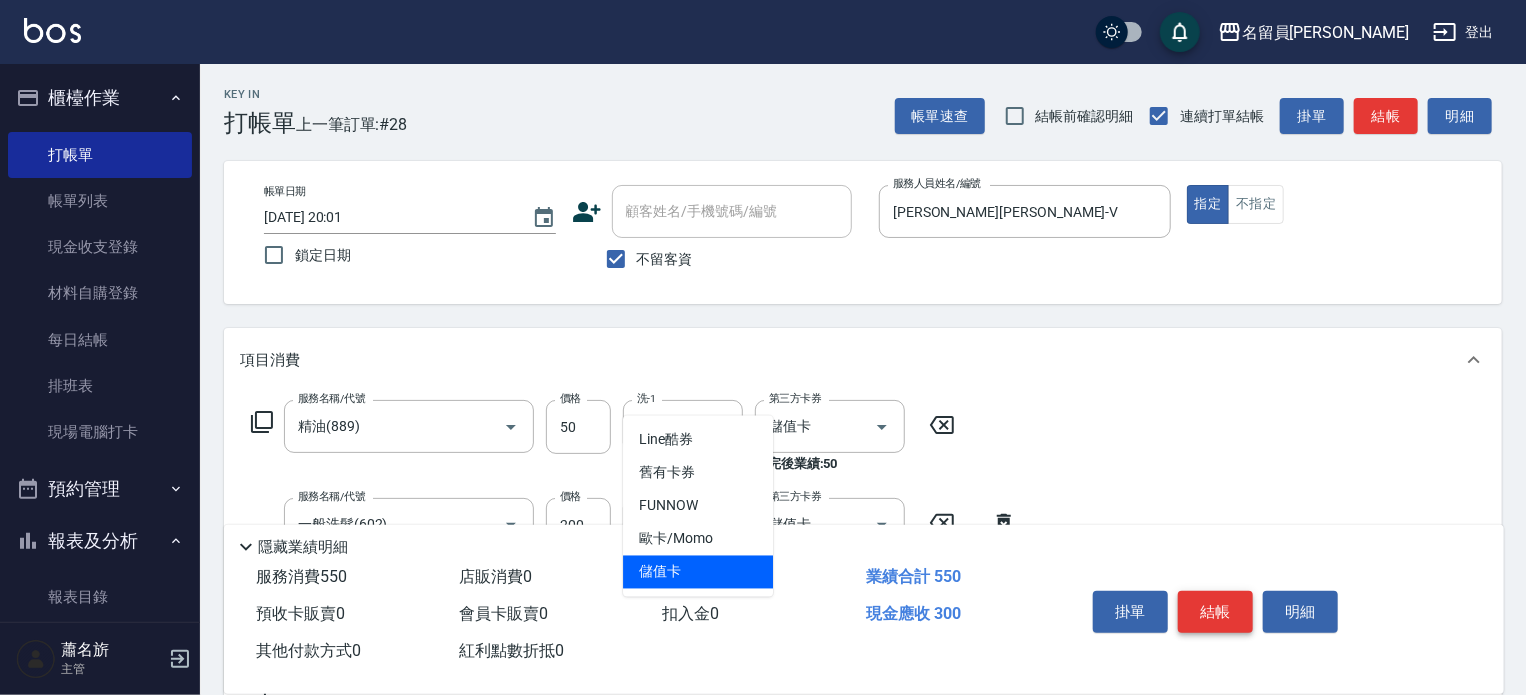 type on "儲值卡" 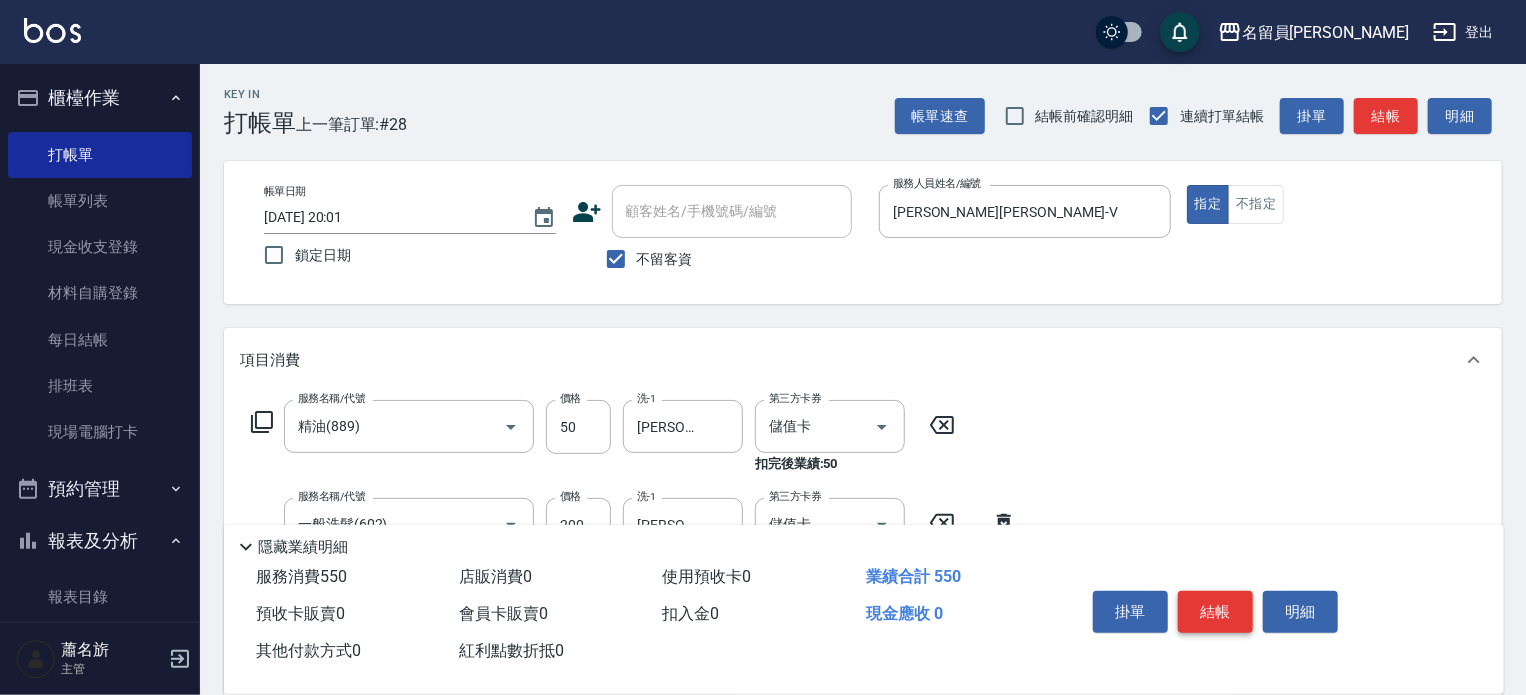 click on "結帳" at bounding box center [1215, 612] 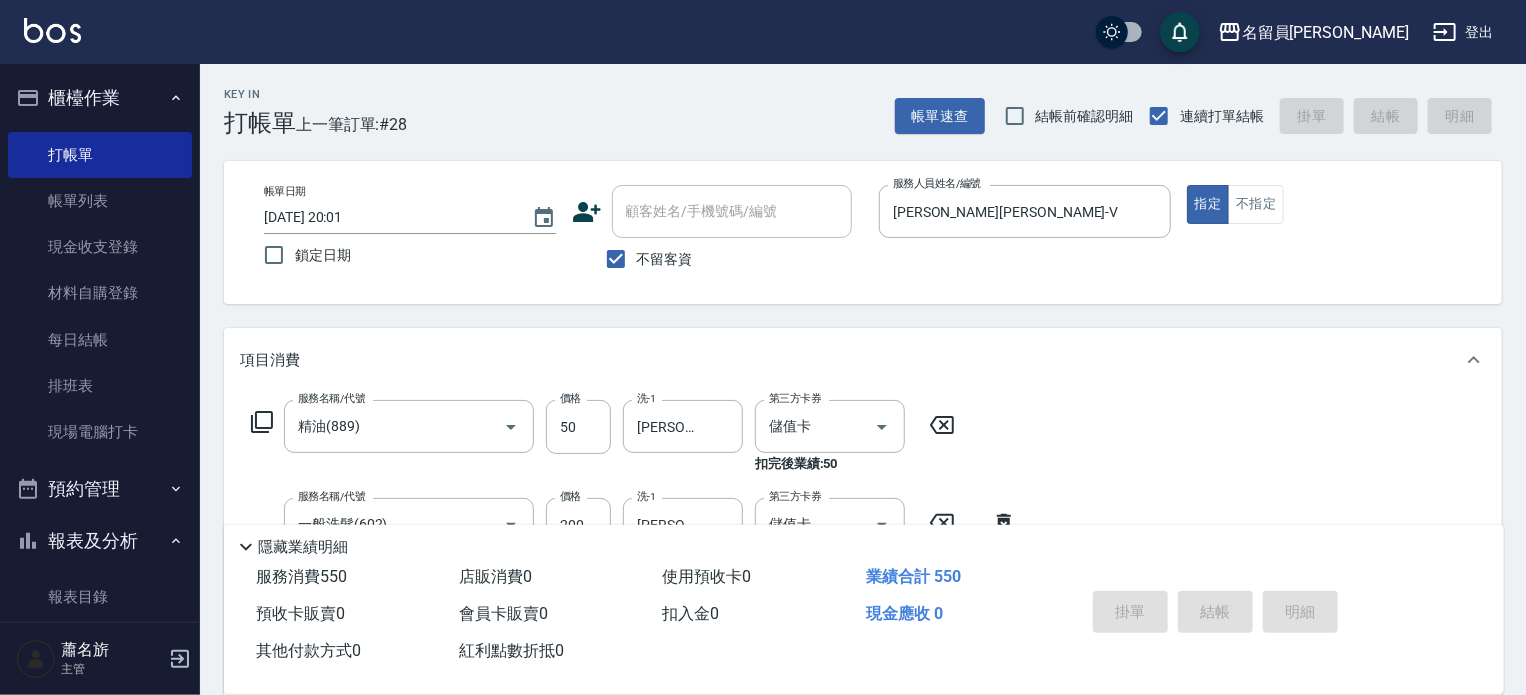 type 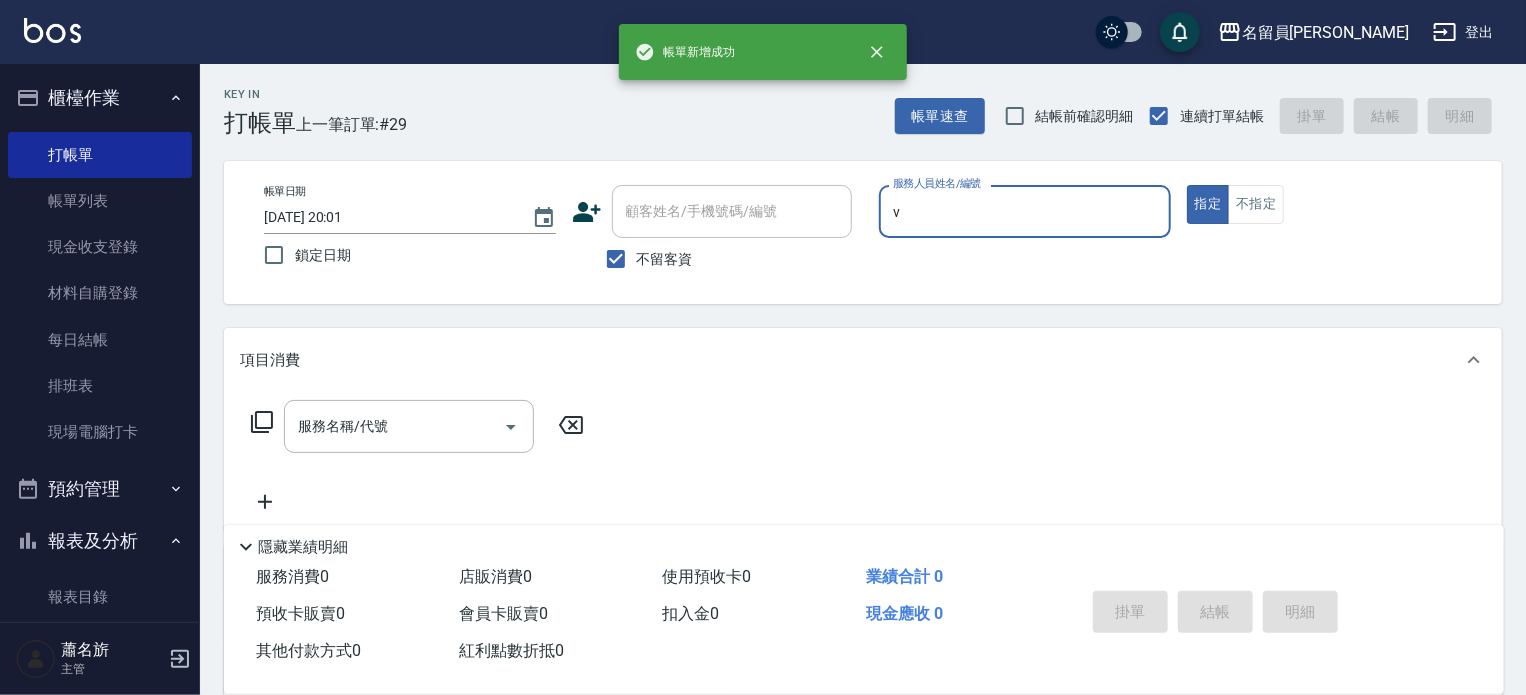 type on "[PERSON_NAME][PERSON_NAME]-V" 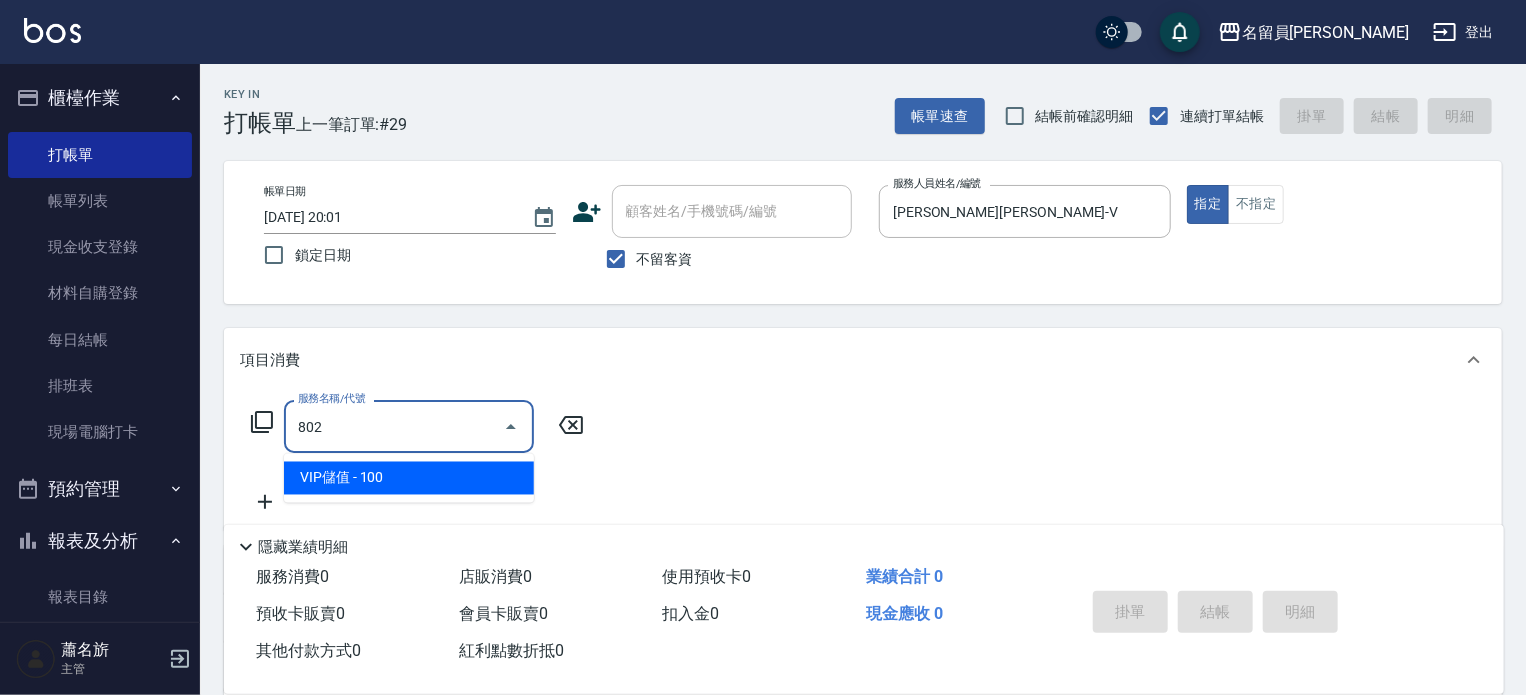 type on "VIP儲值(802)" 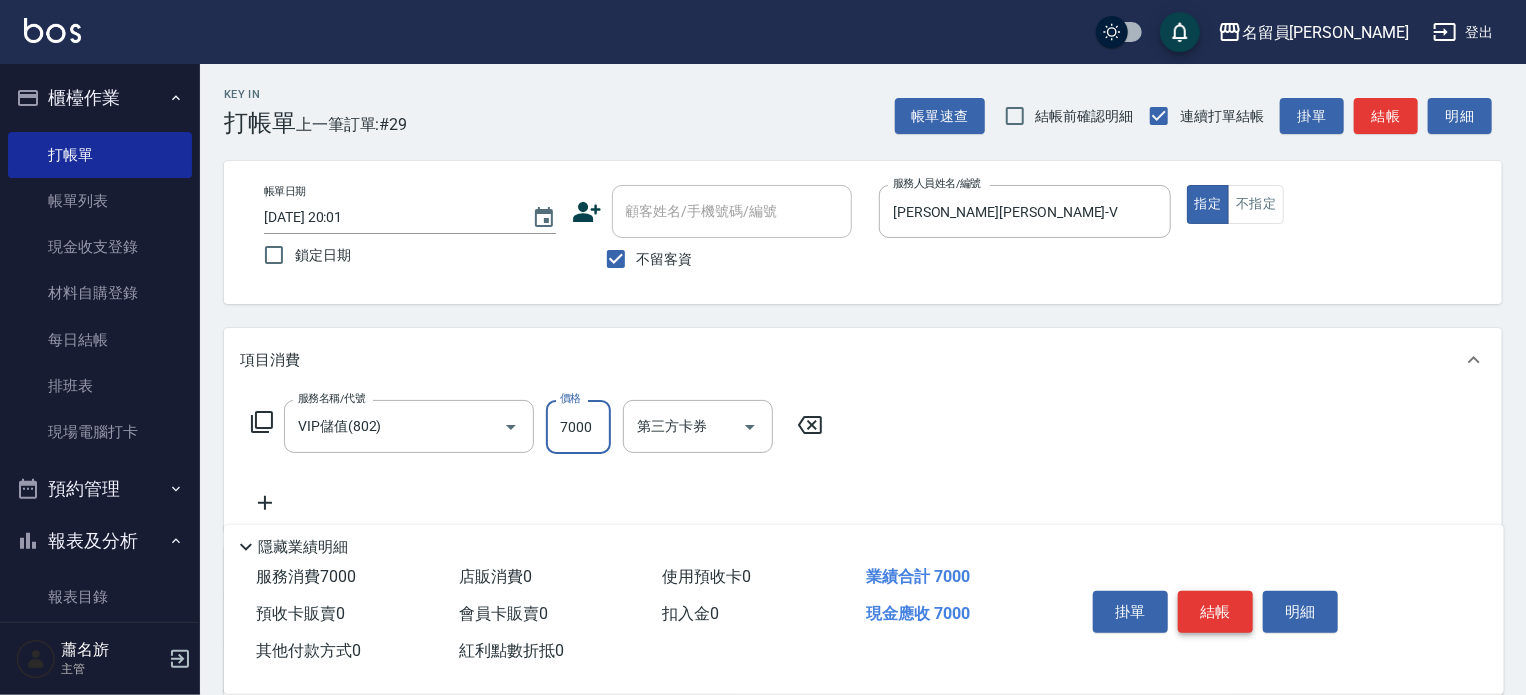 type on "7000" 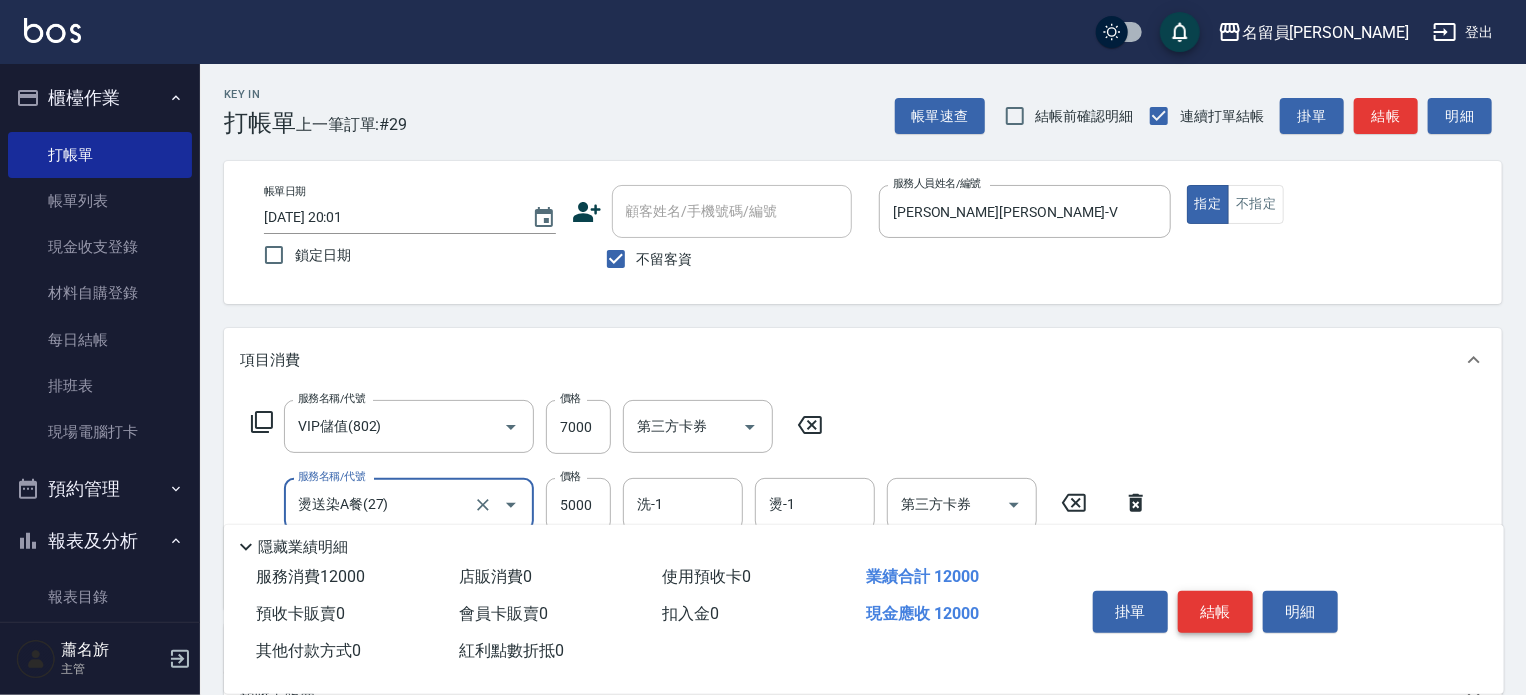 type on "燙送染A餐(27)" 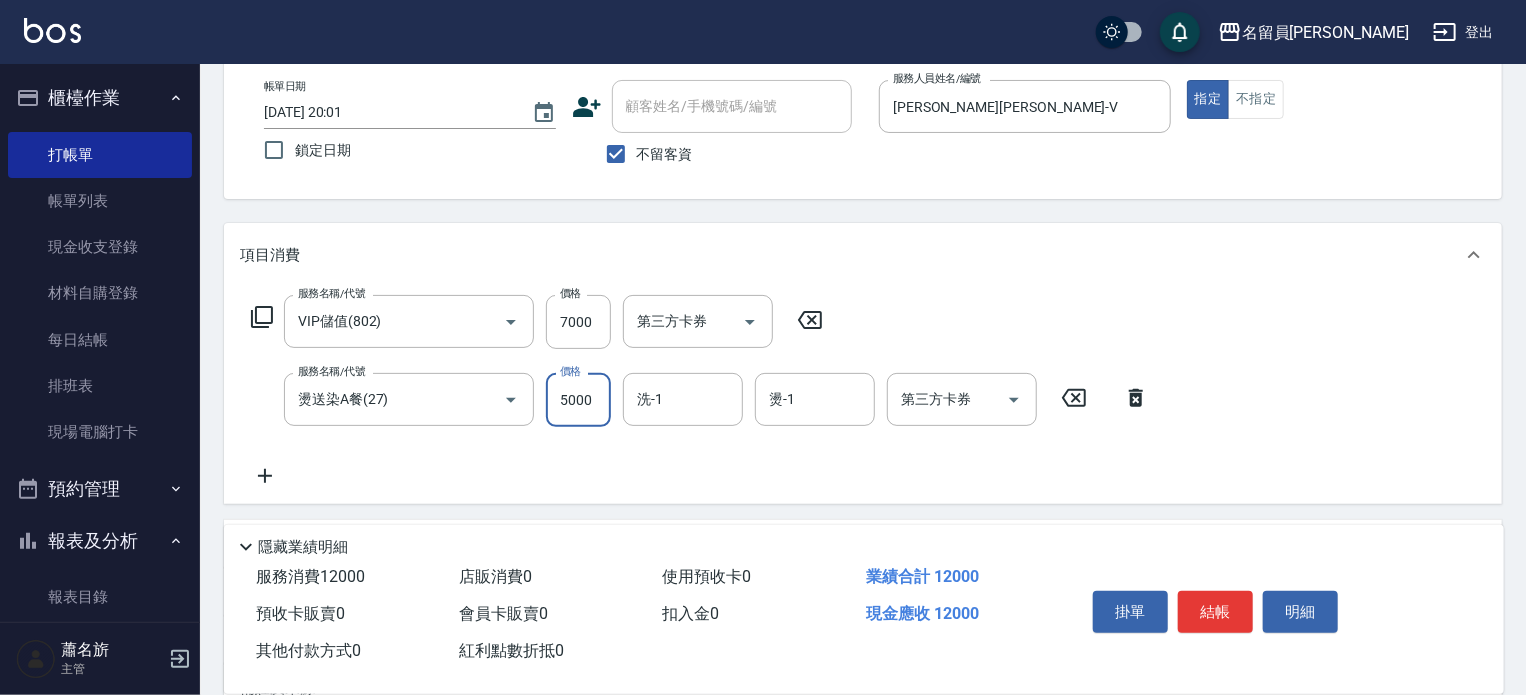 scroll, scrollTop: 312, scrollLeft: 0, axis: vertical 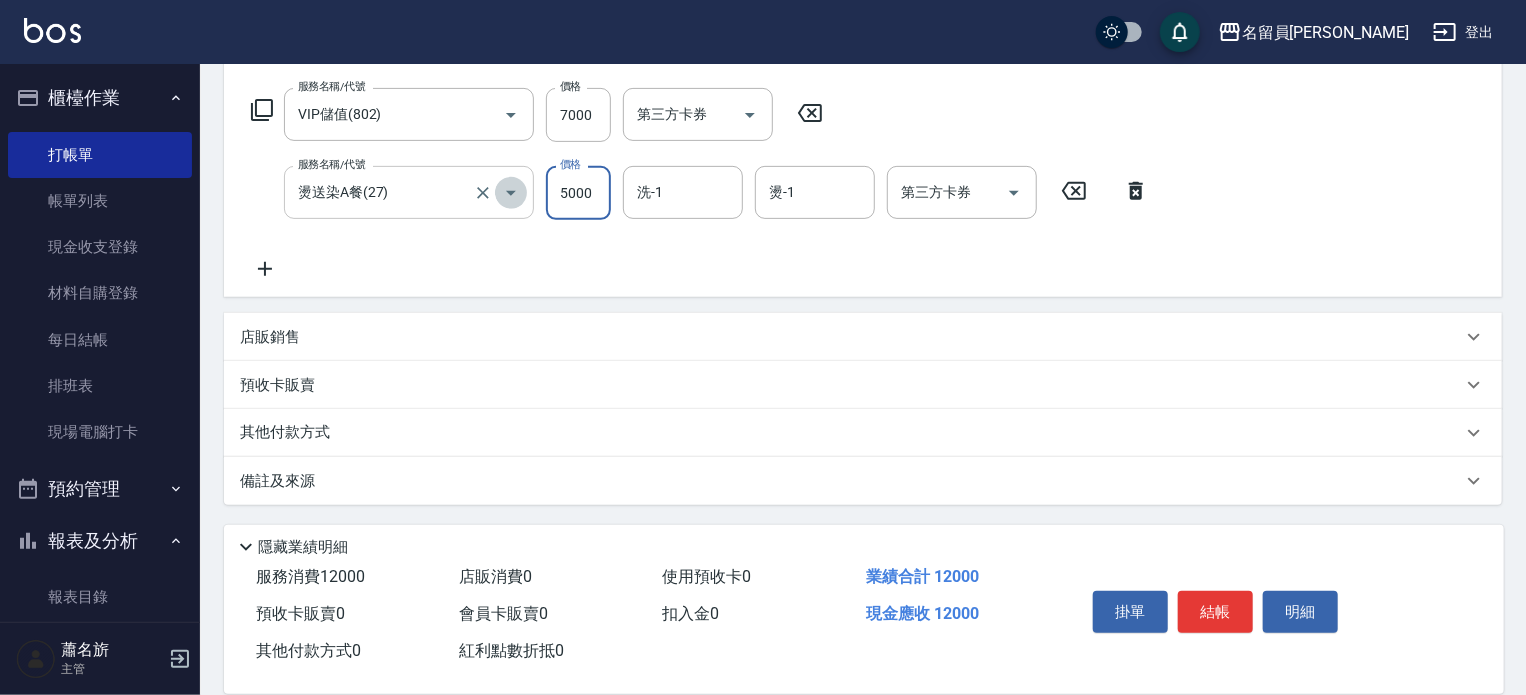 click at bounding box center (511, 193) 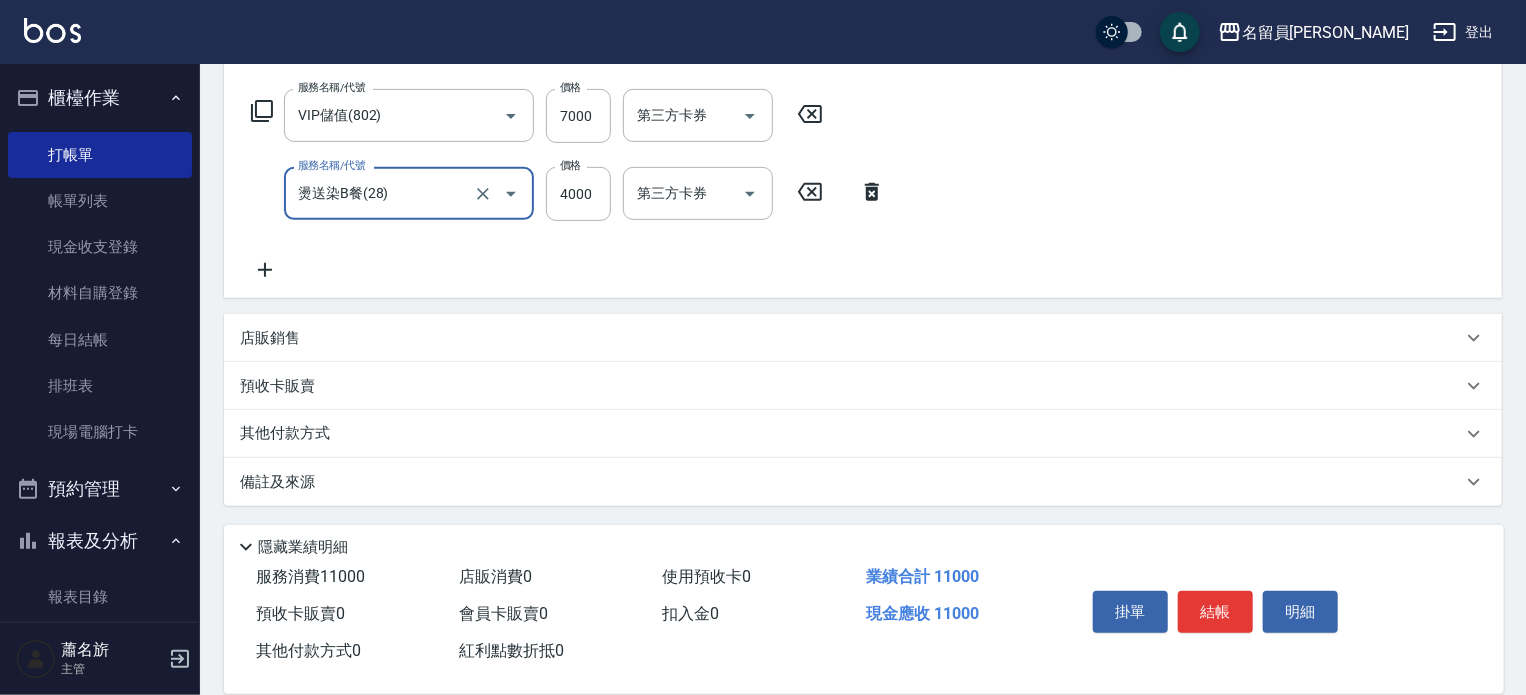 scroll, scrollTop: 312, scrollLeft: 0, axis: vertical 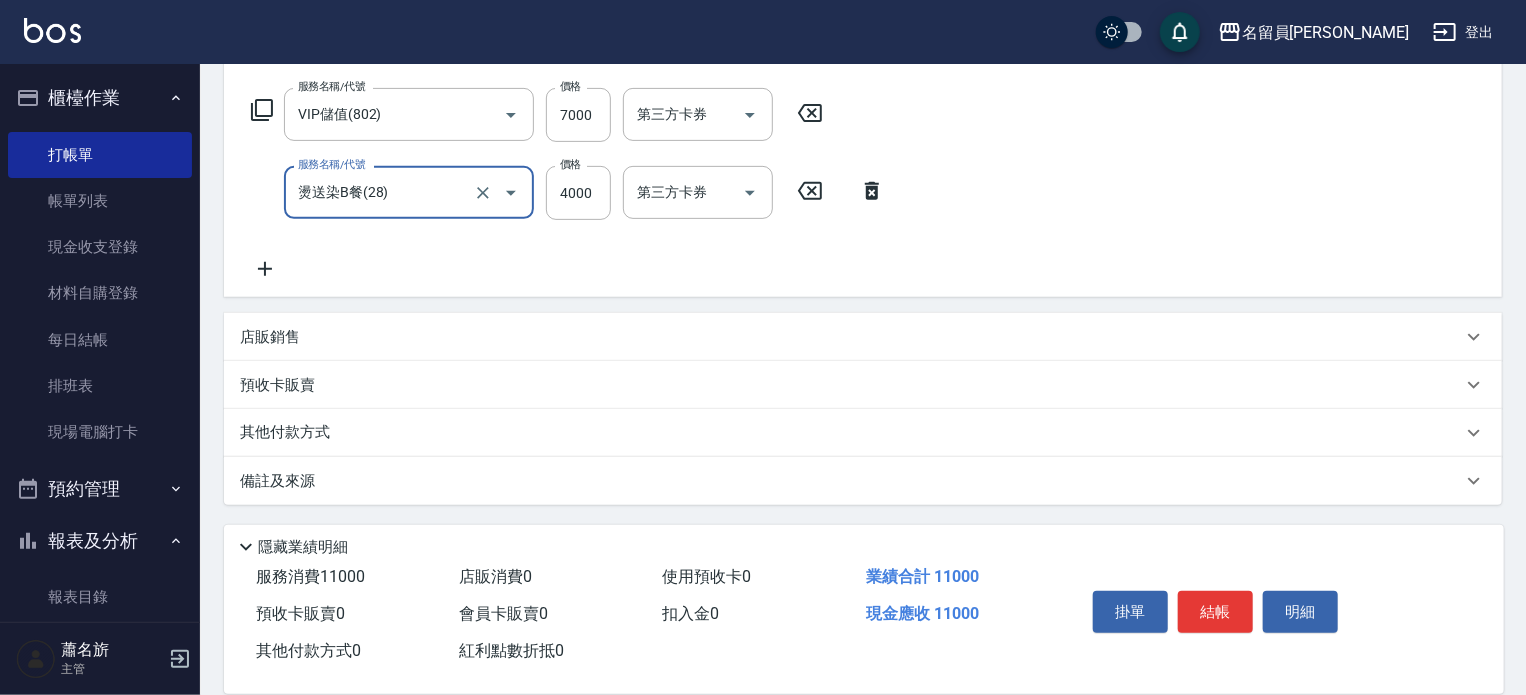 type on "燙送染B餐(28)" 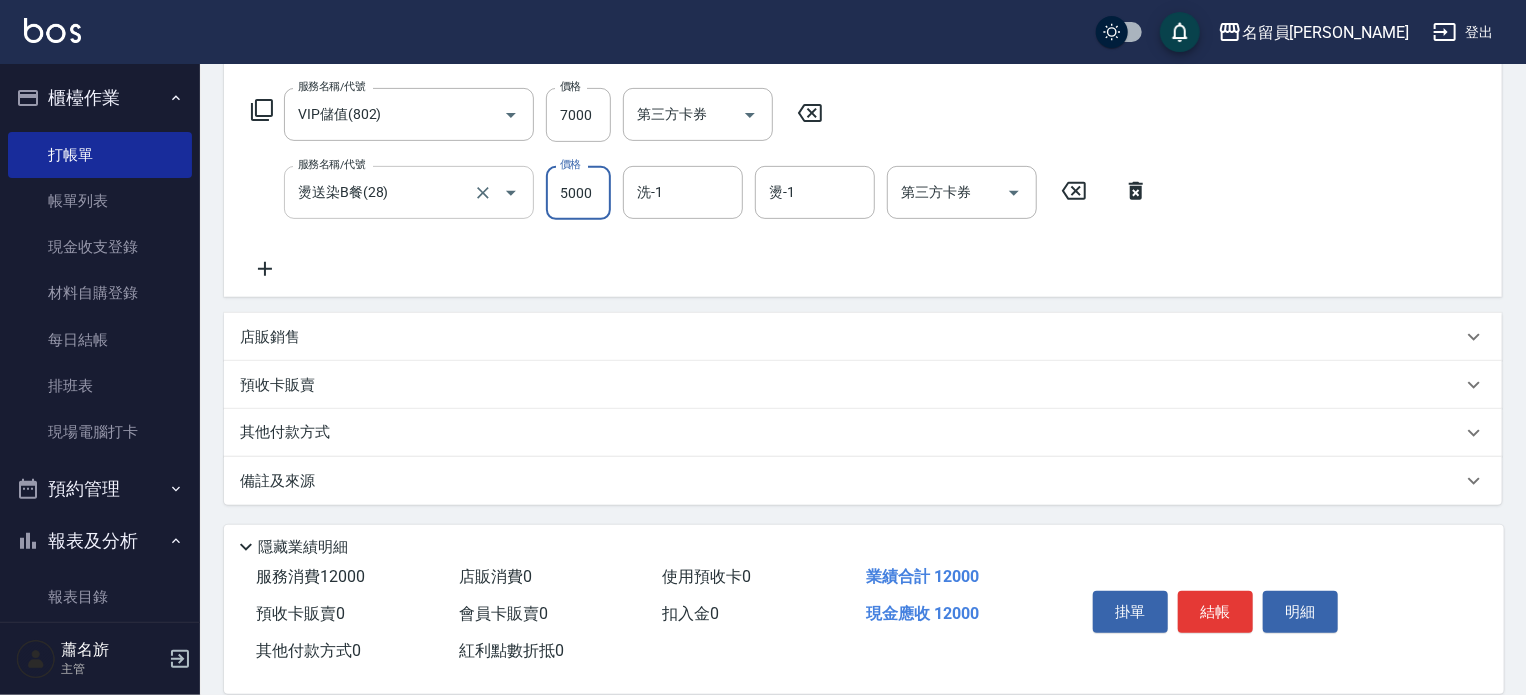 type on "5000" 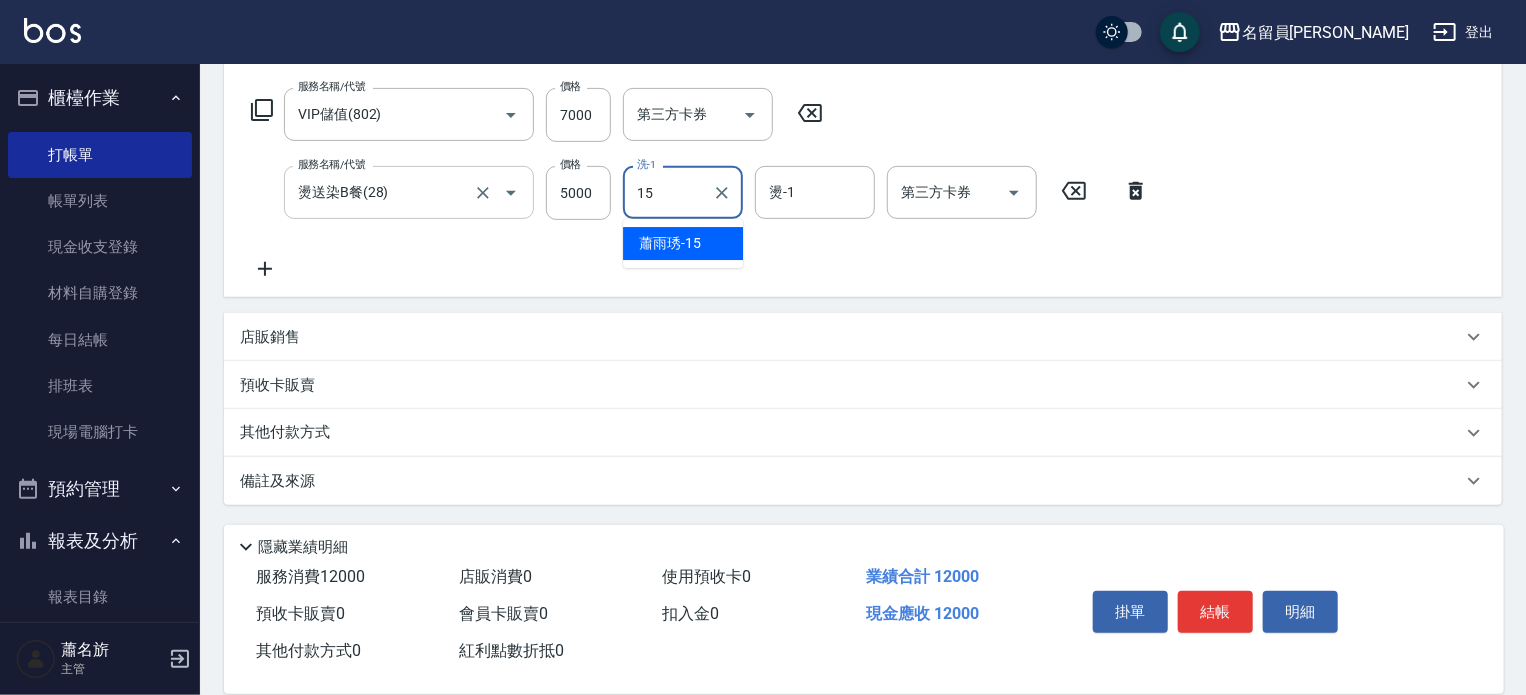 type on "[PERSON_NAME]-15" 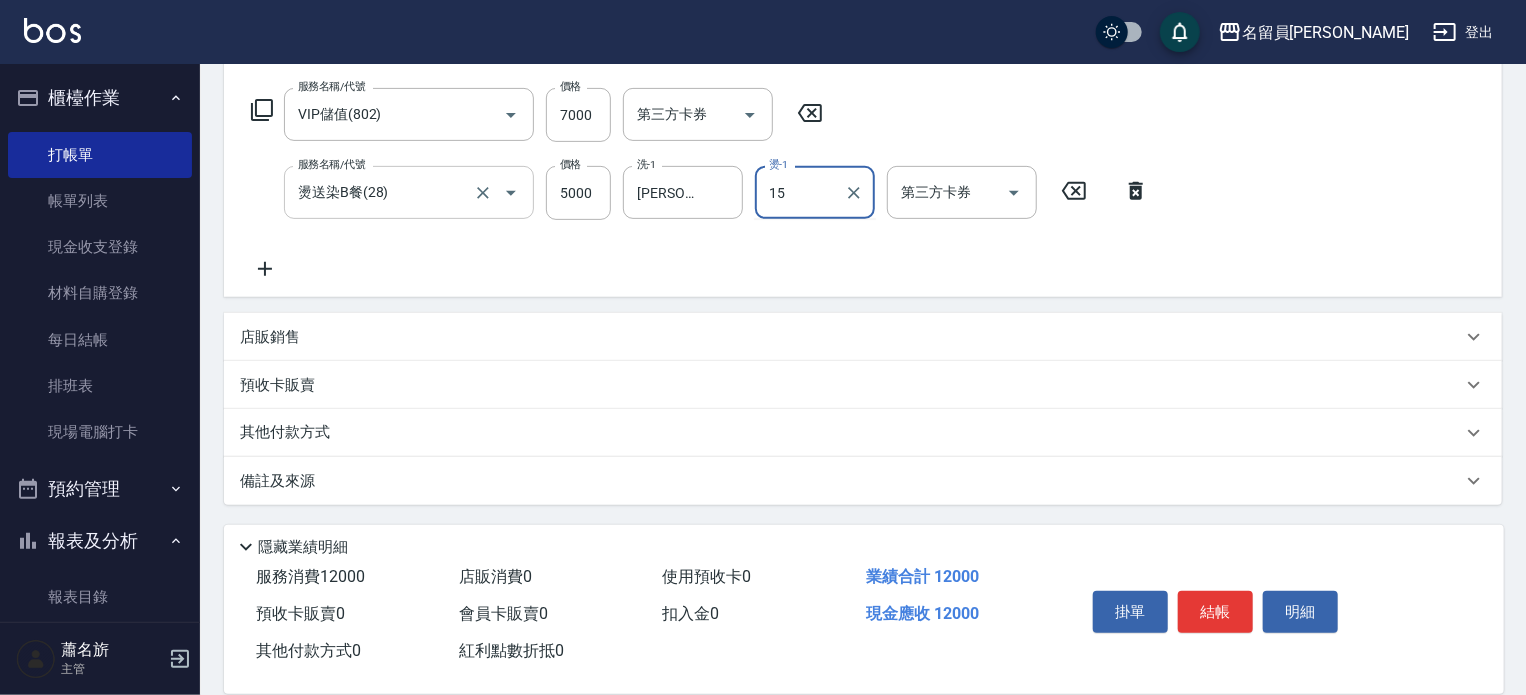 type on "[PERSON_NAME]-15" 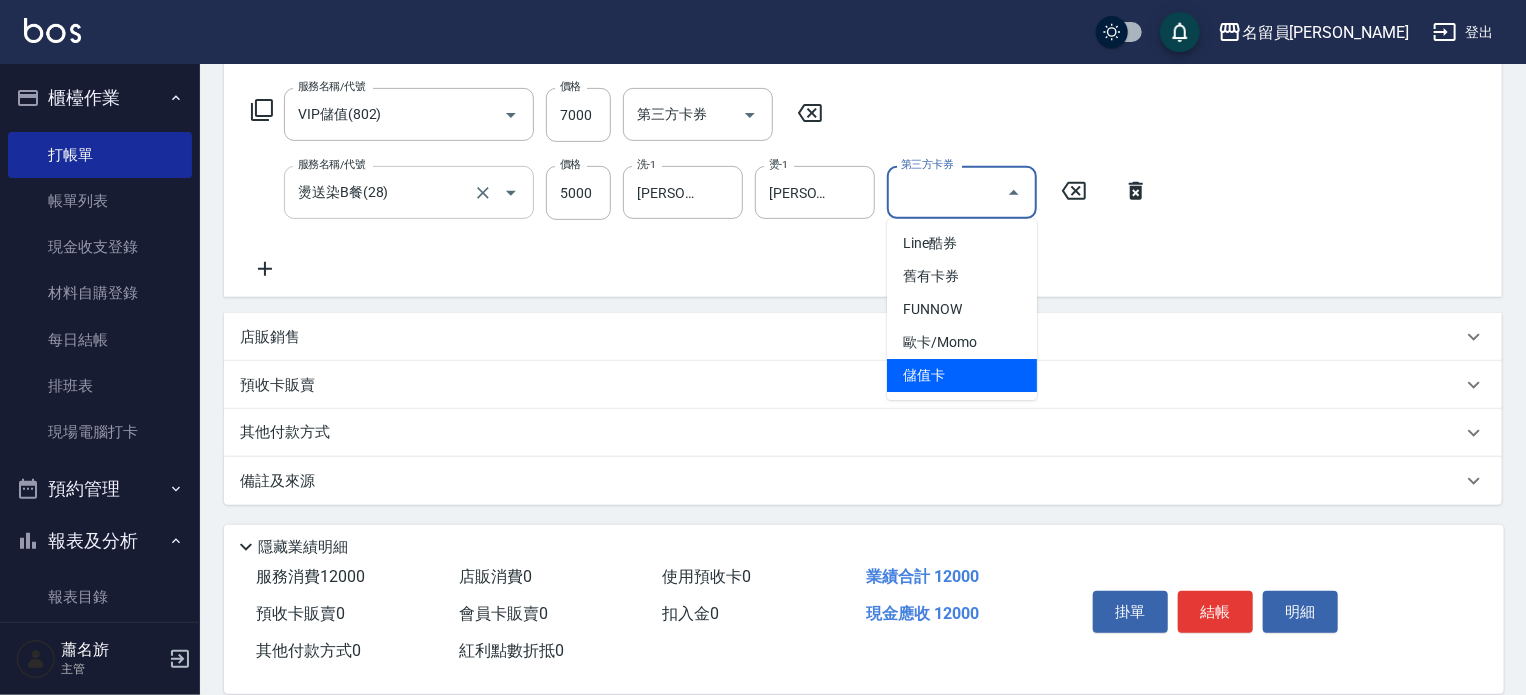 type on "儲值卡" 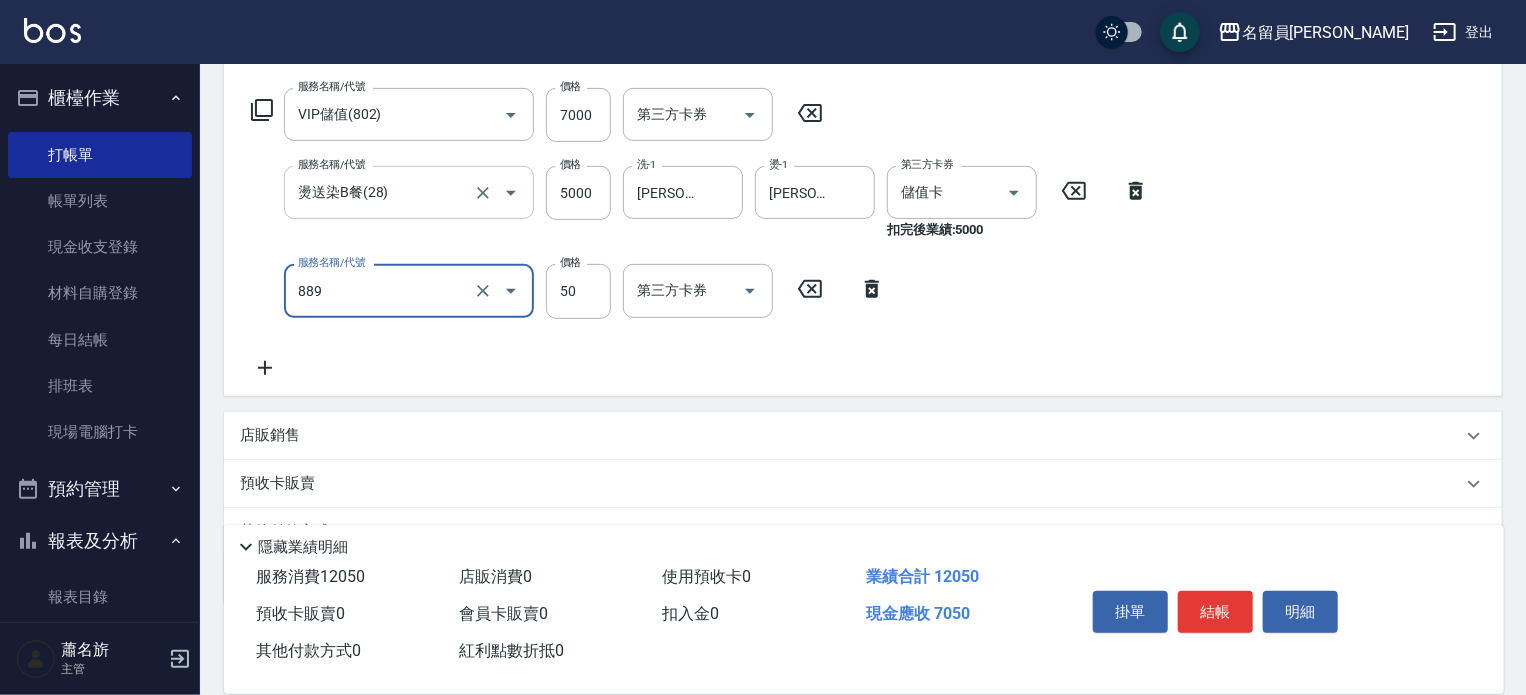 type on "精油(889)" 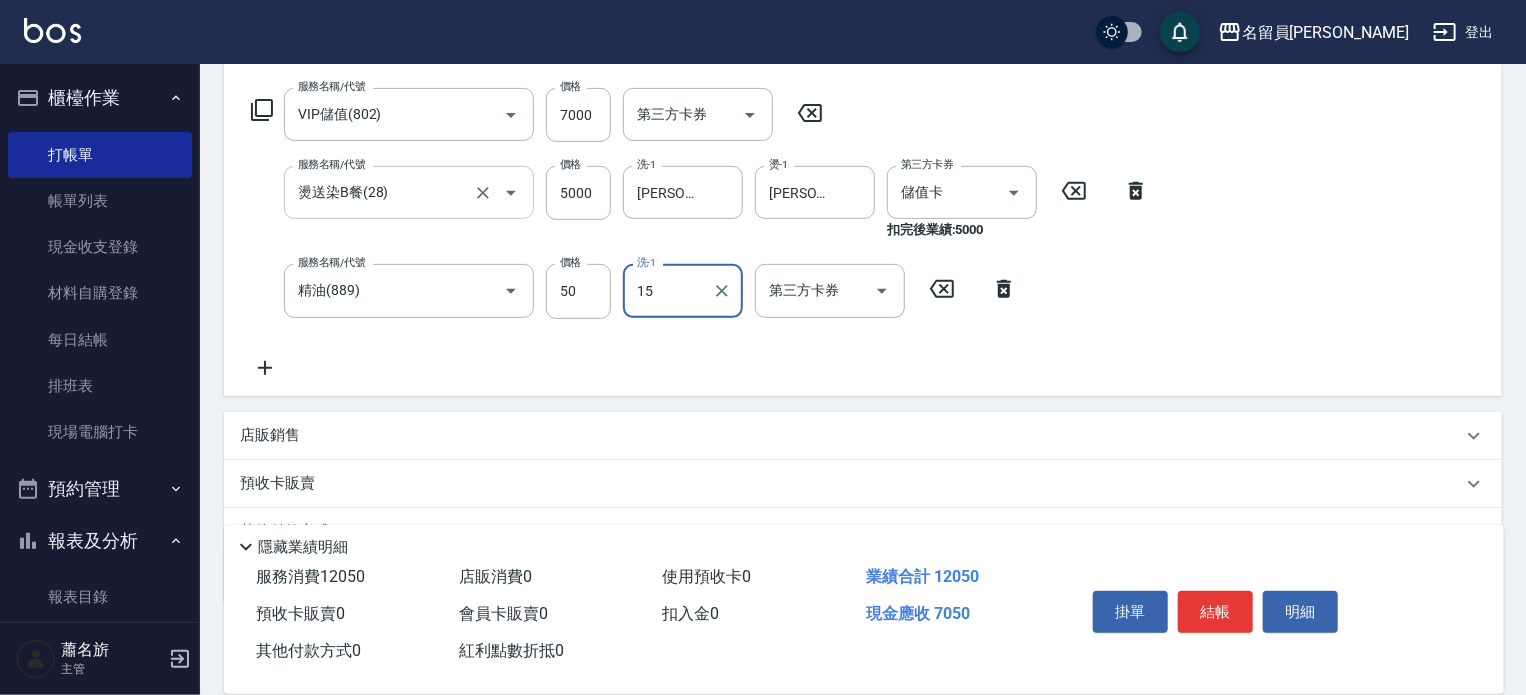 type on "[PERSON_NAME]-15" 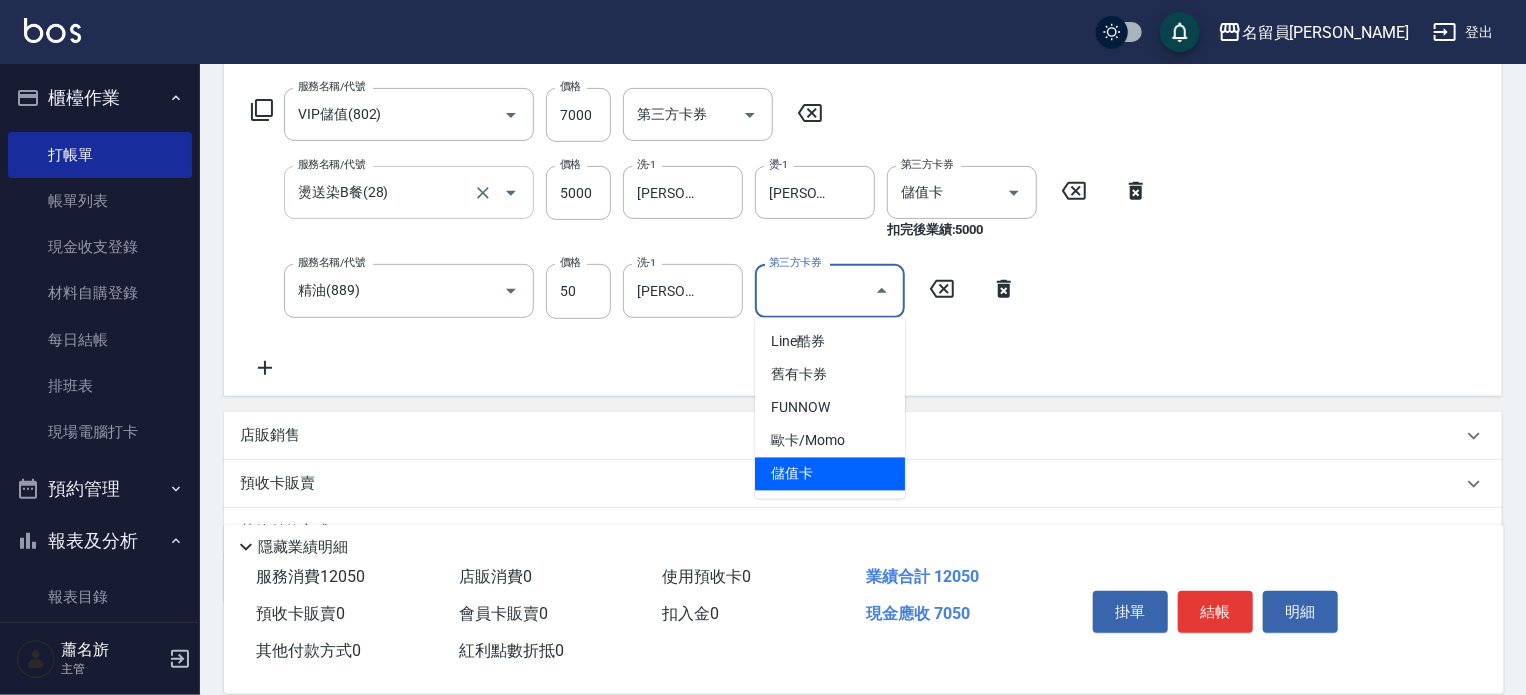 type on "儲值卡" 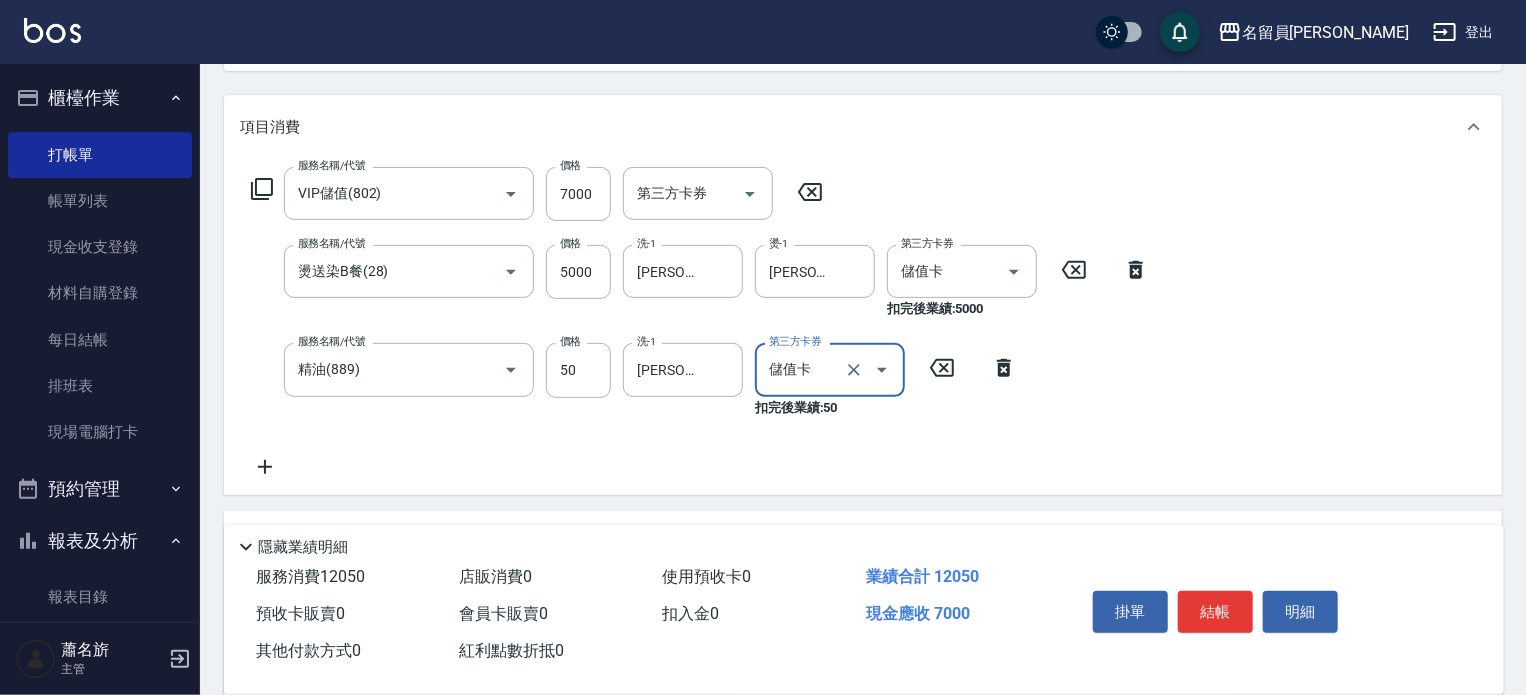 scroll, scrollTop: 112, scrollLeft: 0, axis: vertical 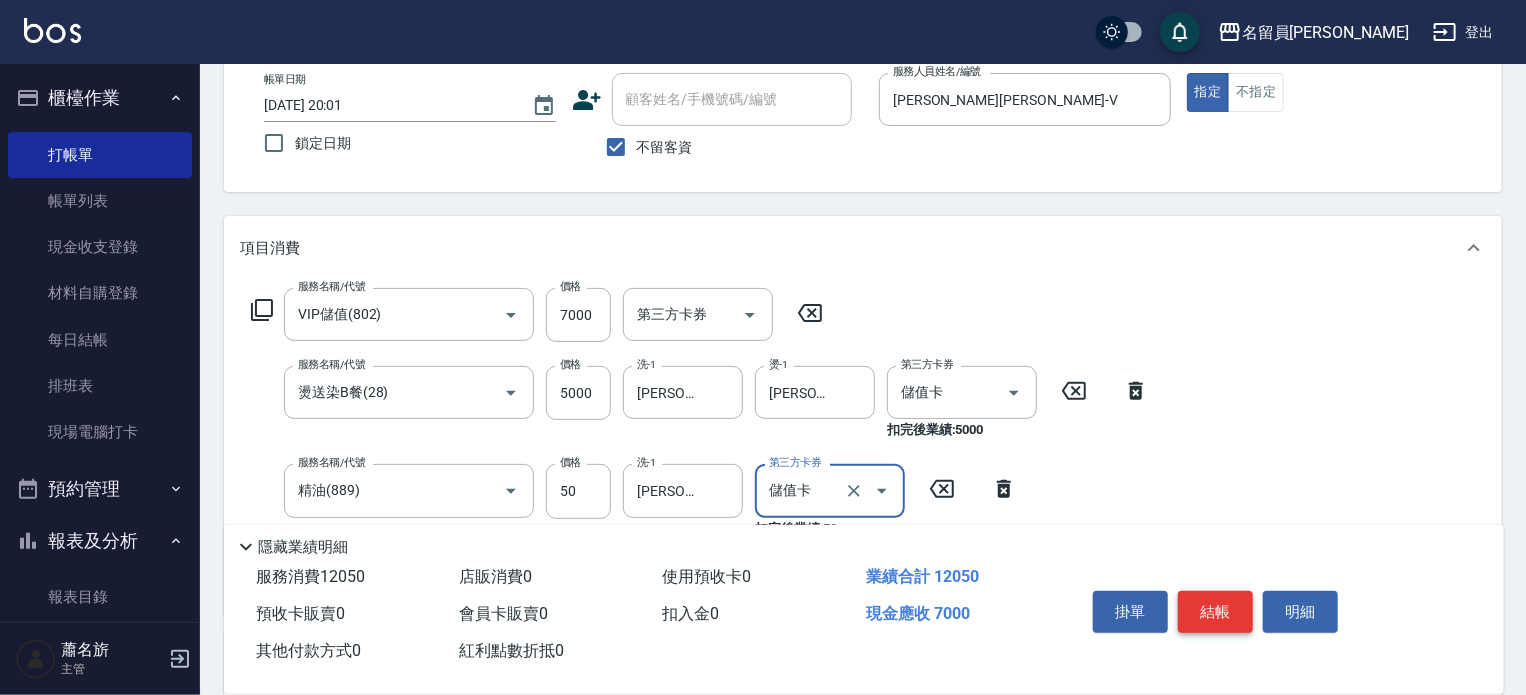 click on "結帳" at bounding box center (1215, 612) 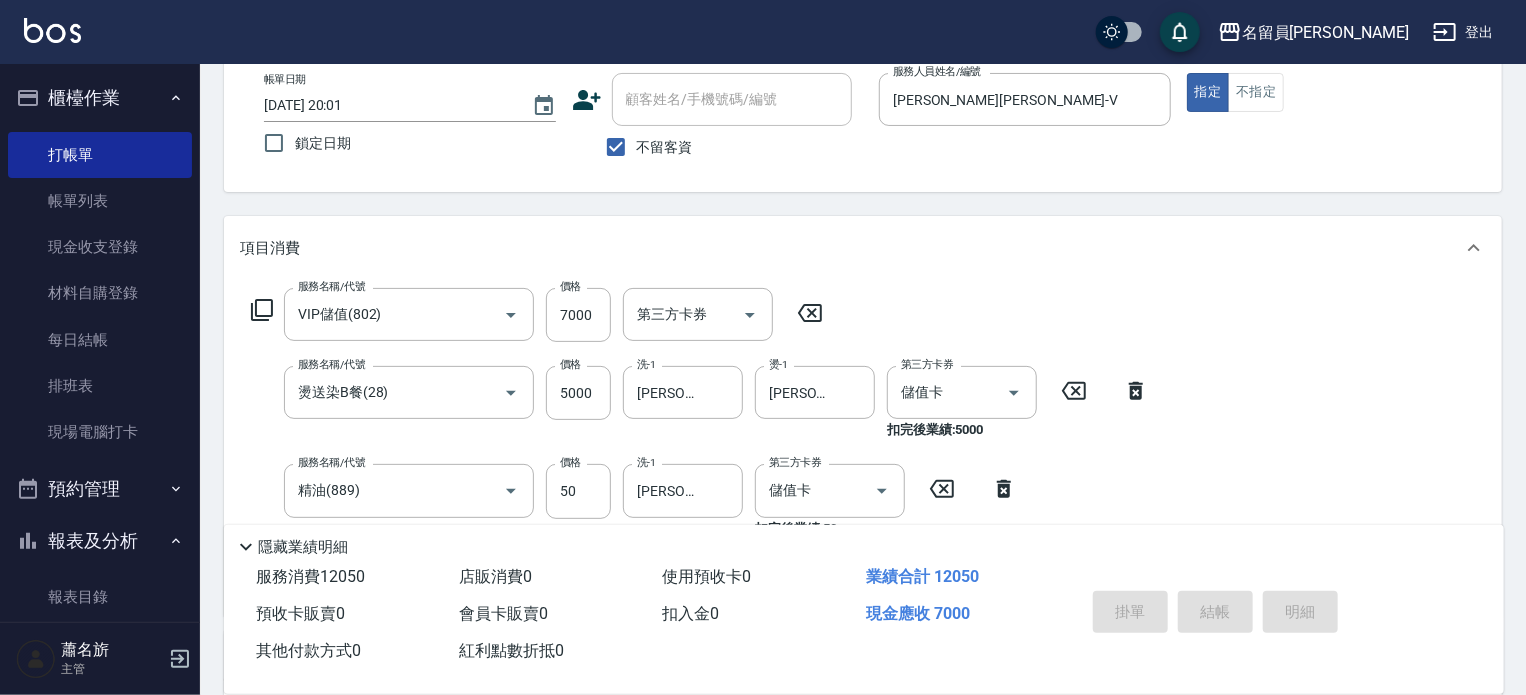 scroll, scrollTop: 47, scrollLeft: 0, axis: vertical 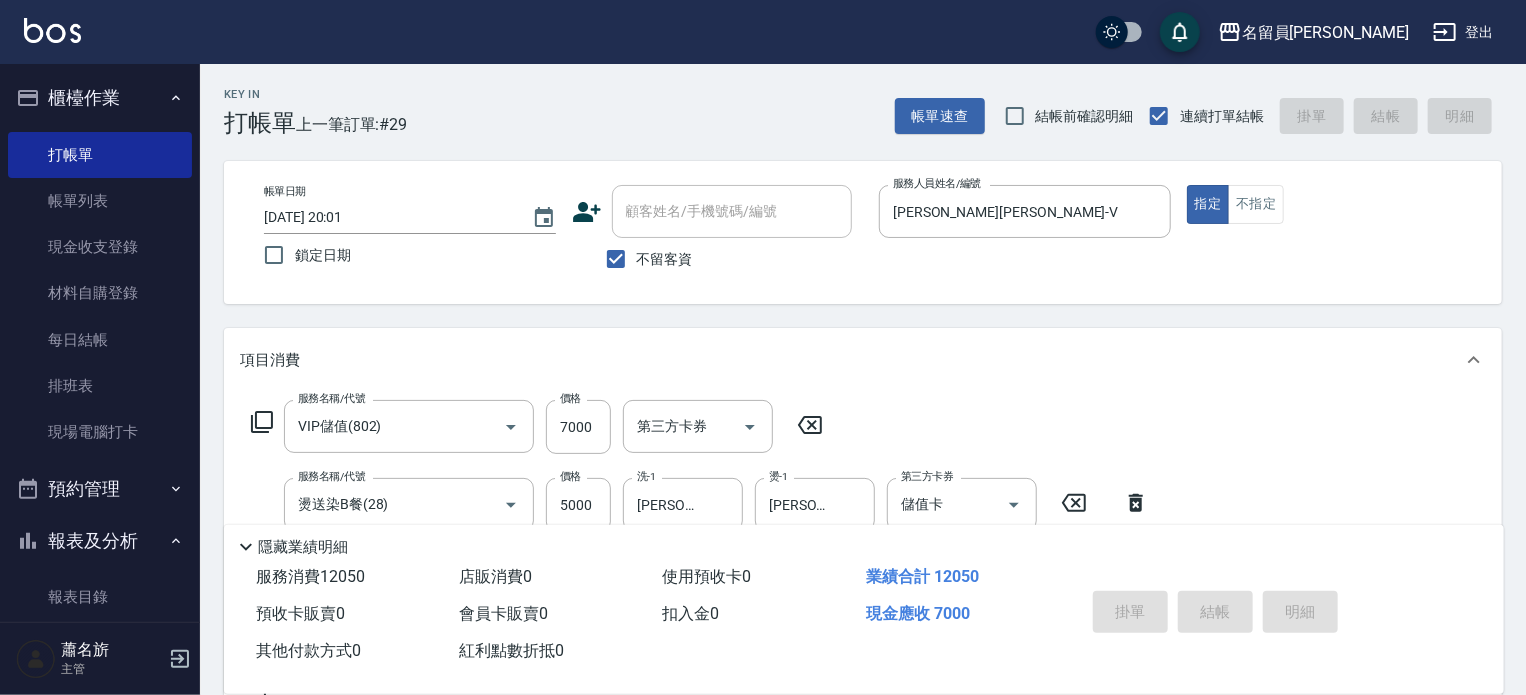 type 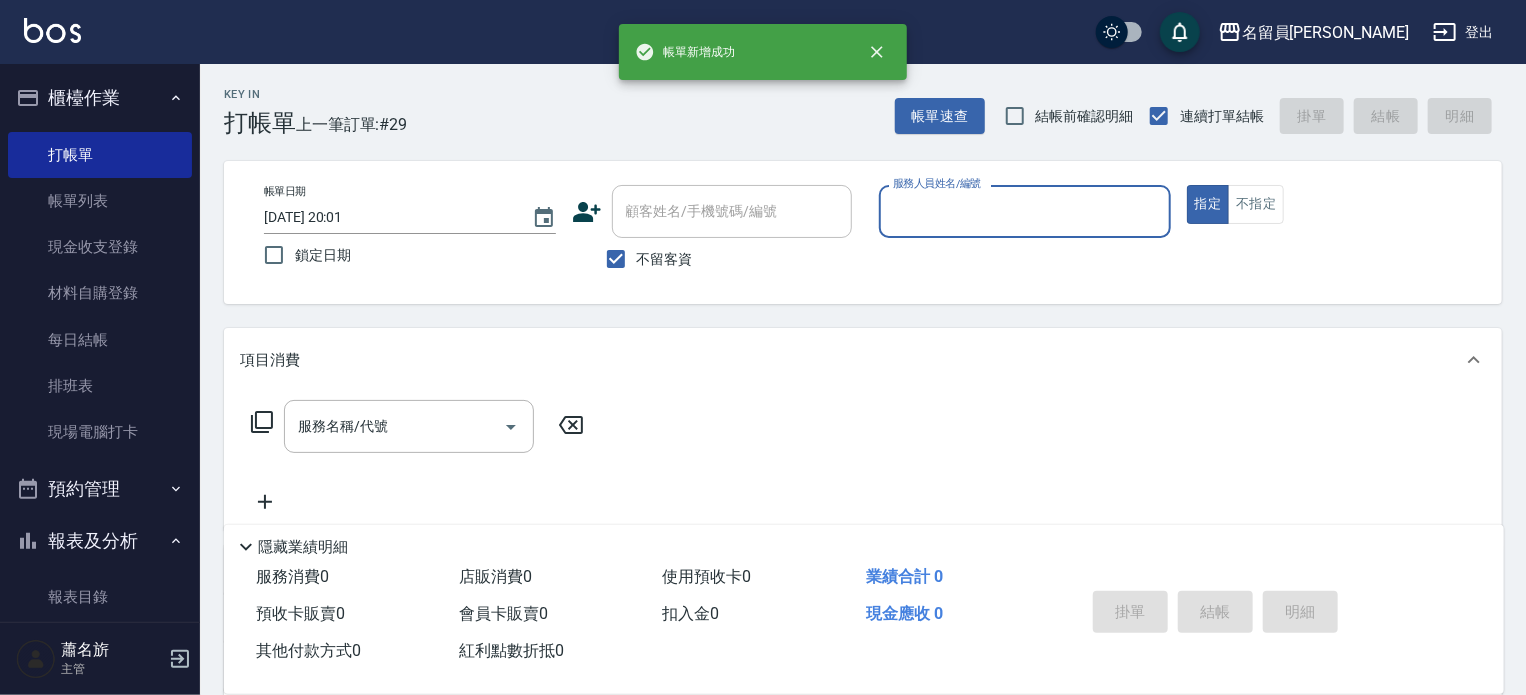 scroll, scrollTop: 0, scrollLeft: 0, axis: both 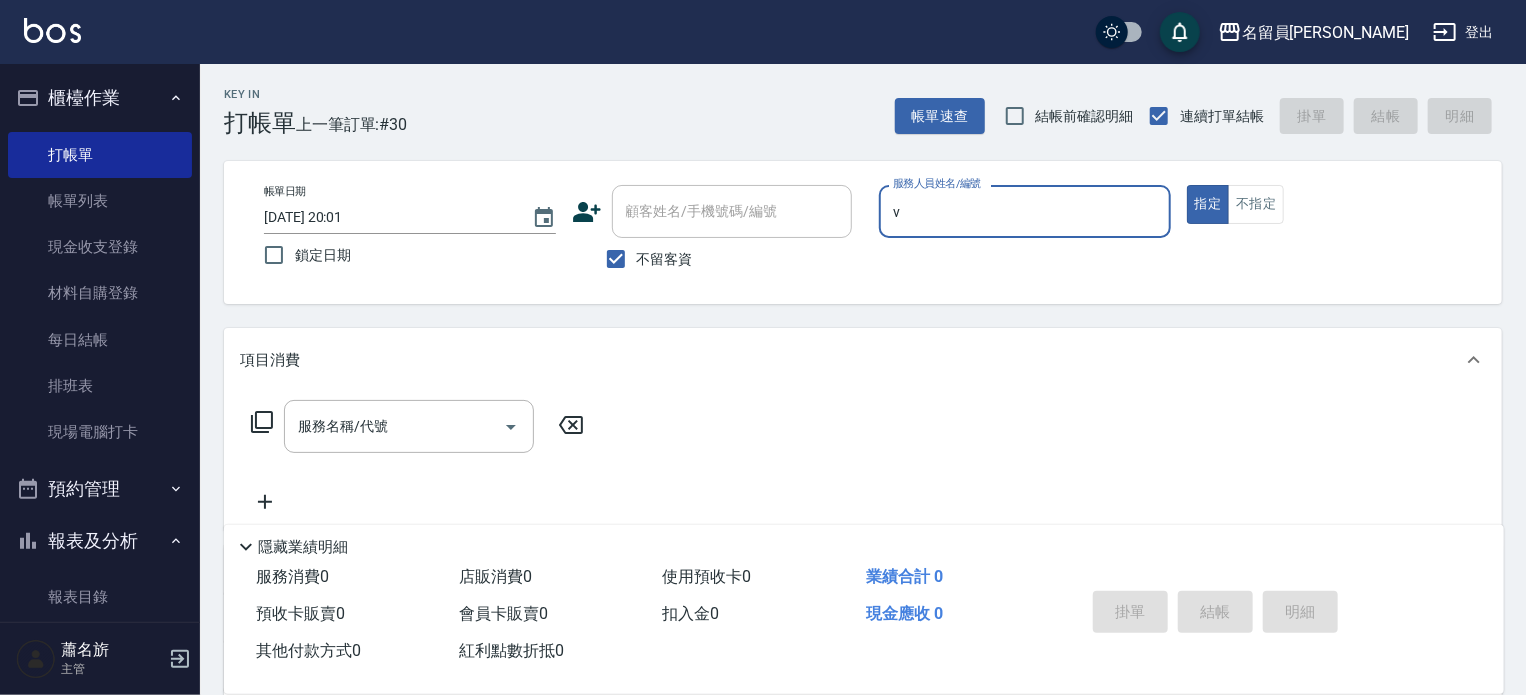 type on "[PERSON_NAME][PERSON_NAME]-V" 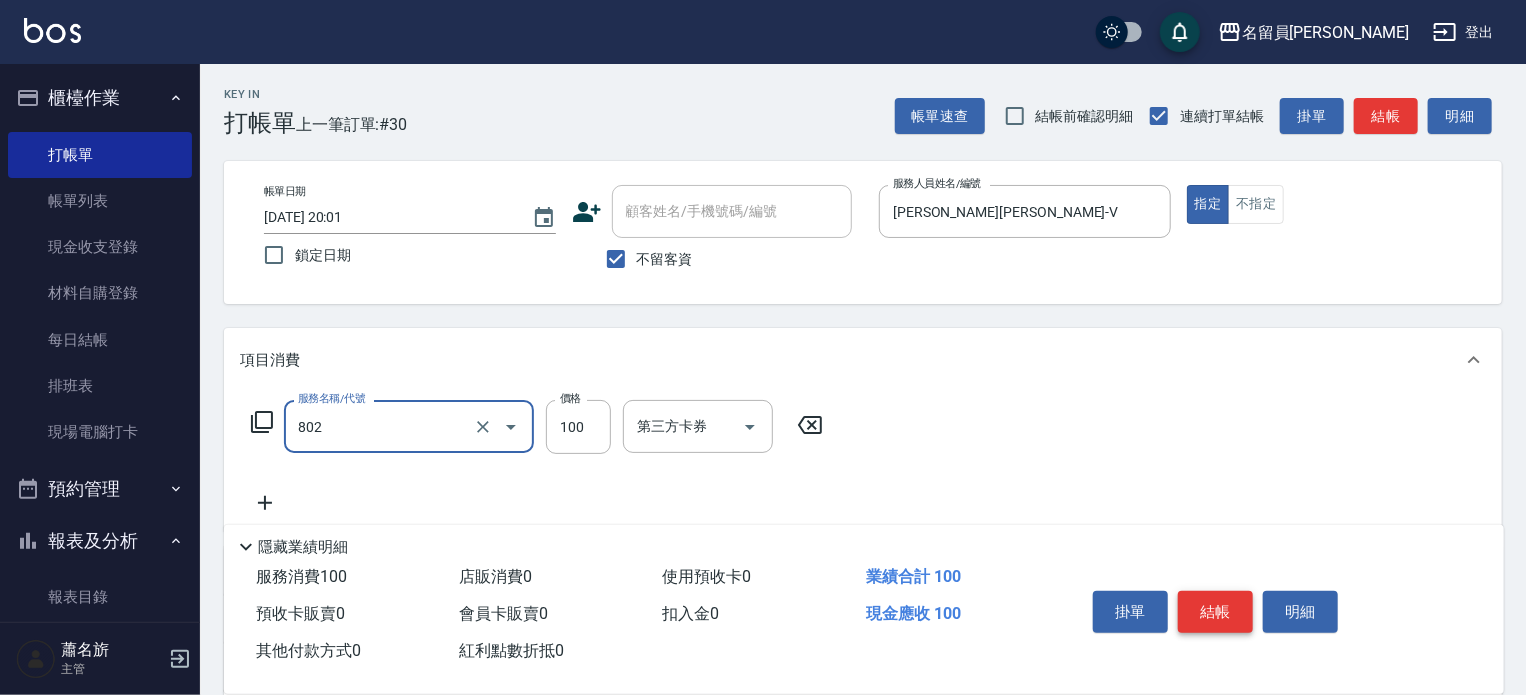 type on "VIP儲值(802)" 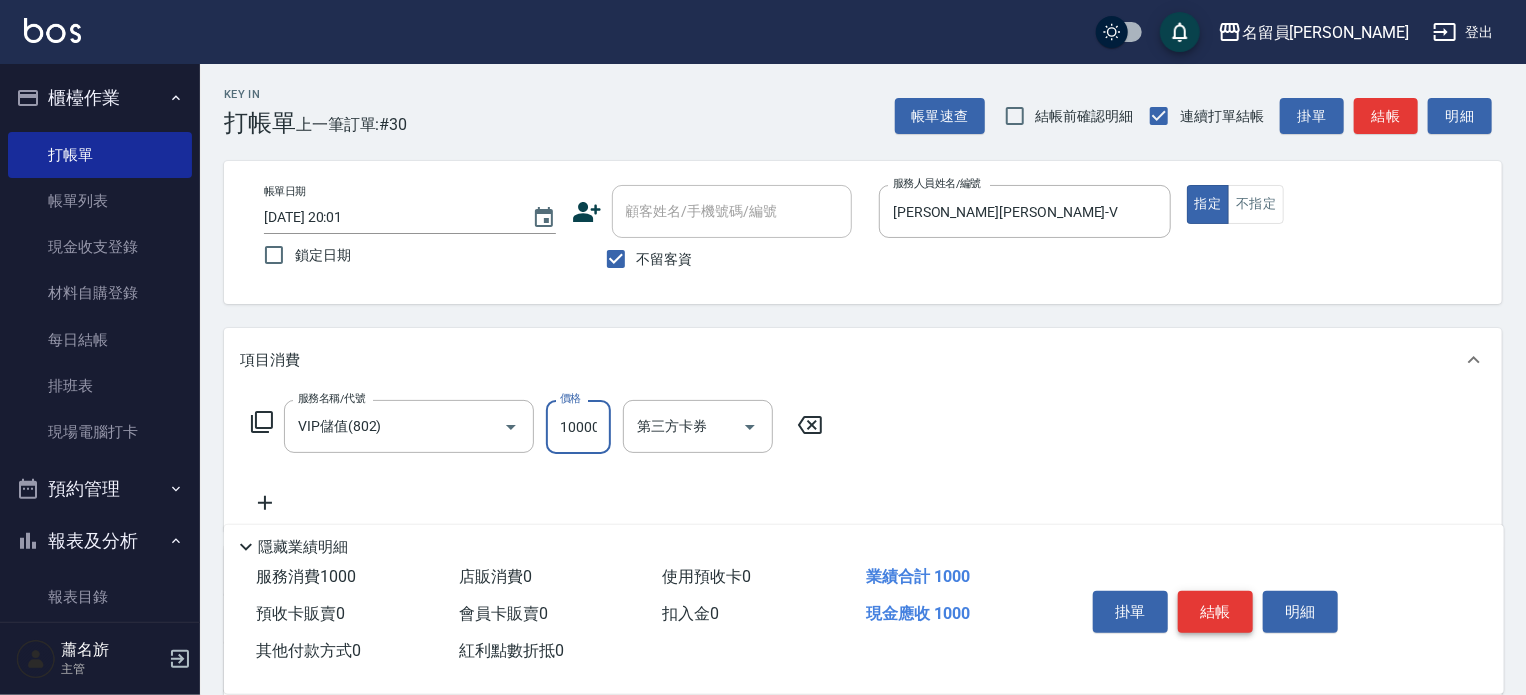 scroll, scrollTop: 0, scrollLeft: 2, axis: horizontal 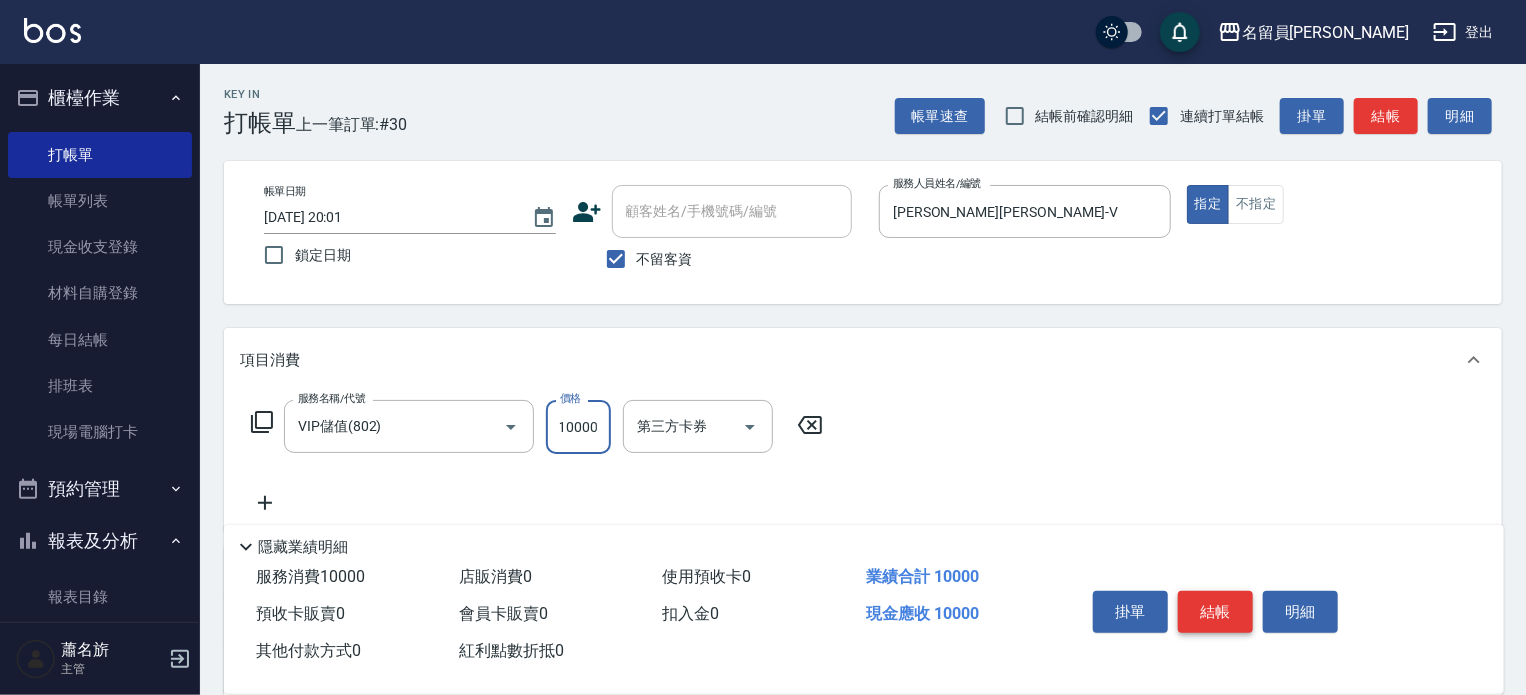 type on "10000" 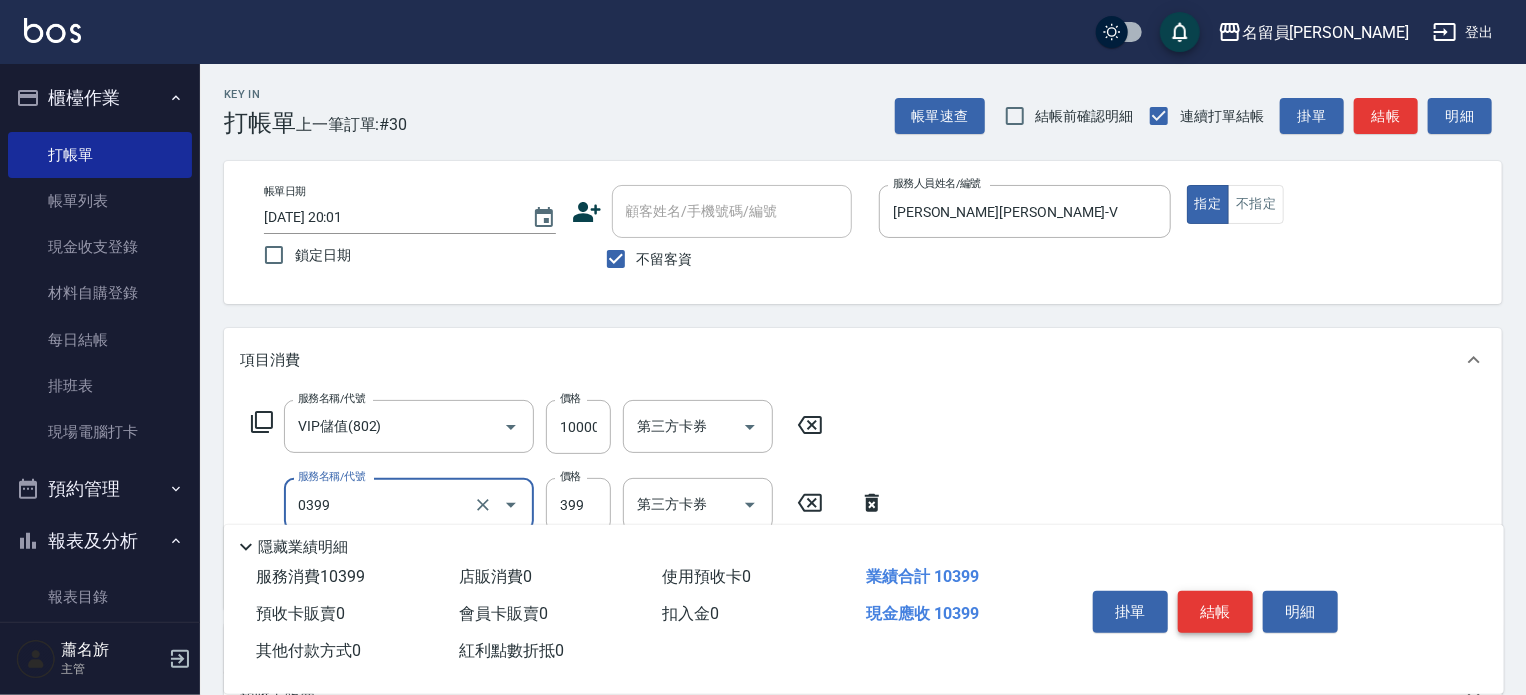 type on "海鹽SPA(0399)" 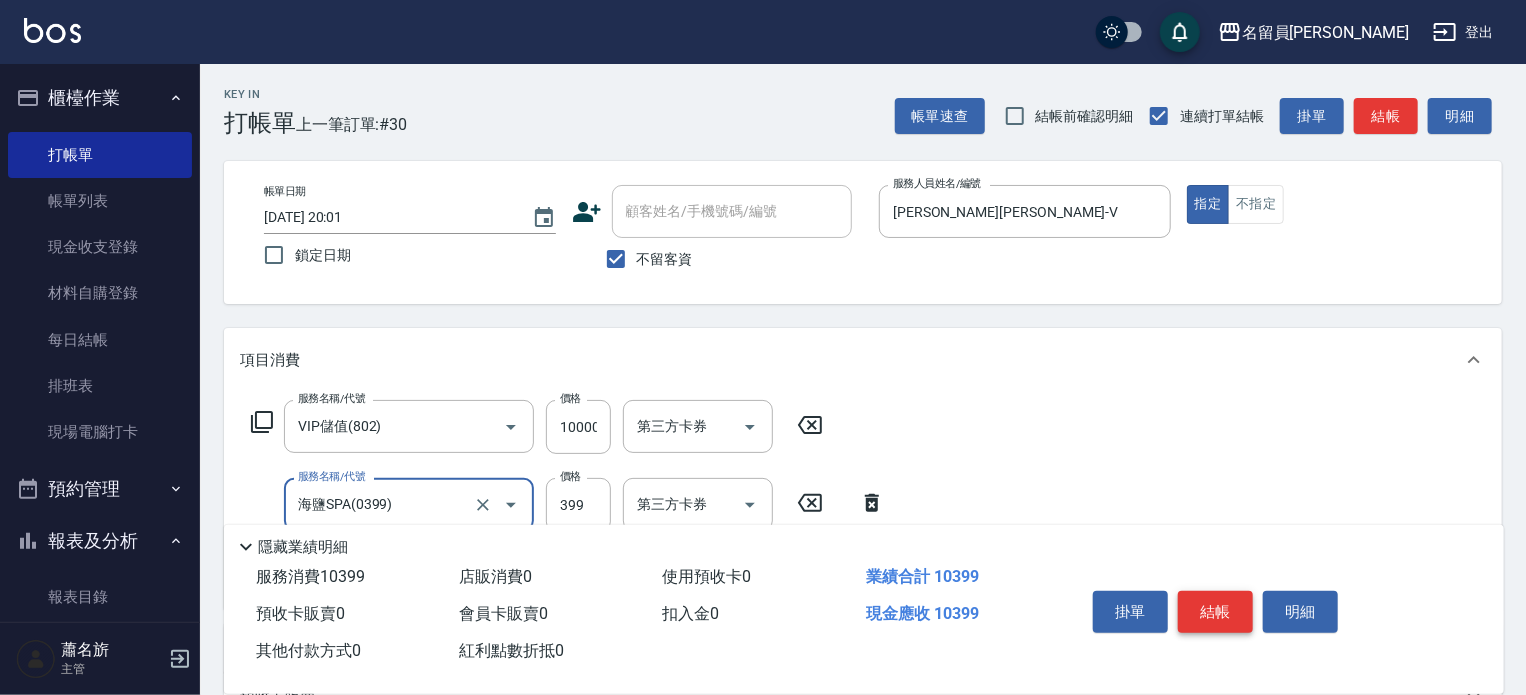 scroll, scrollTop: 0, scrollLeft: 0, axis: both 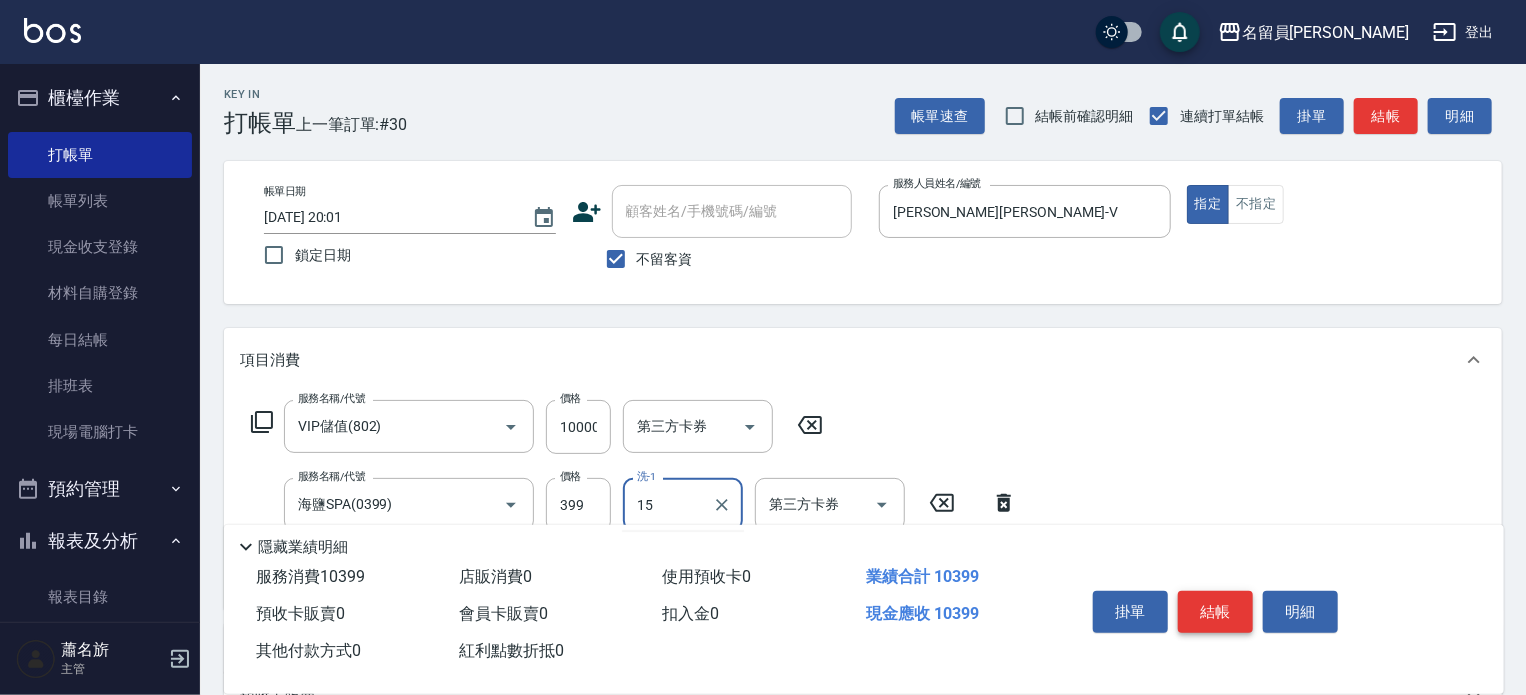 type on "[PERSON_NAME]-15" 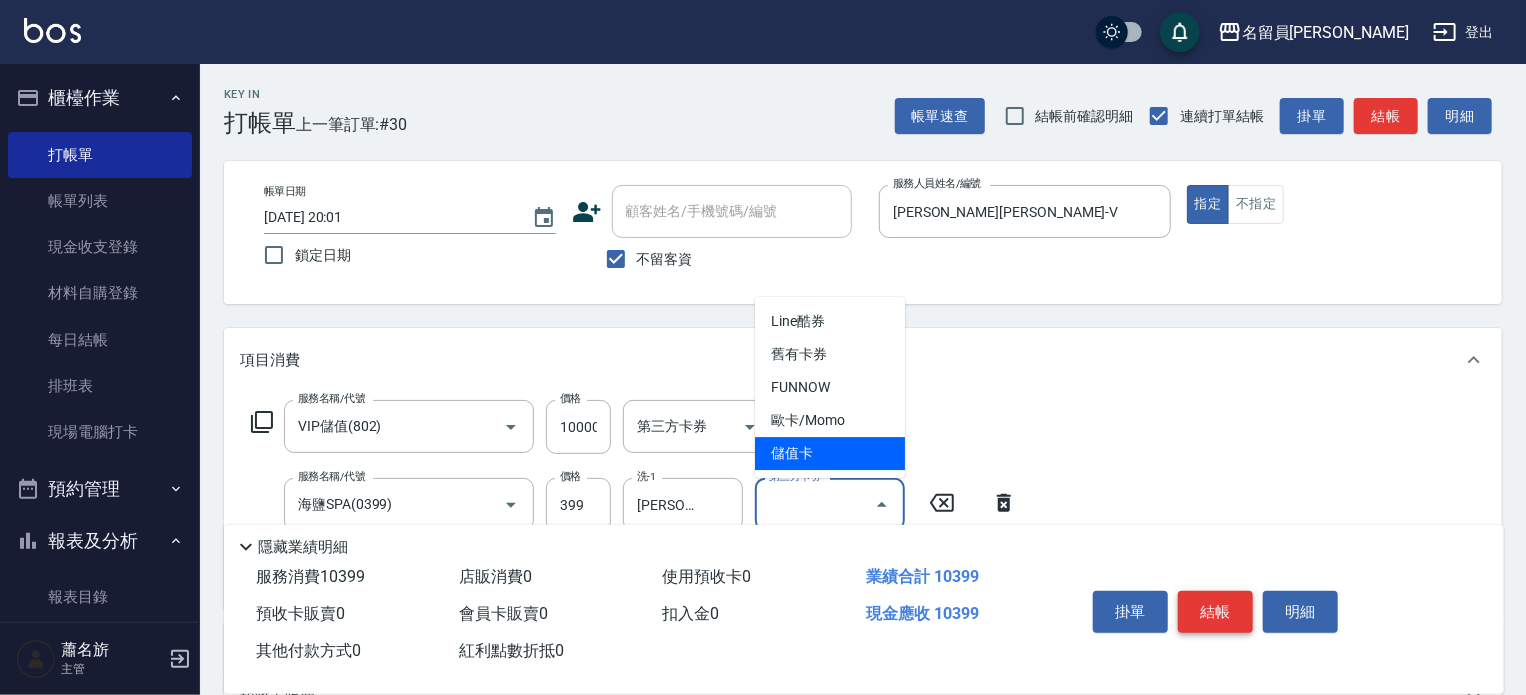 type on "儲值卡" 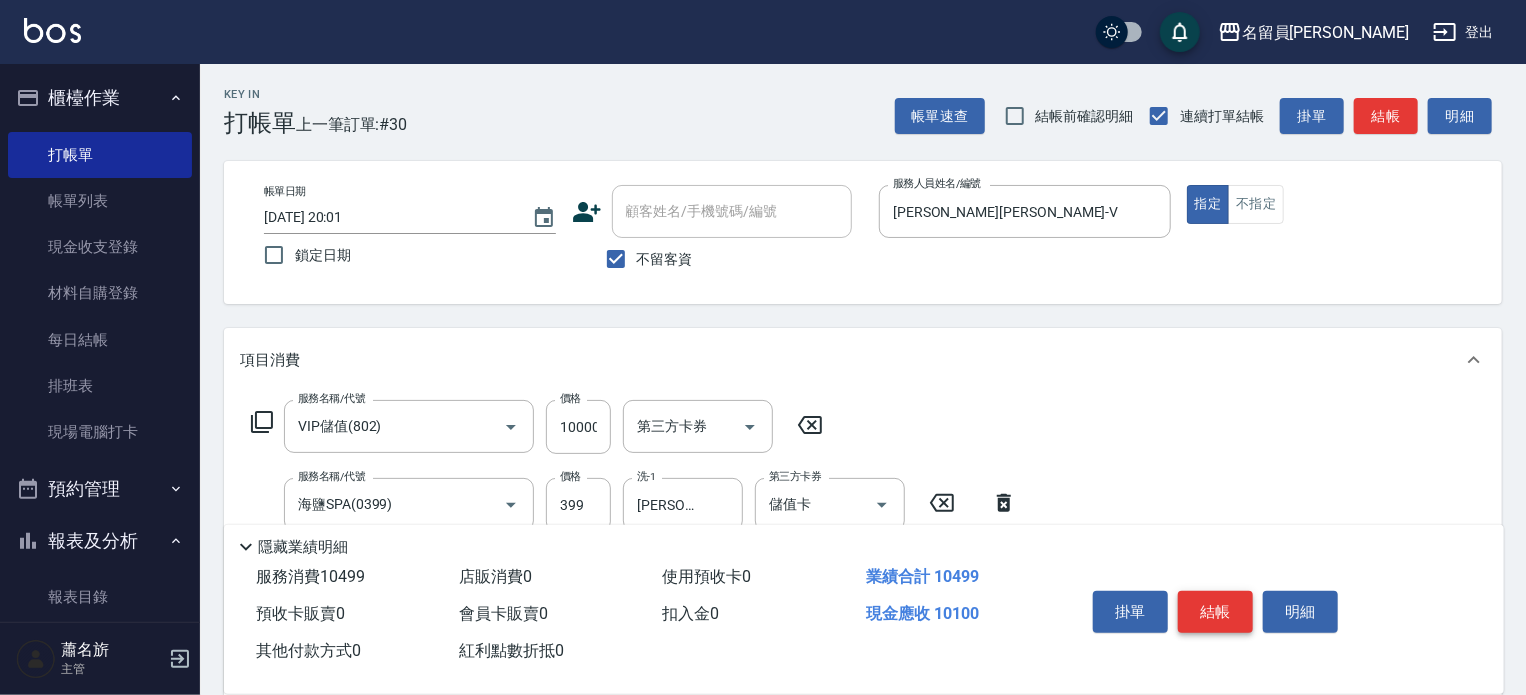 type on "剪髮(302)" 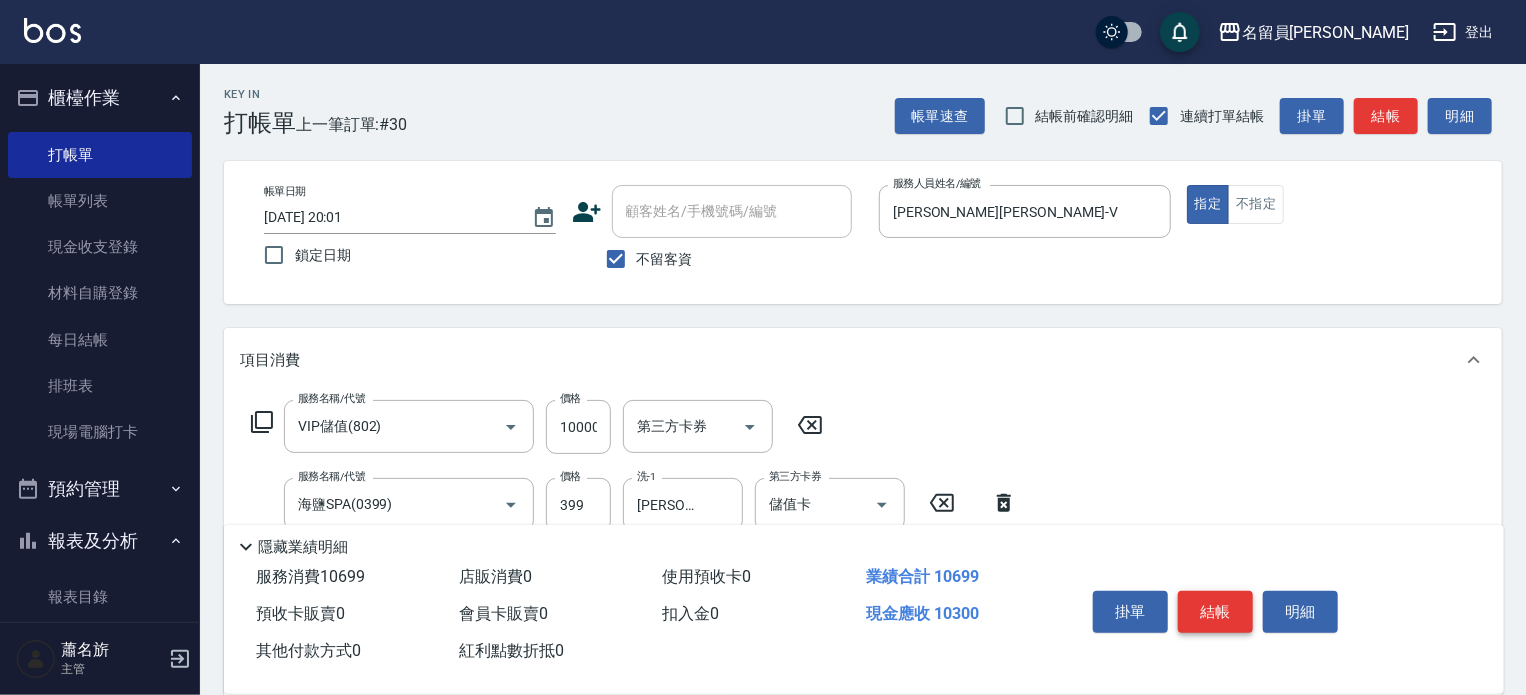 type on "300" 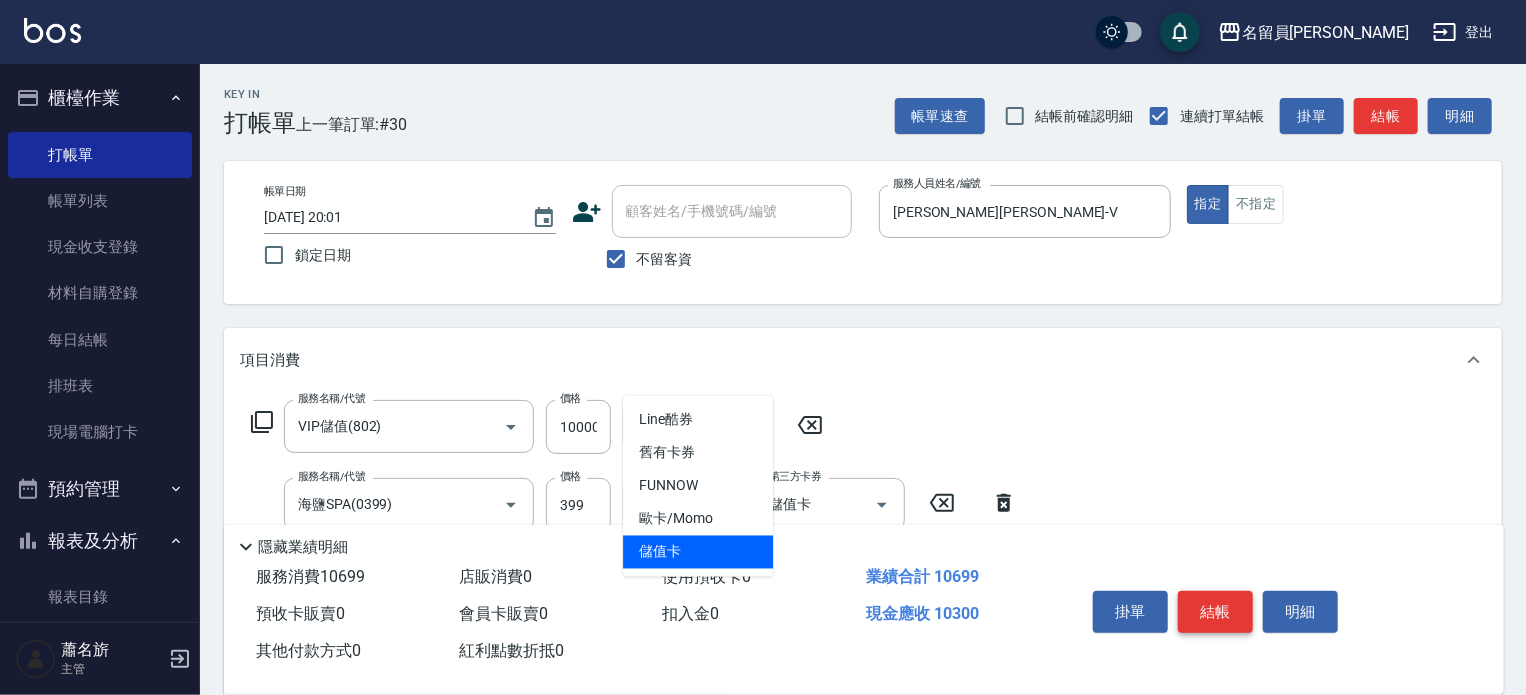 type on "儲值卡" 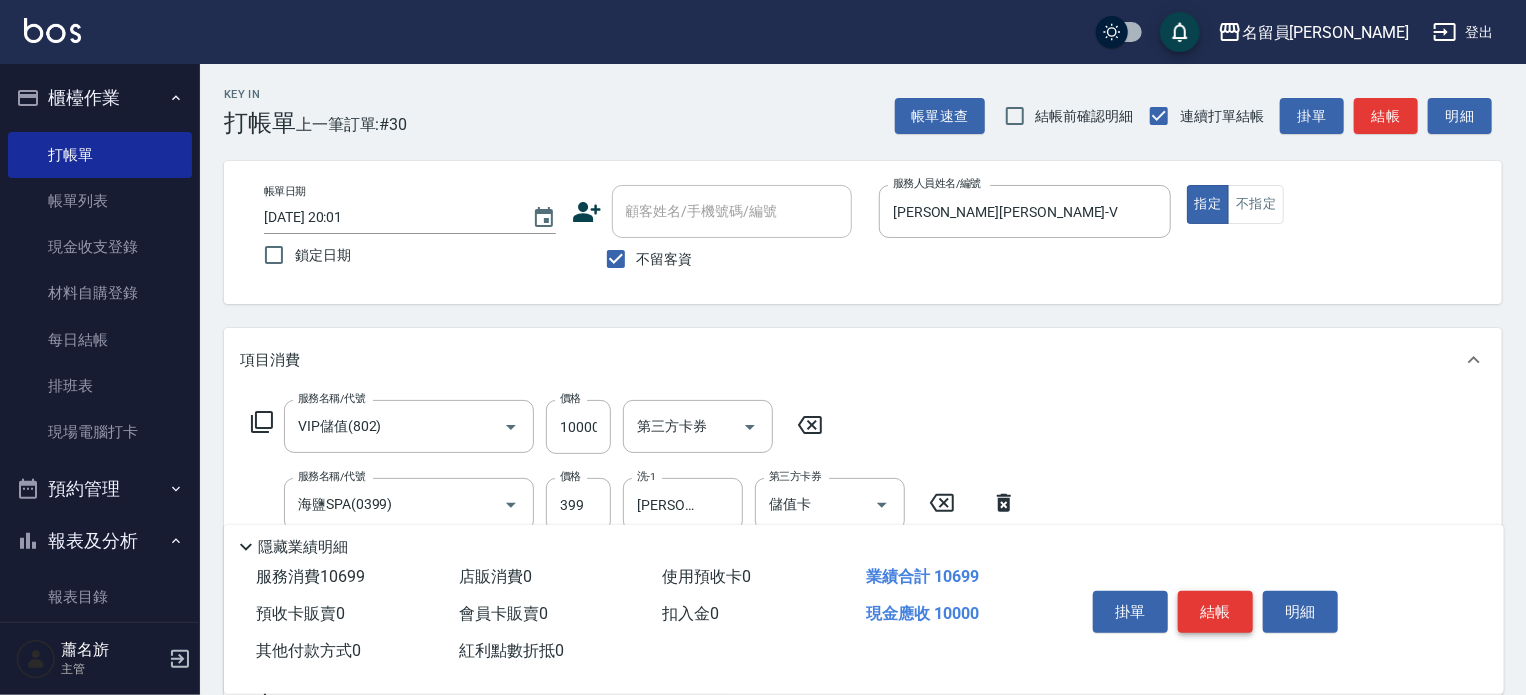 click on "結帳" at bounding box center [1215, 612] 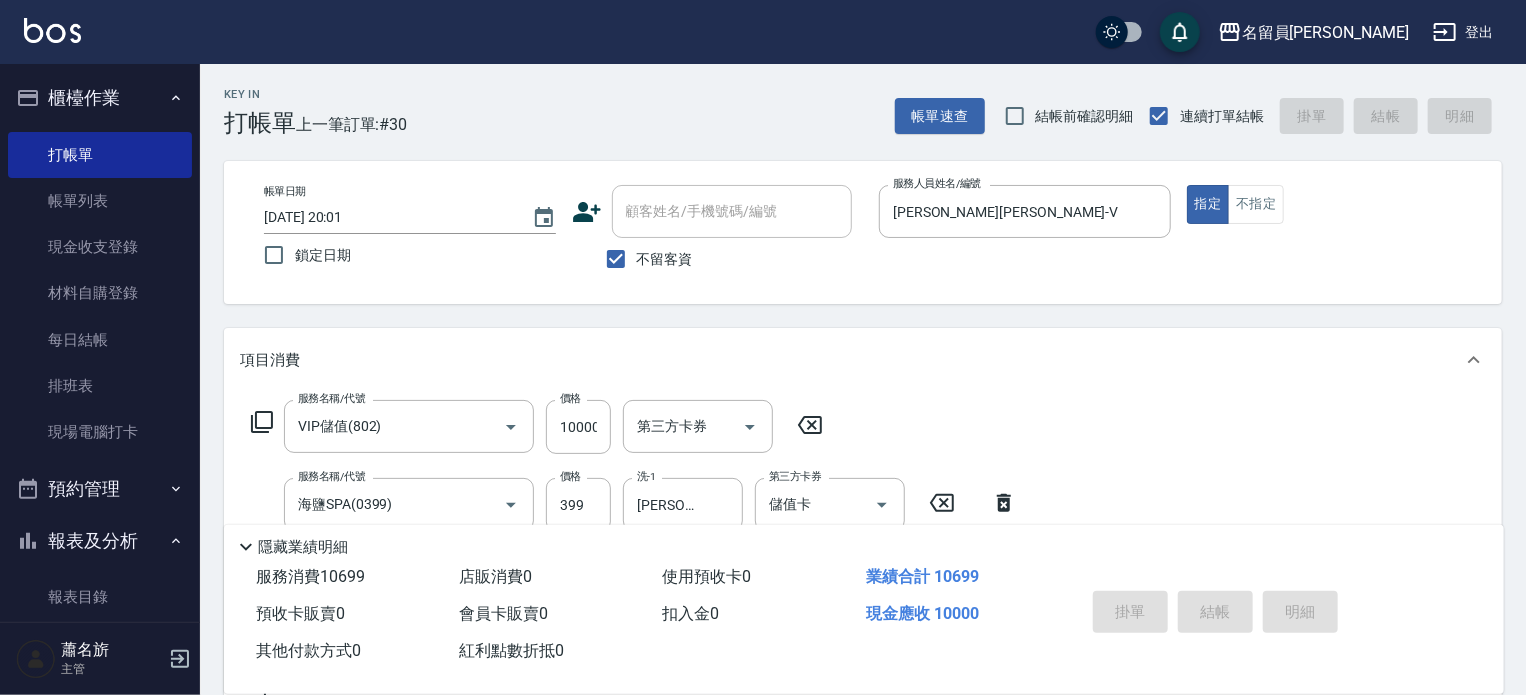type 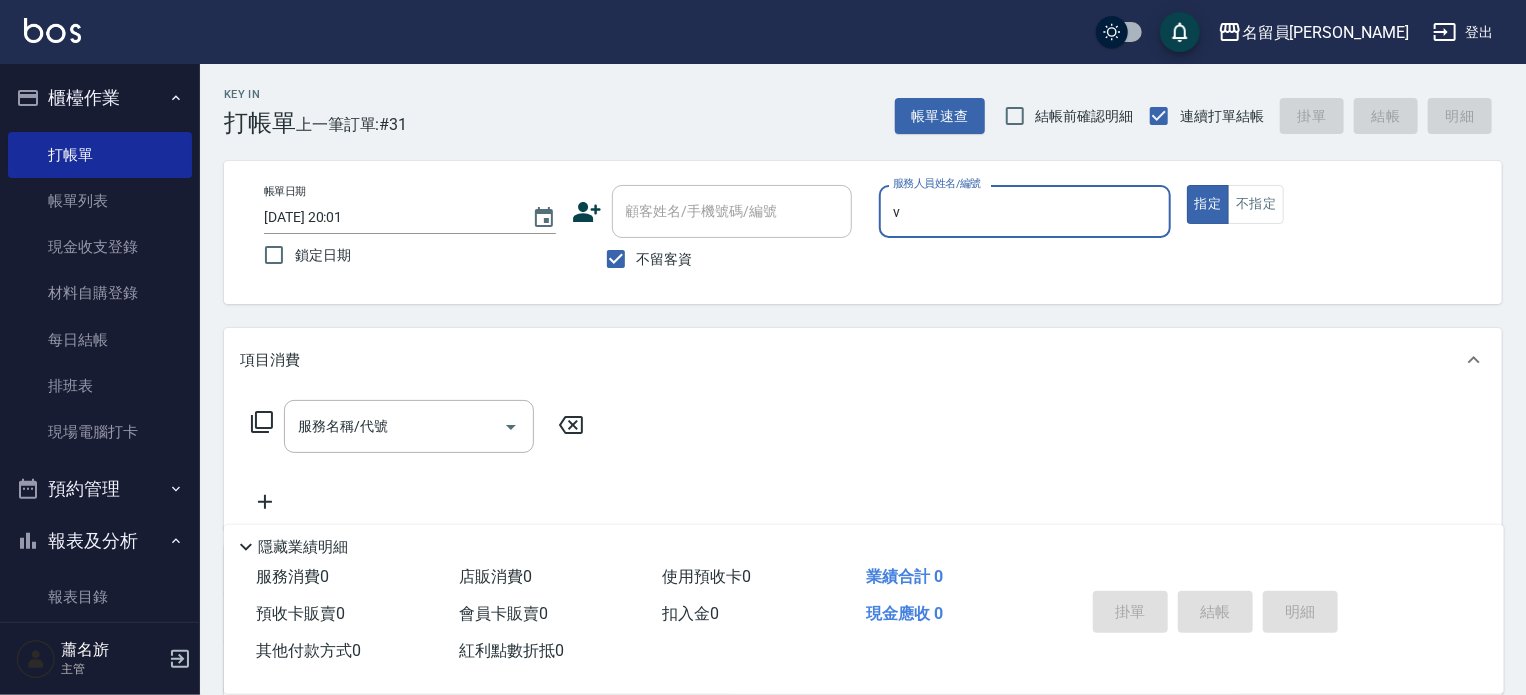 type on "[PERSON_NAME][PERSON_NAME]-V" 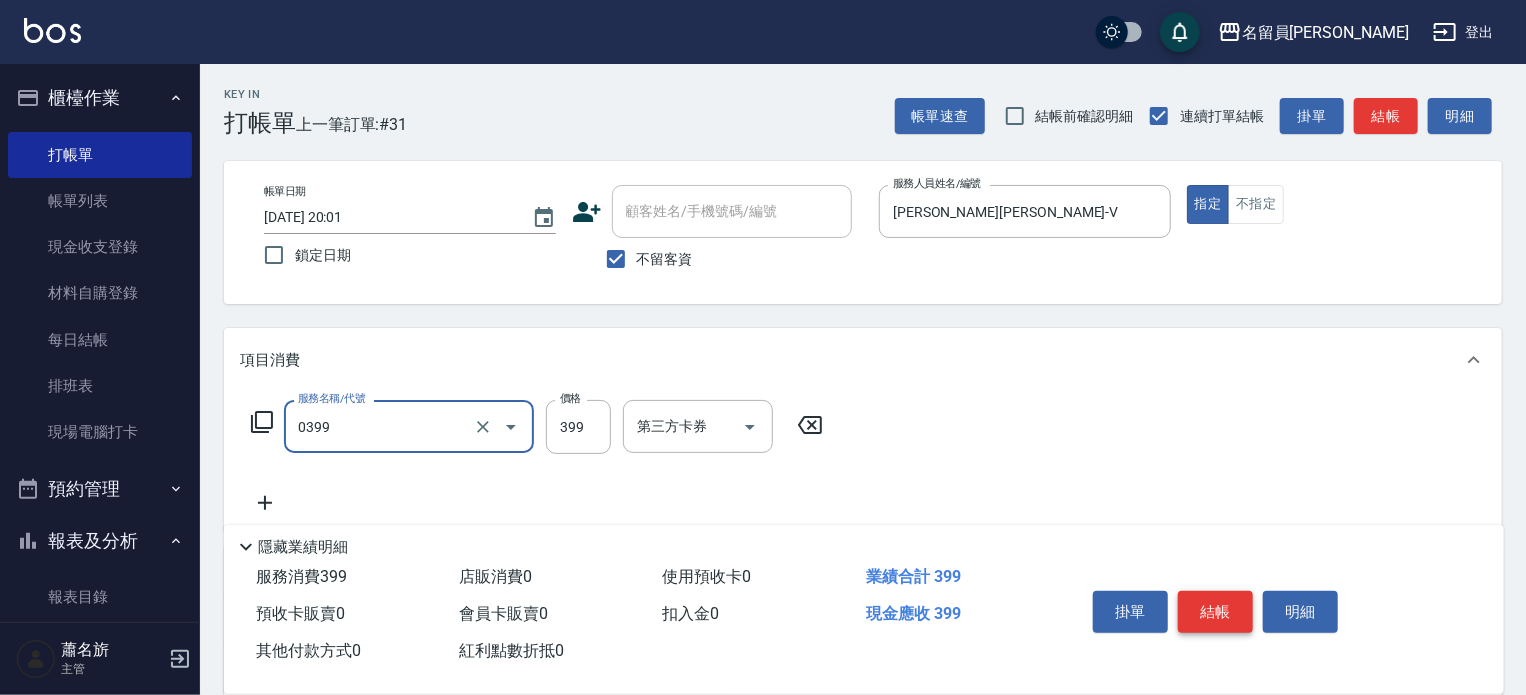 type on "海鹽SPA(0399)" 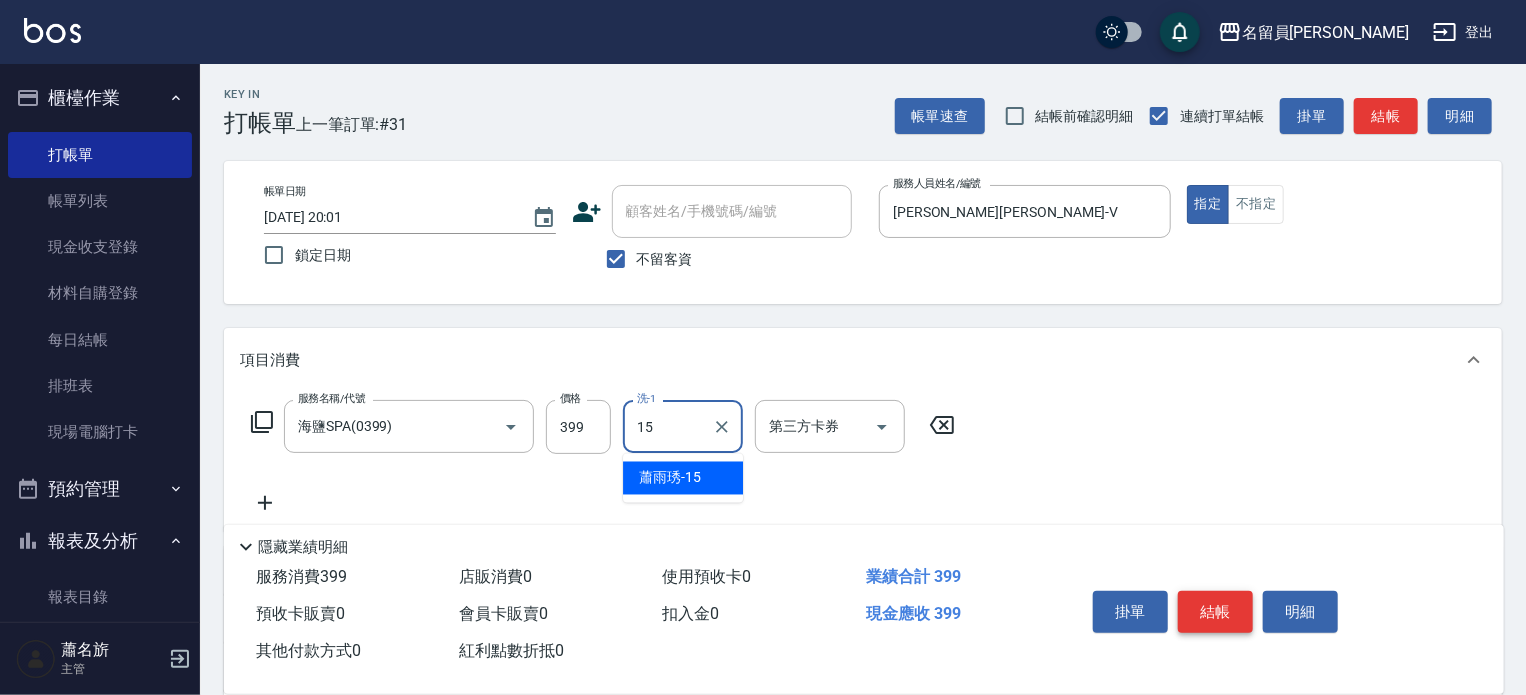 type on "[PERSON_NAME]-15" 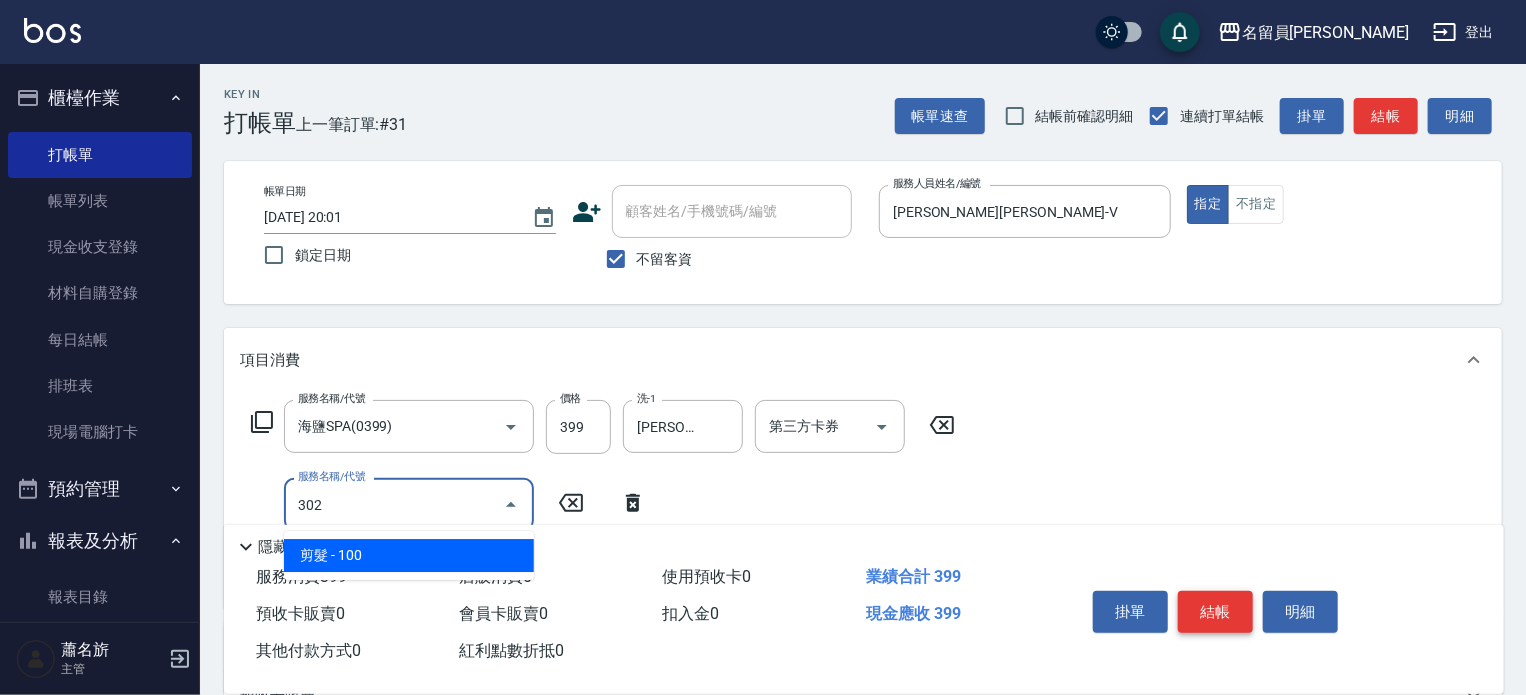 type on "剪髮(302)" 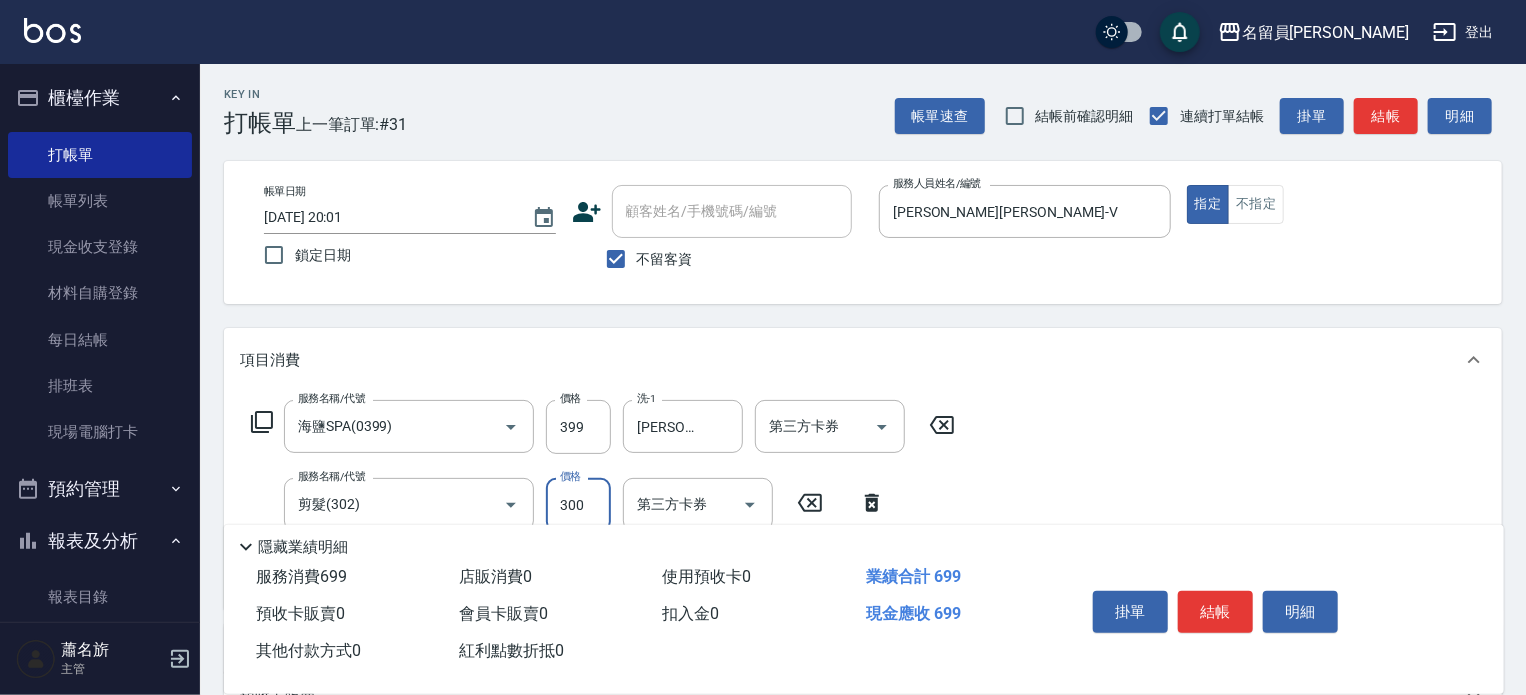type on "300" 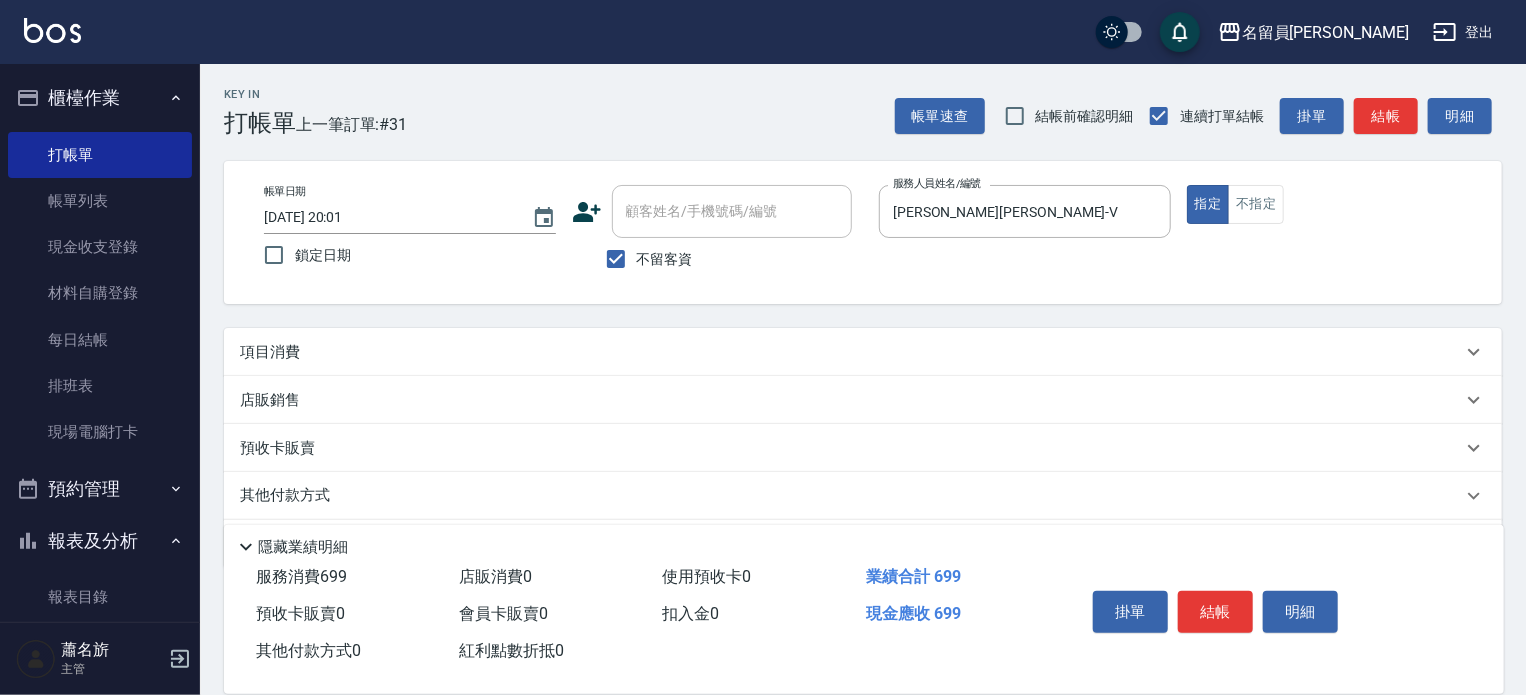 click on "項目消費" at bounding box center (851, 352) 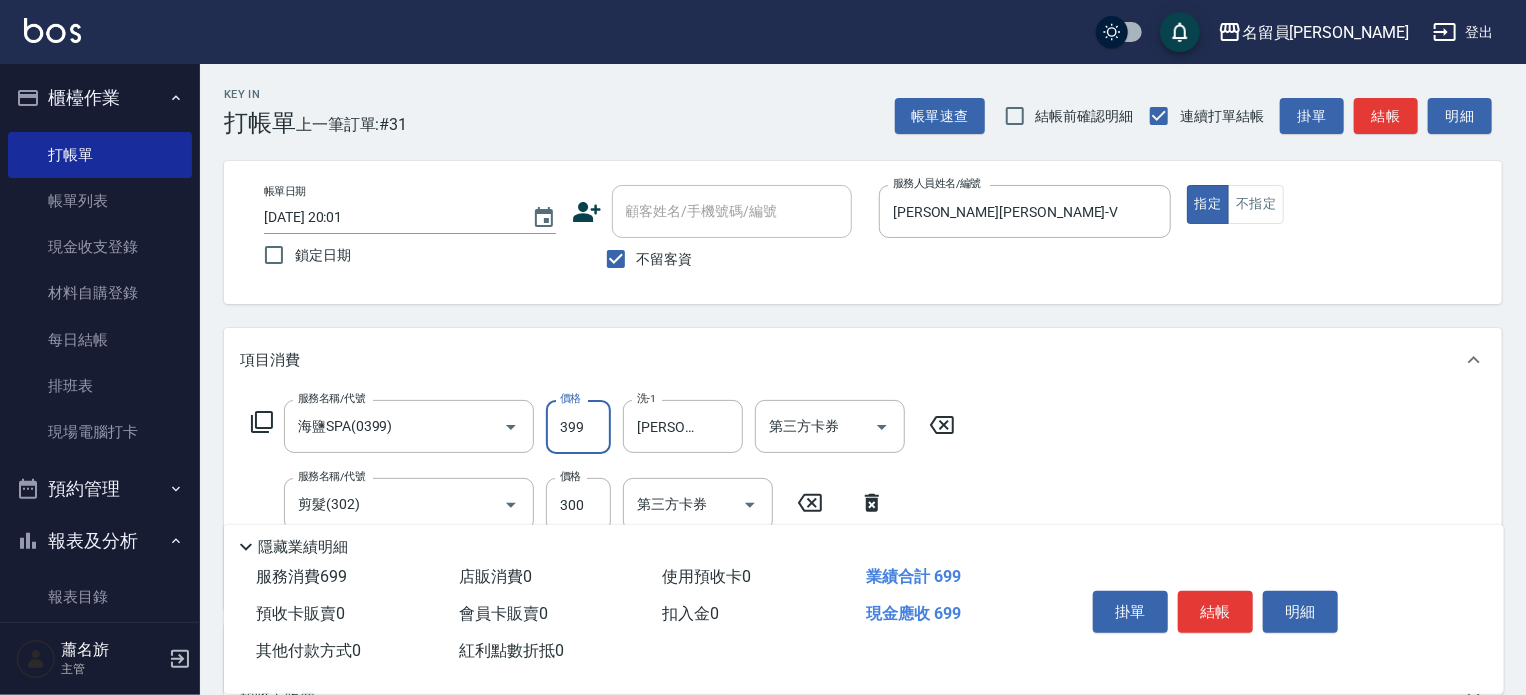 click on "399" at bounding box center [578, 427] 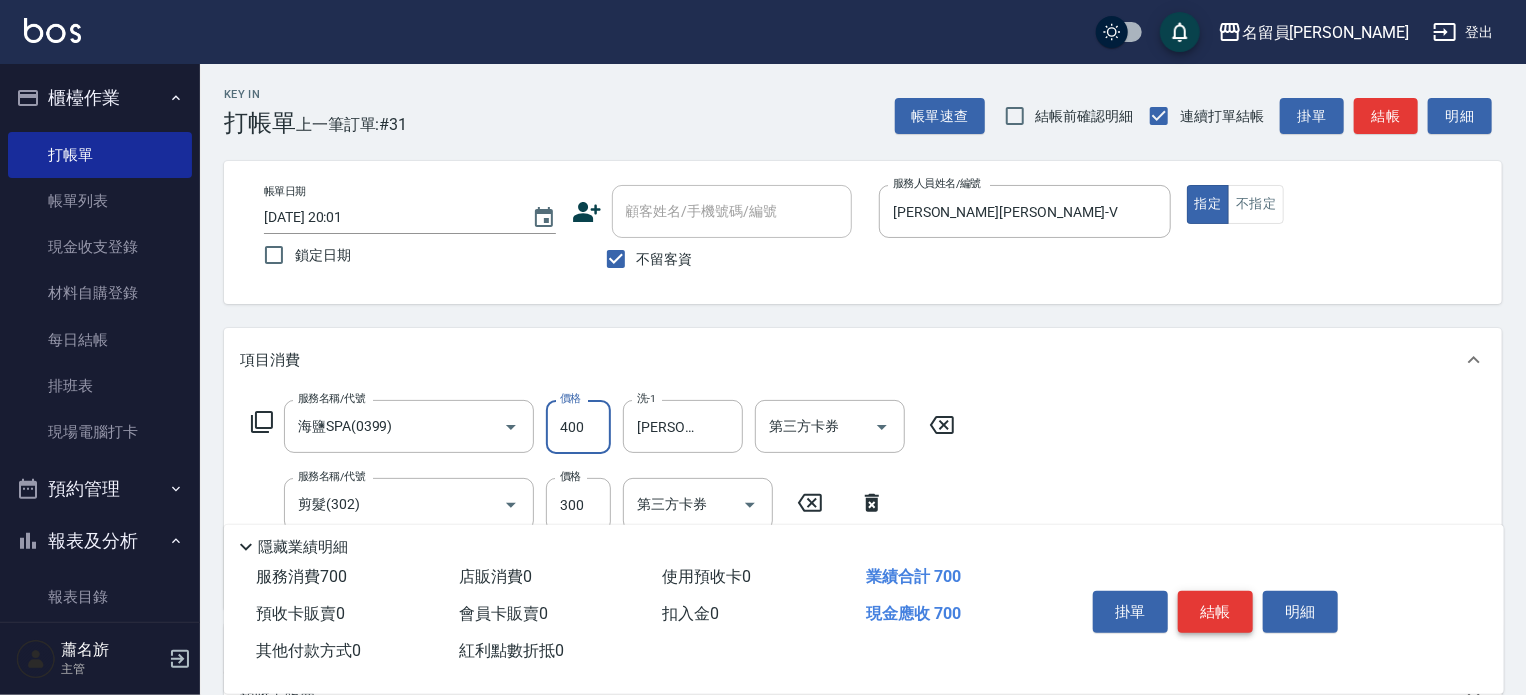 type on "400" 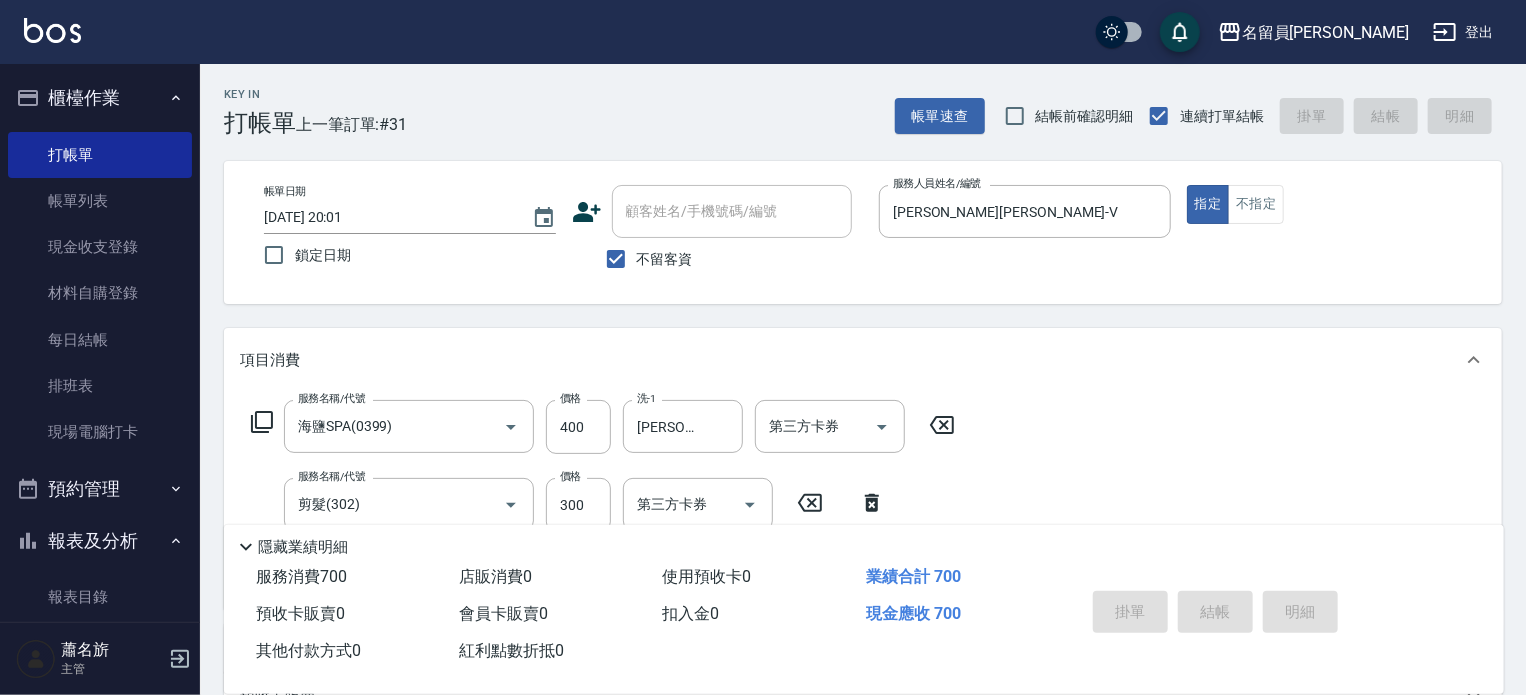 type on "[DATE] 20:02" 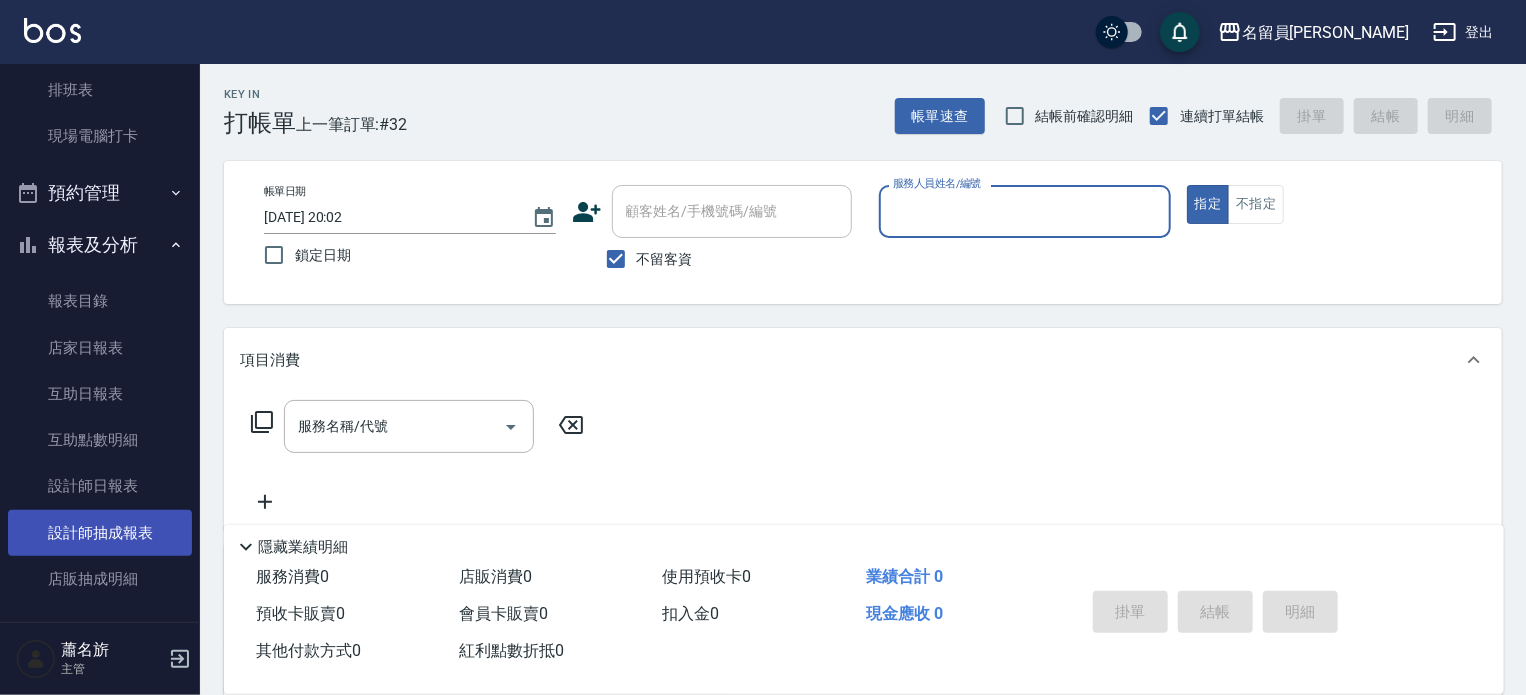 scroll, scrollTop: 300, scrollLeft: 0, axis: vertical 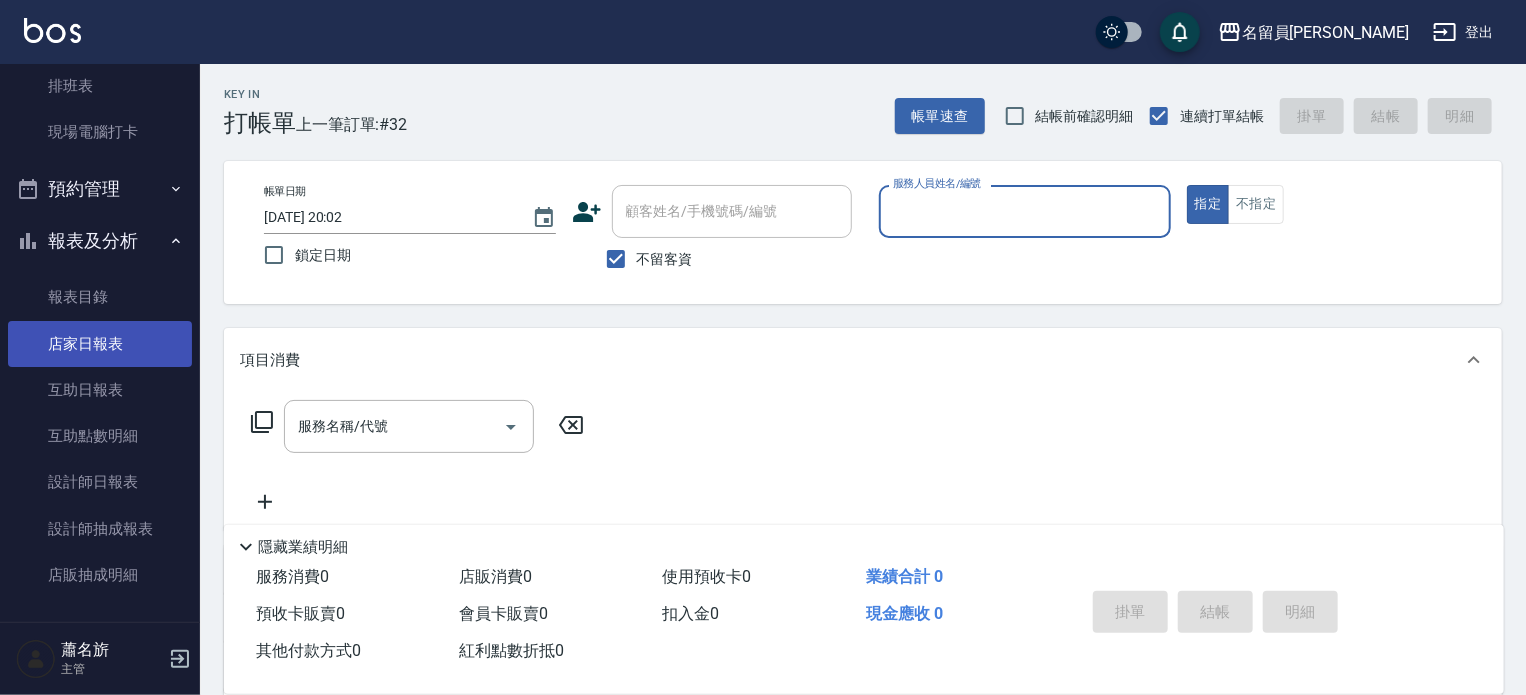 click on "店家日報表" at bounding box center [100, 344] 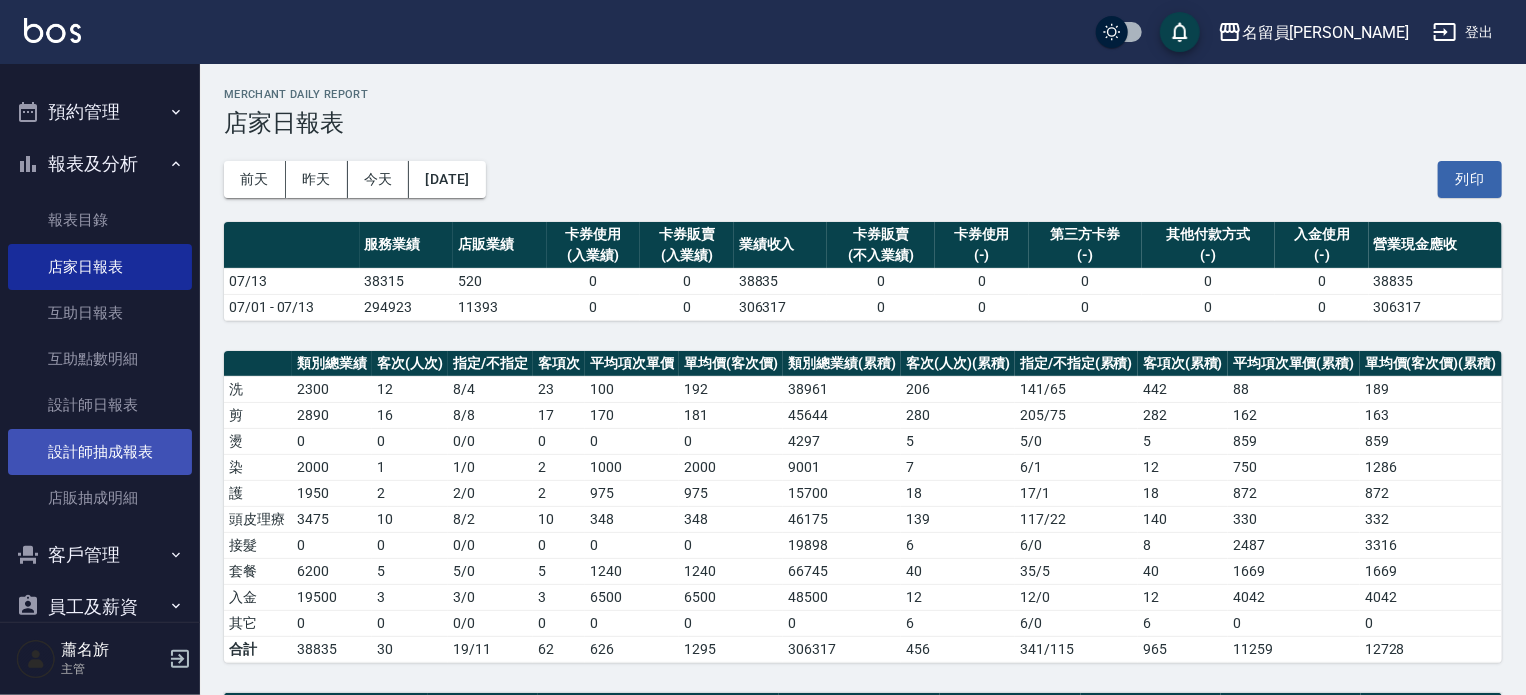 scroll, scrollTop: 500, scrollLeft: 0, axis: vertical 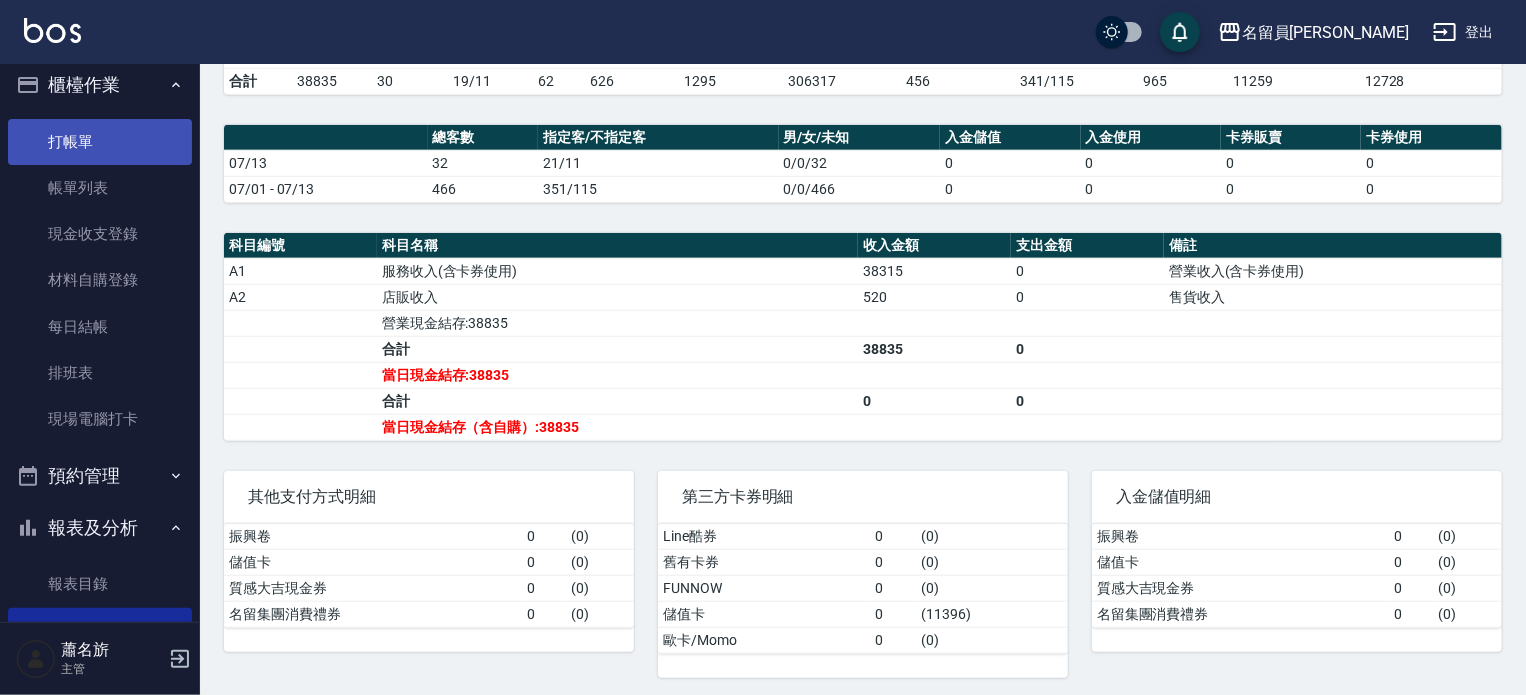 click on "打帳單" at bounding box center [100, 142] 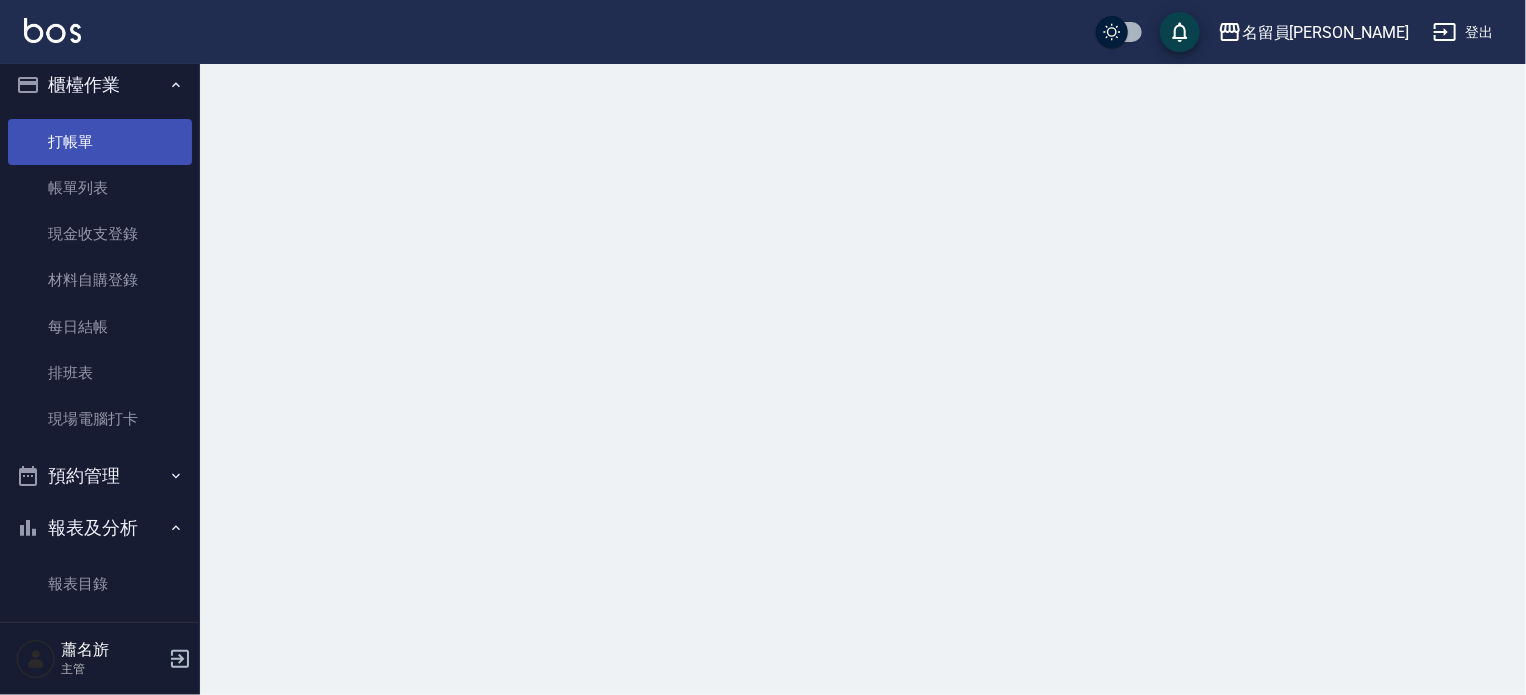 scroll, scrollTop: 0, scrollLeft: 0, axis: both 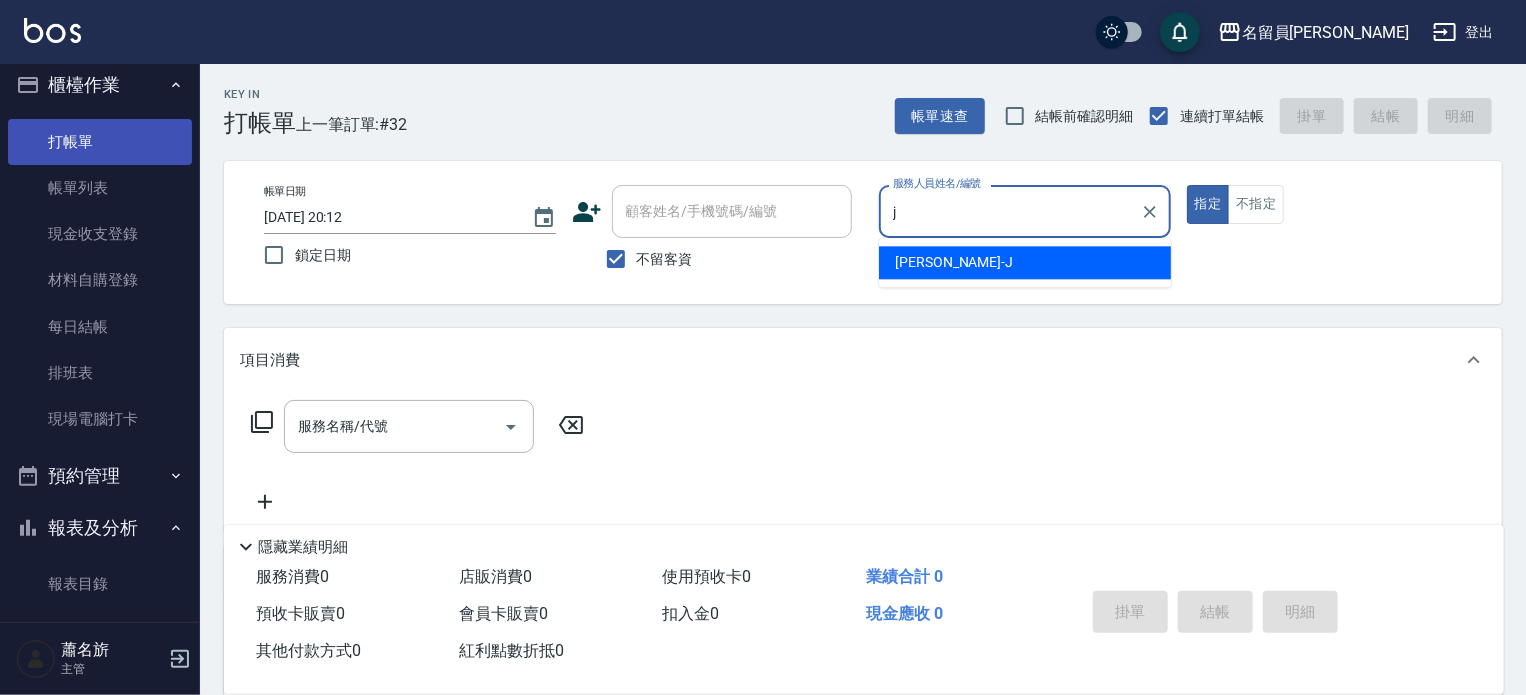 type on "[PERSON_NAME]" 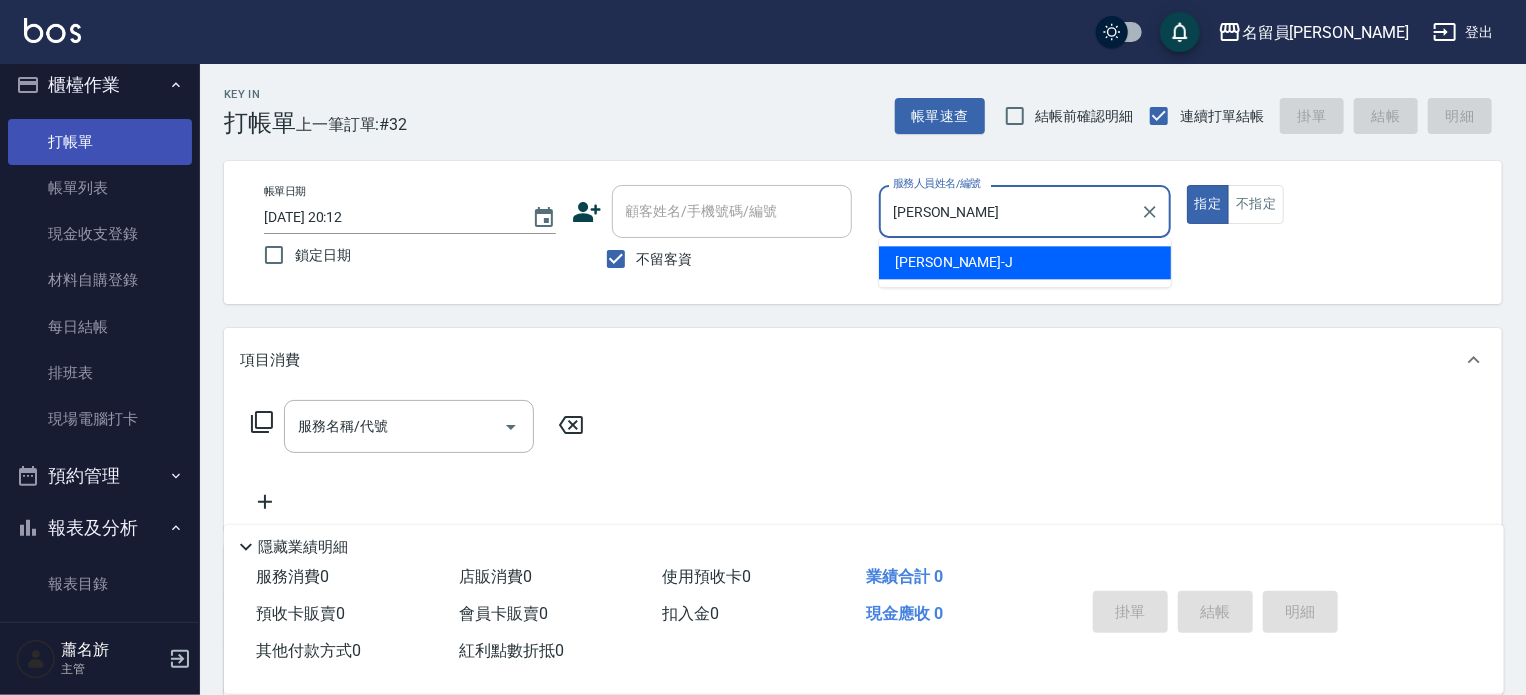 type on "true" 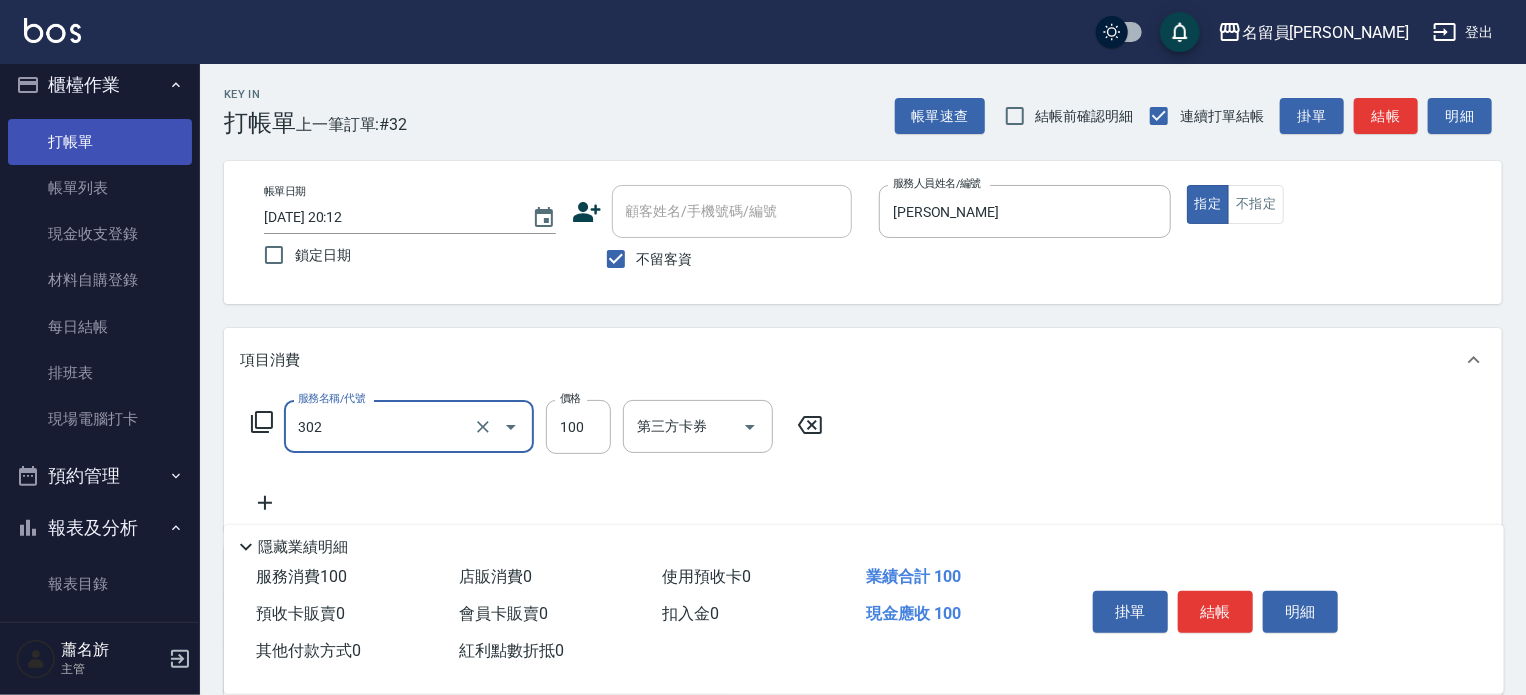 type on "剪髮(302)" 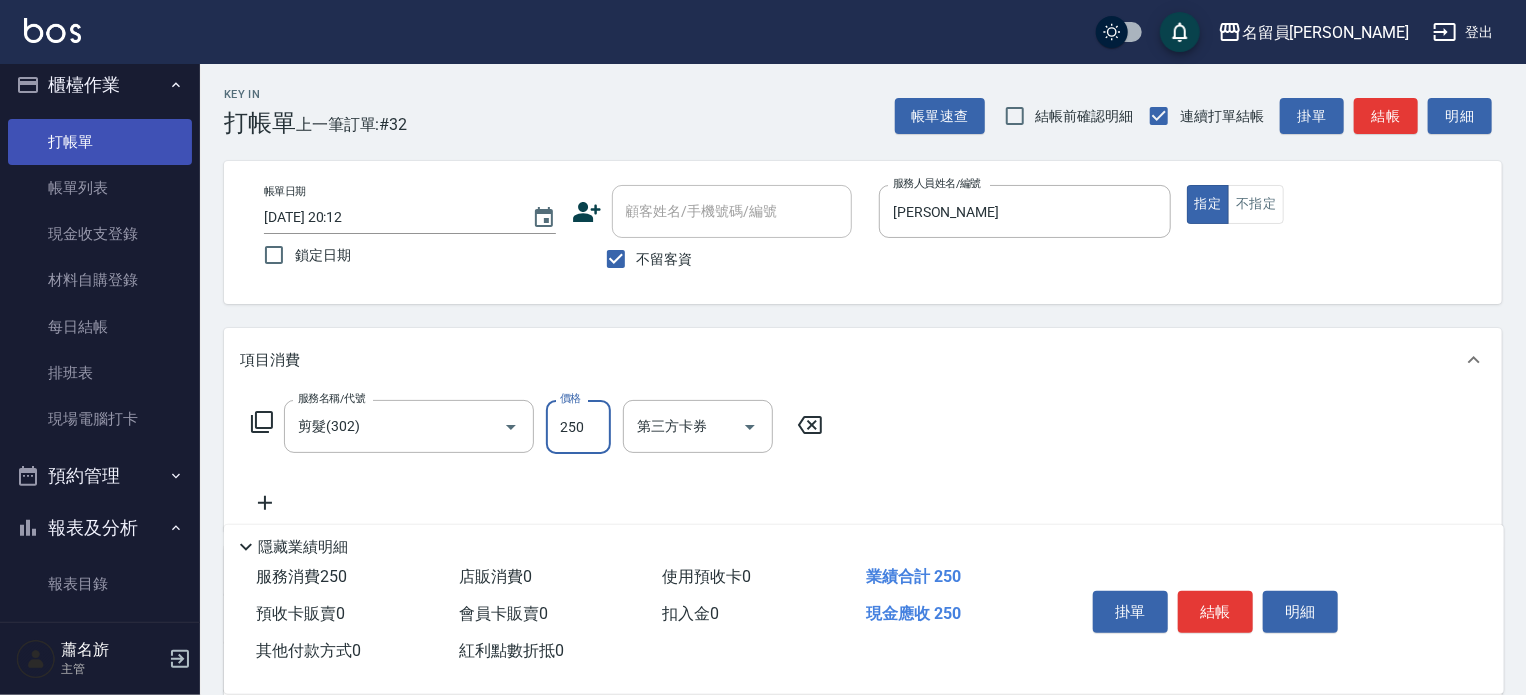 type on "250" 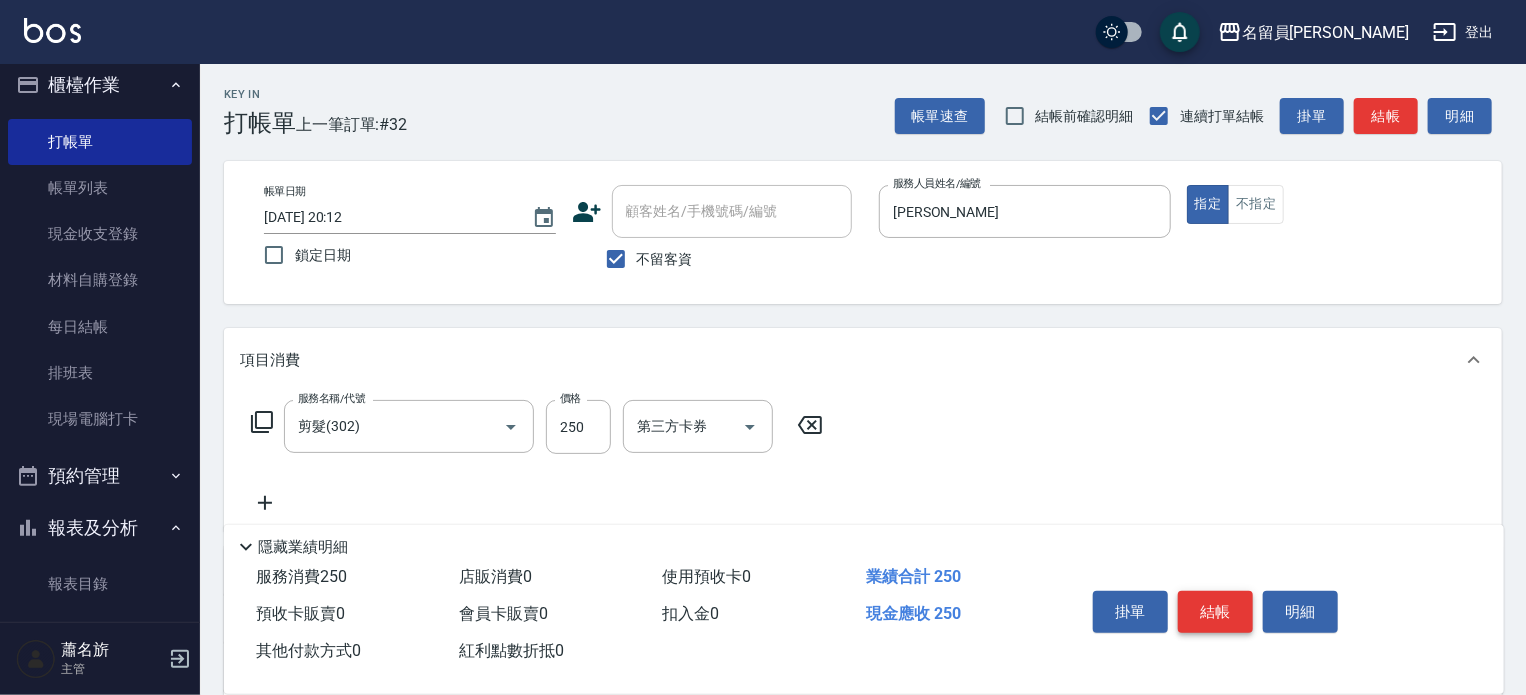 click on "結帳" at bounding box center [1215, 612] 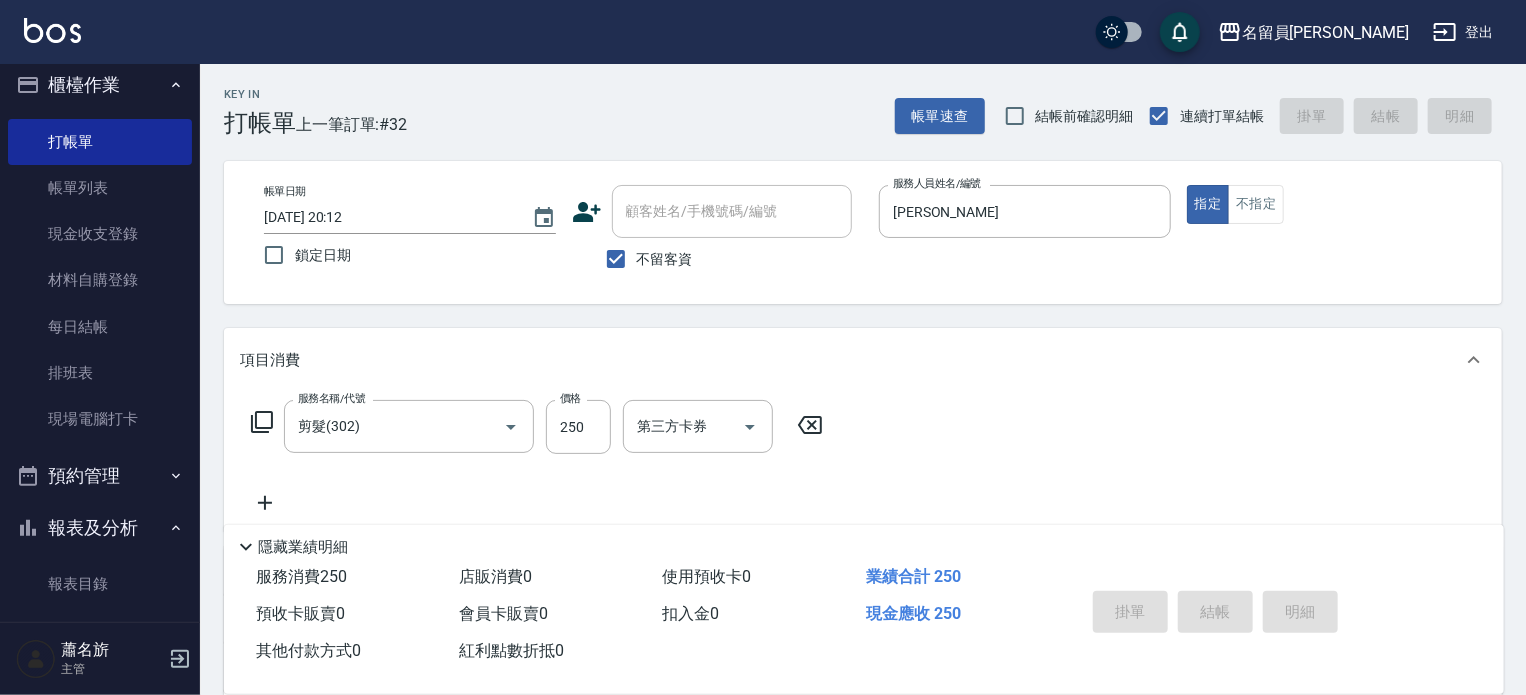type 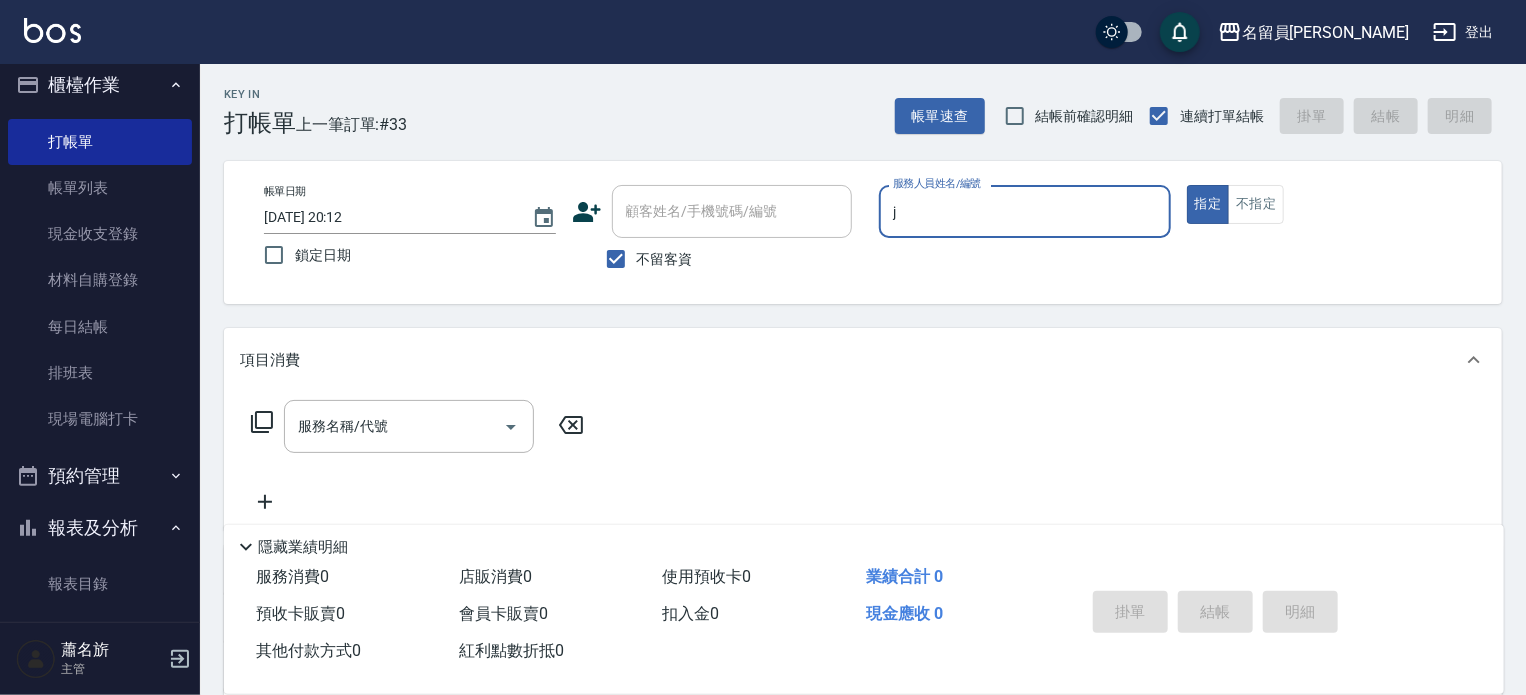 type on "[PERSON_NAME]" 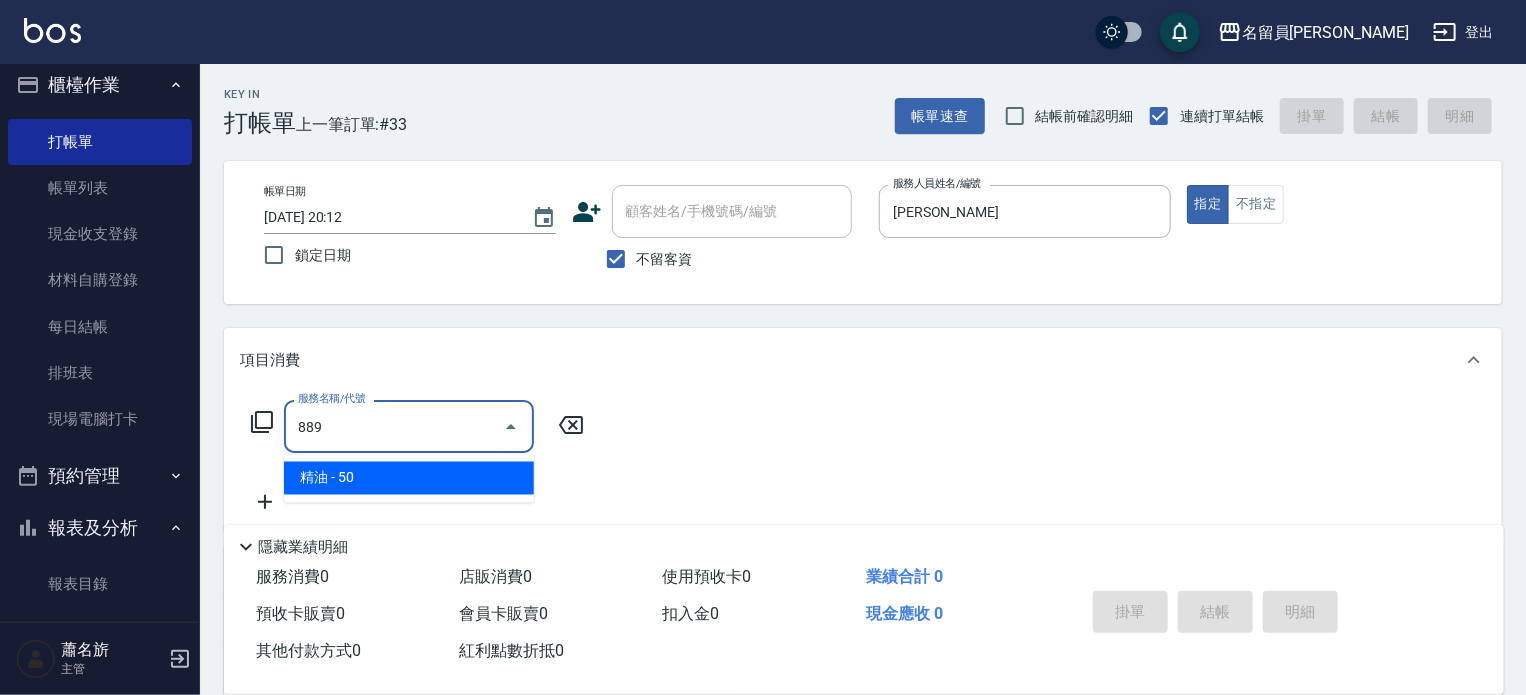 type on "精油(889)" 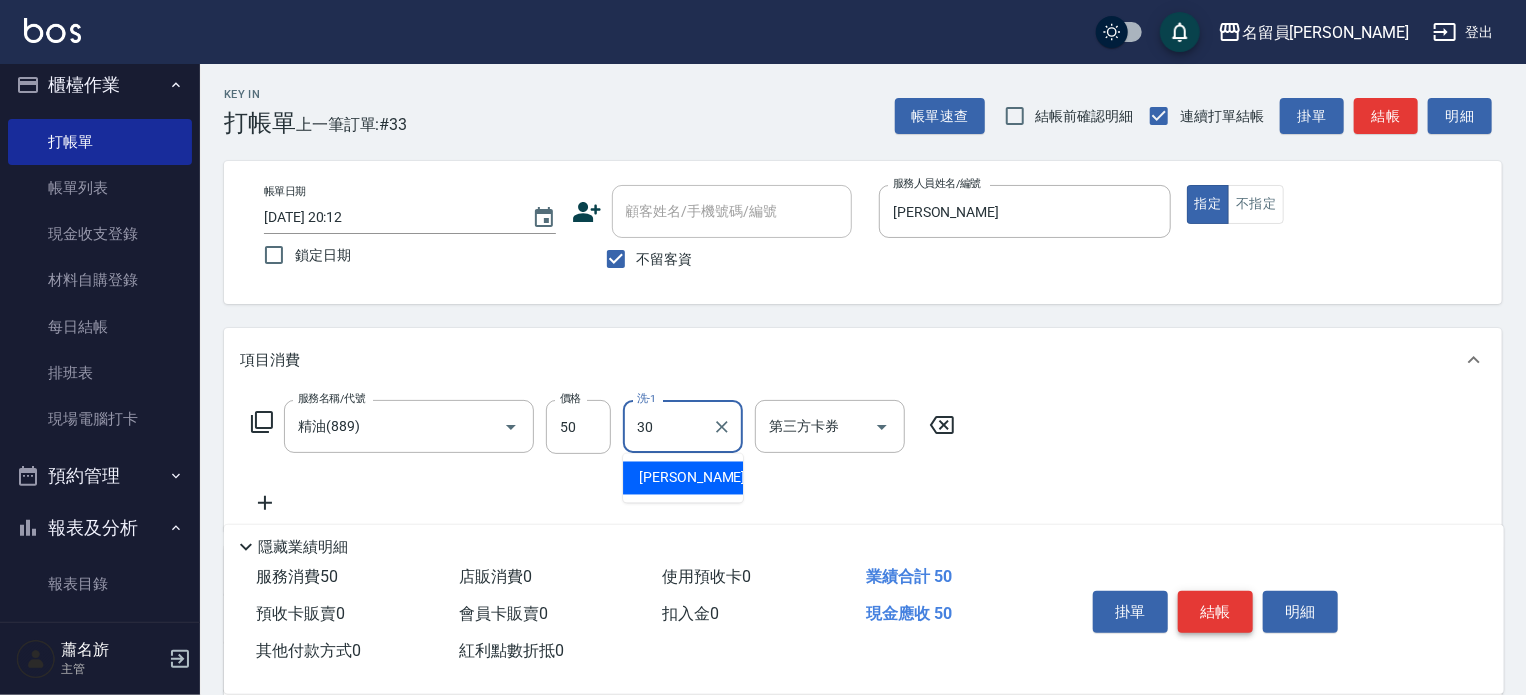 type on "[PERSON_NAME]-30" 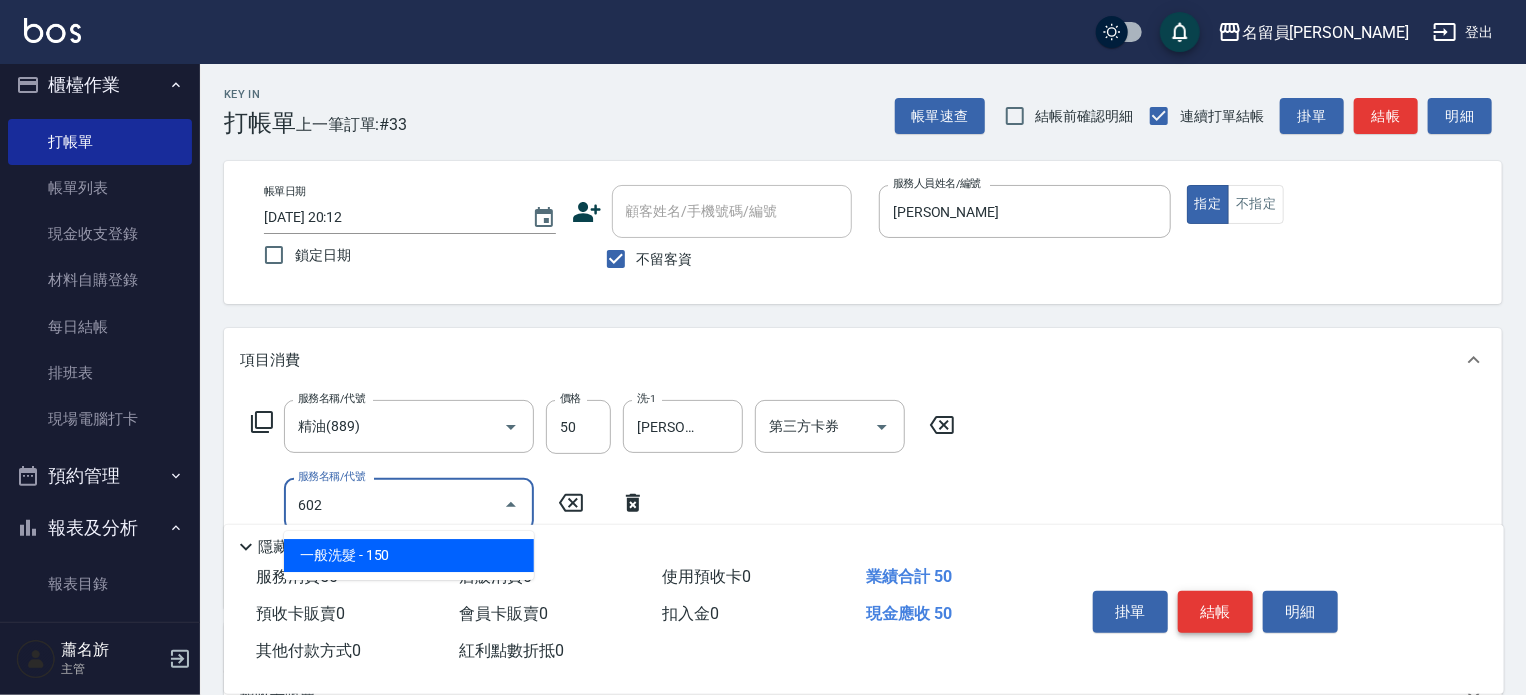 type on "一般洗髮(602)" 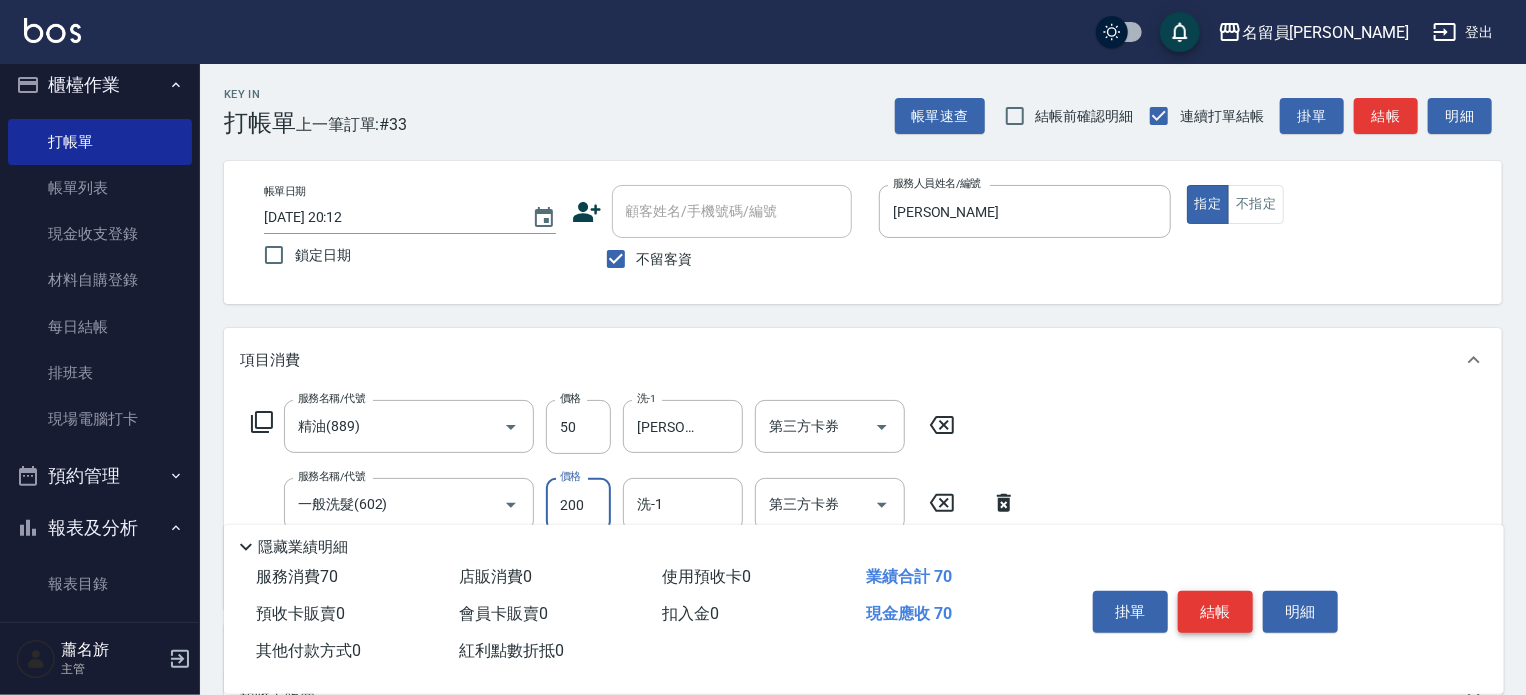 type on "200" 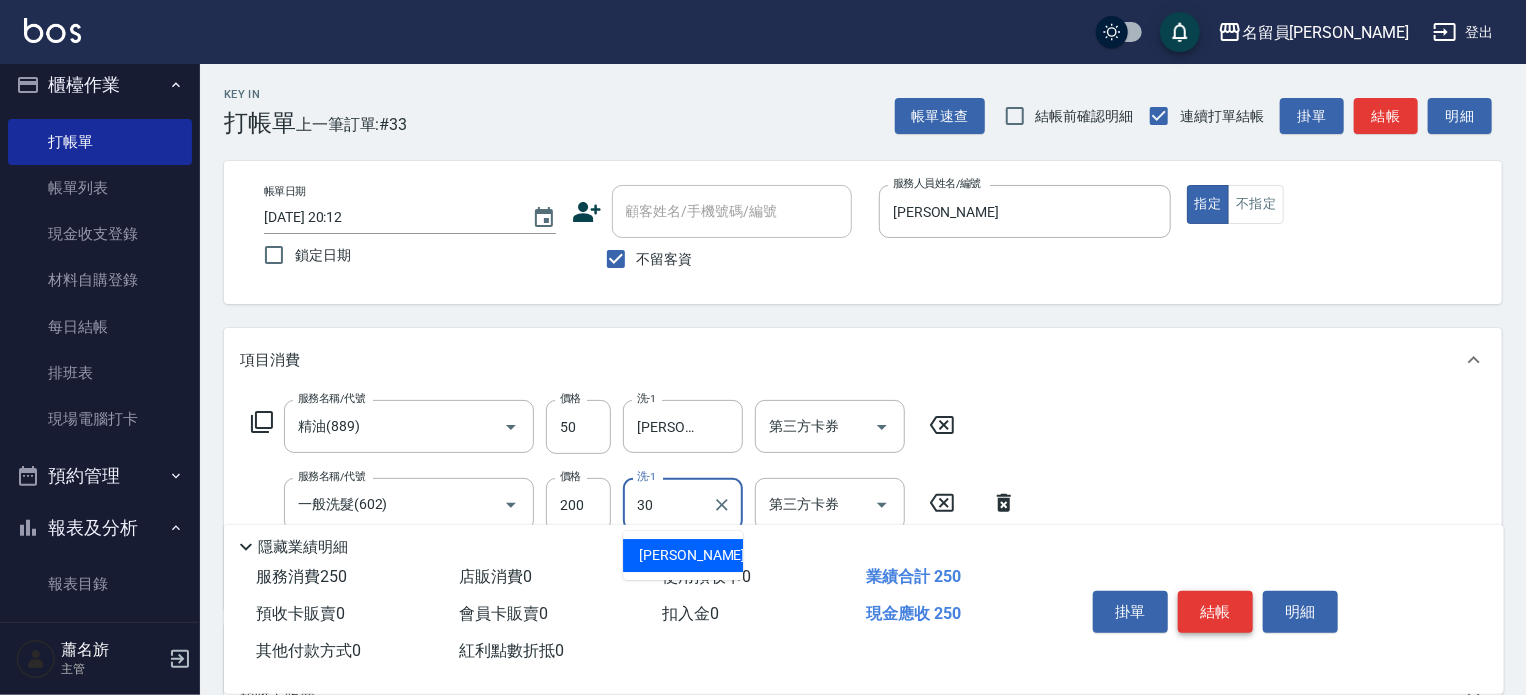 type on "[PERSON_NAME]-30" 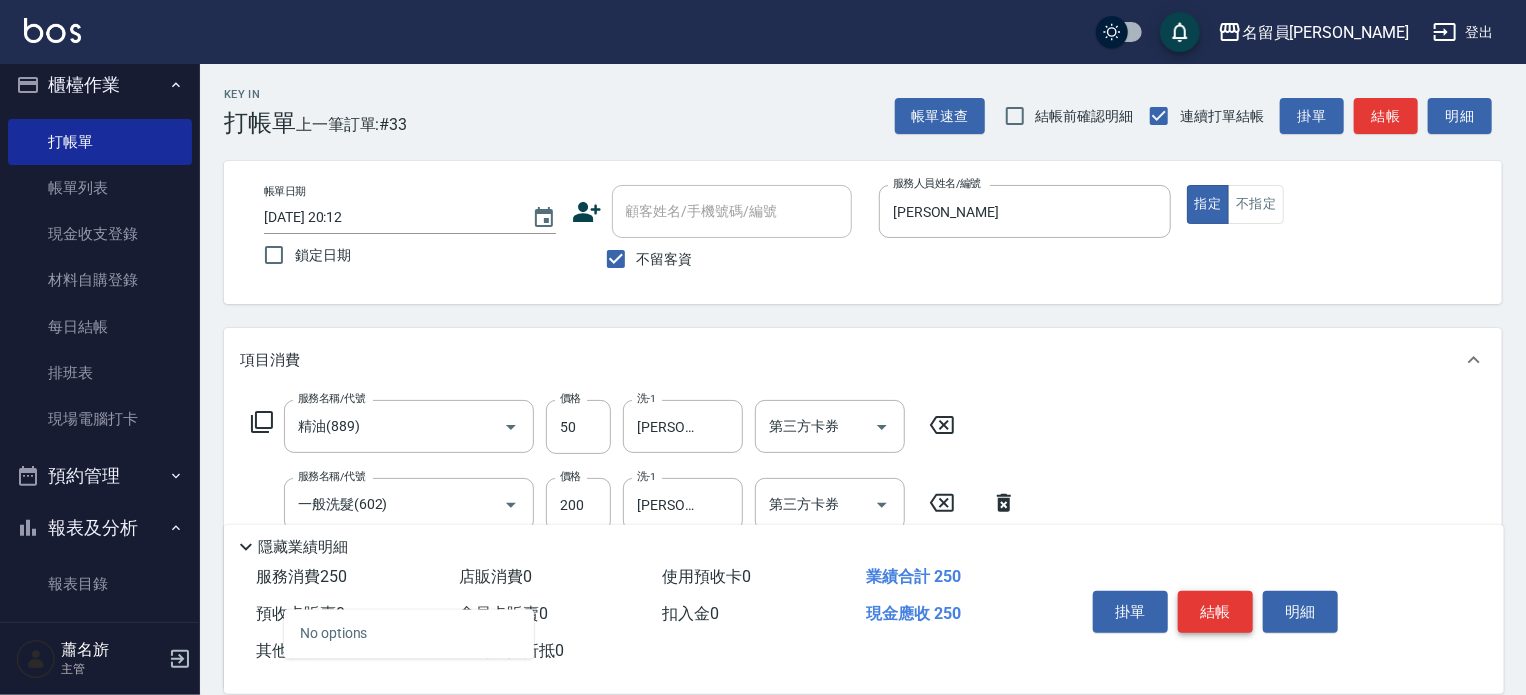 type on "4" 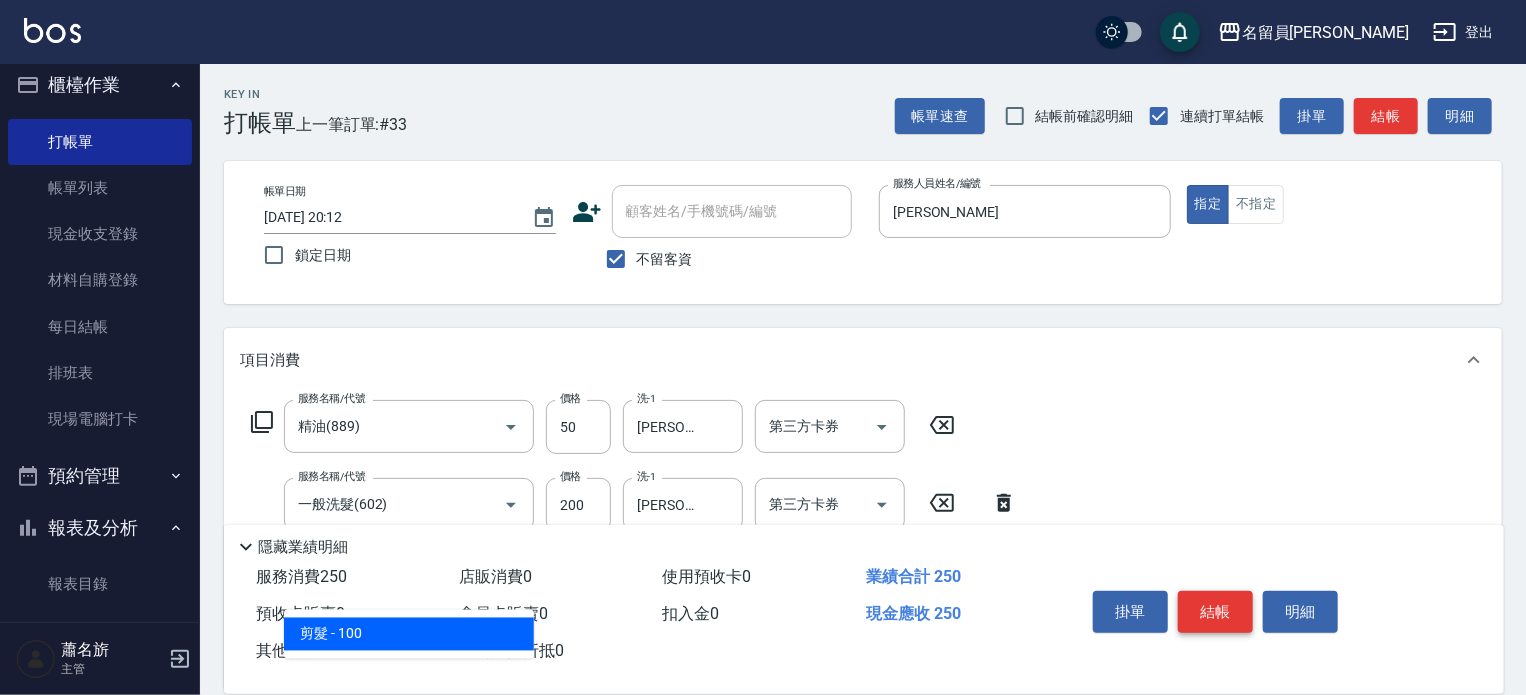 type on "剪髮(302)" 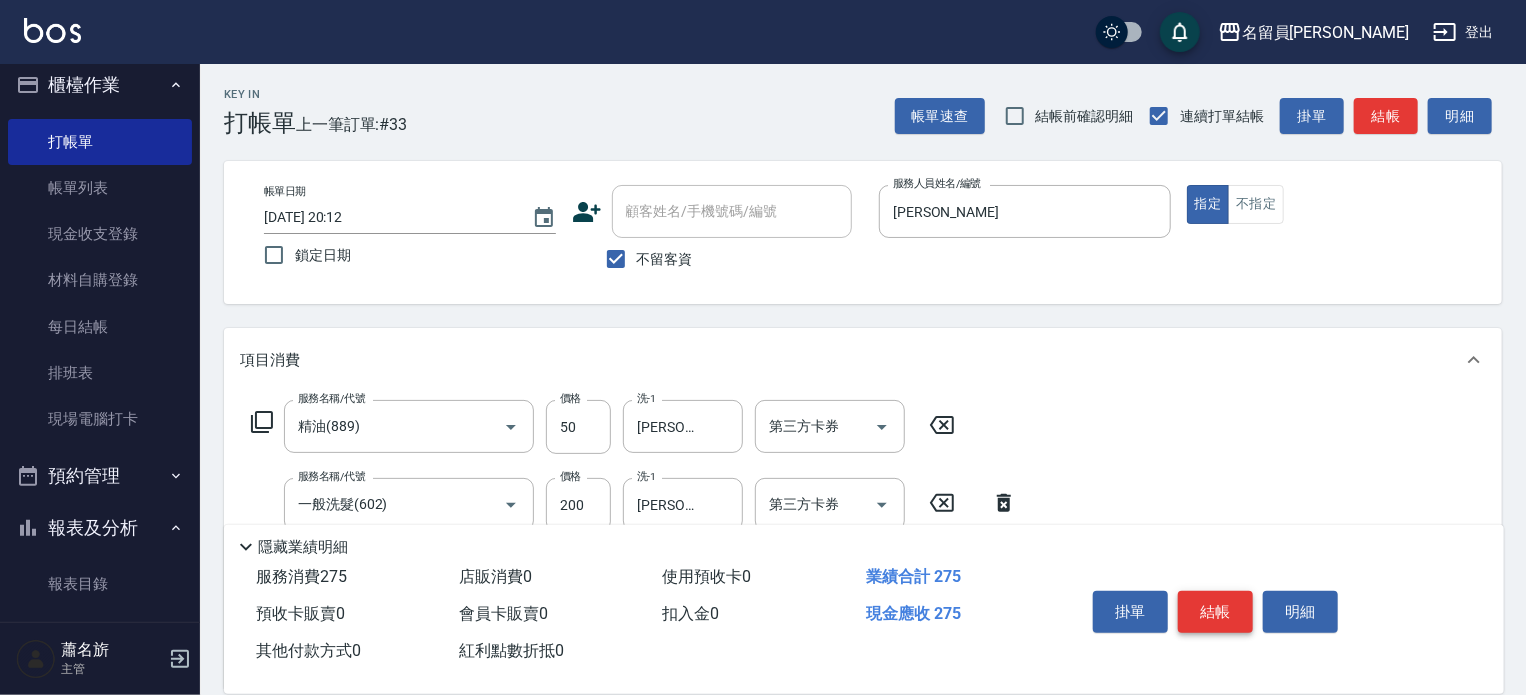 type on "250" 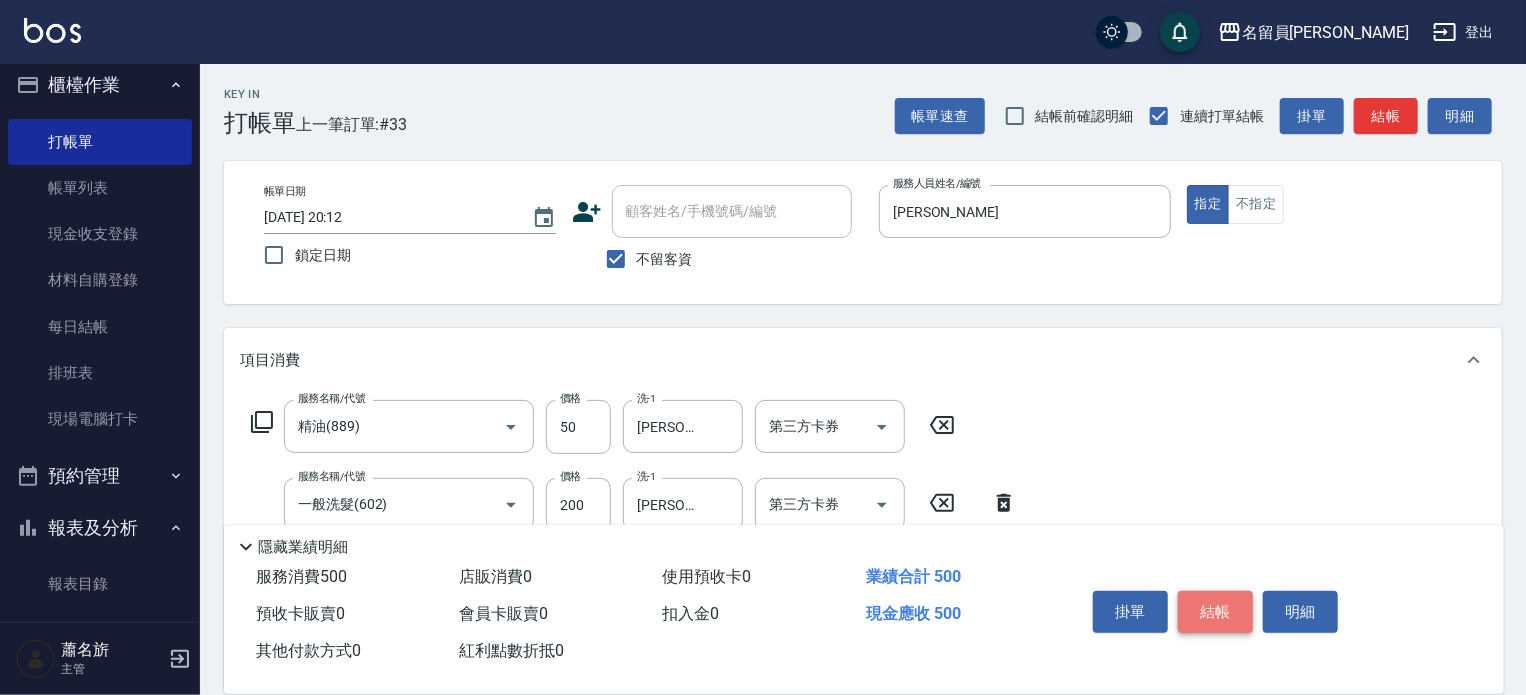 click on "結帳" at bounding box center (1215, 612) 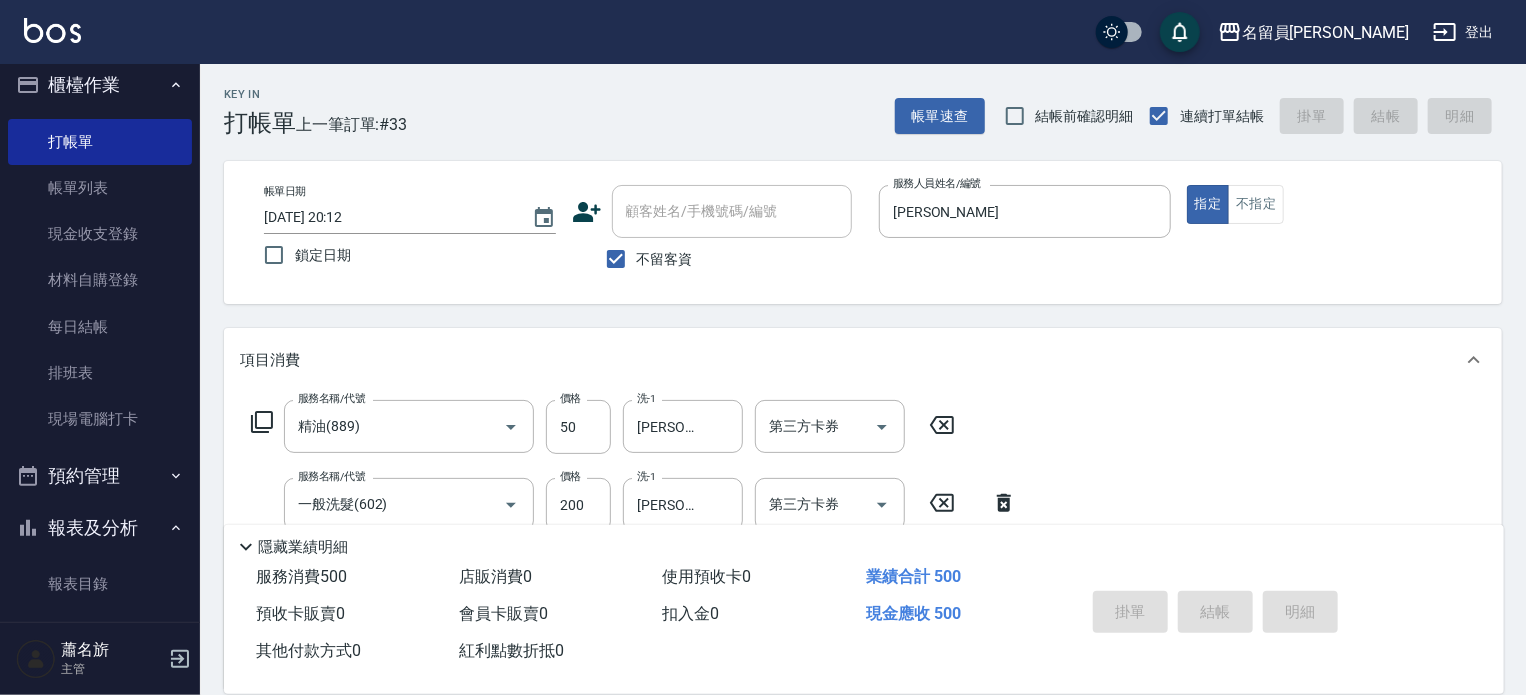 type on "[DATE] 20:13" 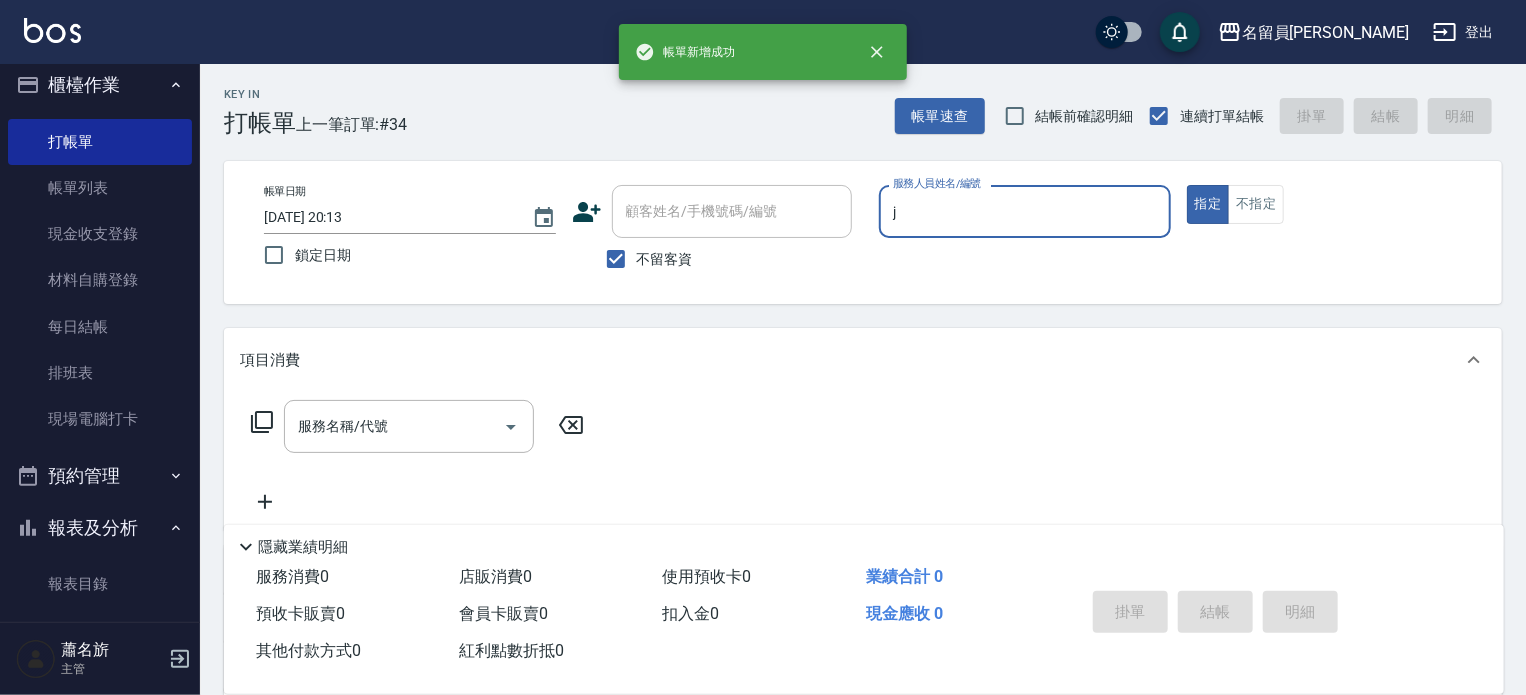 type on "[PERSON_NAME]" 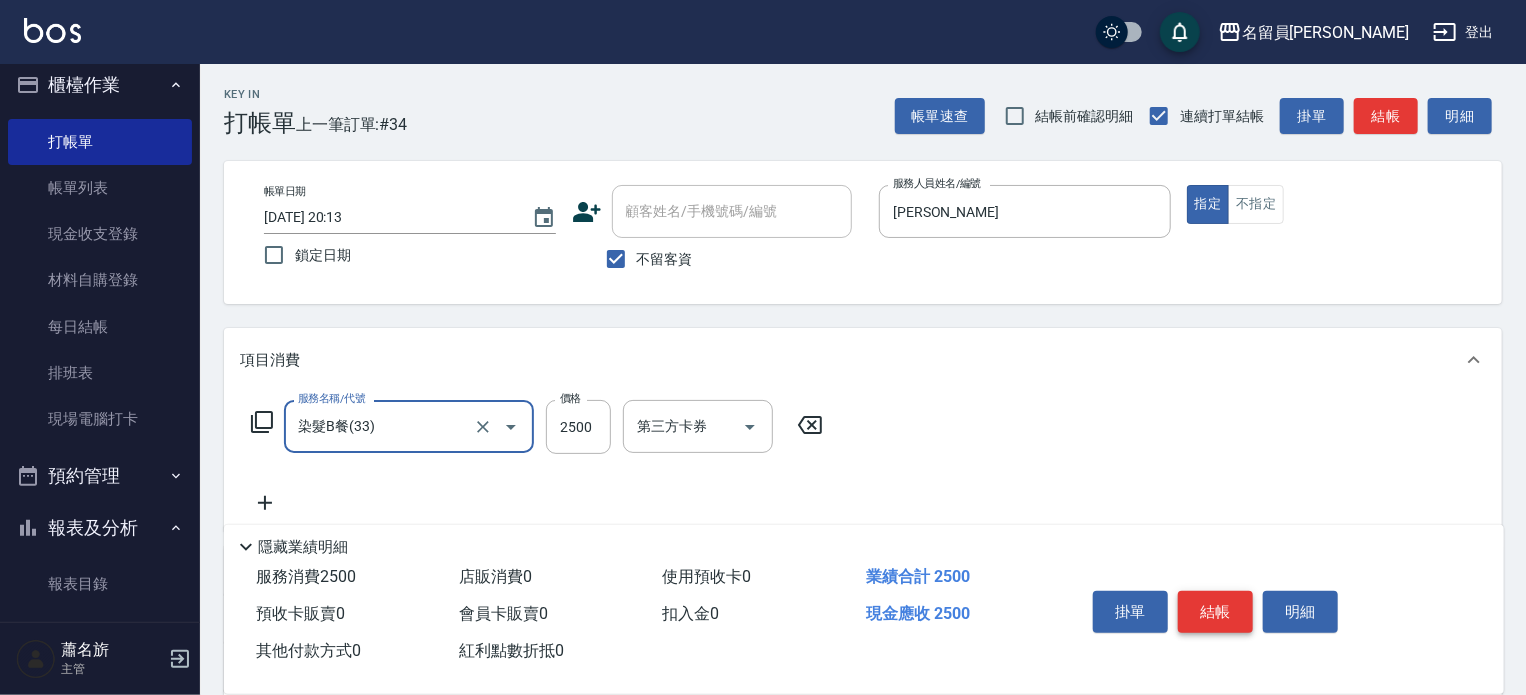 type on "染髮B餐(33)" 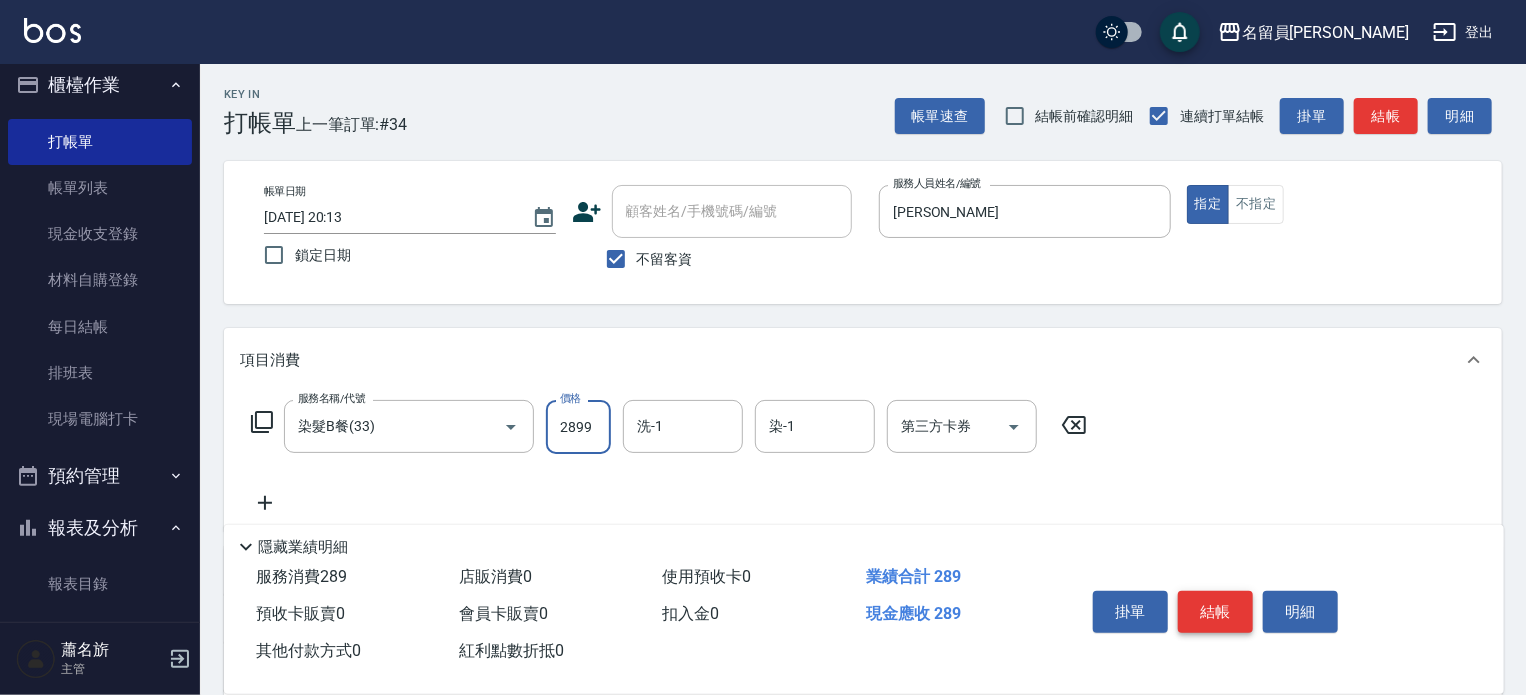 type on "2899" 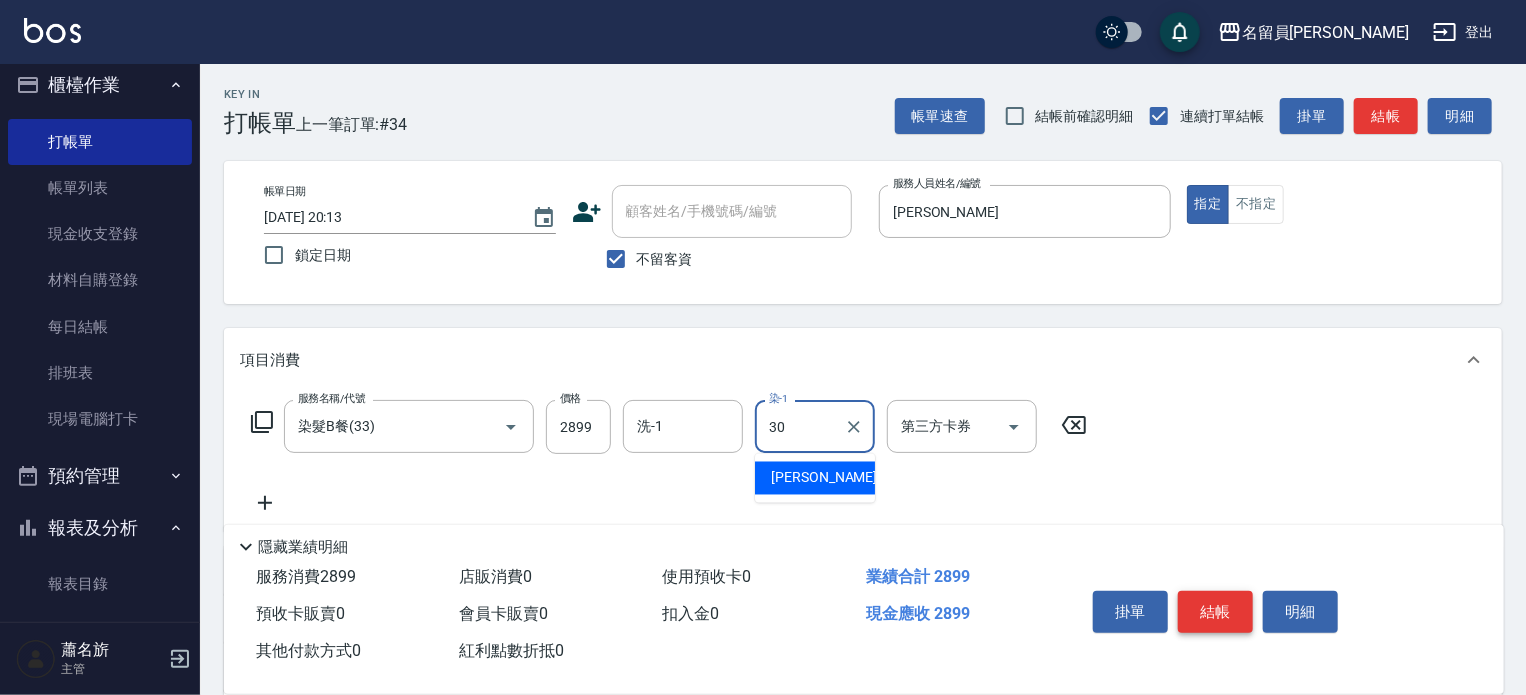 type 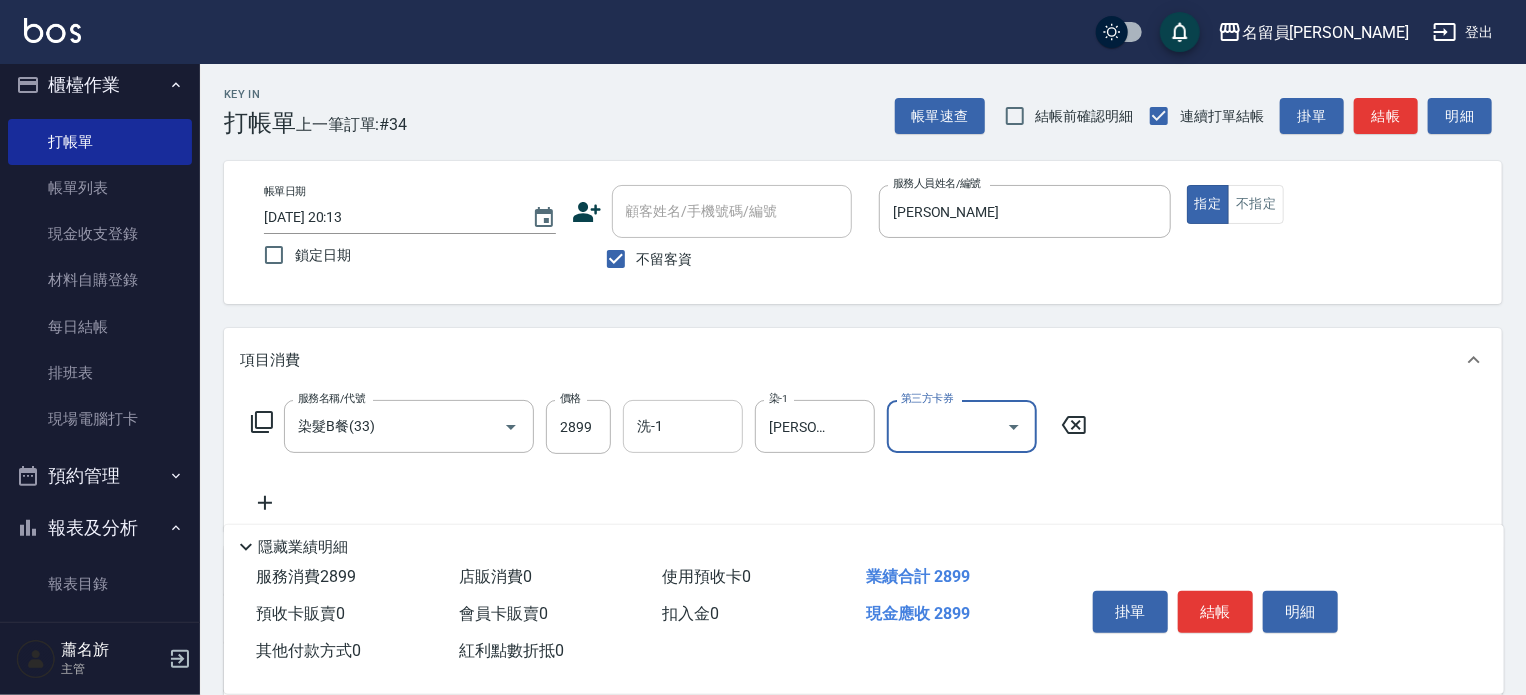 click on "洗-1" at bounding box center (683, 426) 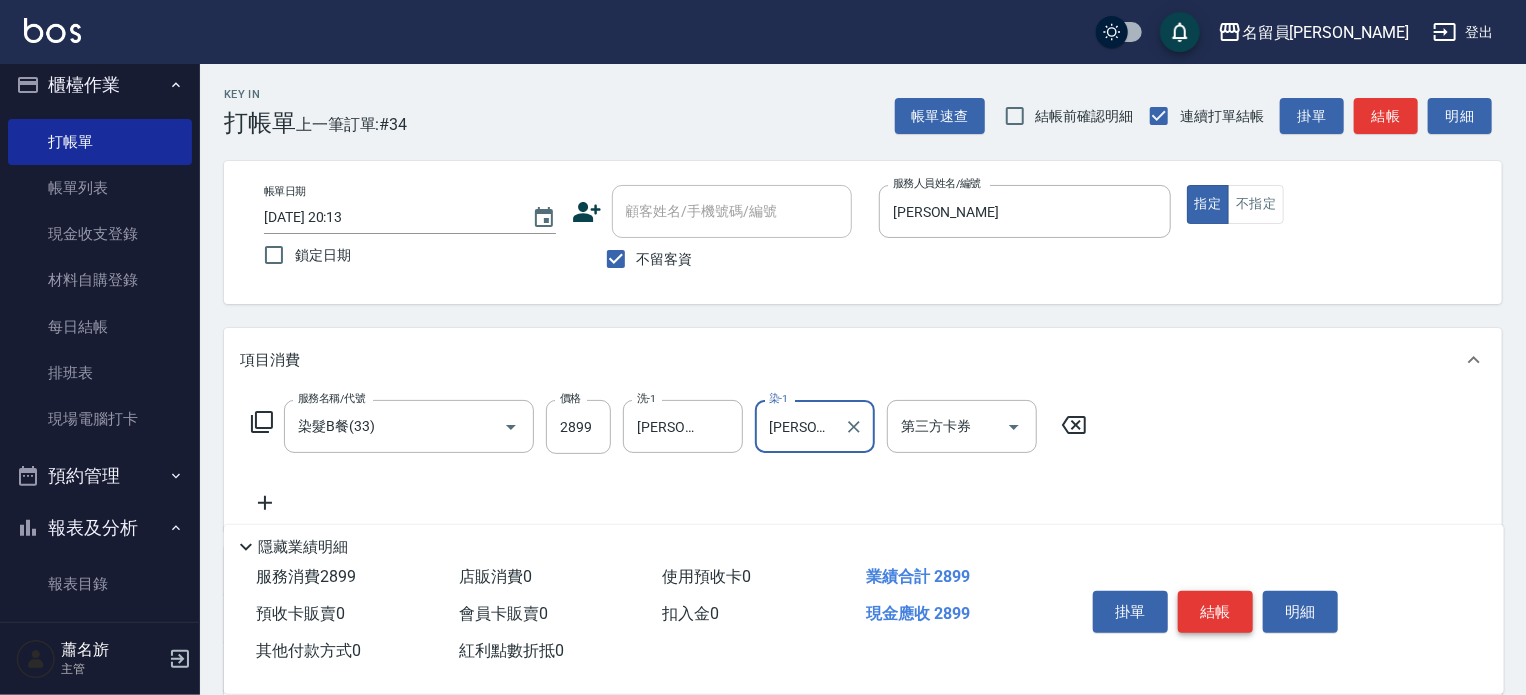 click on "結帳" at bounding box center (1215, 612) 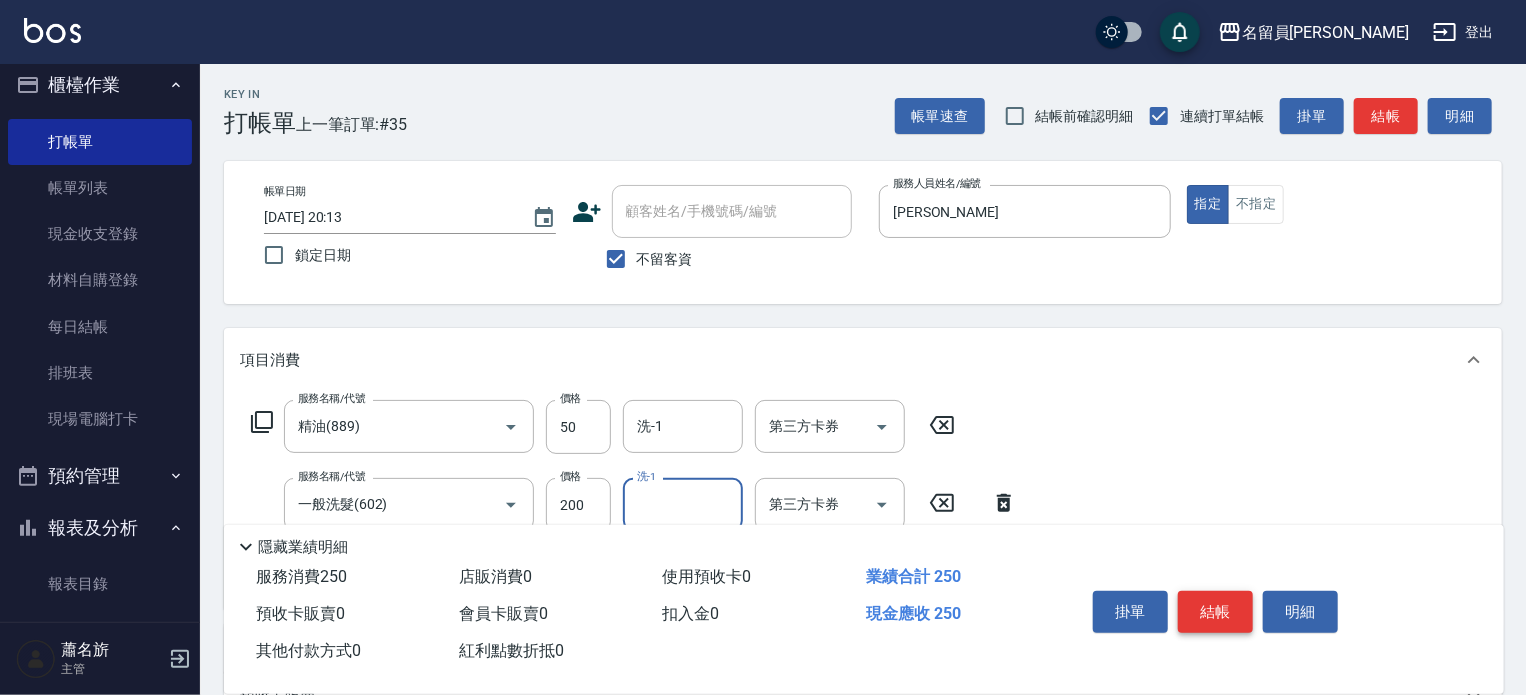 click on "結帳" at bounding box center [1215, 612] 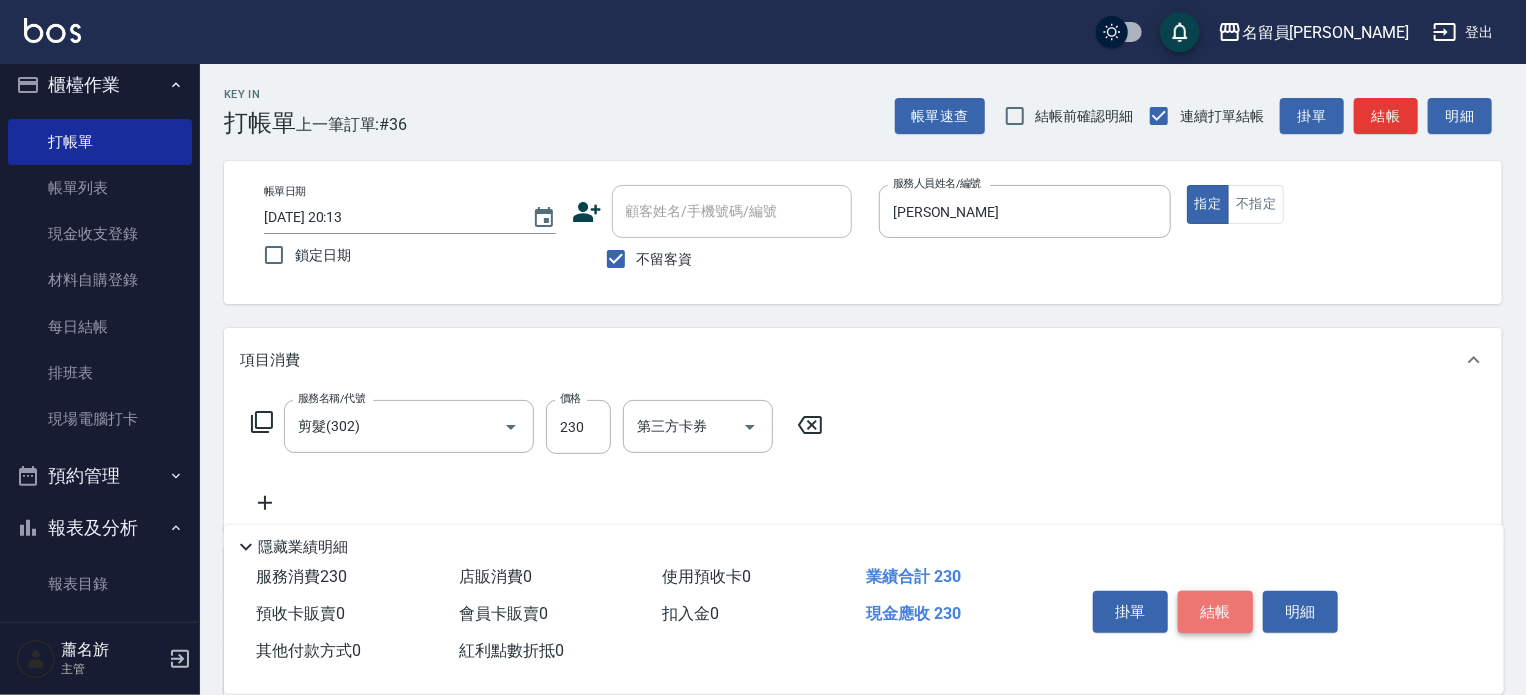 click on "結帳" at bounding box center [1215, 612] 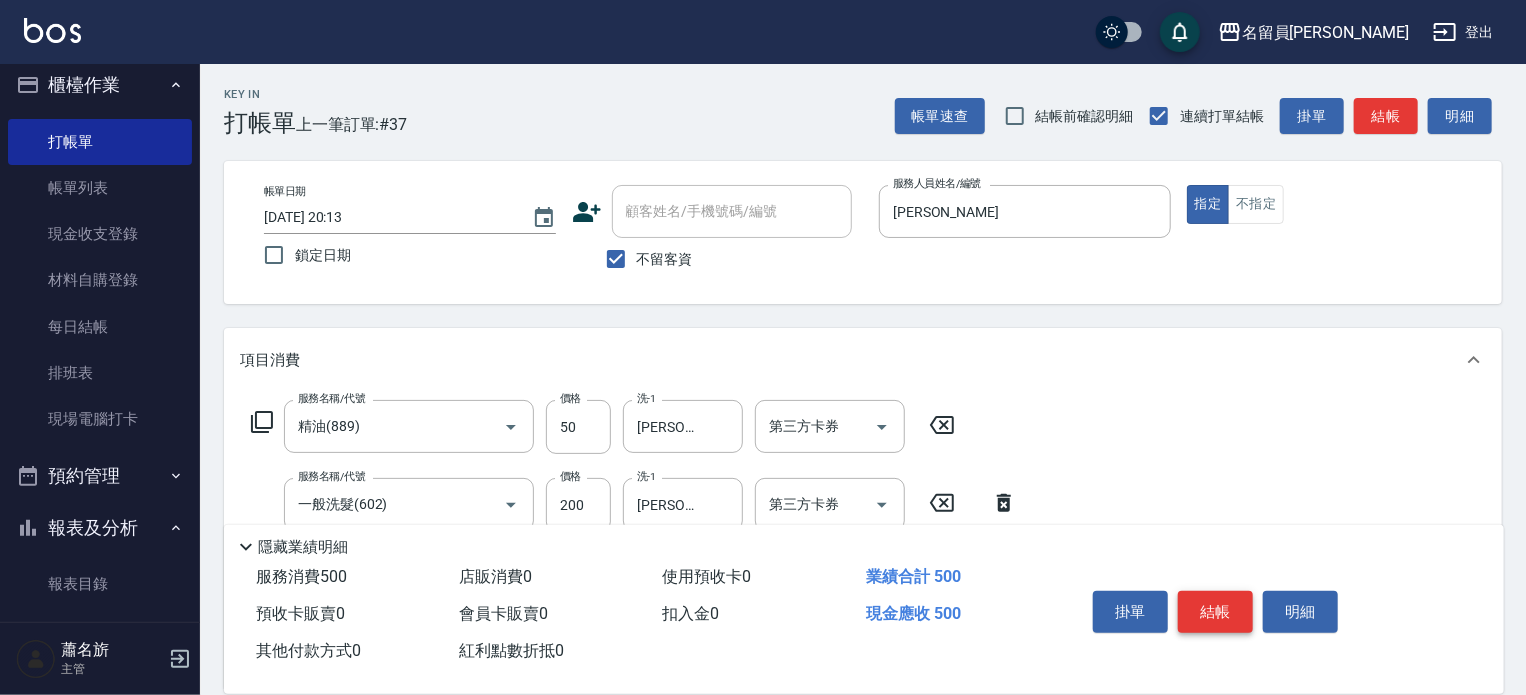 click on "結帳" at bounding box center (1215, 612) 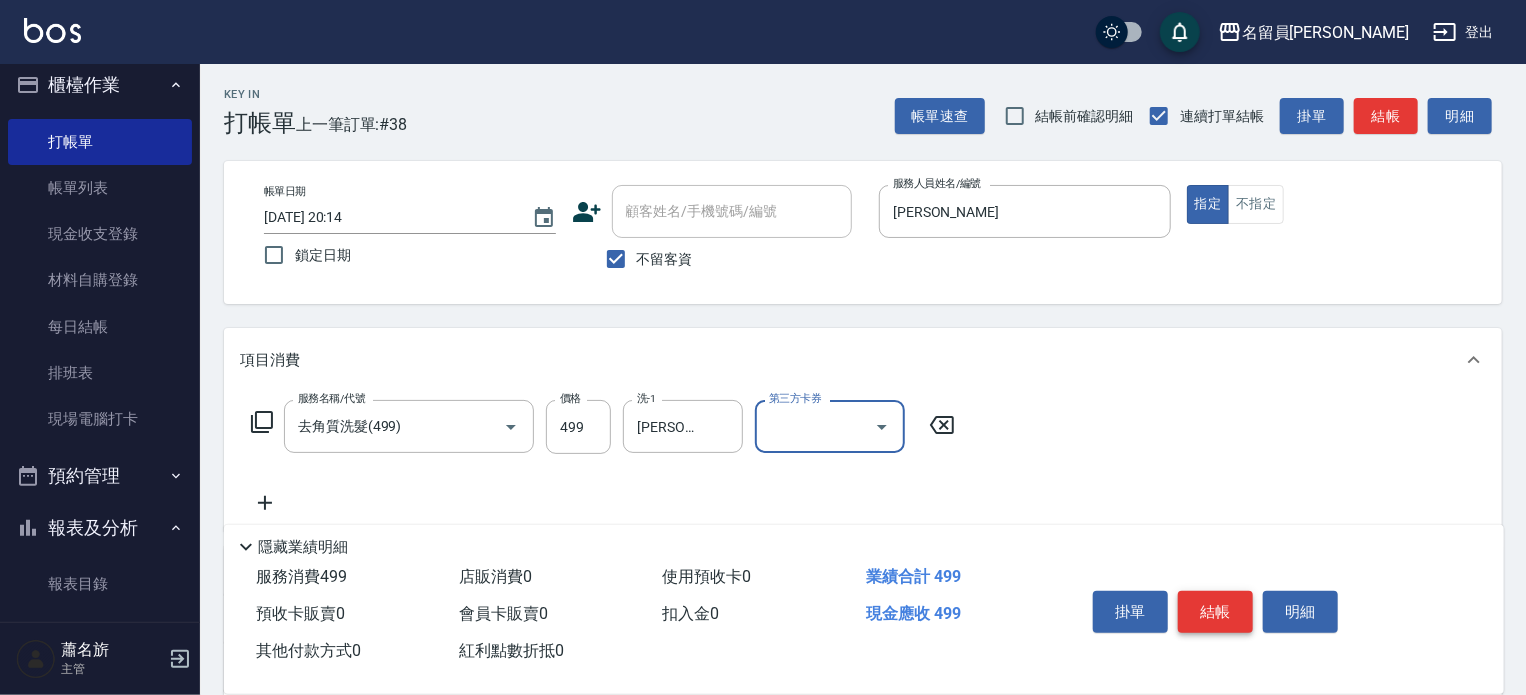 click on "結帳" at bounding box center [1215, 612] 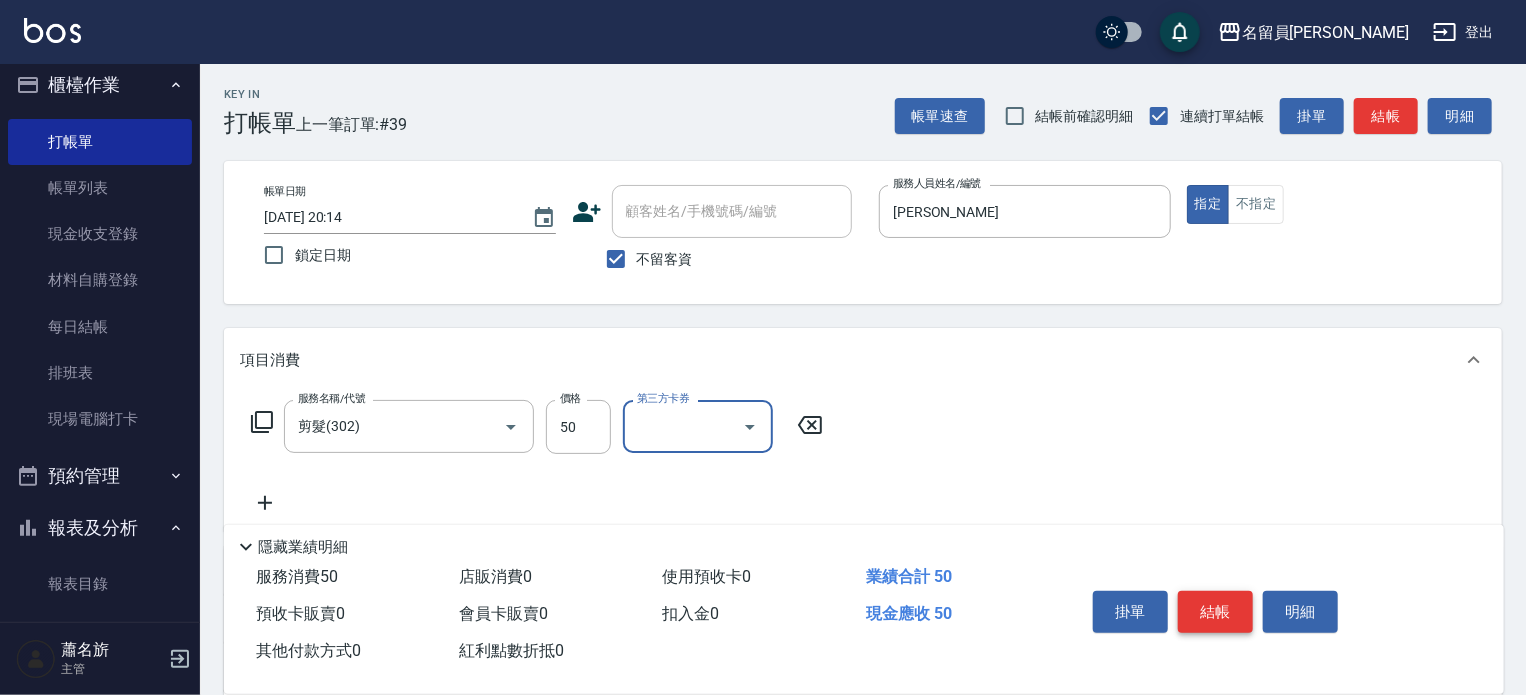 click on "結帳" at bounding box center [1215, 612] 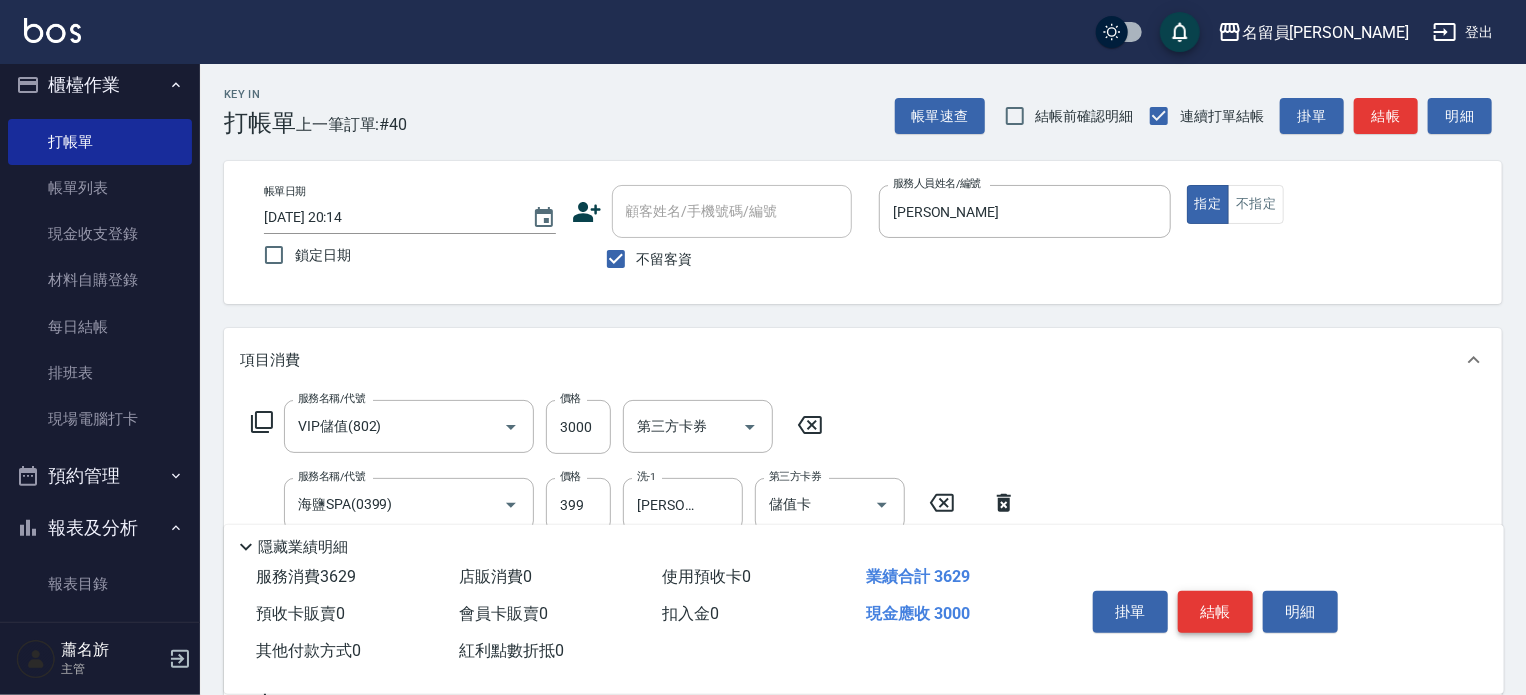 click on "結帳" at bounding box center [1215, 612] 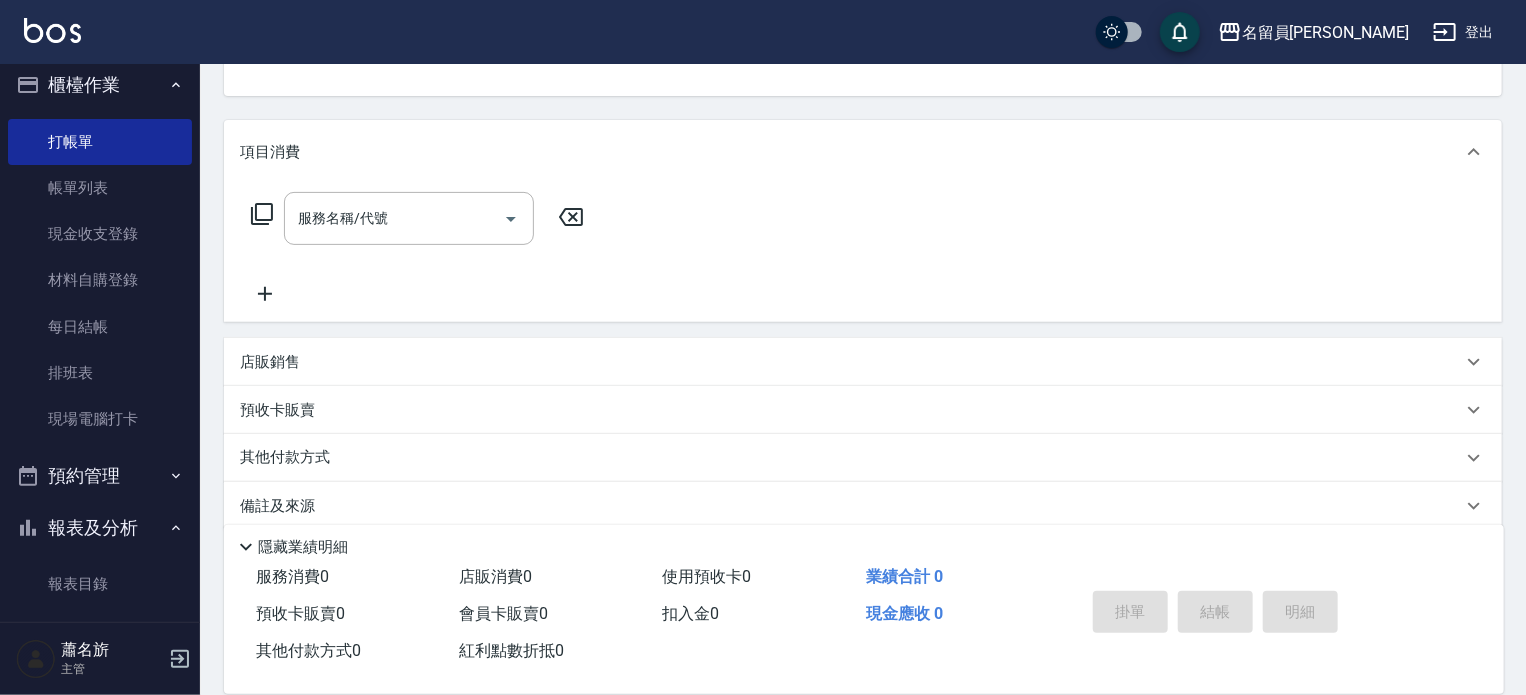 scroll, scrollTop: 232, scrollLeft: 0, axis: vertical 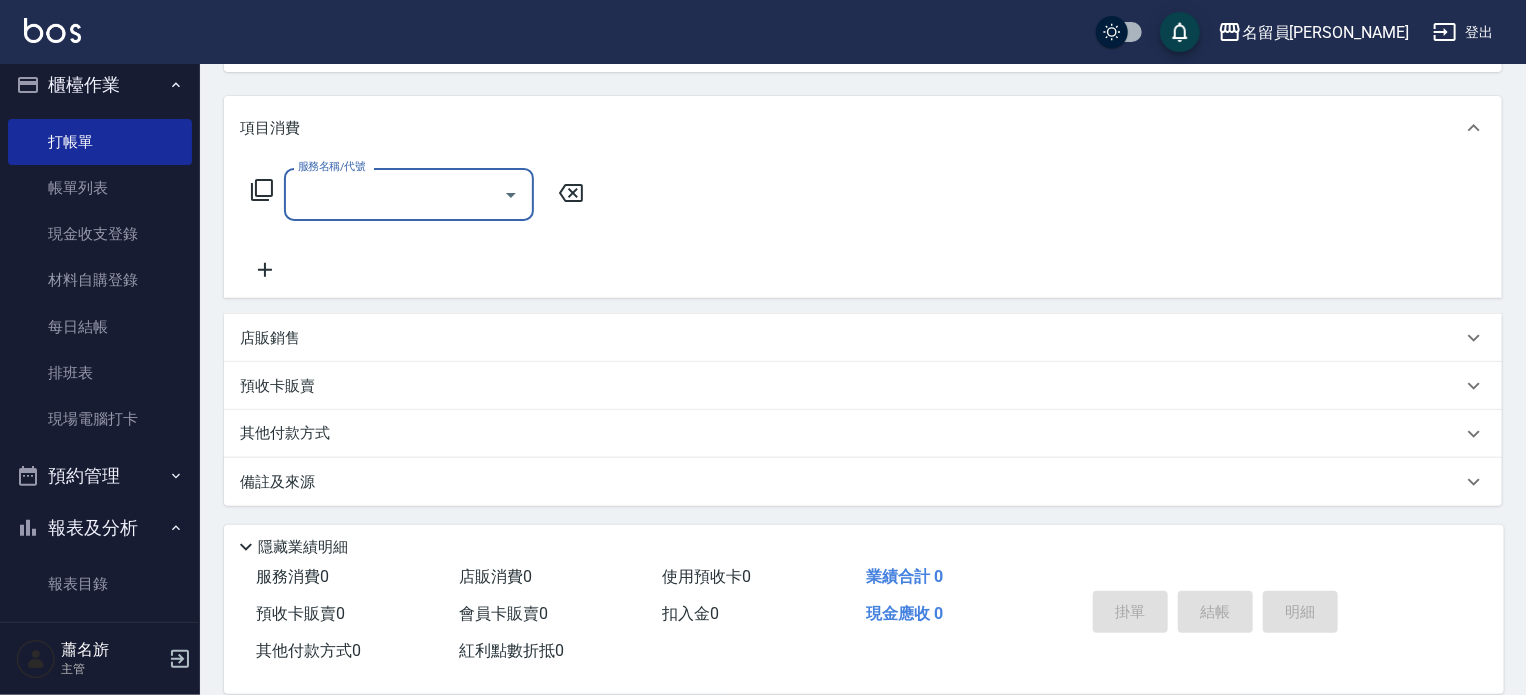 click on "店販銷售" at bounding box center (851, 338) 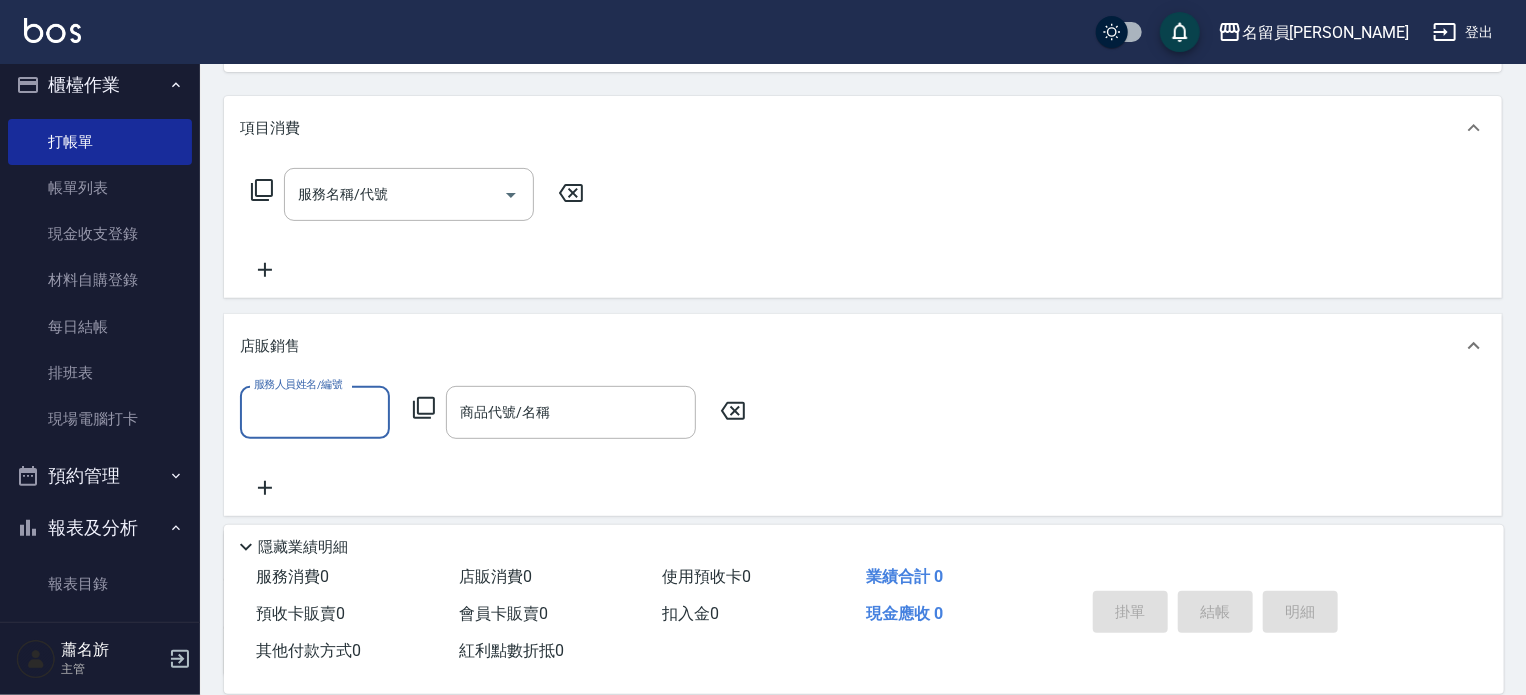 scroll, scrollTop: 0, scrollLeft: 0, axis: both 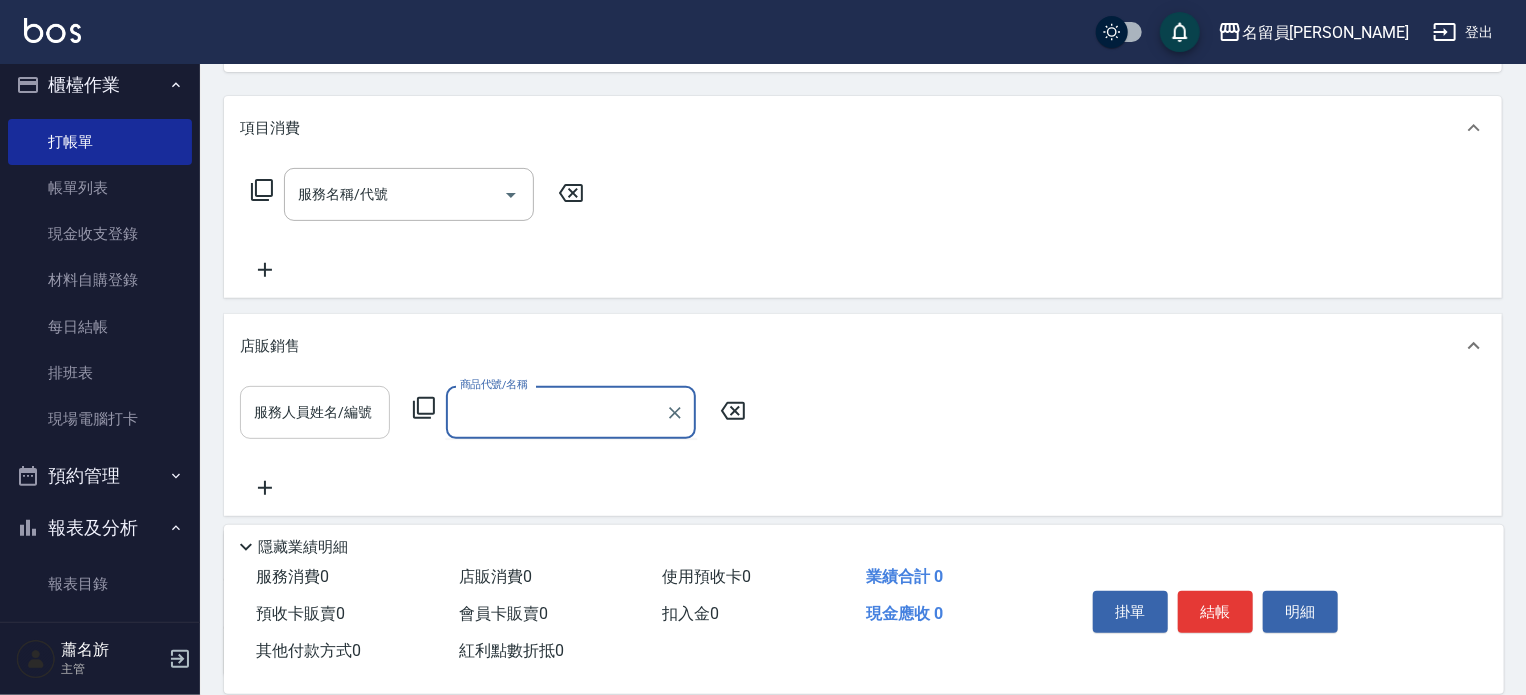 click on "服務人員姓名/編號" at bounding box center [315, 412] 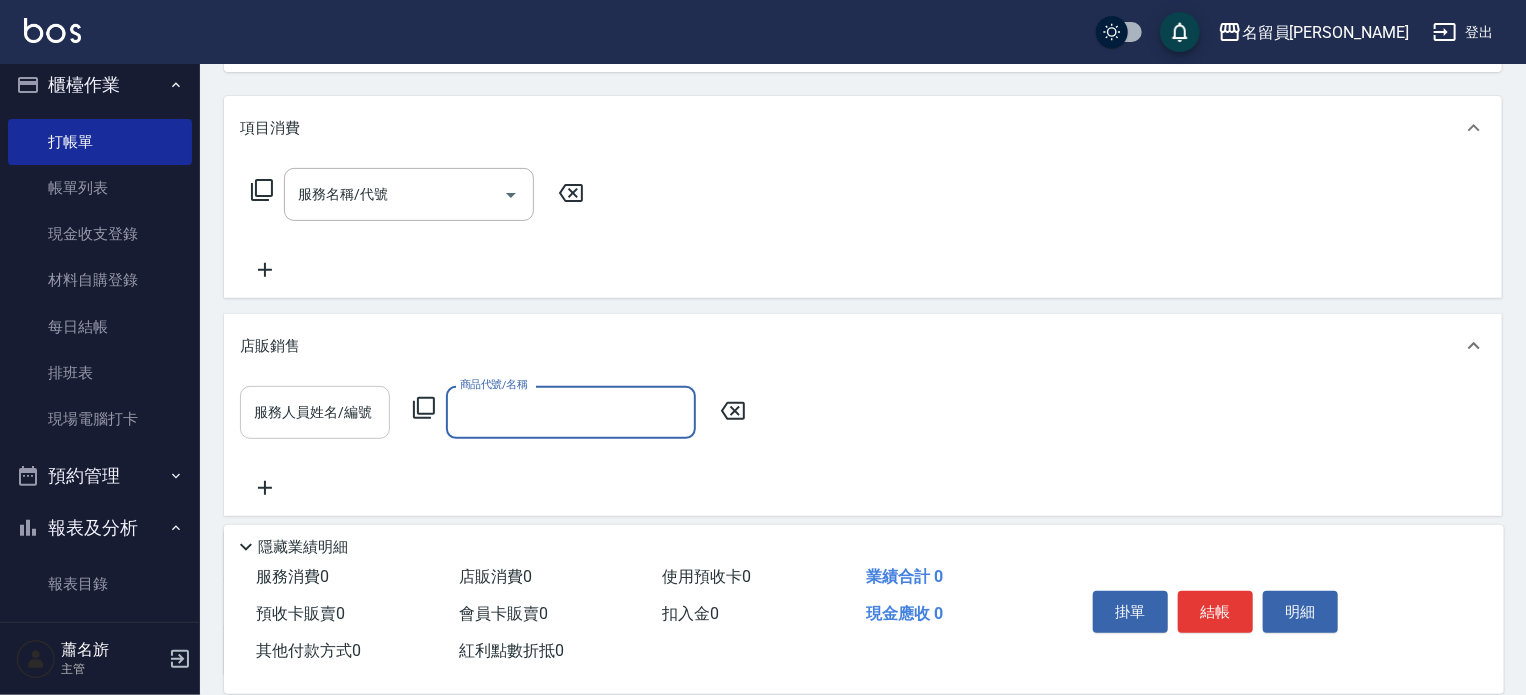 click on "服務人員姓名/編號" at bounding box center [315, 412] 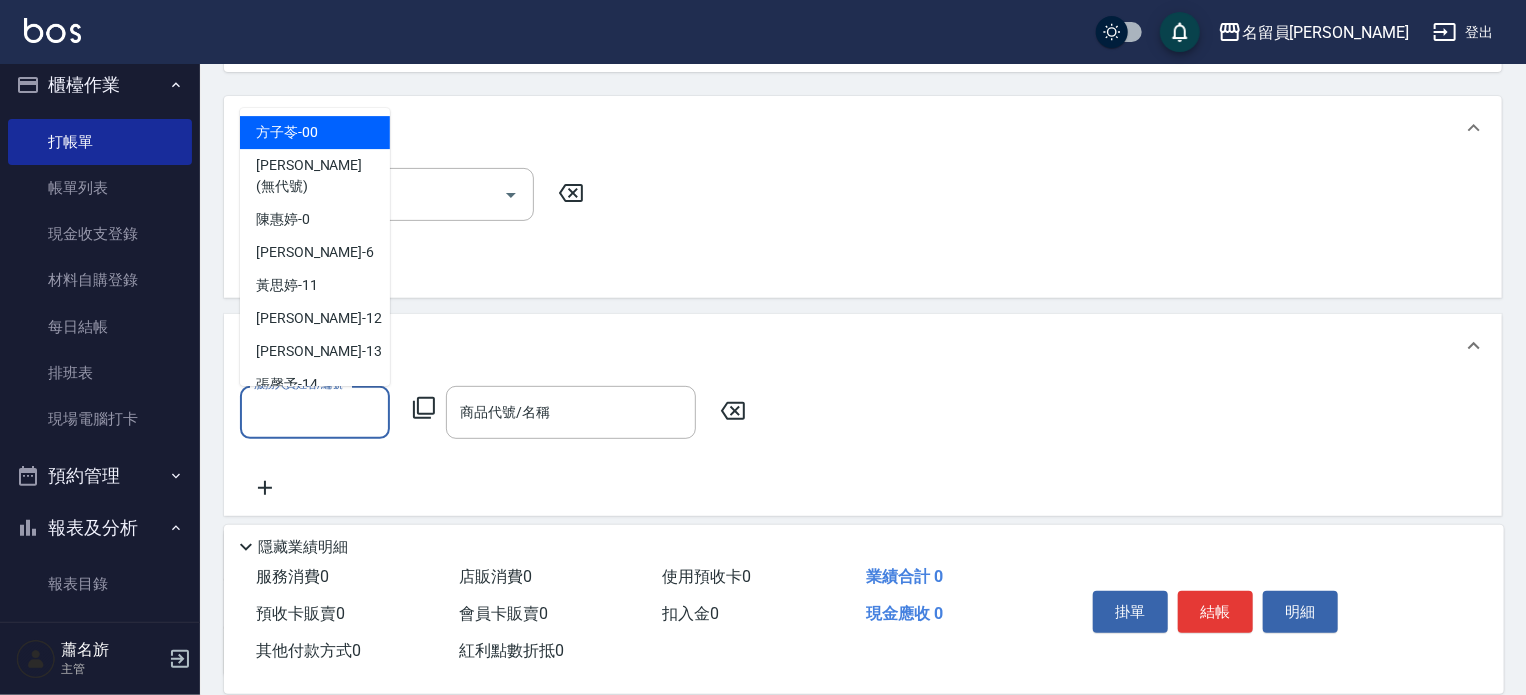 click on "服務人員姓名/編號" at bounding box center (315, 412) 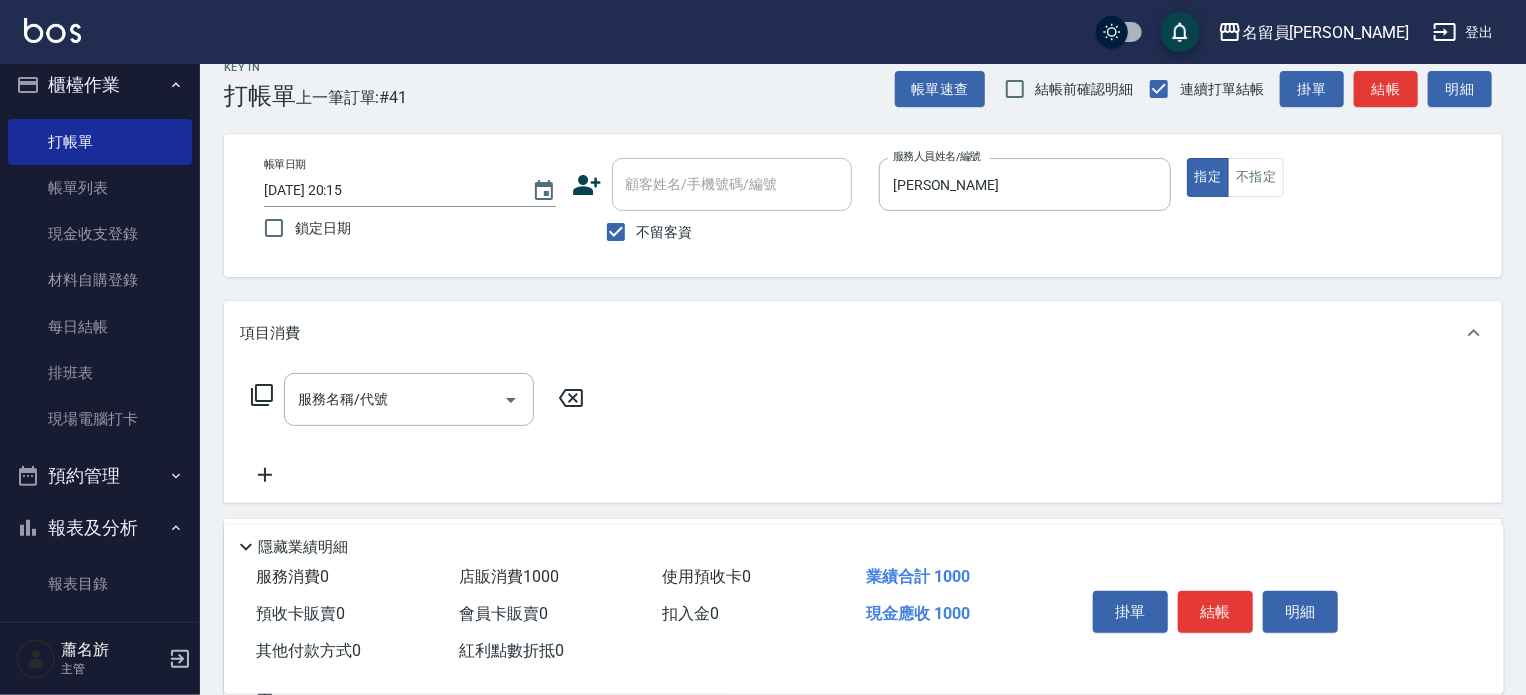 scroll, scrollTop: 0, scrollLeft: 0, axis: both 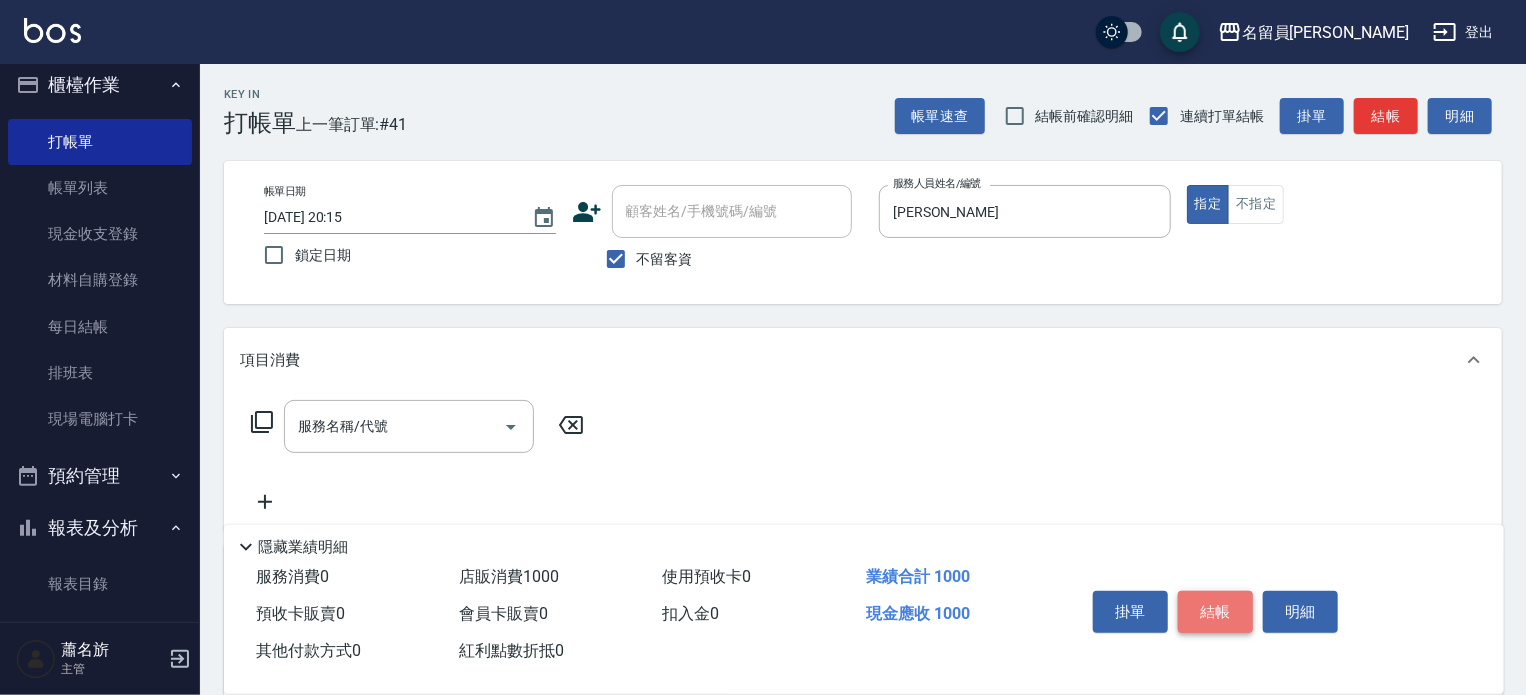 click on "結帳" at bounding box center [1215, 612] 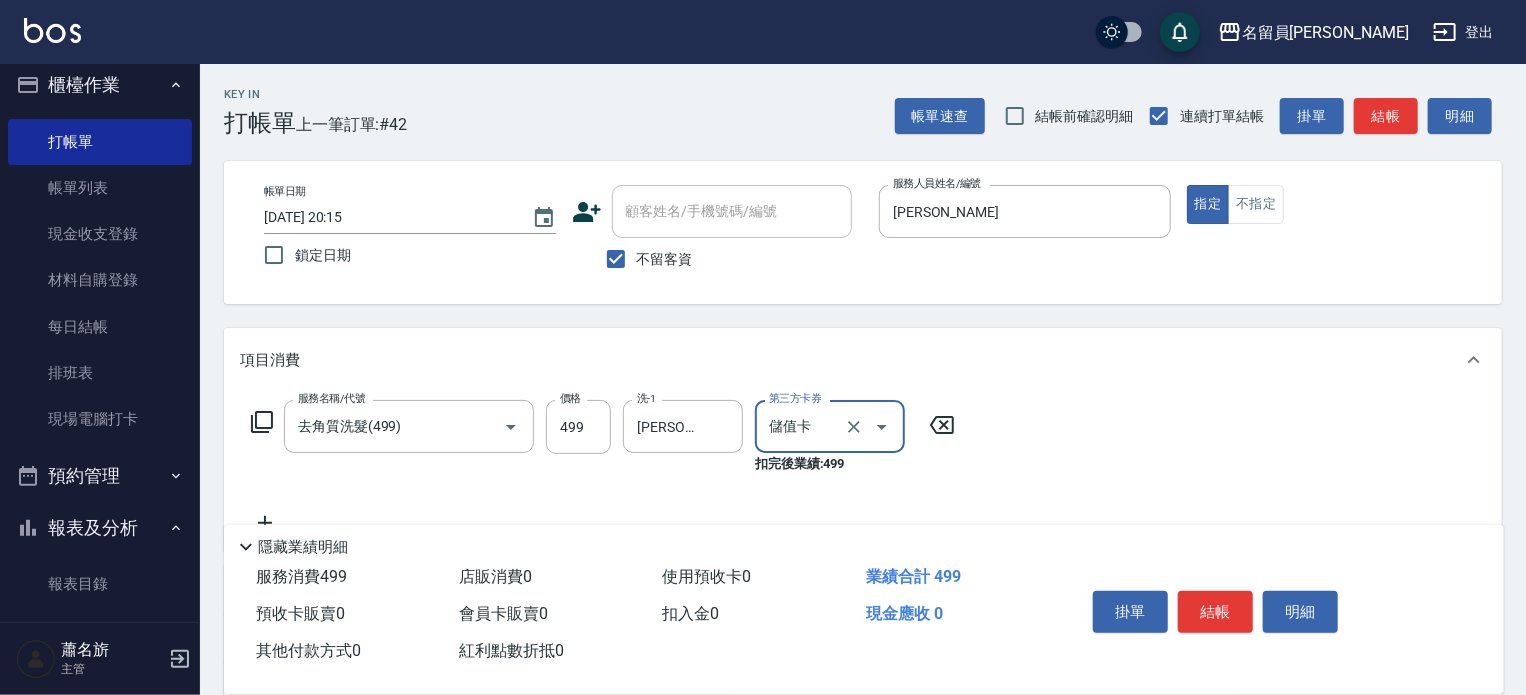 click on "結帳" at bounding box center [1215, 612] 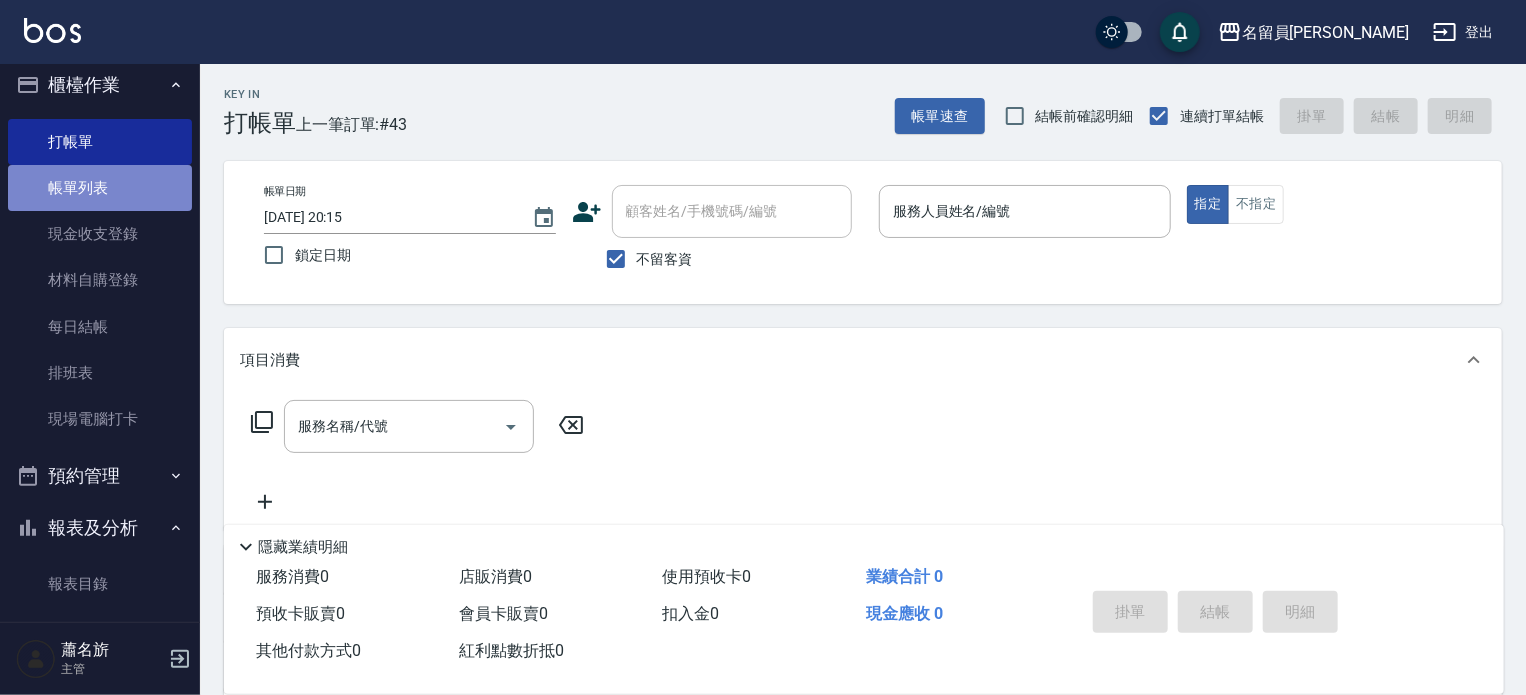 click on "帳單列表" at bounding box center (100, 188) 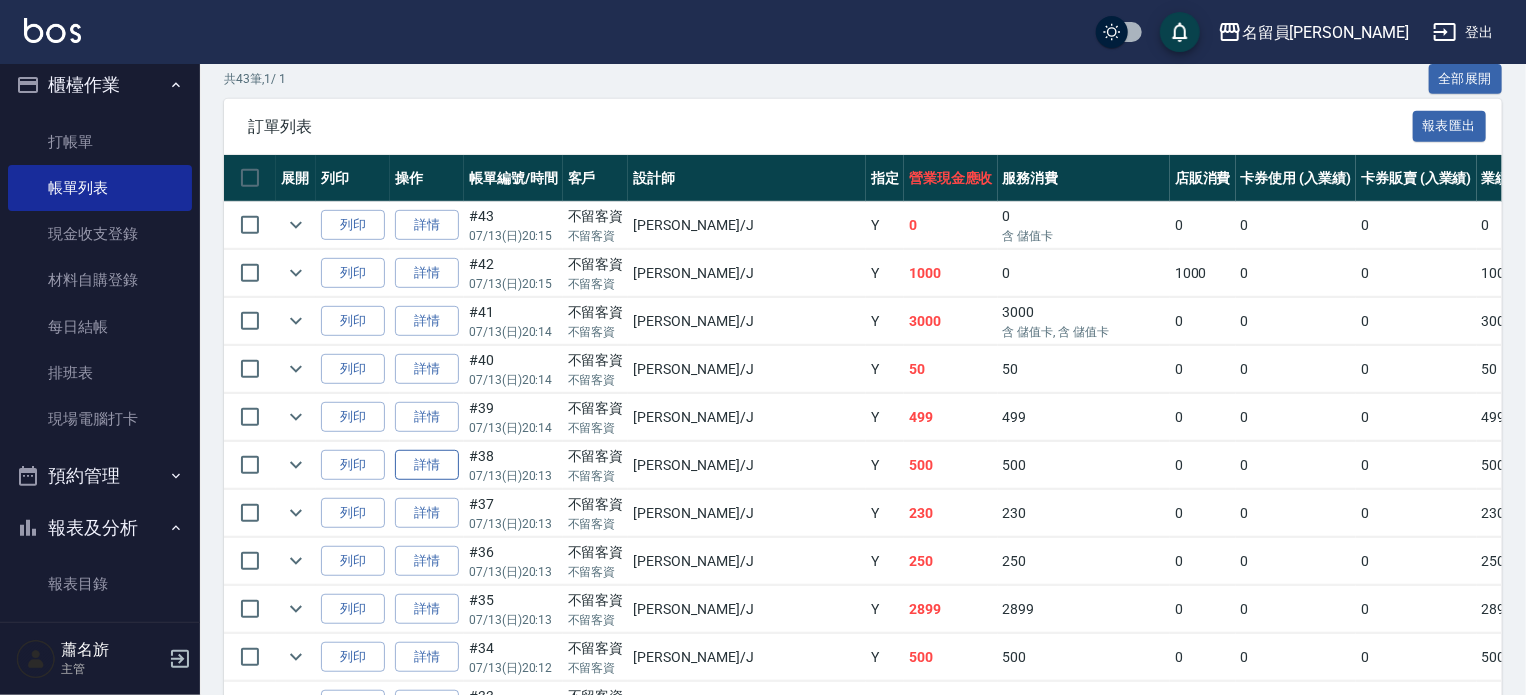 scroll, scrollTop: 600, scrollLeft: 0, axis: vertical 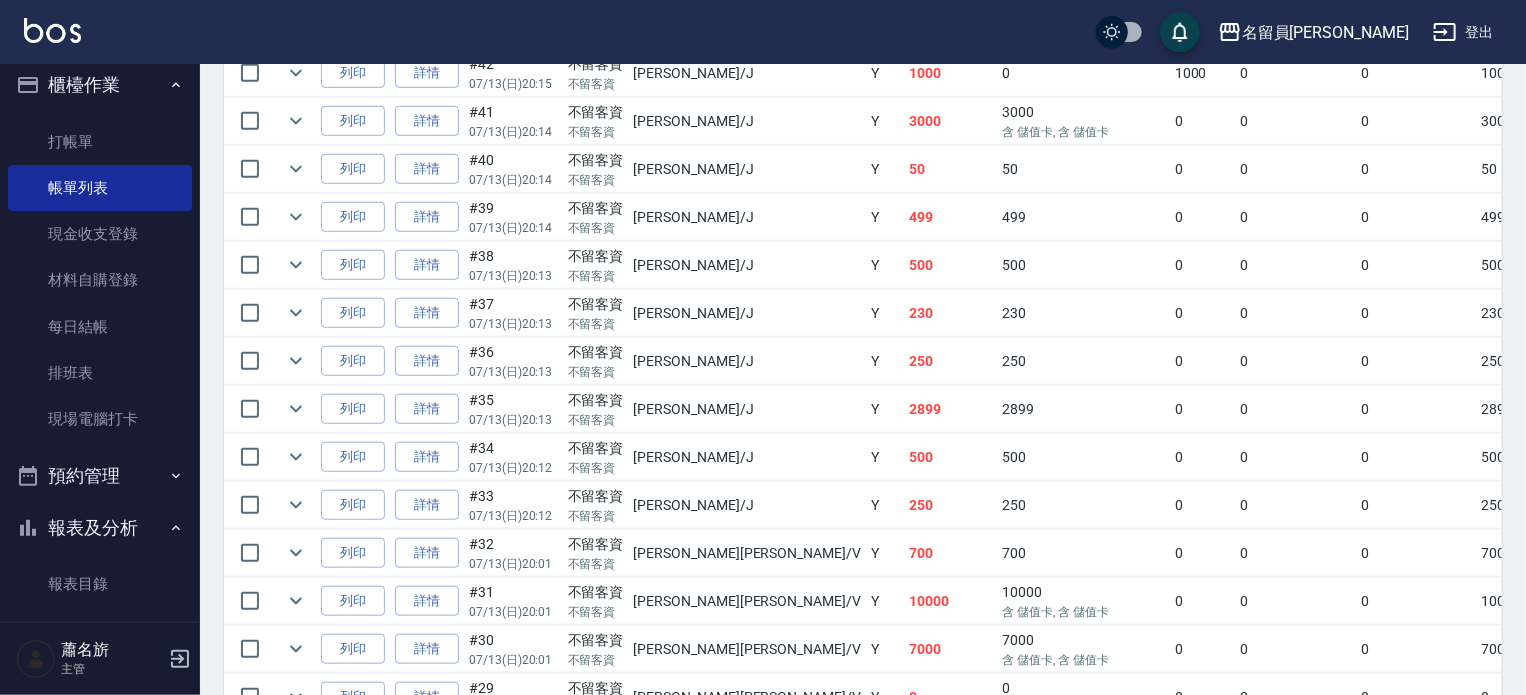 click on "詳情" at bounding box center (427, 409) 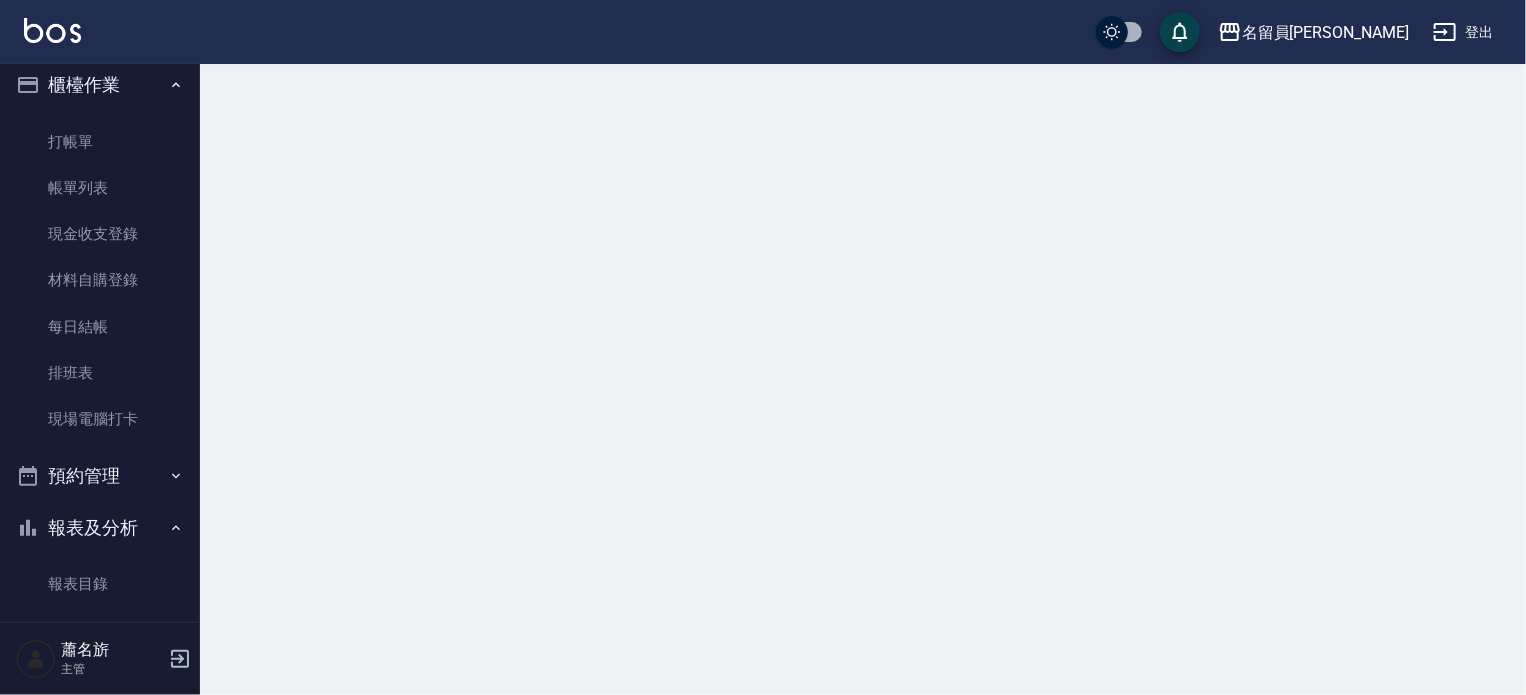 scroll, scrollTop: 0, scrollLeft: 0, axis: both 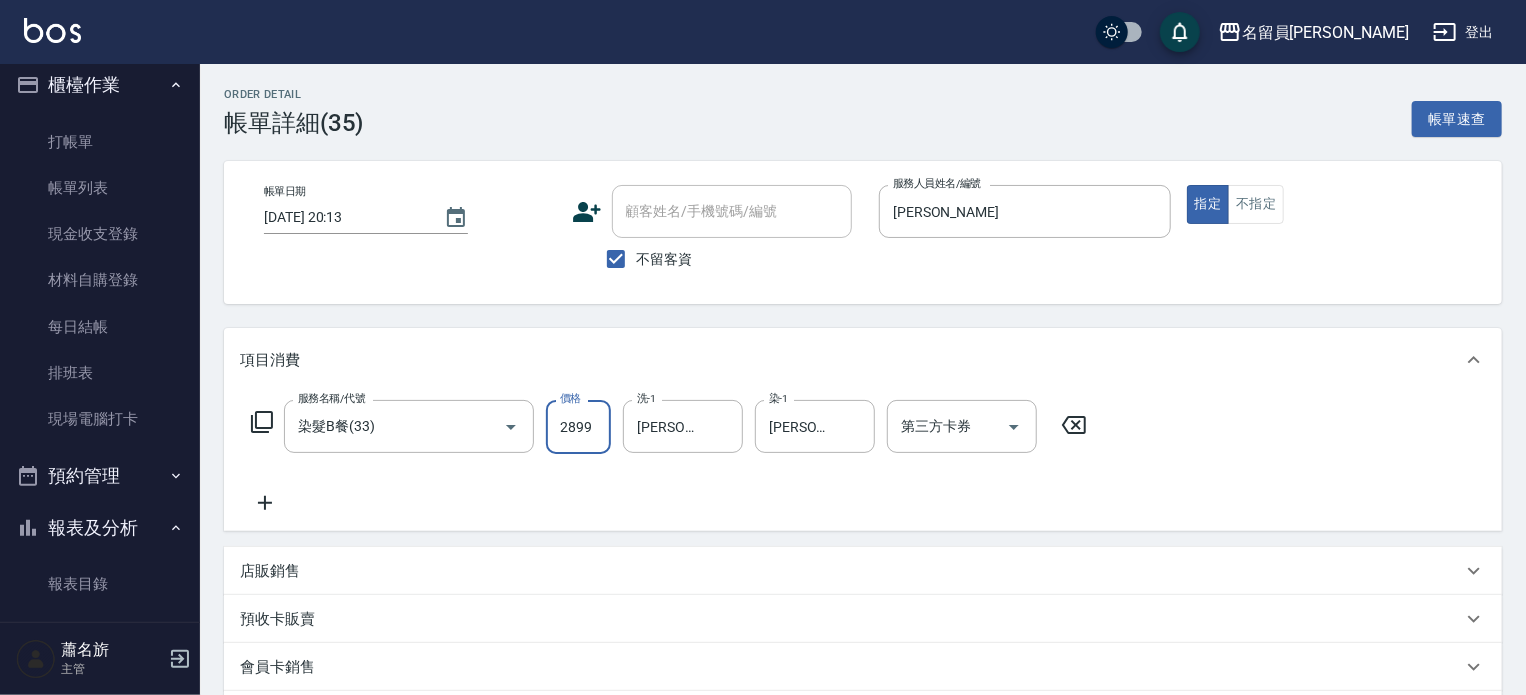 click on "2899" at bounding box center [578, 427] 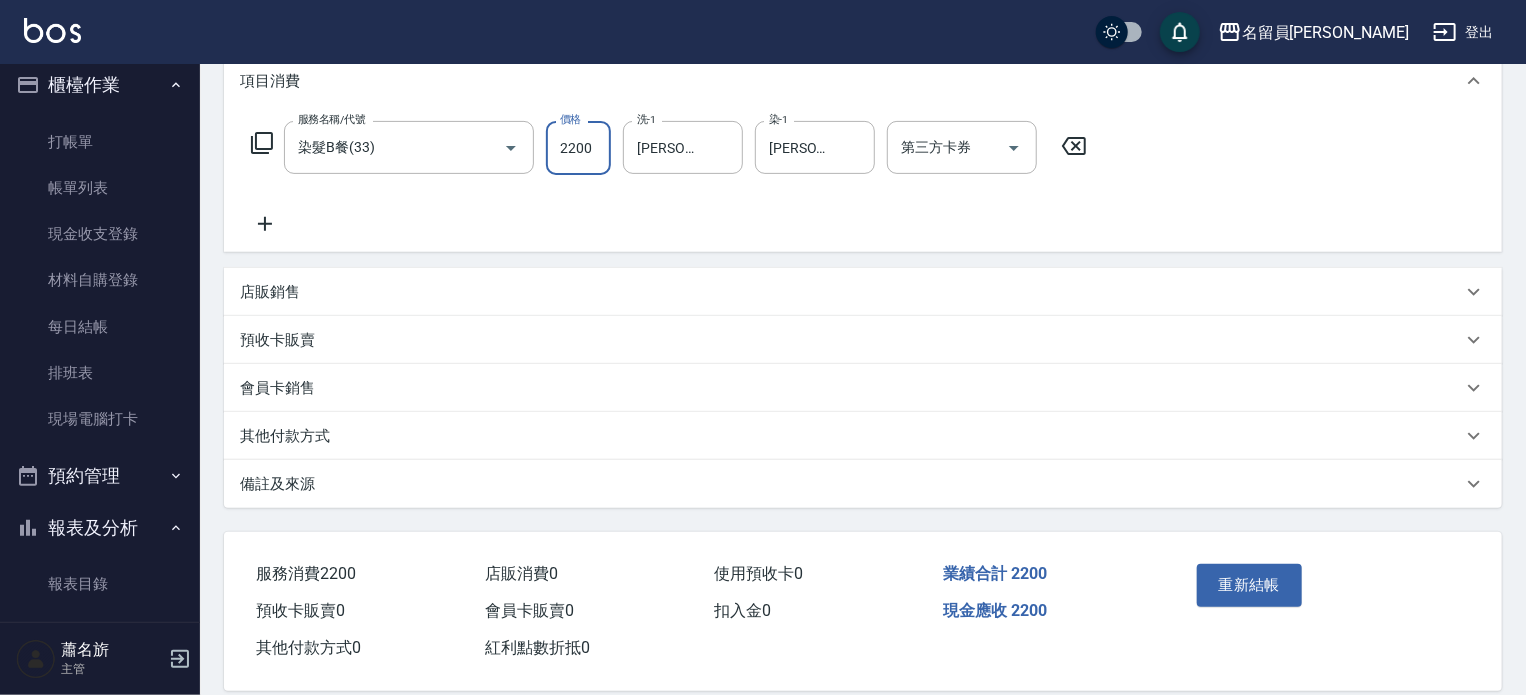 scroll, scrollTop: 300, scrollLeft: 0, axis: vertical 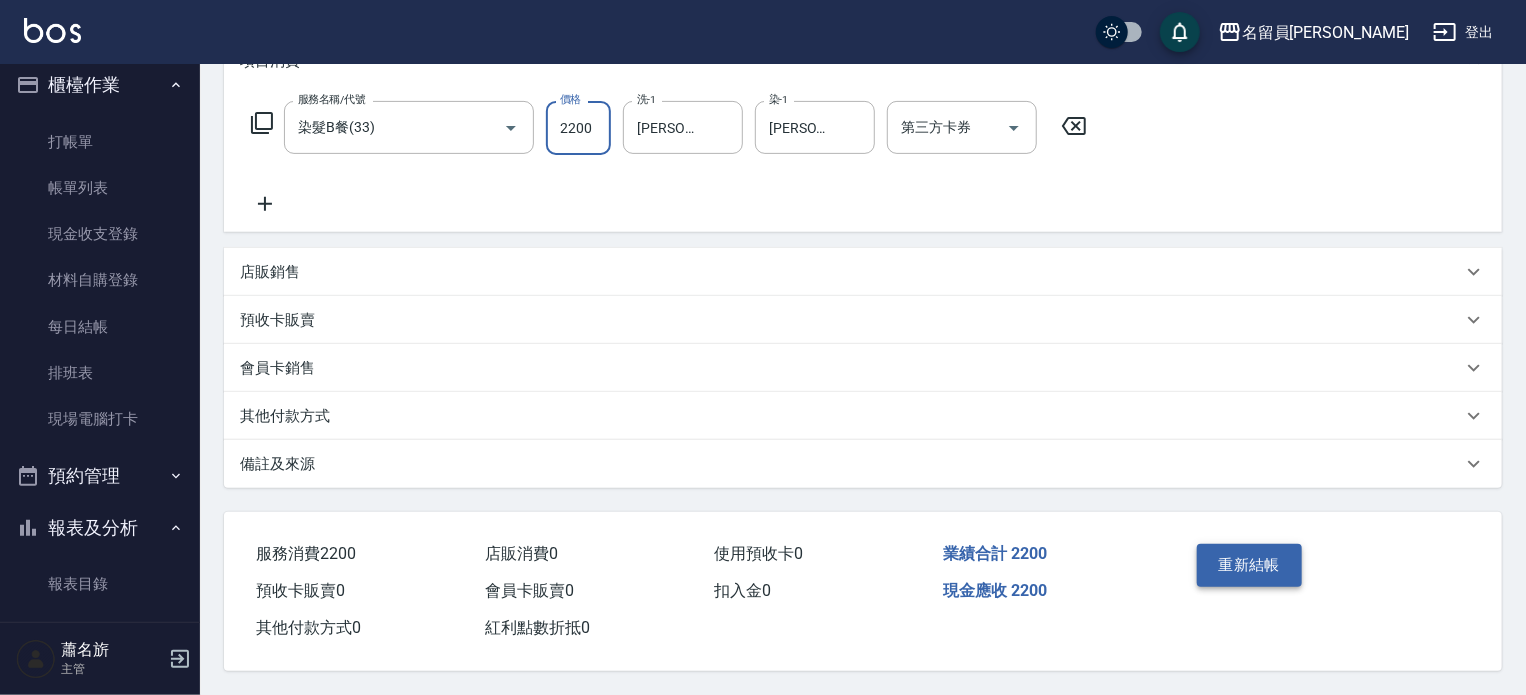 click on "重新結帳" at bounding box center [1250, 565] 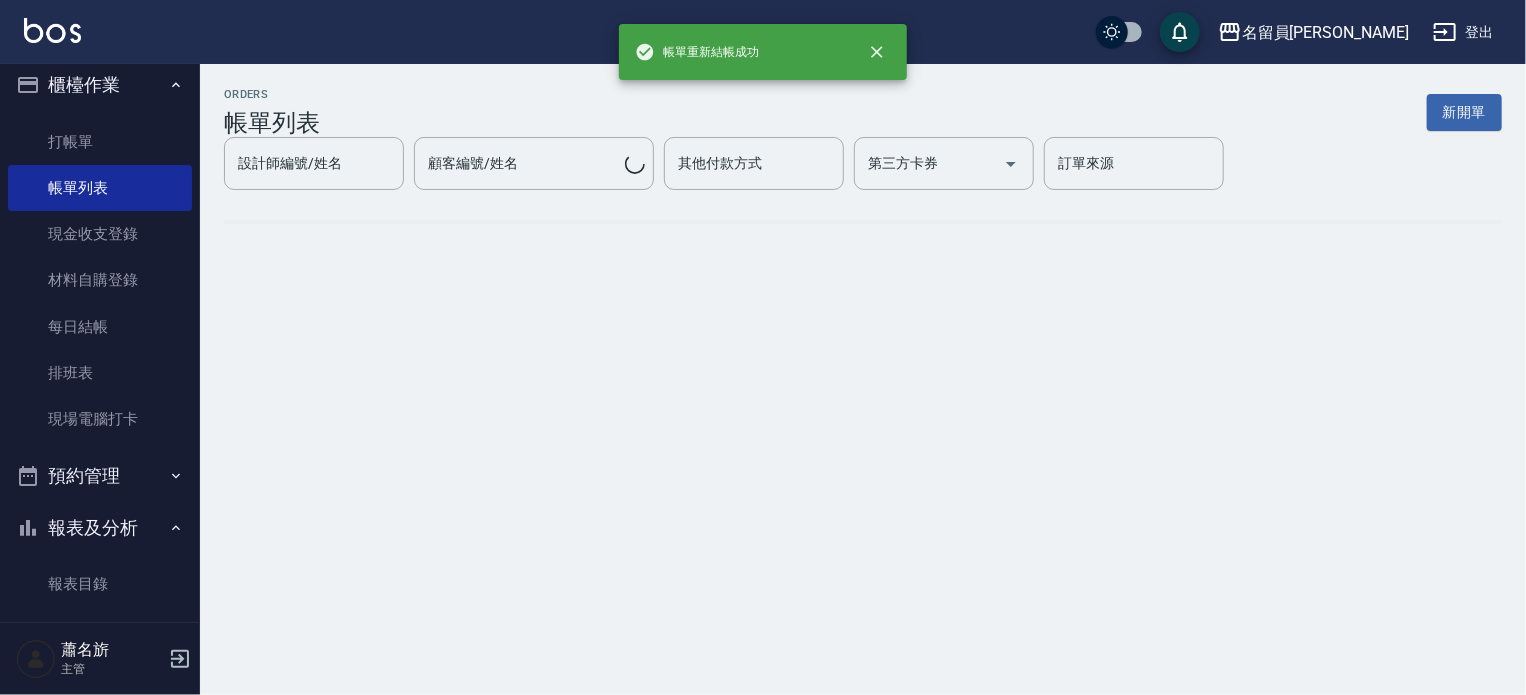 scroll, scrollTop: 0, scrollLeft: 0, axis: both 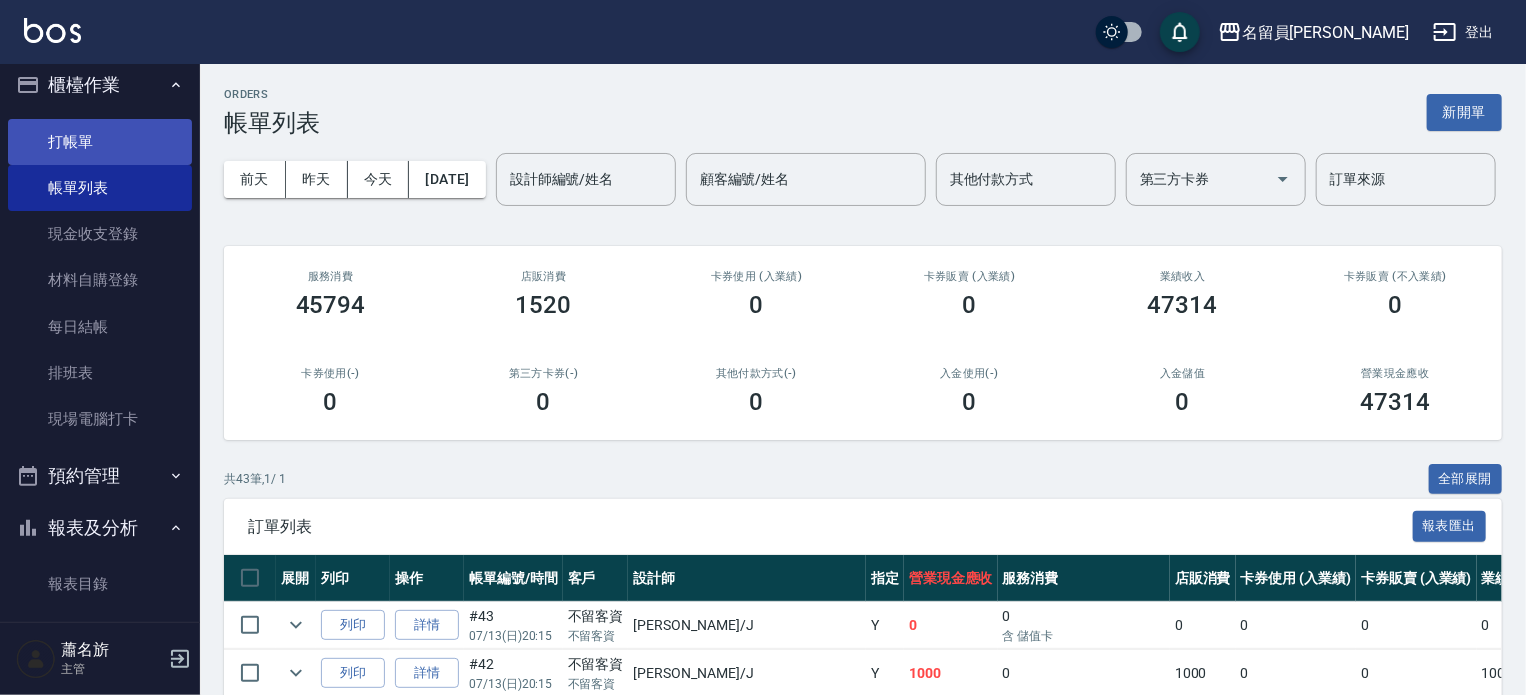 click on "打帳單" at bounding box center (100, 142) 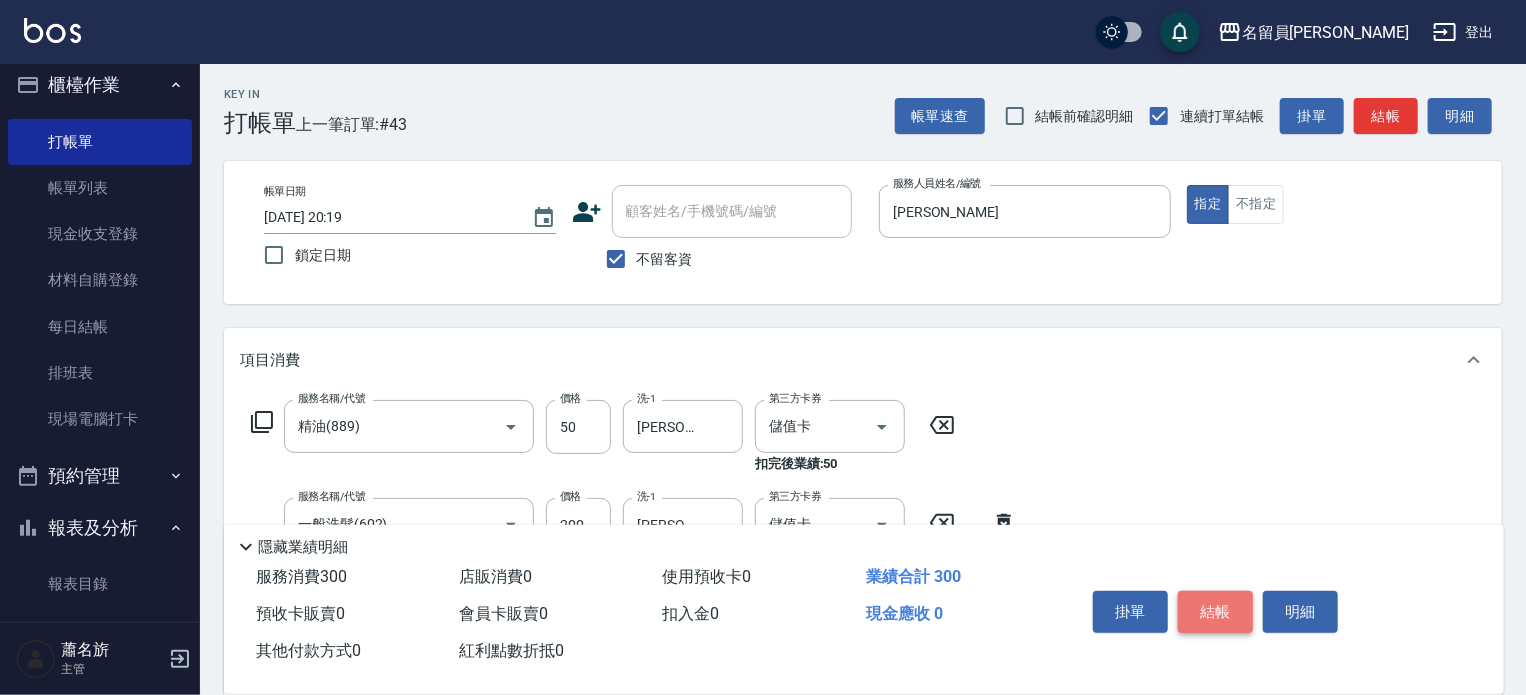 click on "結帳" at bounding box center [1215, 612] 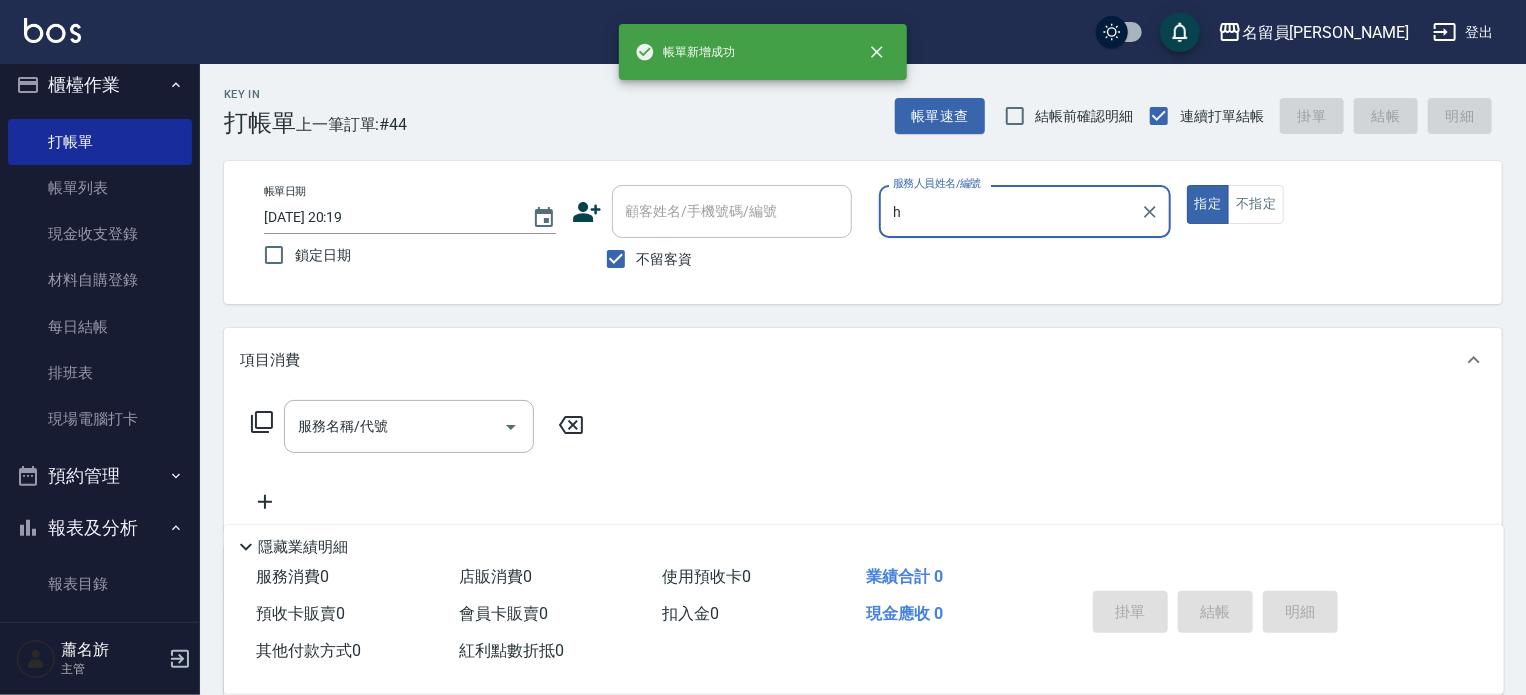 click on "指定" at bounding box center (1208, 204) 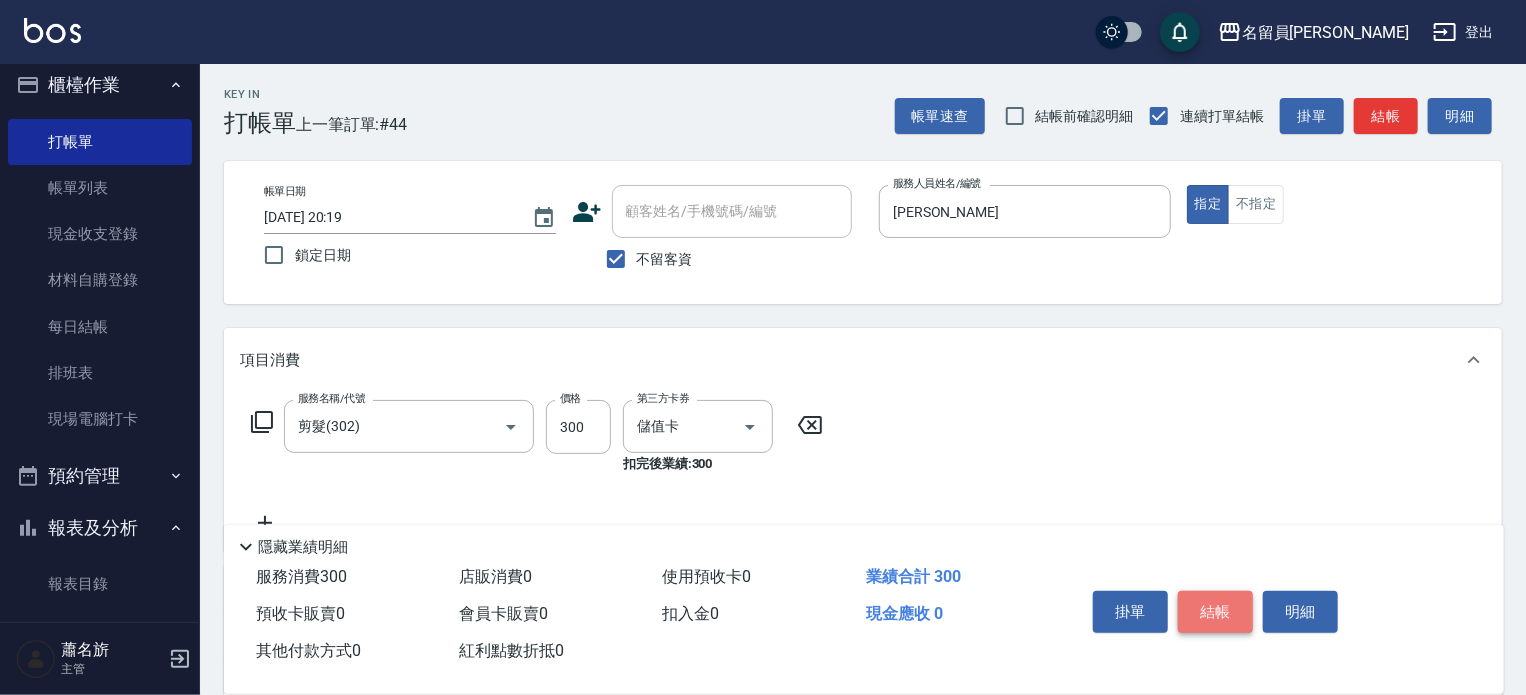 click on "結帳" at bounding box center (1215, 612) 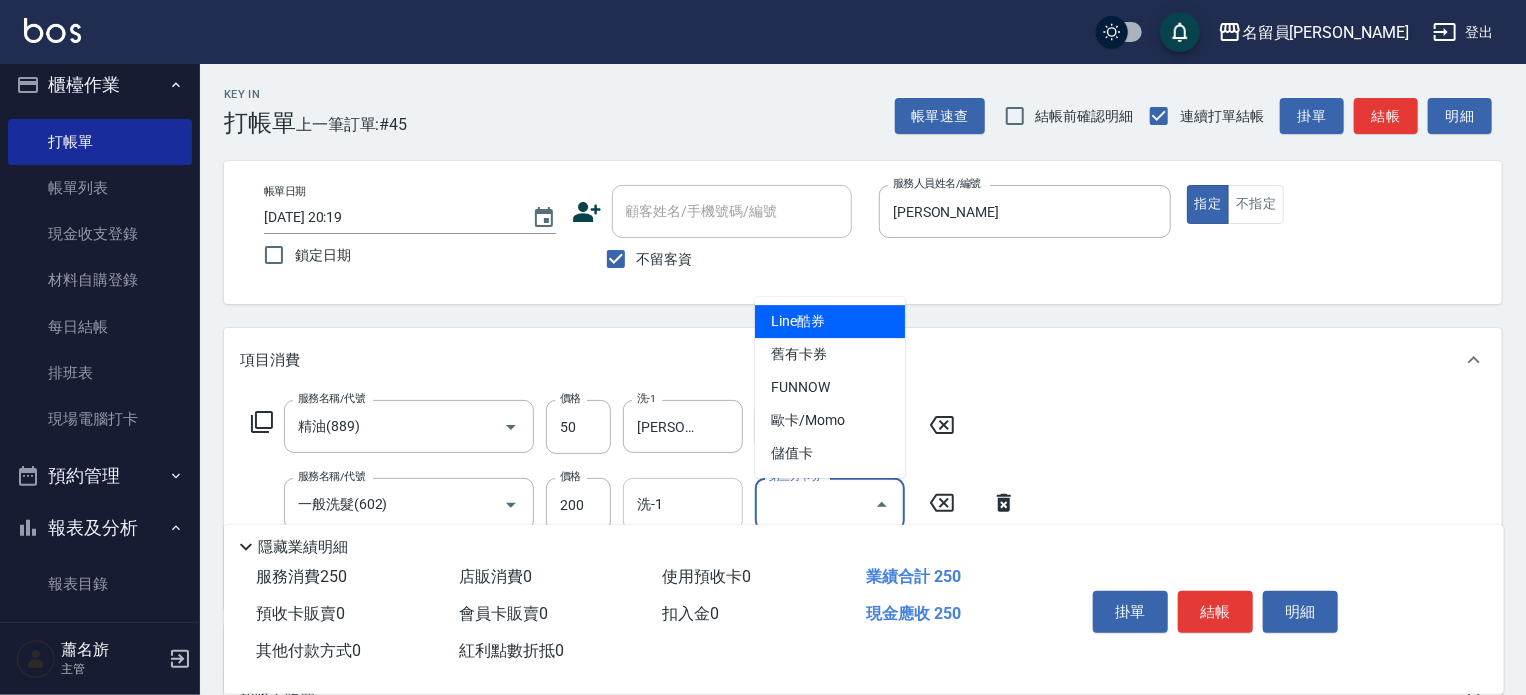 click on "洗-1" at bounding box center (683, 504) 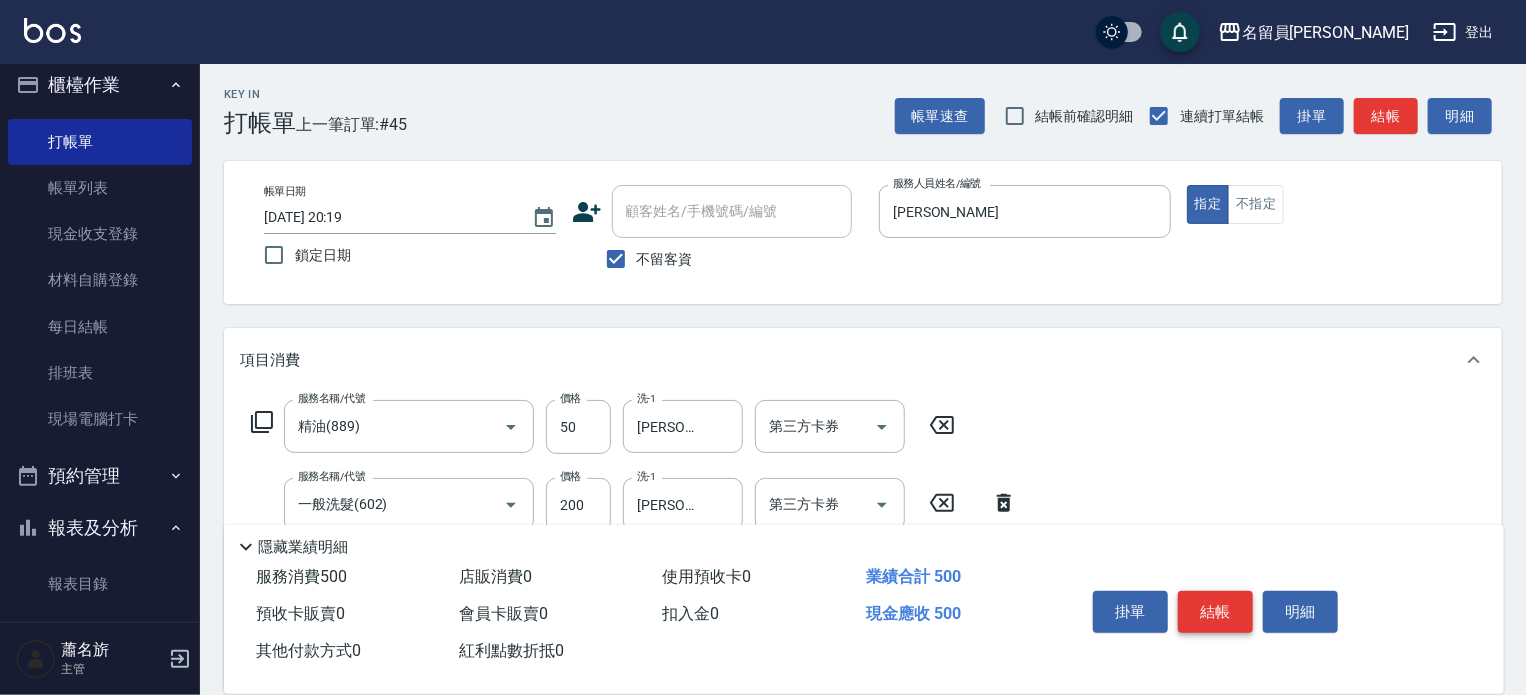 click on "結帳" at bounding box center (1215, 612) 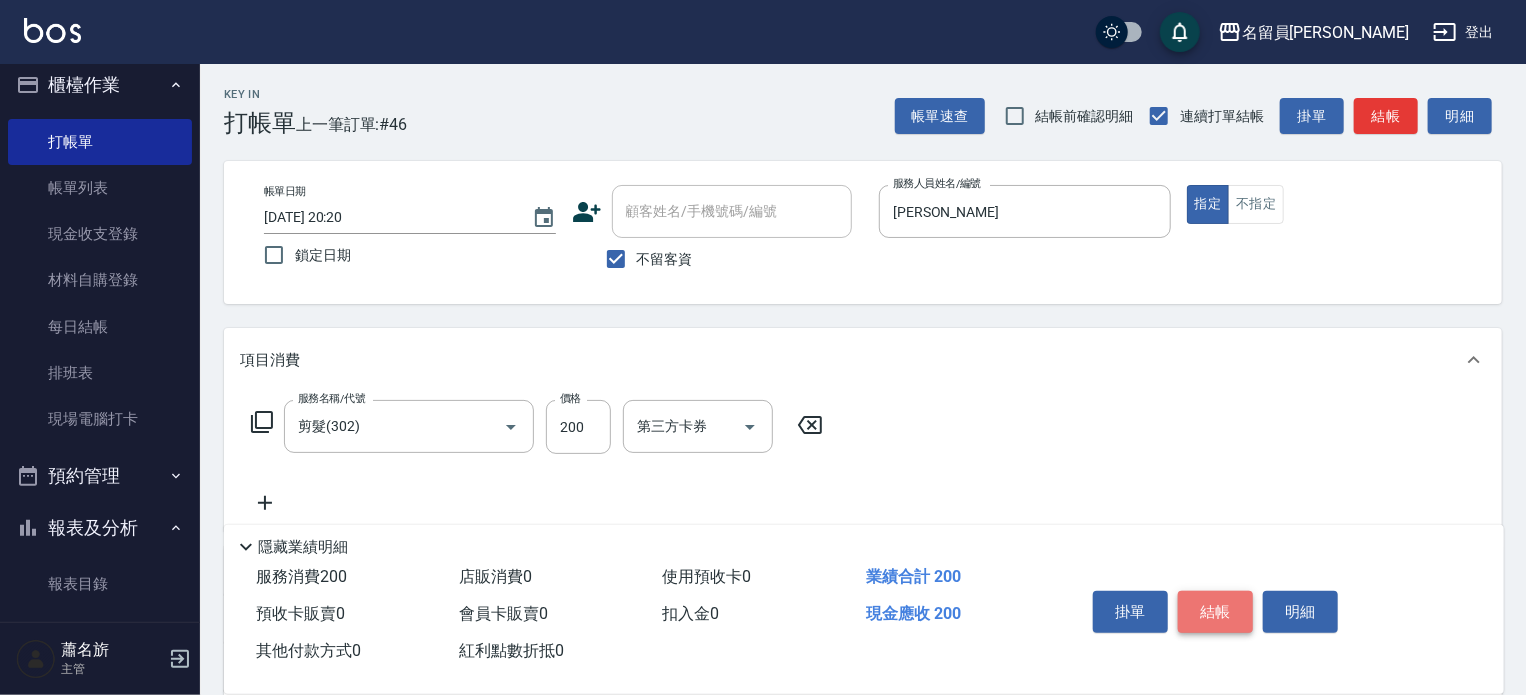 click on "結帳" at bounding box center [1215, 612] 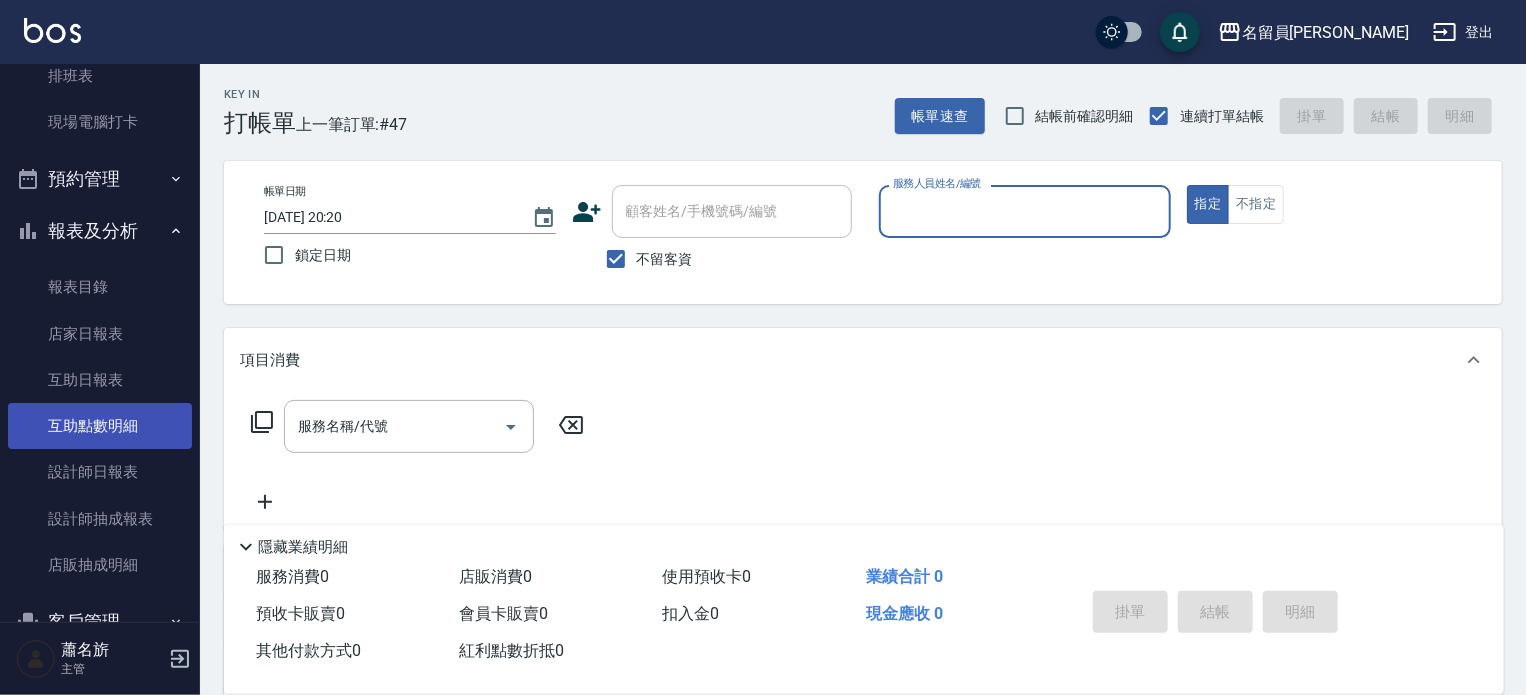 scroll, scrollTop: 313, scrollLeft: 0, axis: vertical 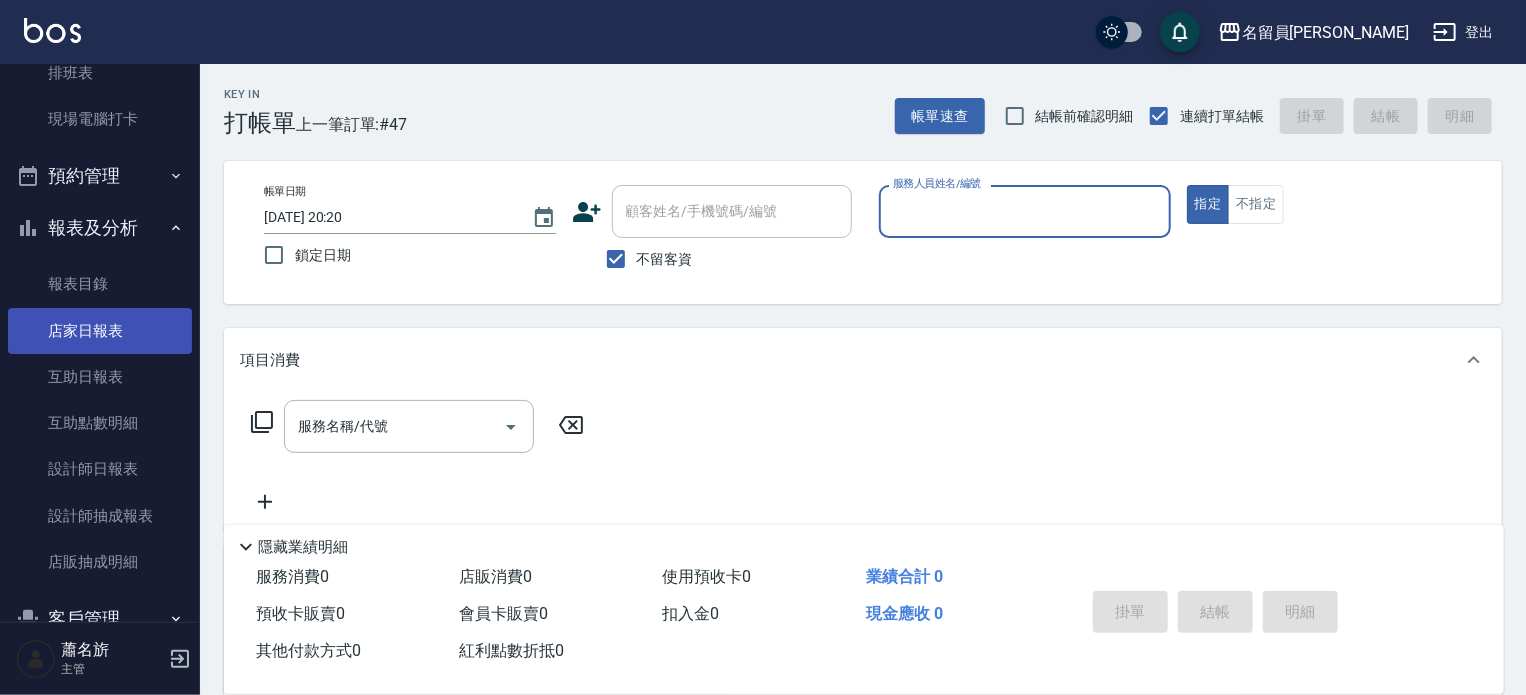 click on "店家日報表" at bounding box center (100, 331) 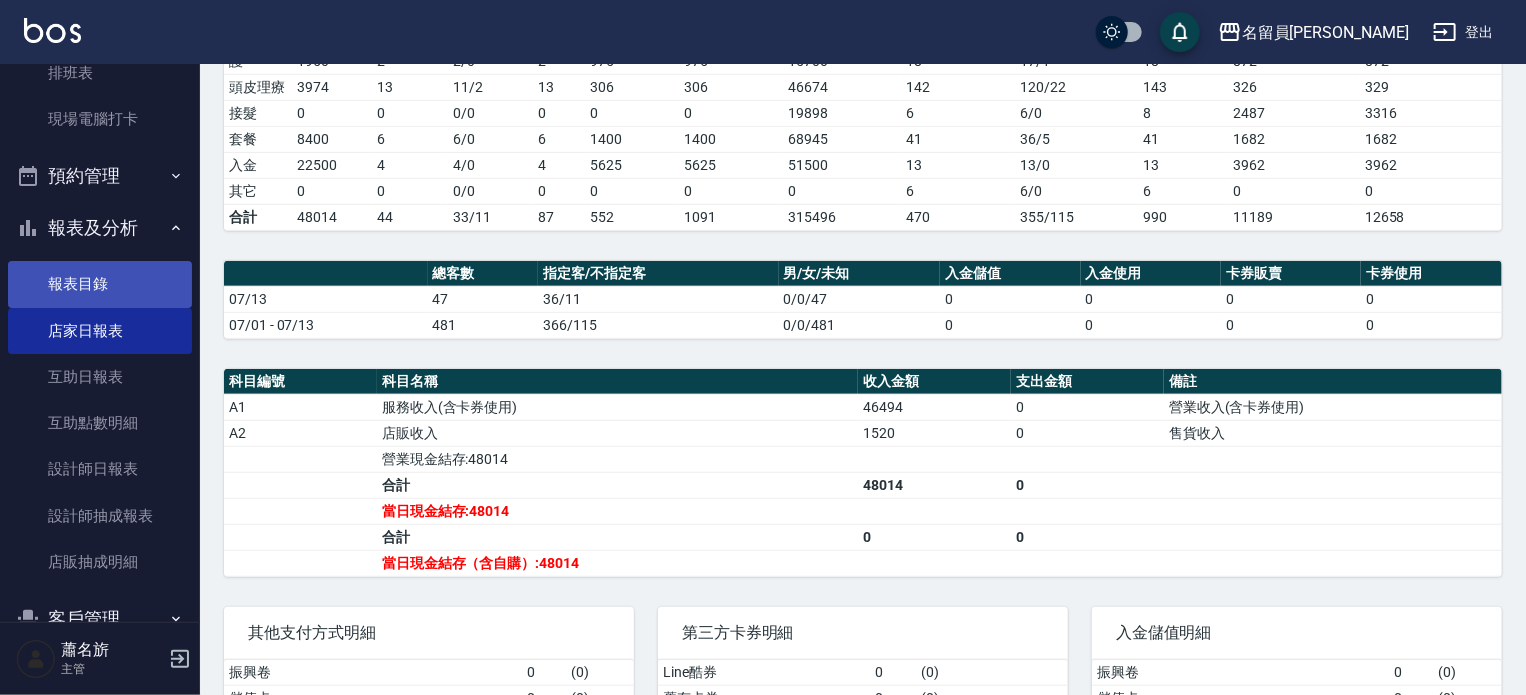 scroll, scrollTop: 400, scrollLeft: 0, axis: vertical 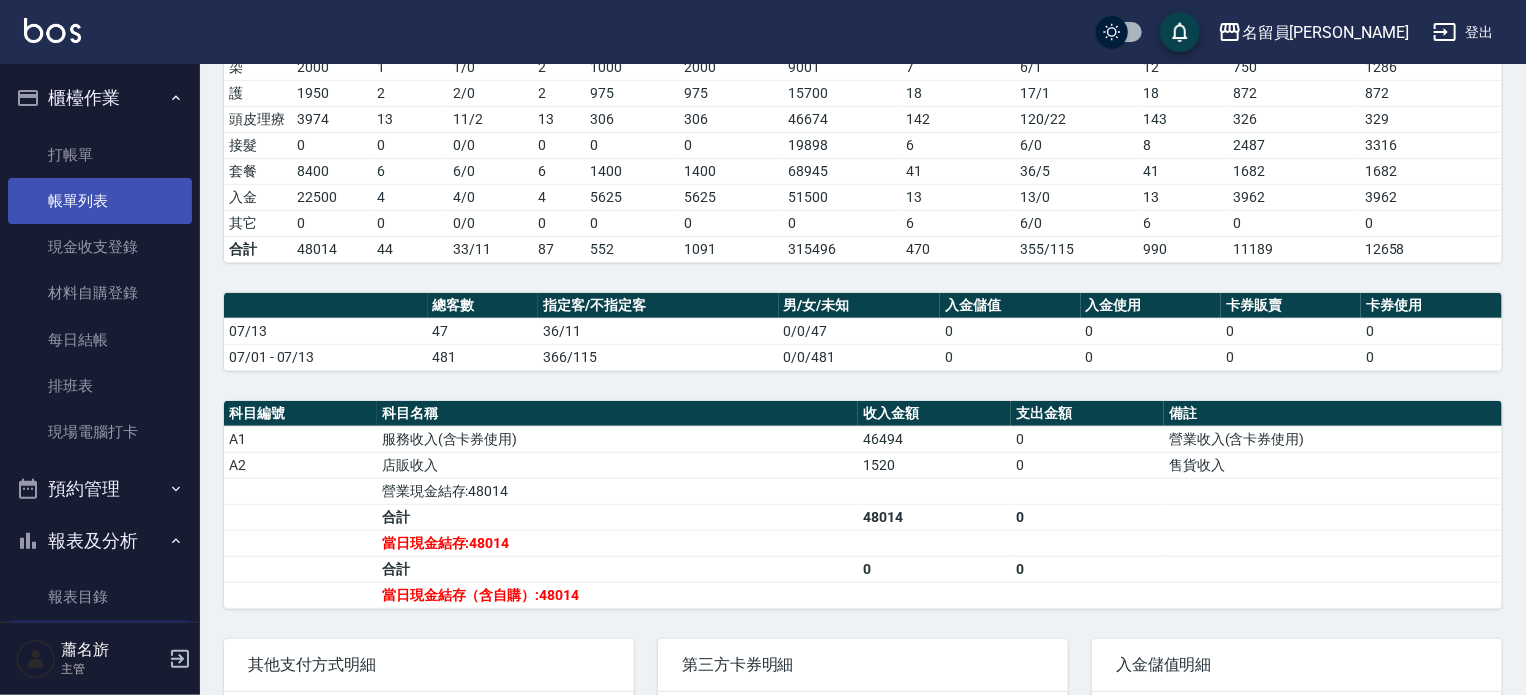 click on "帳單列表" at bounding box center [100, 201] 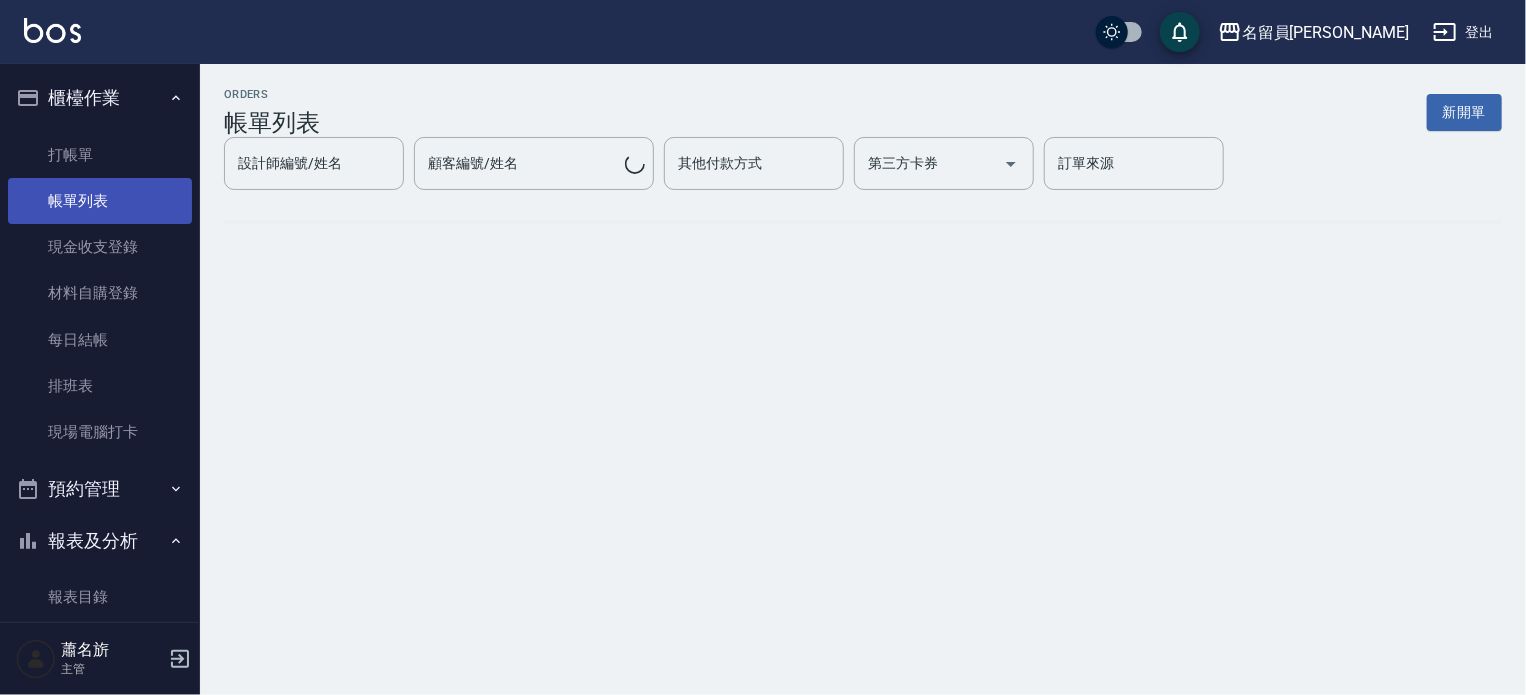 scroll, scrollTop: 0, scrollLeft: 0, axis: both 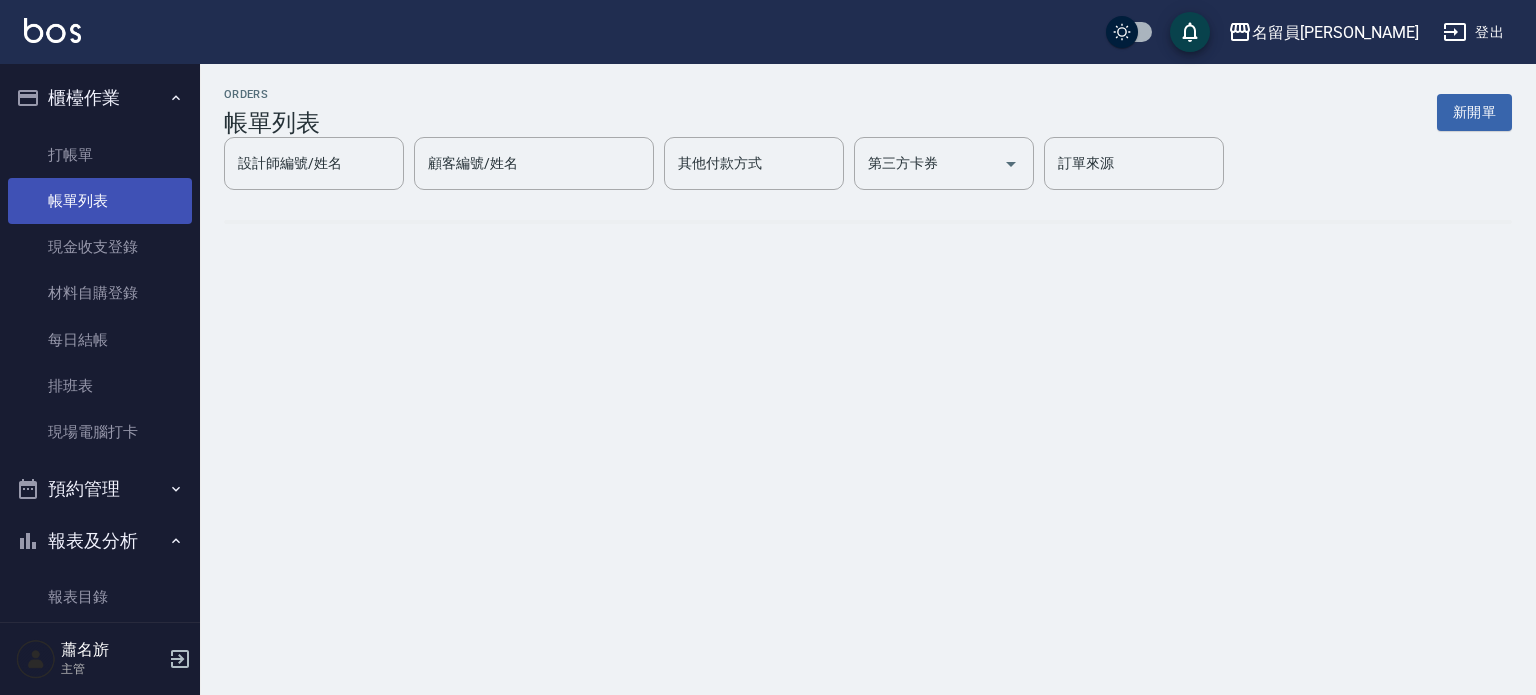click on "帳單列表" at bounding box center (100, 201) 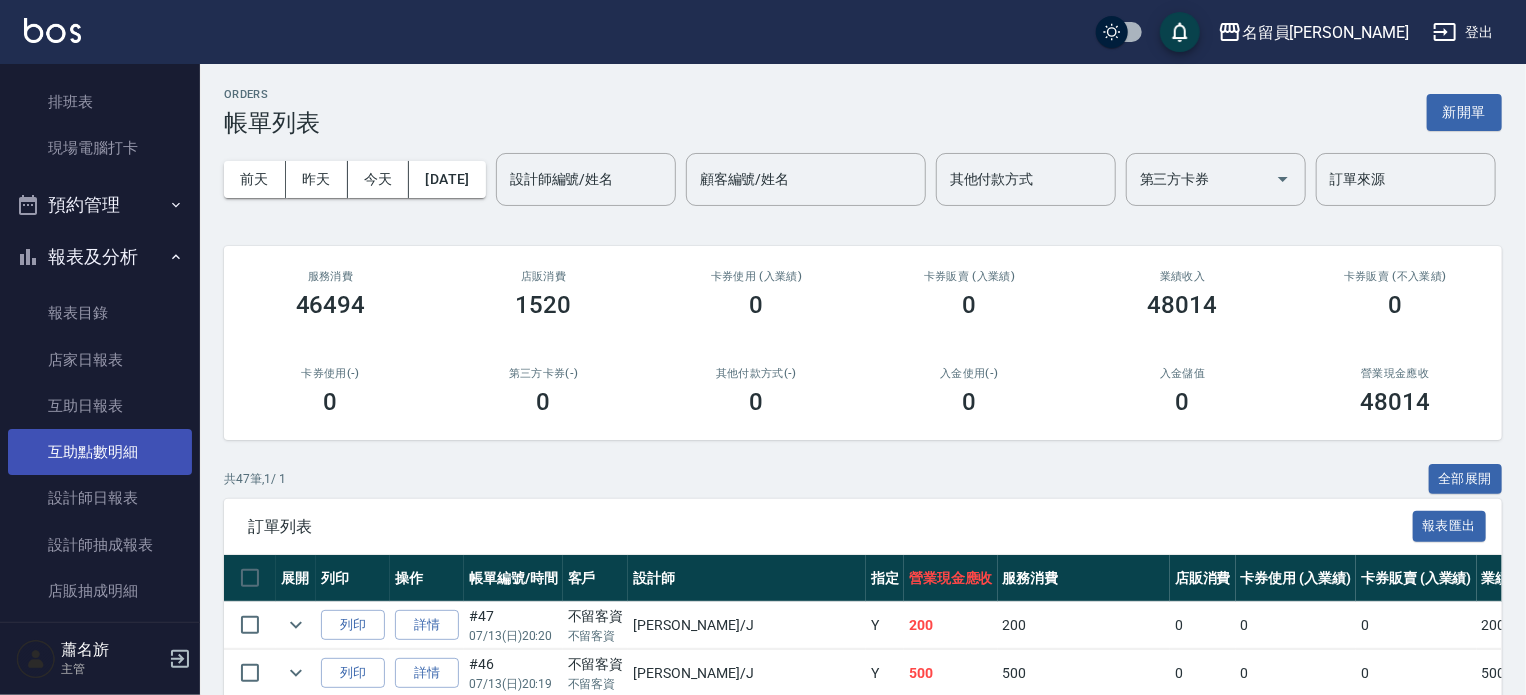 scroll, scrollTop: 300, scrollLeft: 0, axis: vertical 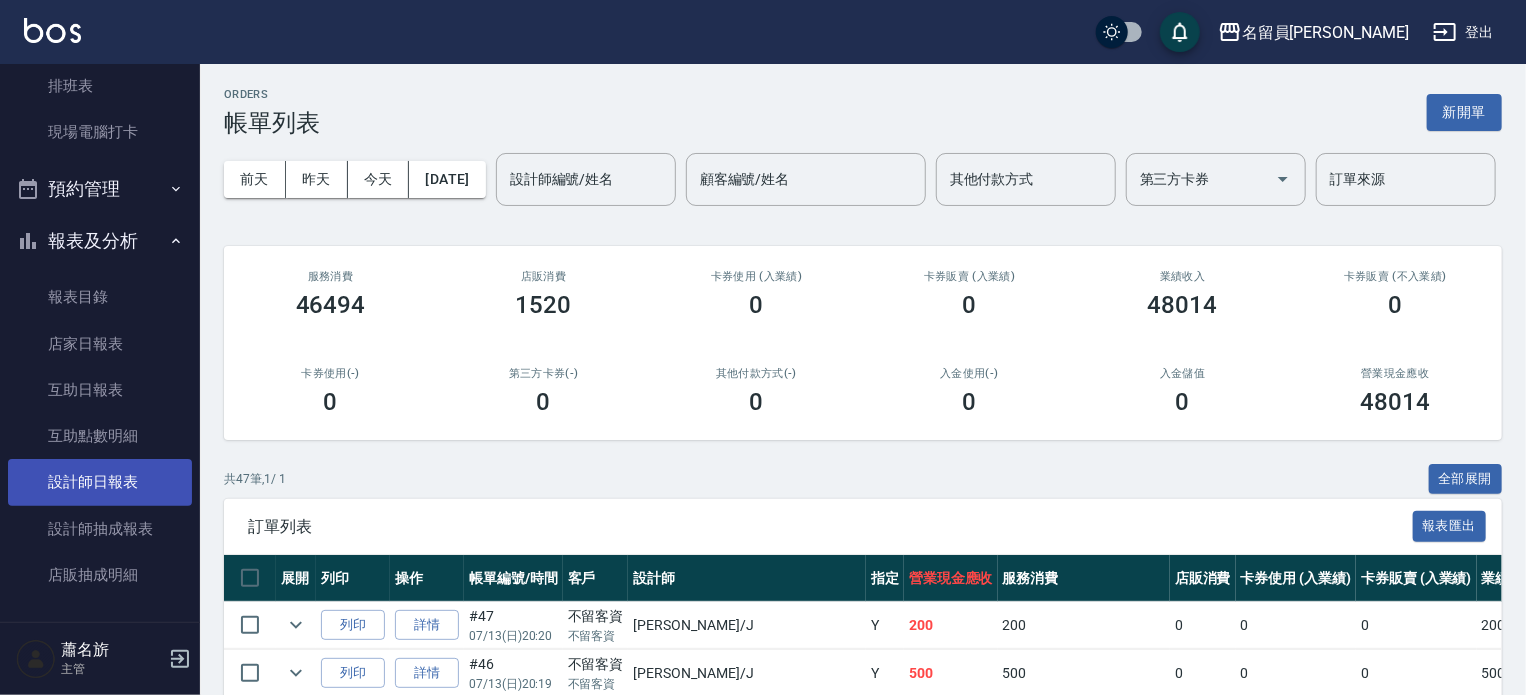 click on "設計師日報表" at bounding box center [100, 482] 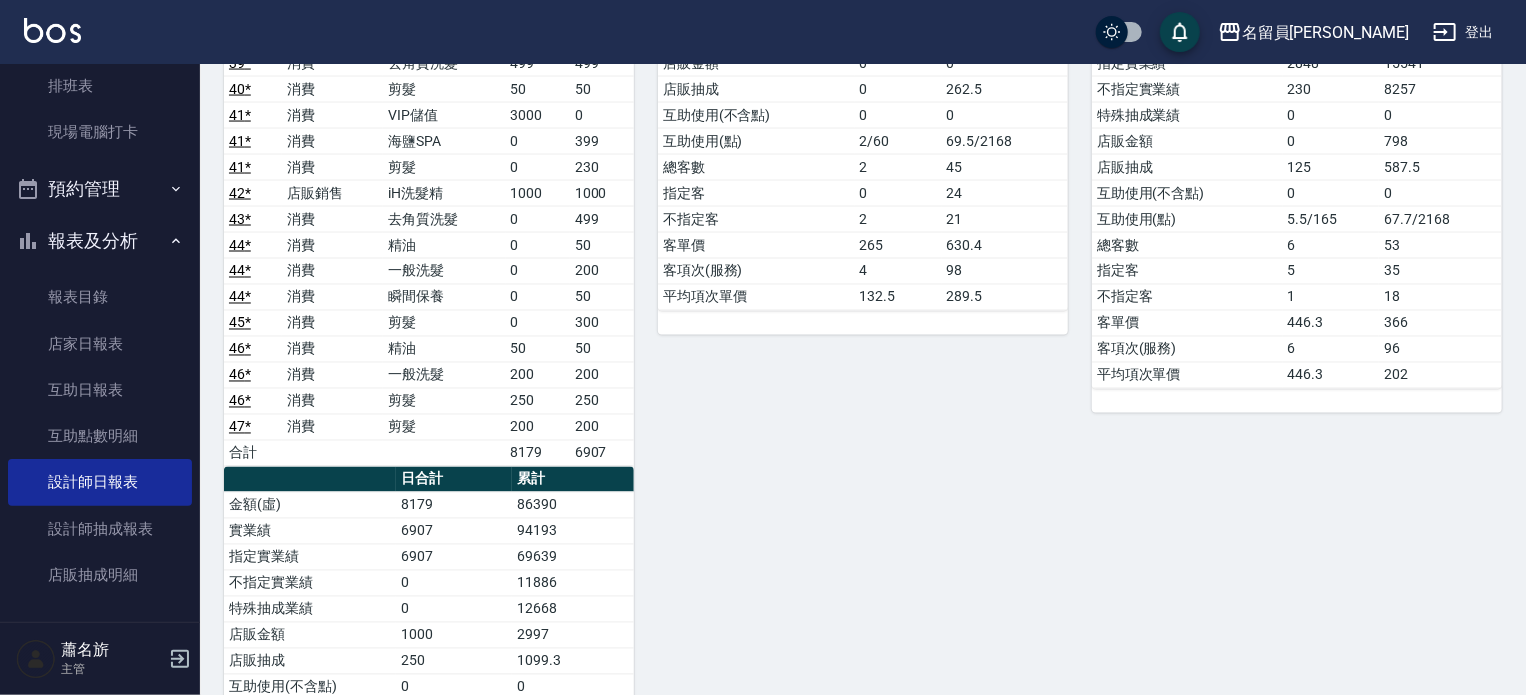 scroll, scrollTop: 1697, scrollLeft: 0, axis: vertical 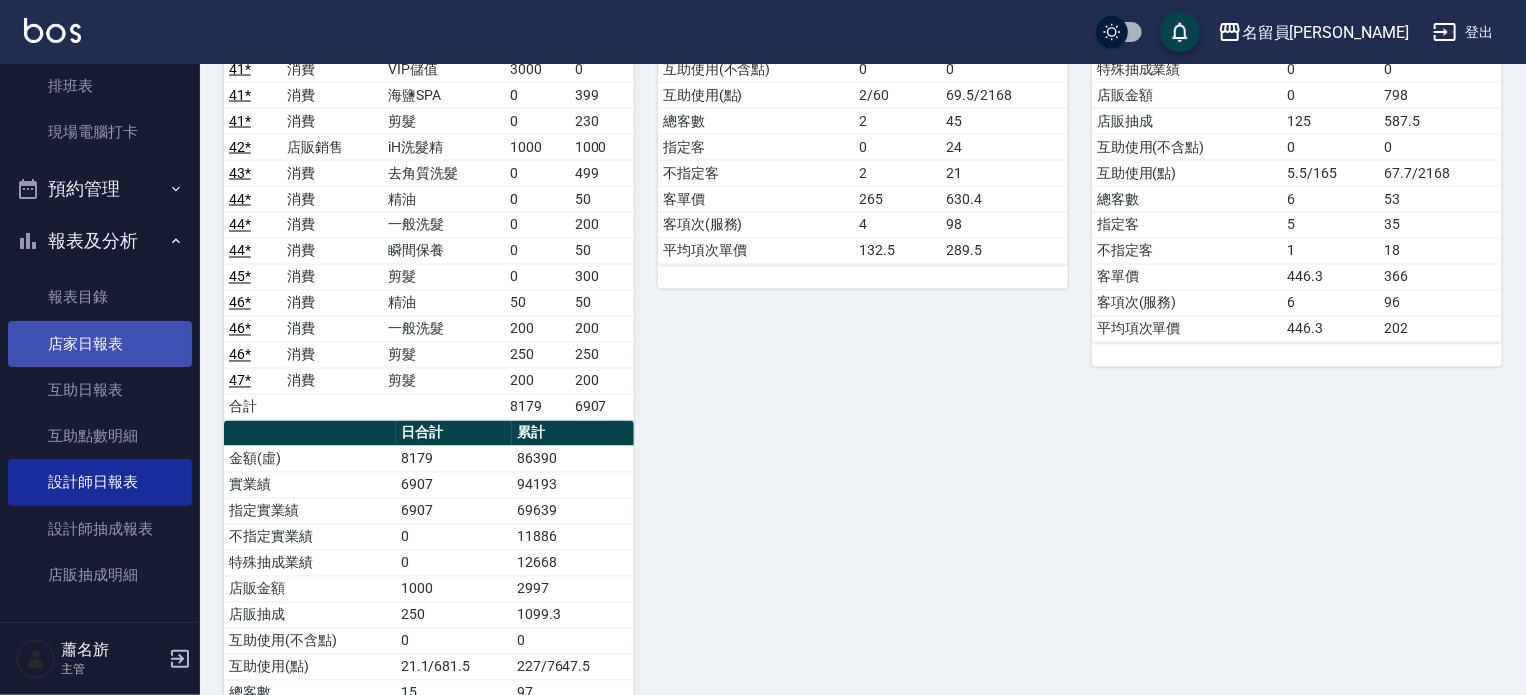 click on "店家日報表" at bounding box center (100, 344) 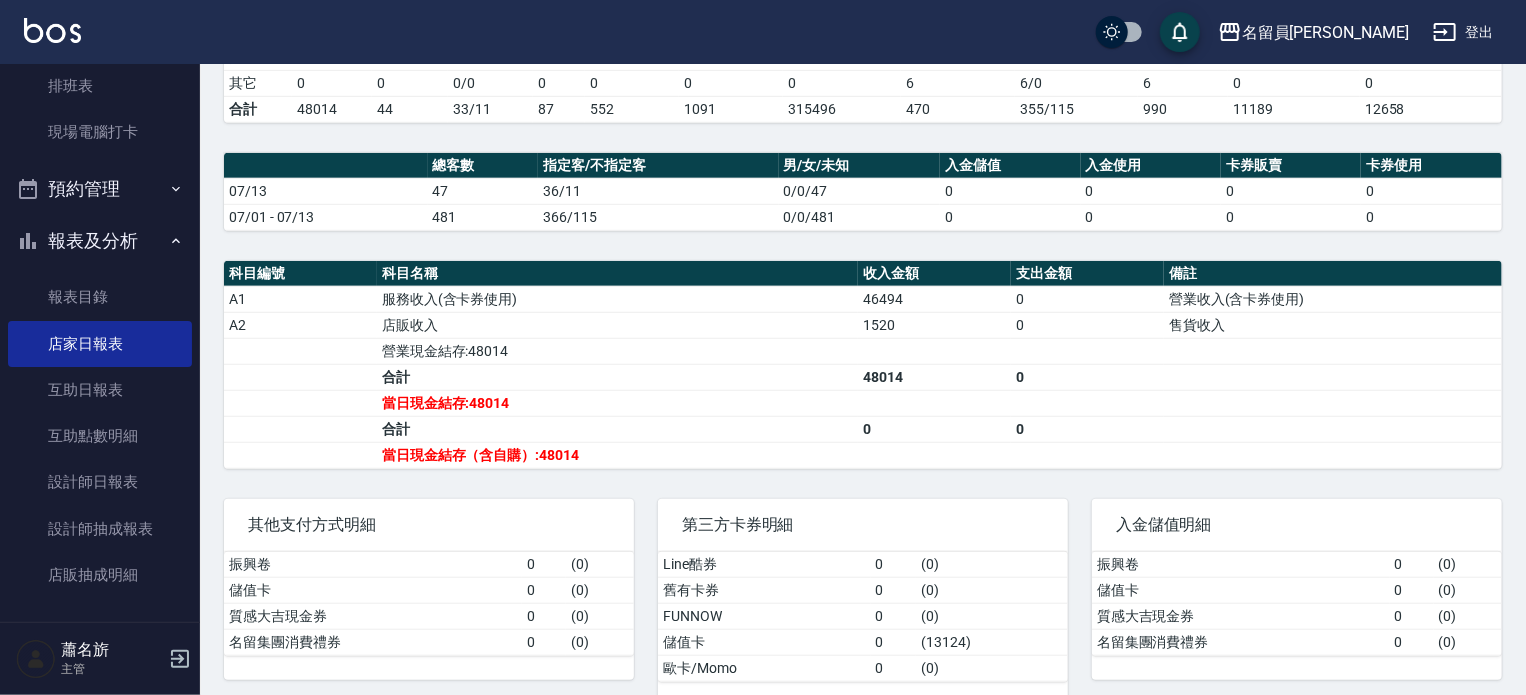 scroll, scrollTop: 568, scrollLeft: 0, axis: vertical 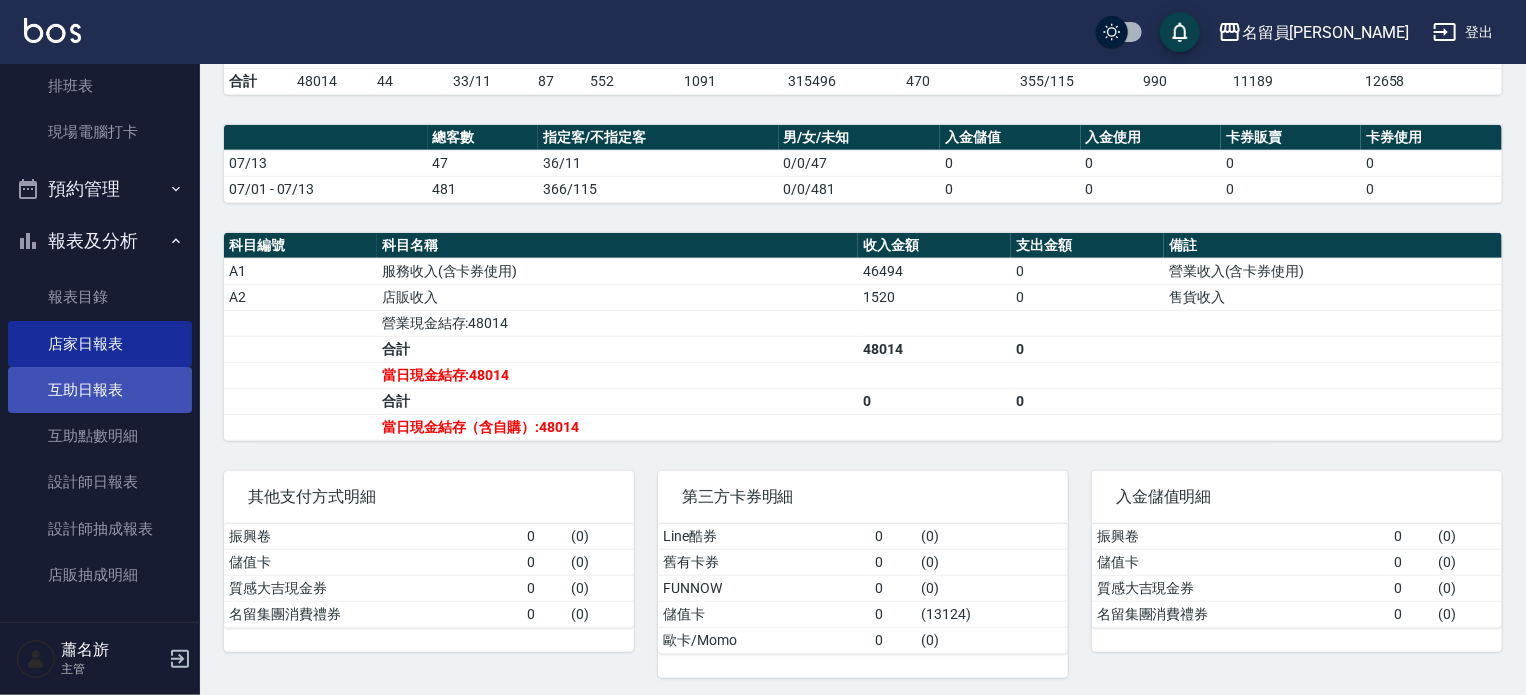 click on "互助日報表" at bounding box center (100, 390) 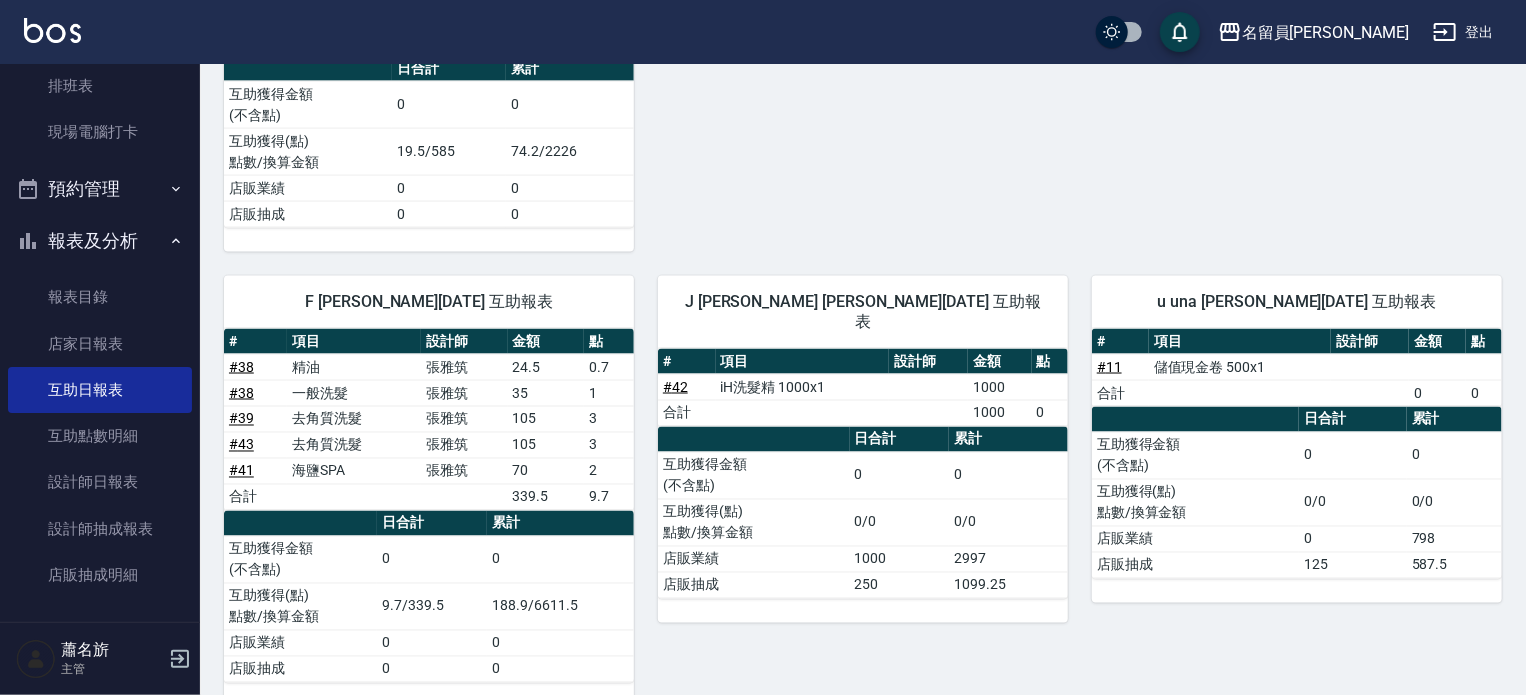 scroll, scrollTop: 1524, scrollLeft: 0, axis: vertical 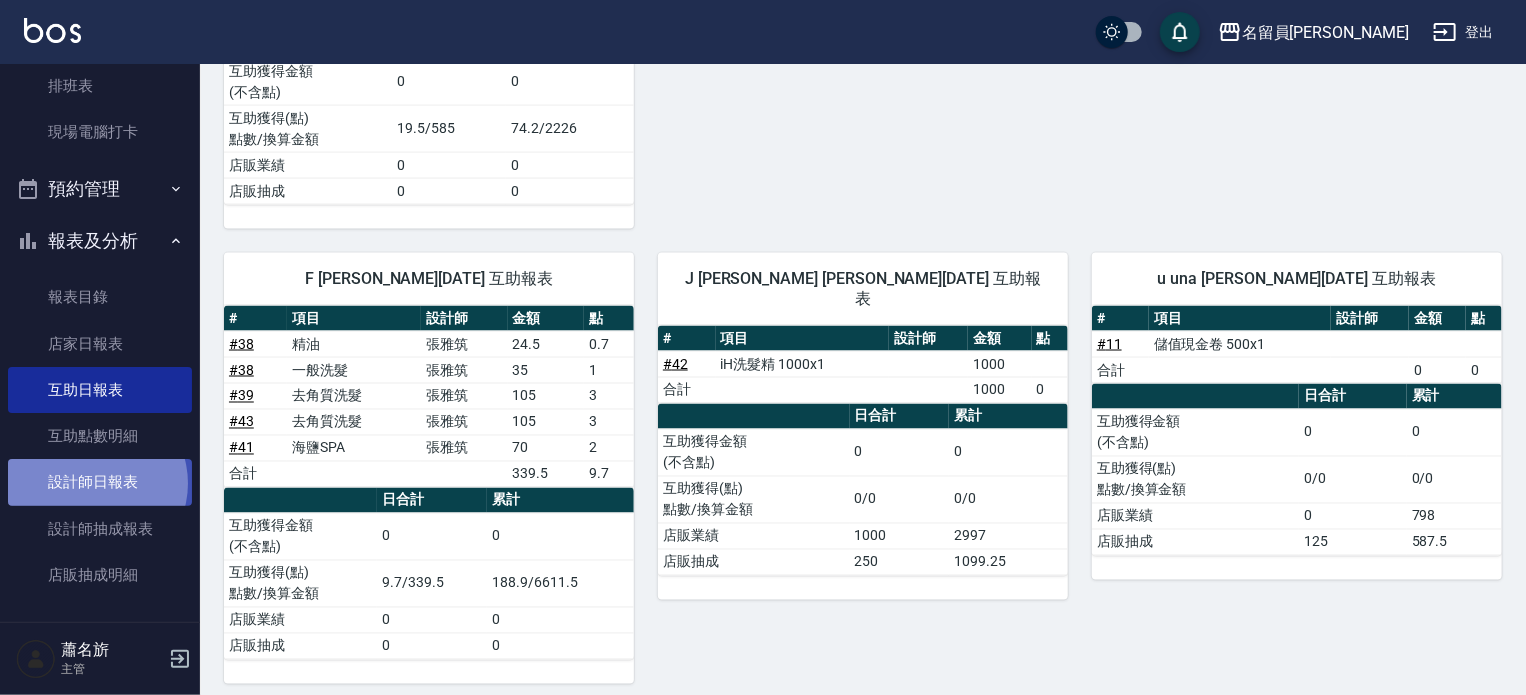 click on "設計師日報表" at bounding box center [100, 482] 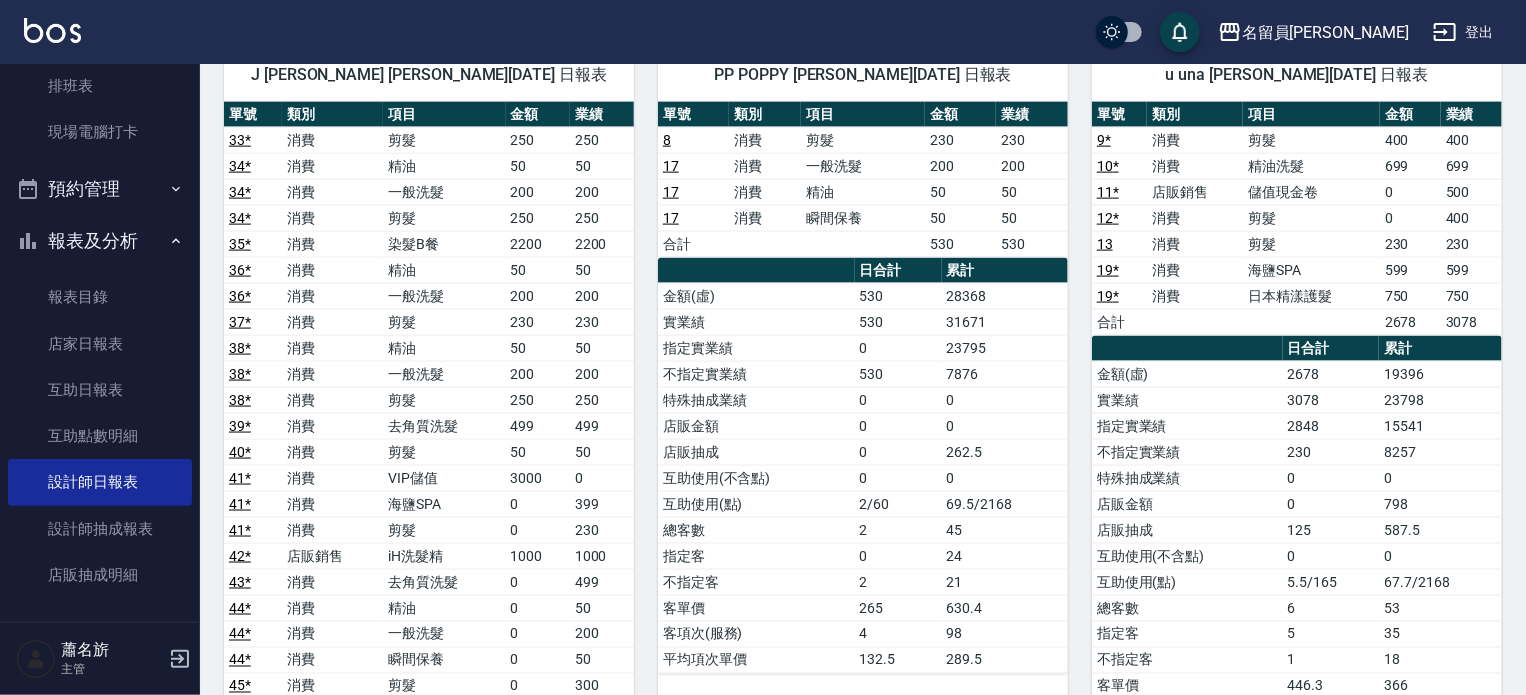 scroll, scrollTop: 1300, scrollLeft: 0, axis: vertical 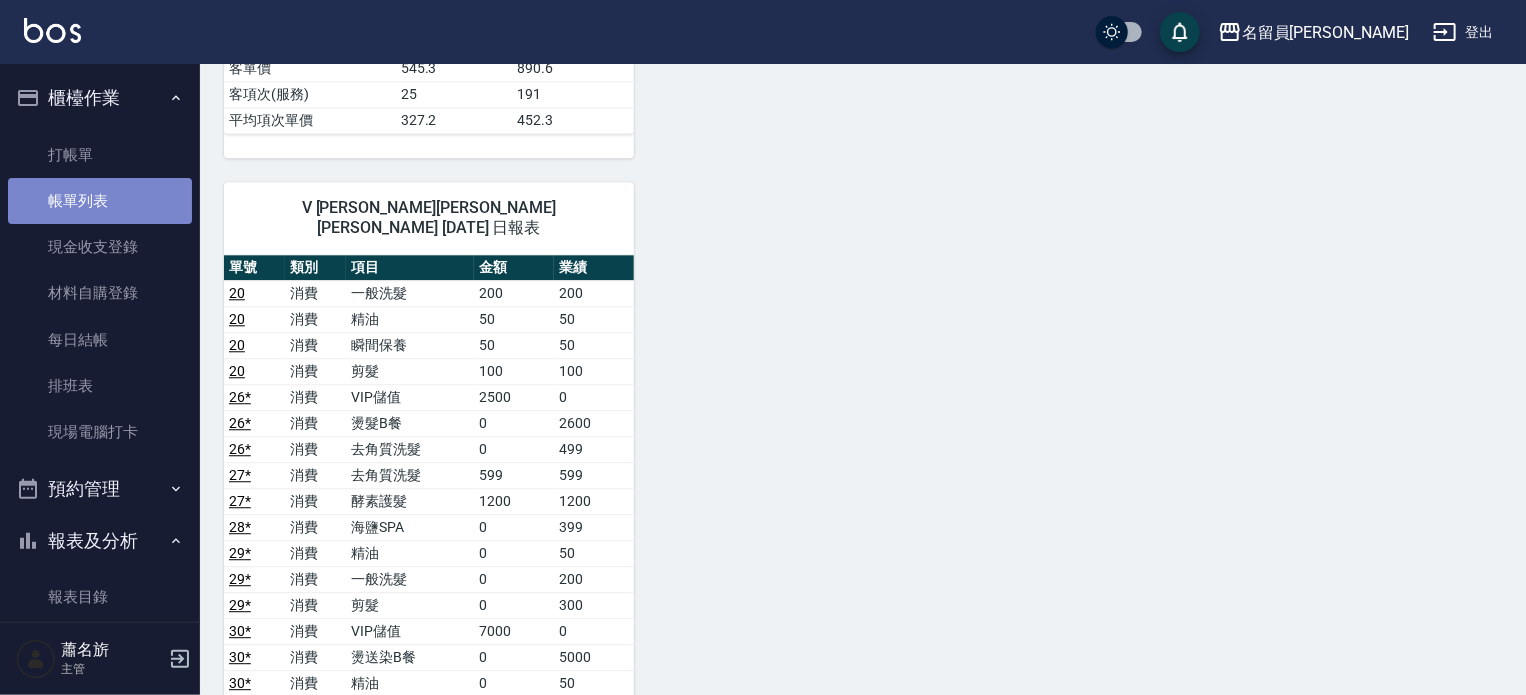 click on "帳單列表" at bounding box center (100, 201) 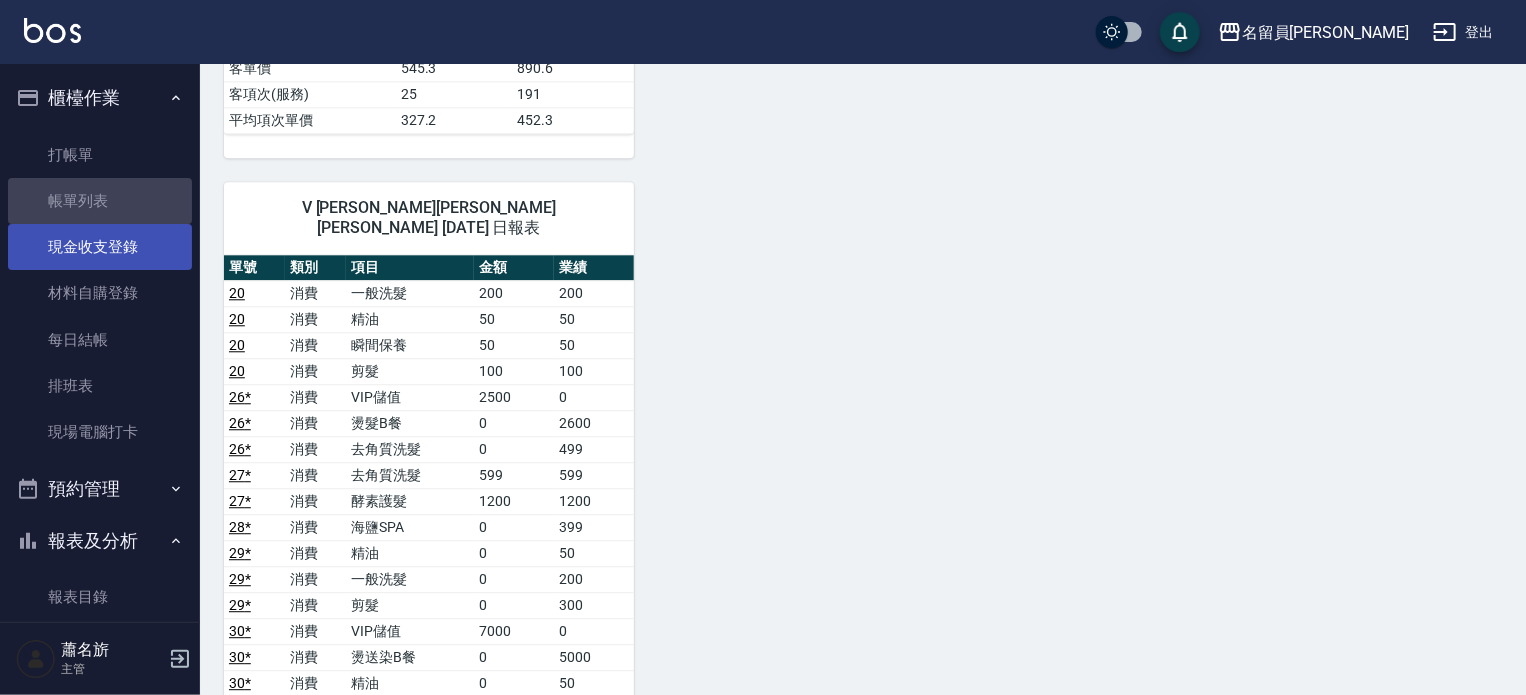 click on "現金收支登錄" at bounding box center [100, 247] 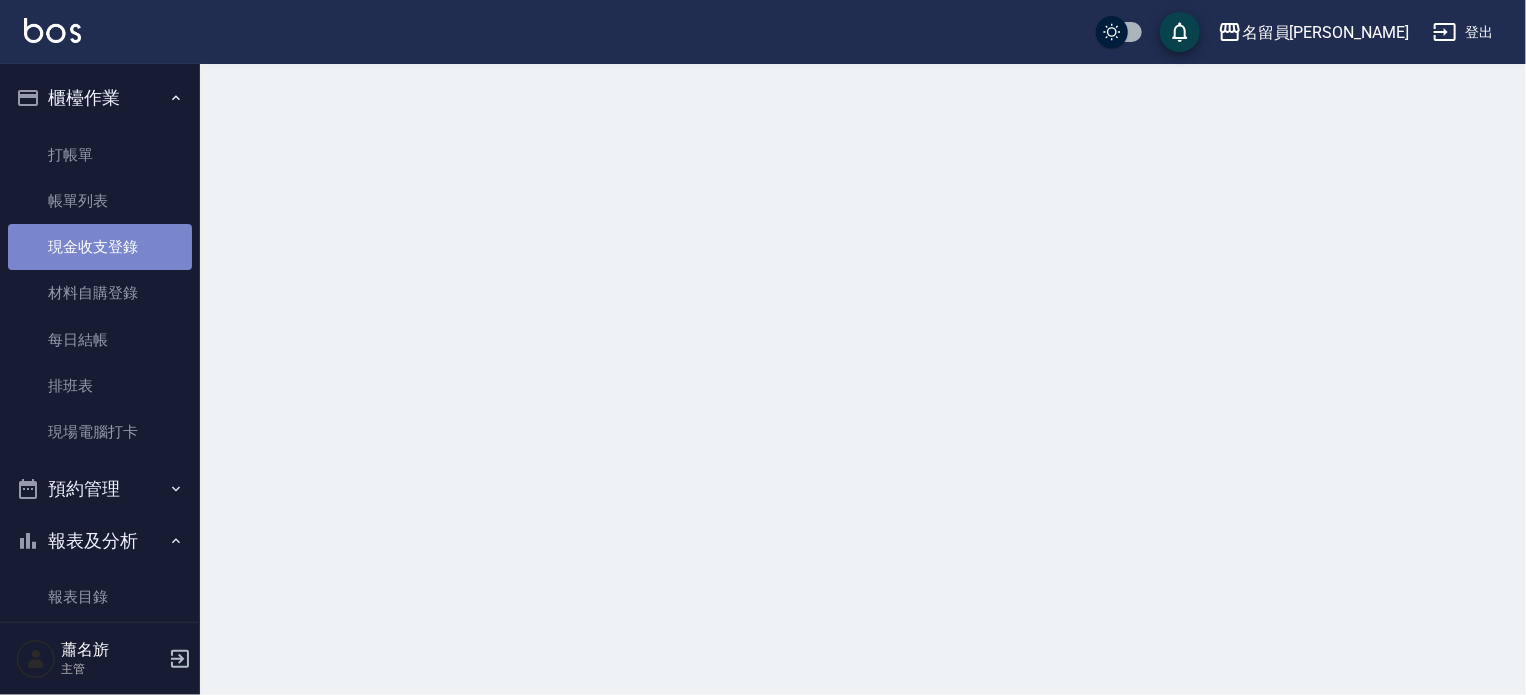 scroll, scrollTop: 0, scrollLeft: 0, axis: both 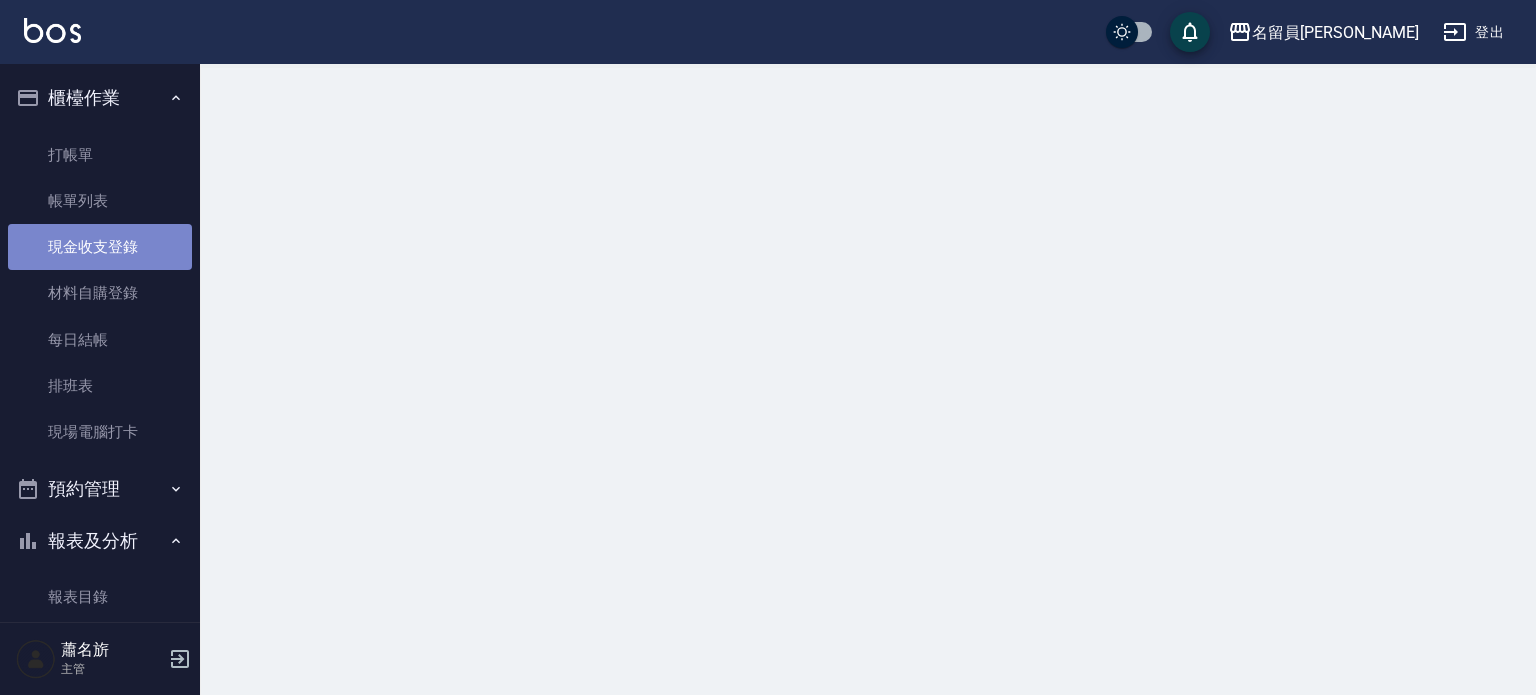 click on "現金收支登錄" at bounding box center (100, 247) 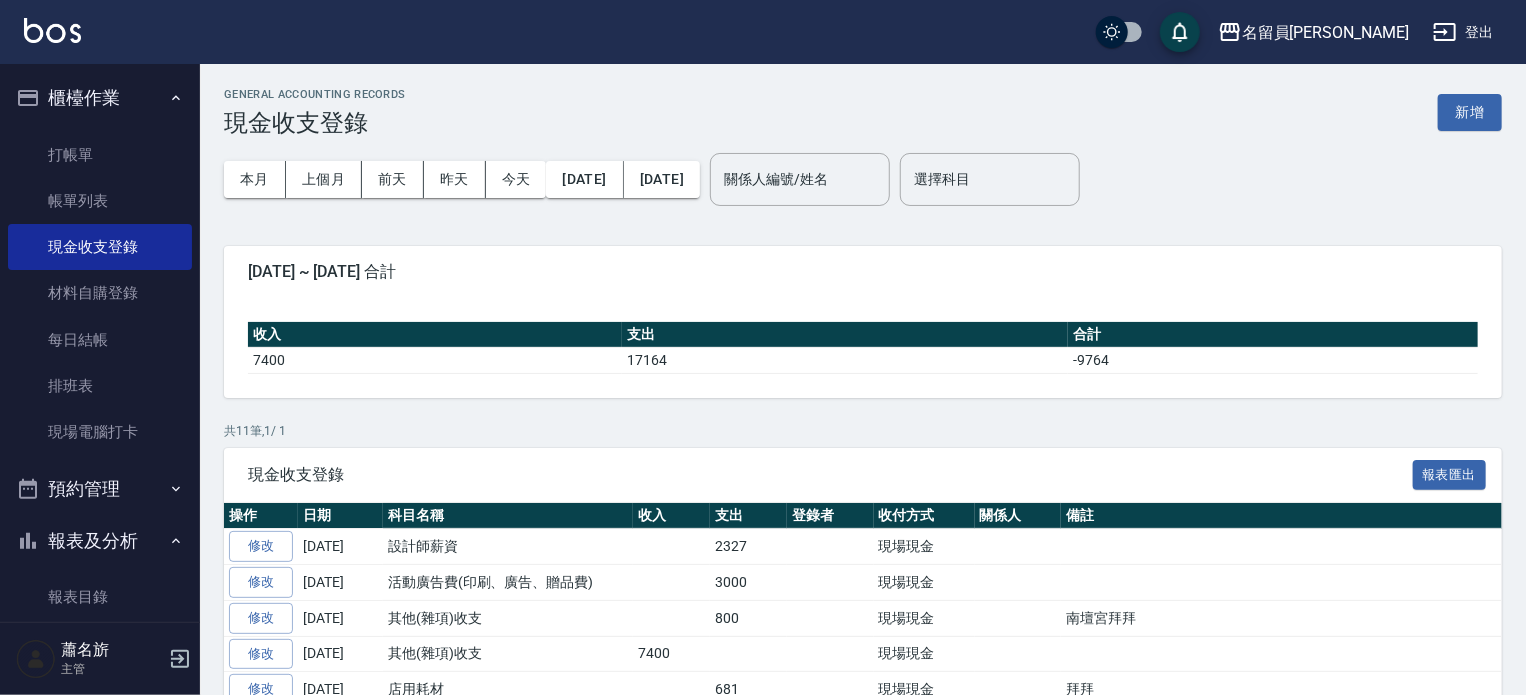 click on "GENERAL ACCOUNTING RECORDS 現金收支登錄 新增" at bounding box center (863, 112) 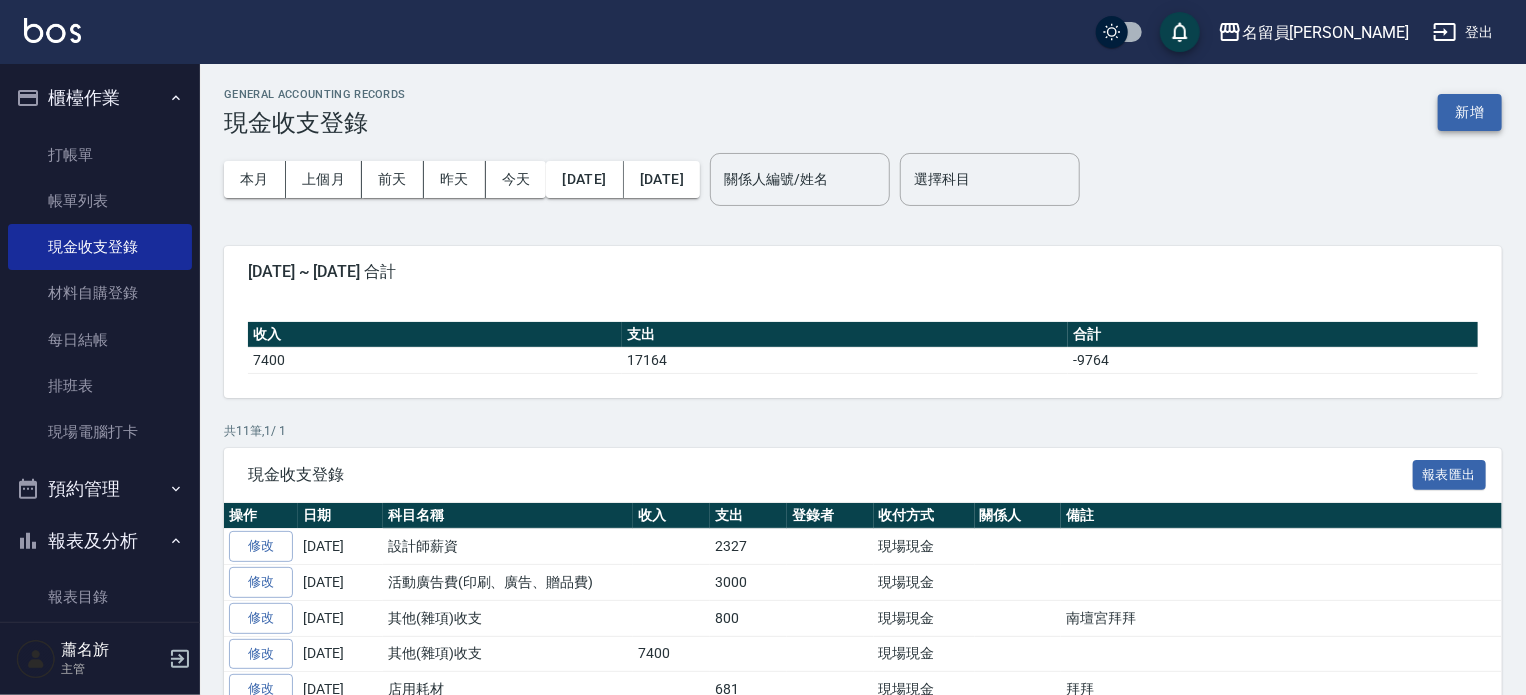 click on "新增" at bounding box center (1470, 112) 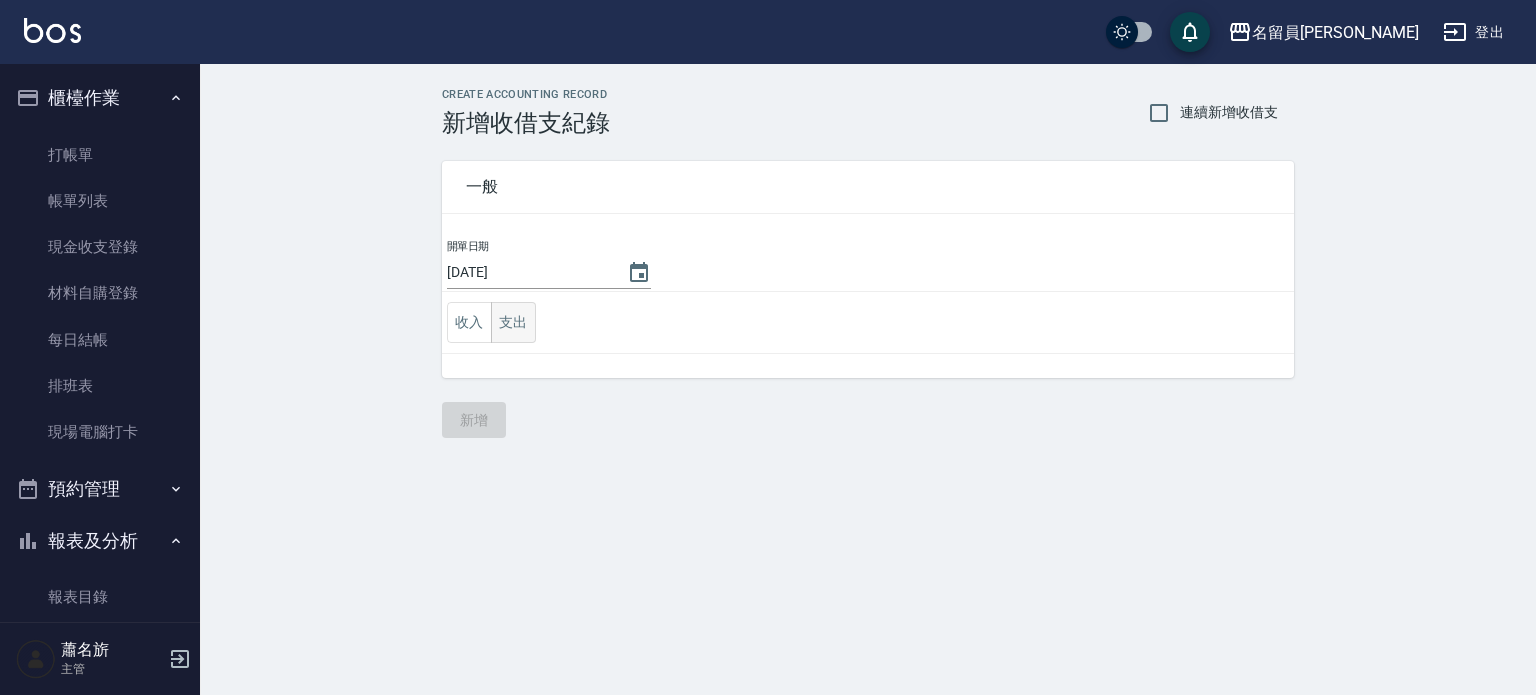 click on "支出" at bounding box center [513, 322] 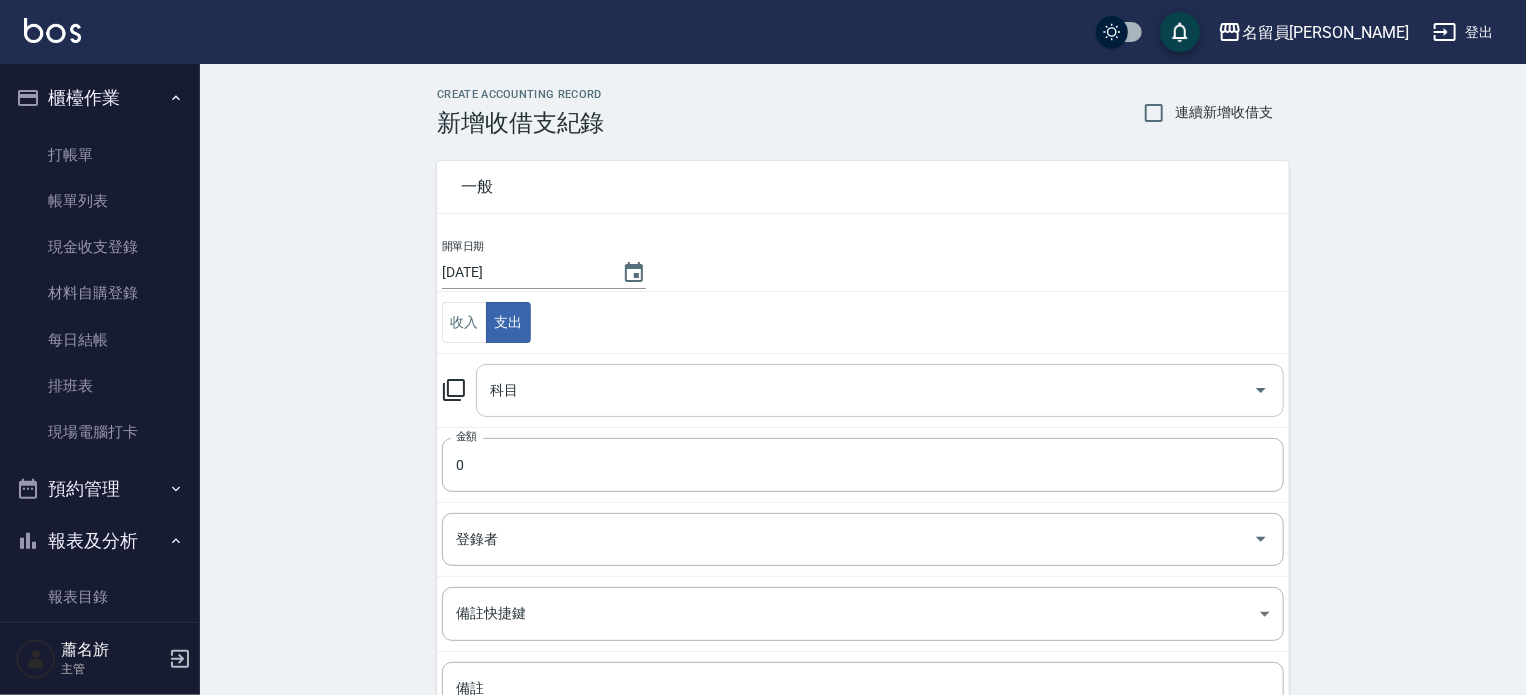 click on "科目" at bounding box center [865, 390] 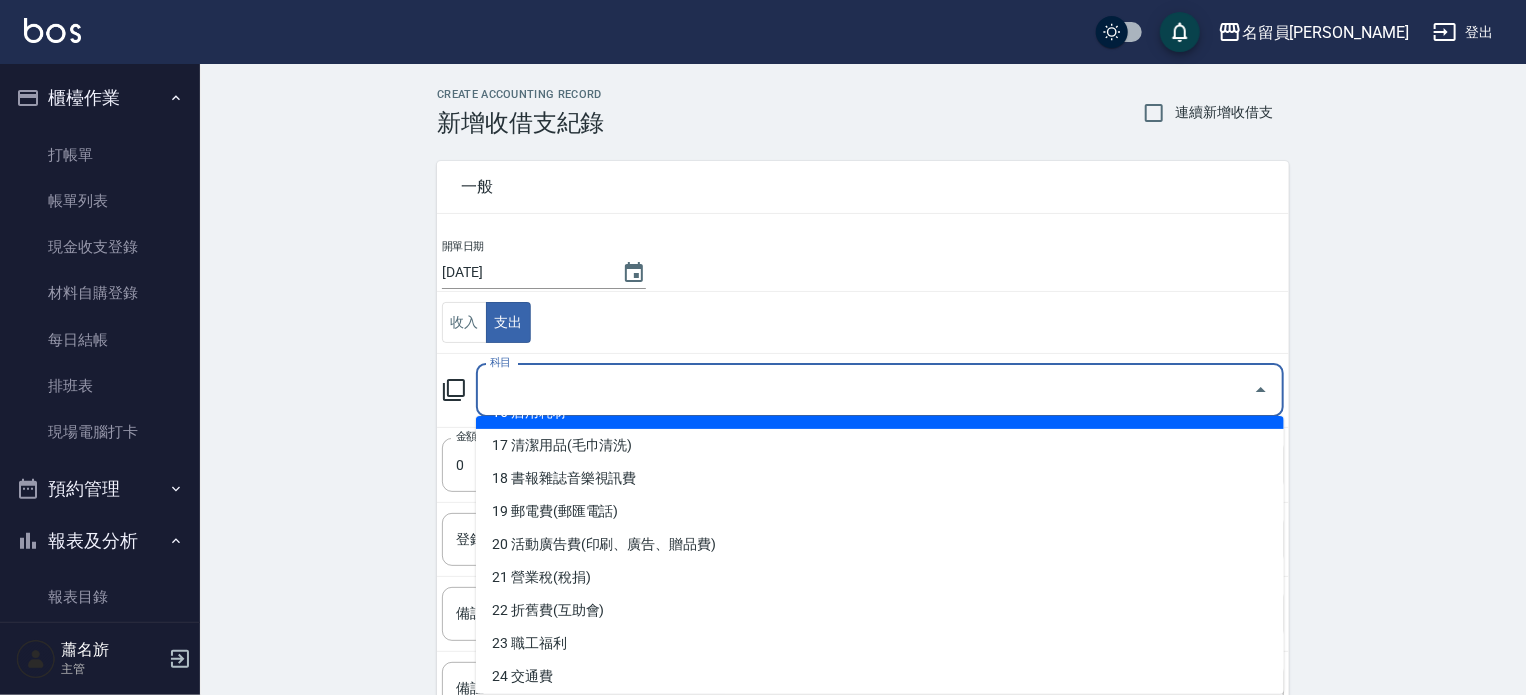 scroll, scrollTop: 600, scrollLeft: 0, axis: vertical 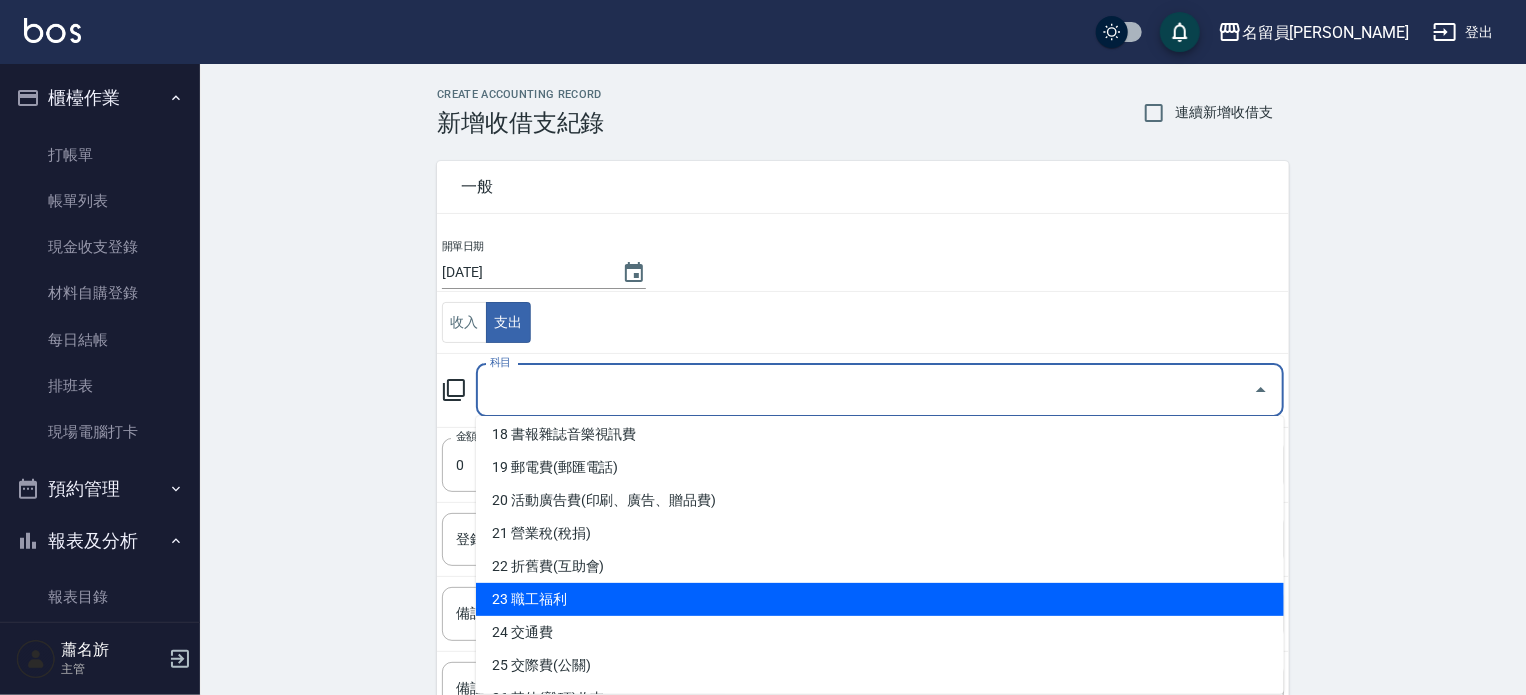 click on "23 職工福利" at bounding box center (880, 599) 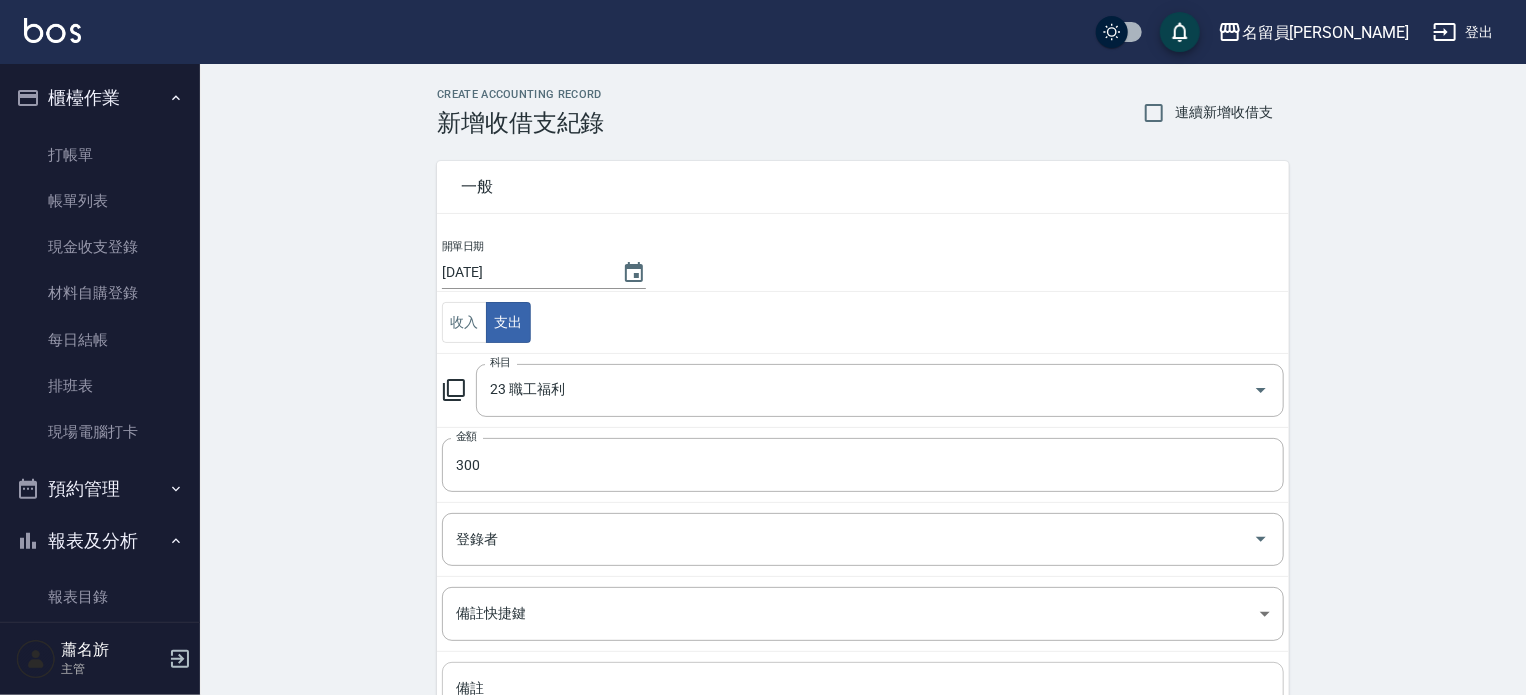 click on "x 備註" at bounding box center (863, 712) 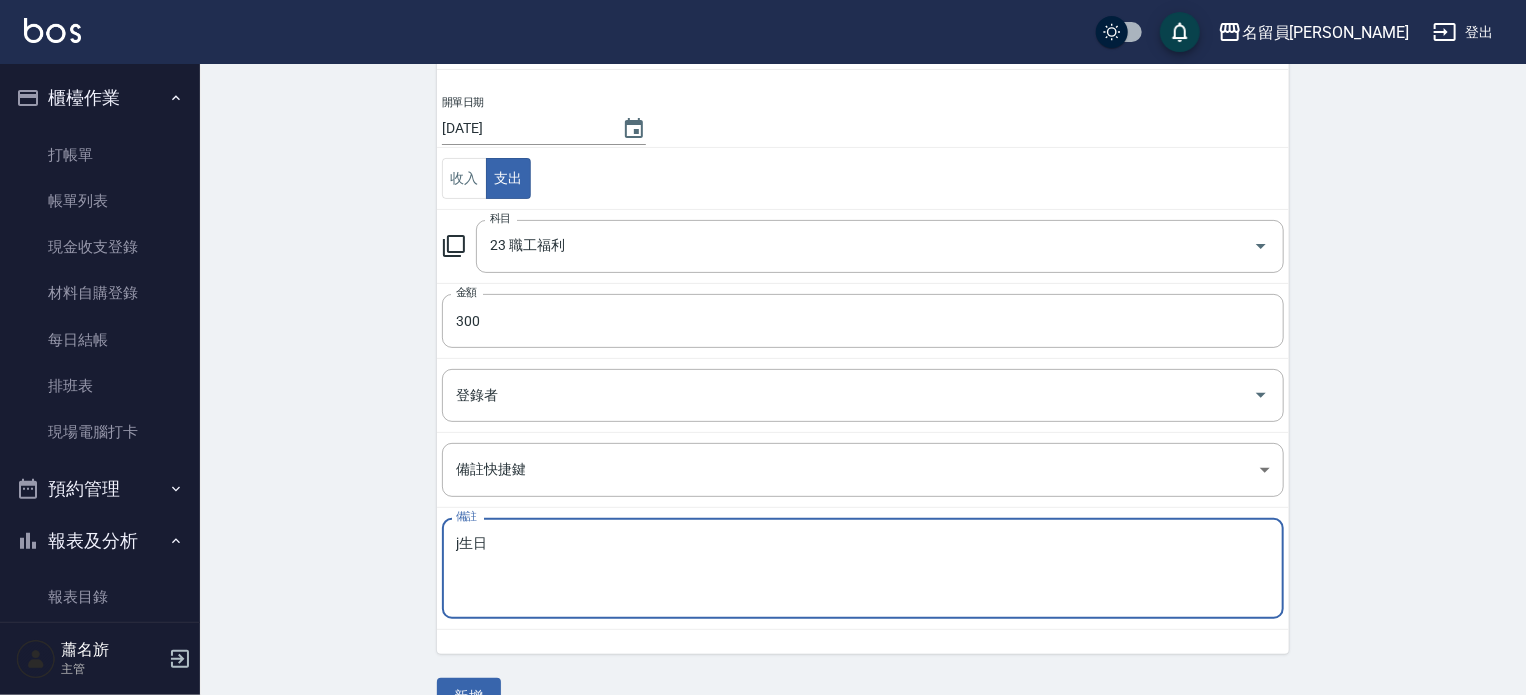 scroll, scrollTop: 185, scrollLeft: 0, axis: vertical 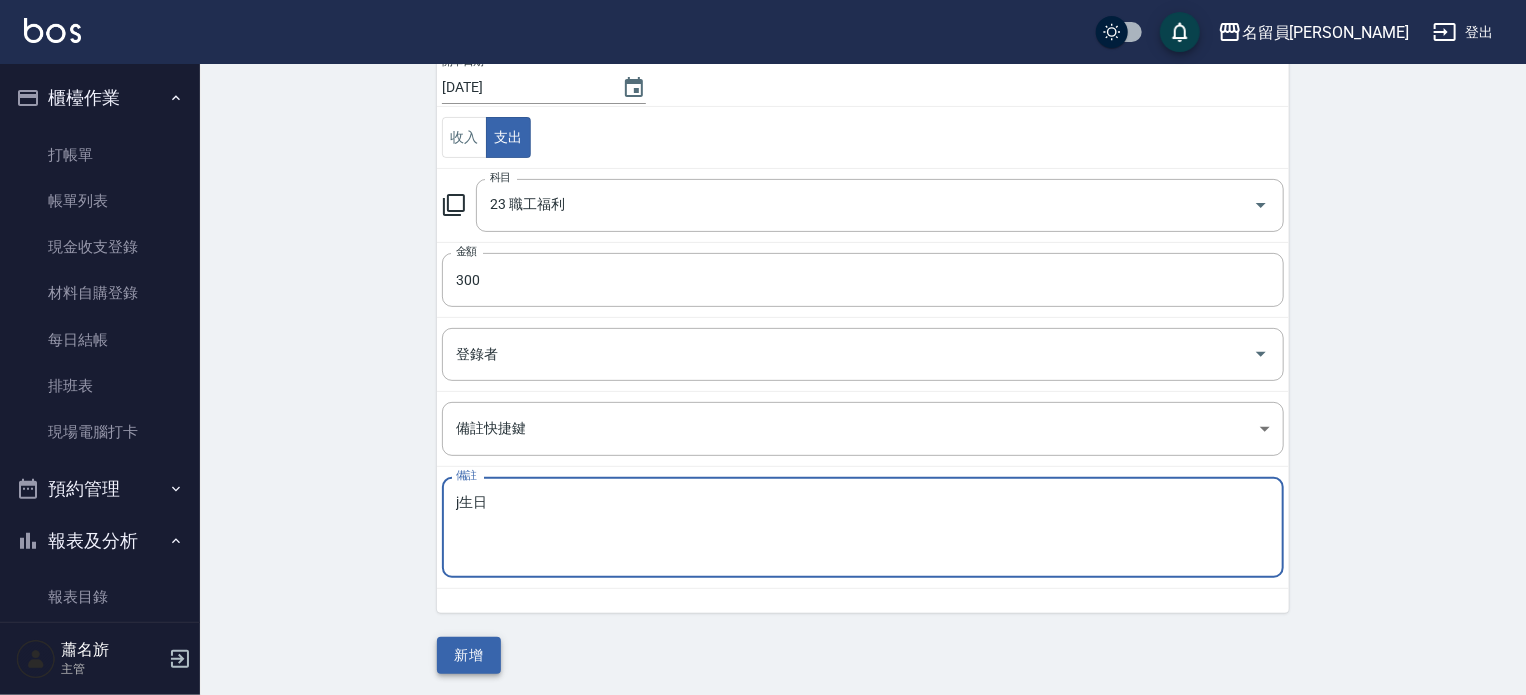 click on "新增" at bounding box center (469, 655) 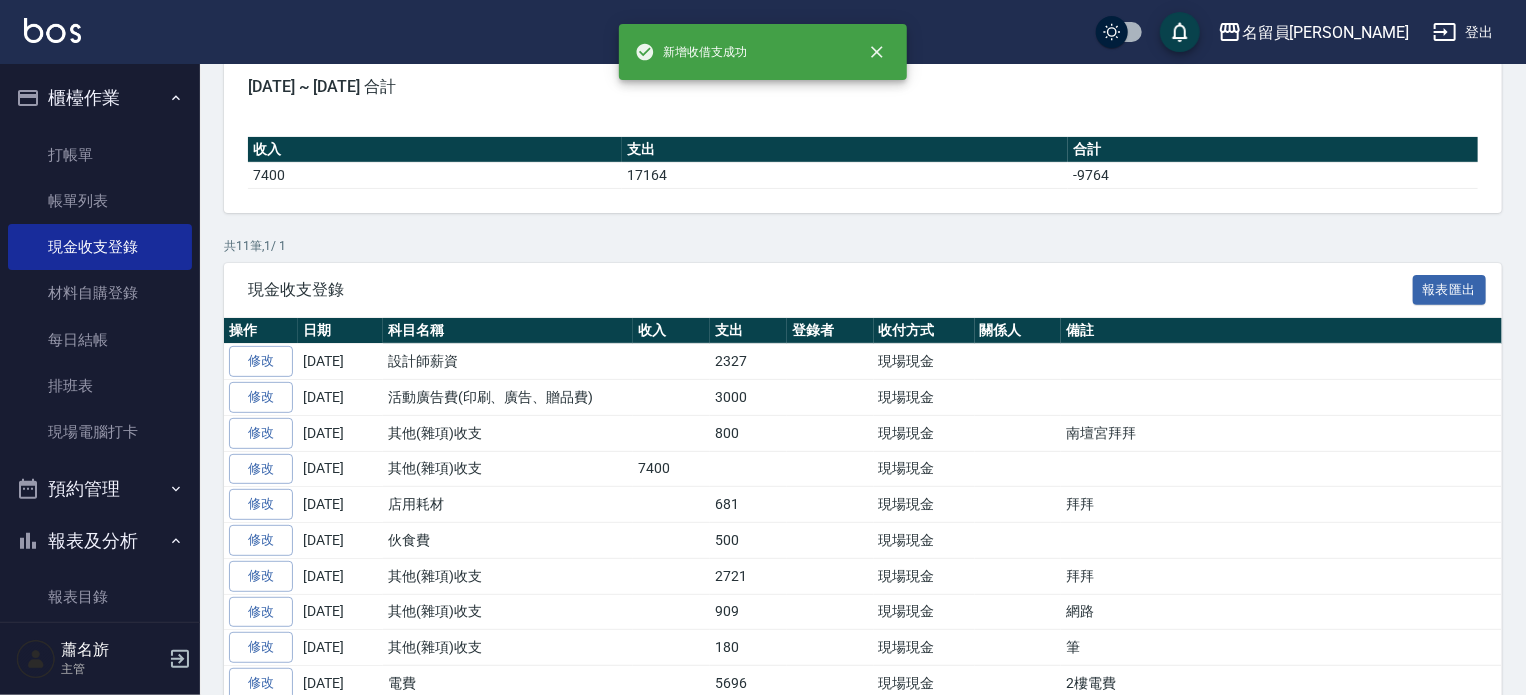 scroll, scrollTop: 0, scrollLeft: 0, axis: both 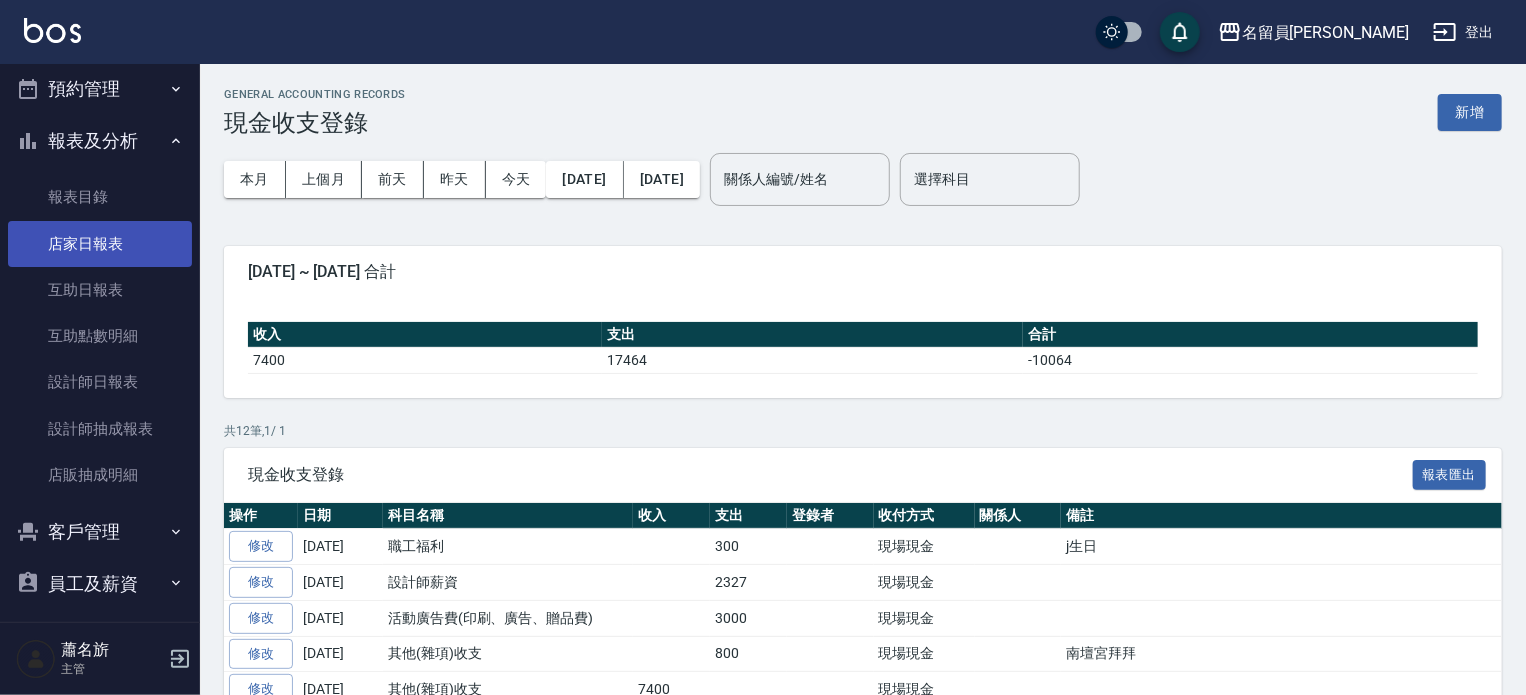 click on "店家日報表" at bounding box center (100, 244) 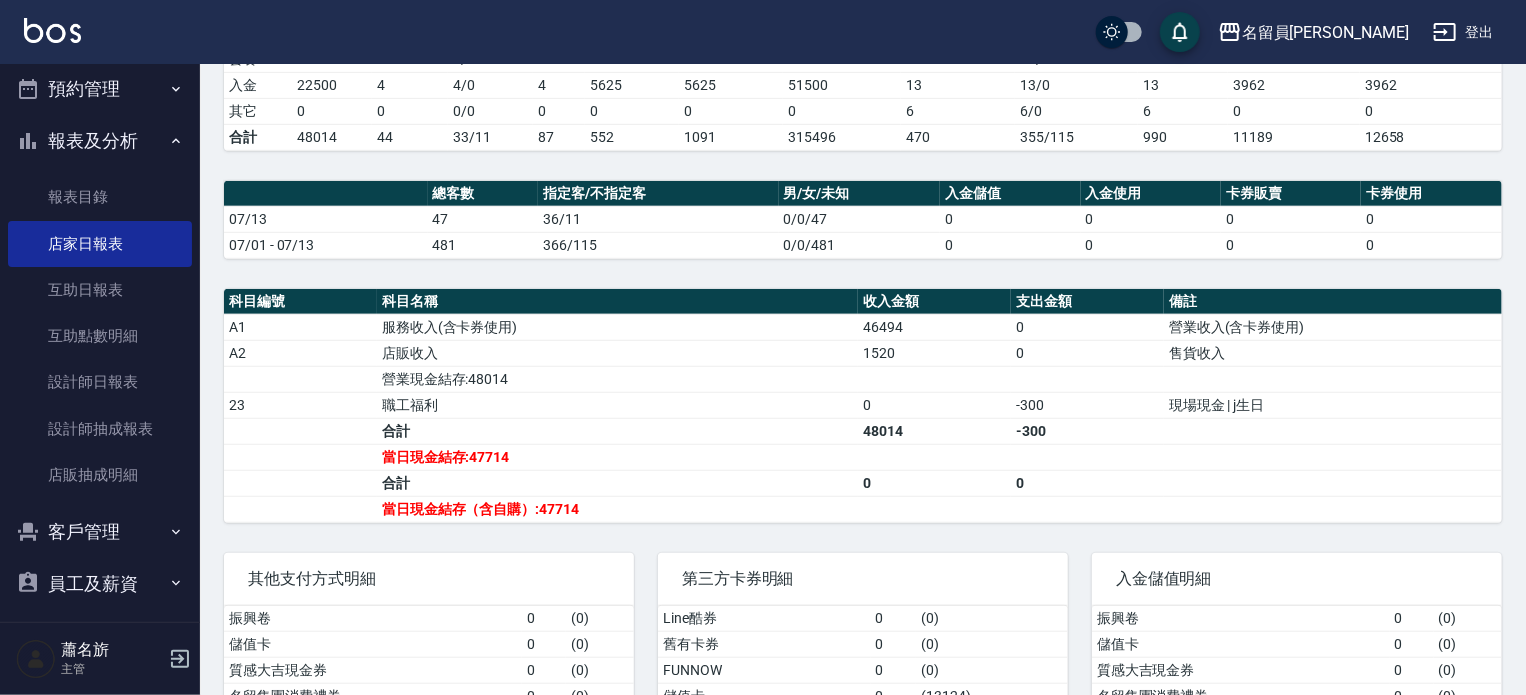 scroll, scrollTop: 593, scrollLeft: 0, axis: vertical 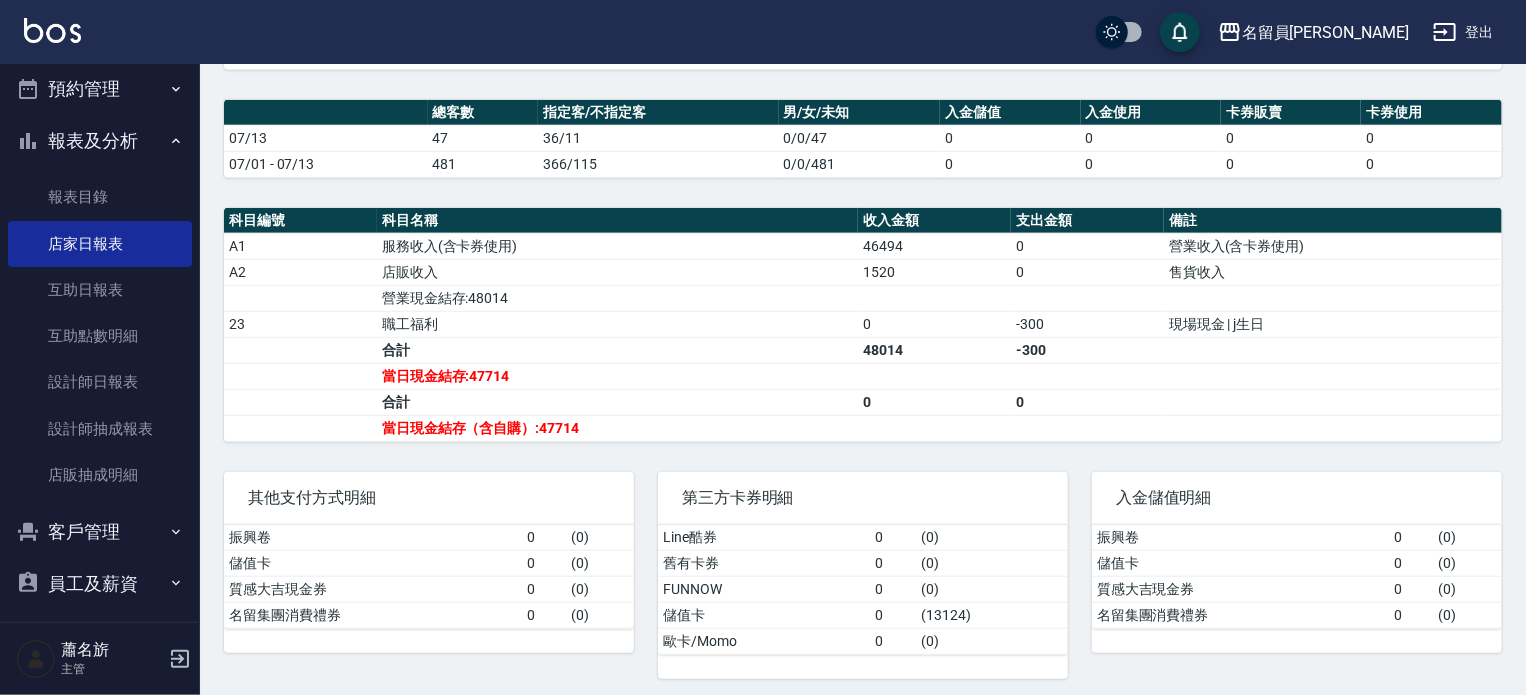 click on "0" at bounding box center (1010, 138) 